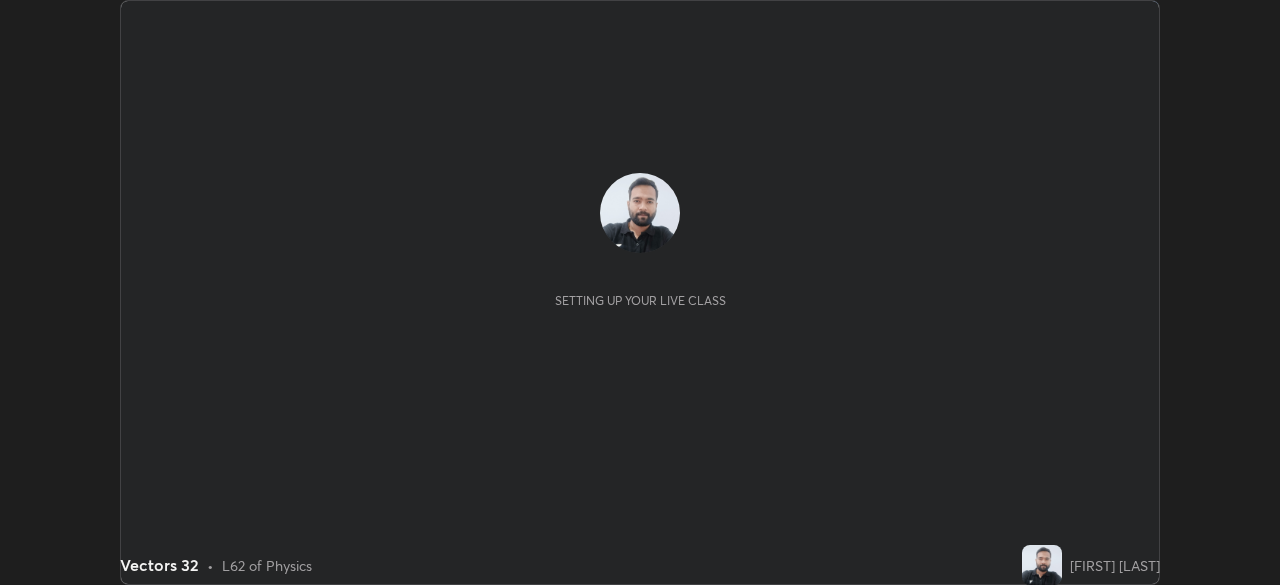 scroll, scrollTop: 0, scrollLeft: 0, axis: both 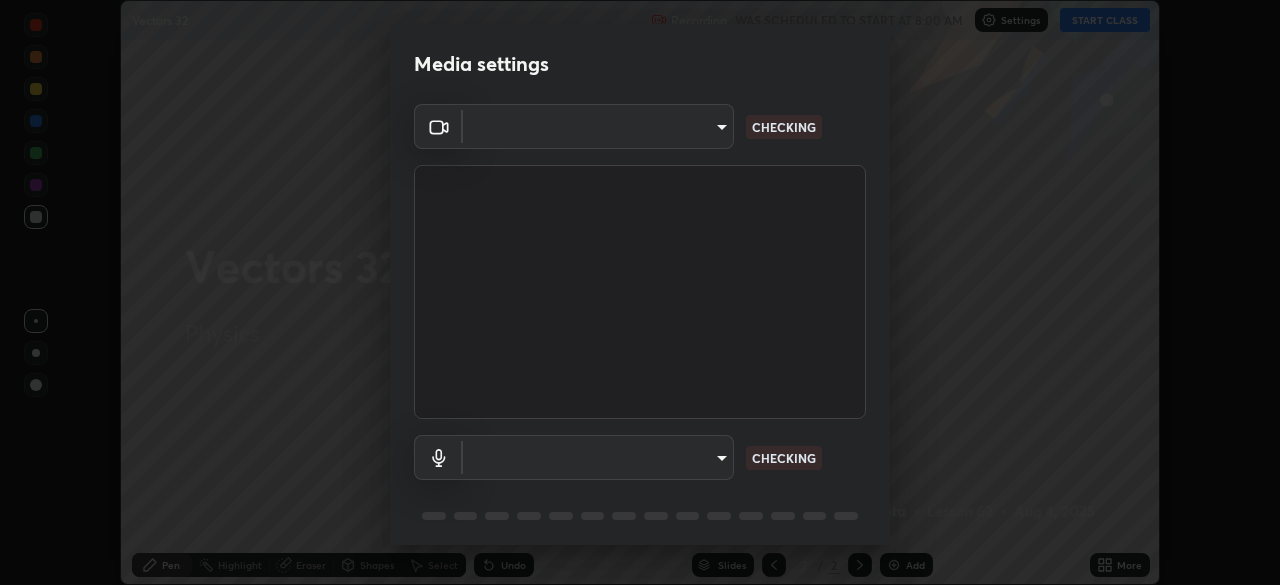 type on "1155cc2d7dabe307700984d5600aff9a86bdb4545dc4bc7441ef77515dec06d2" 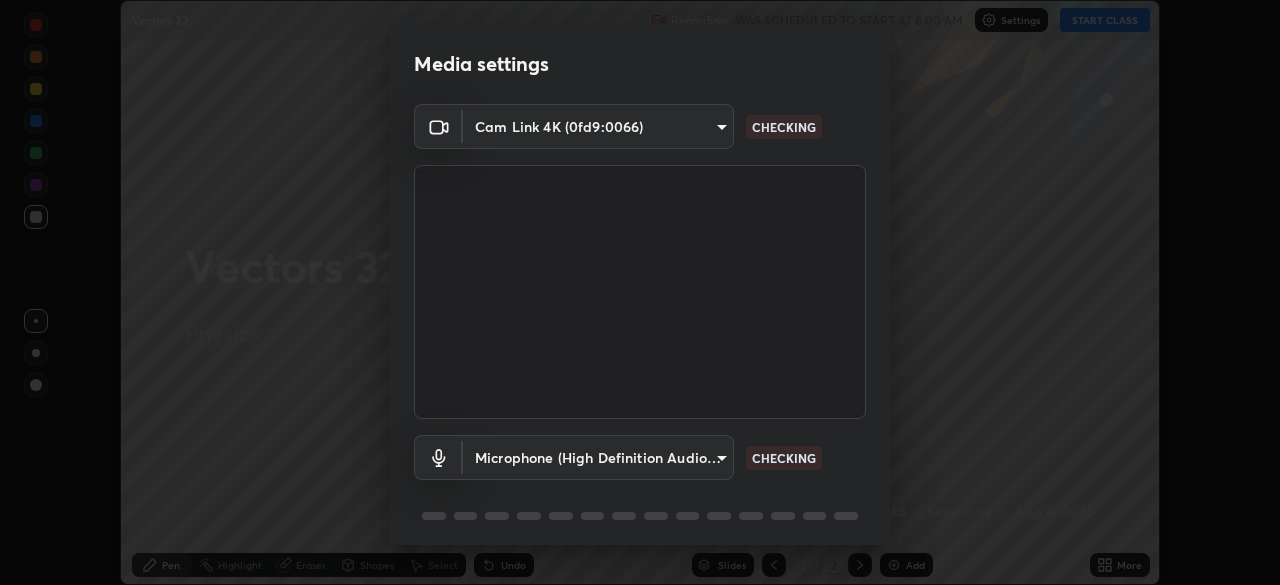 scroll, scrollTop: 71, scrollLeft: 0, axis: vertical 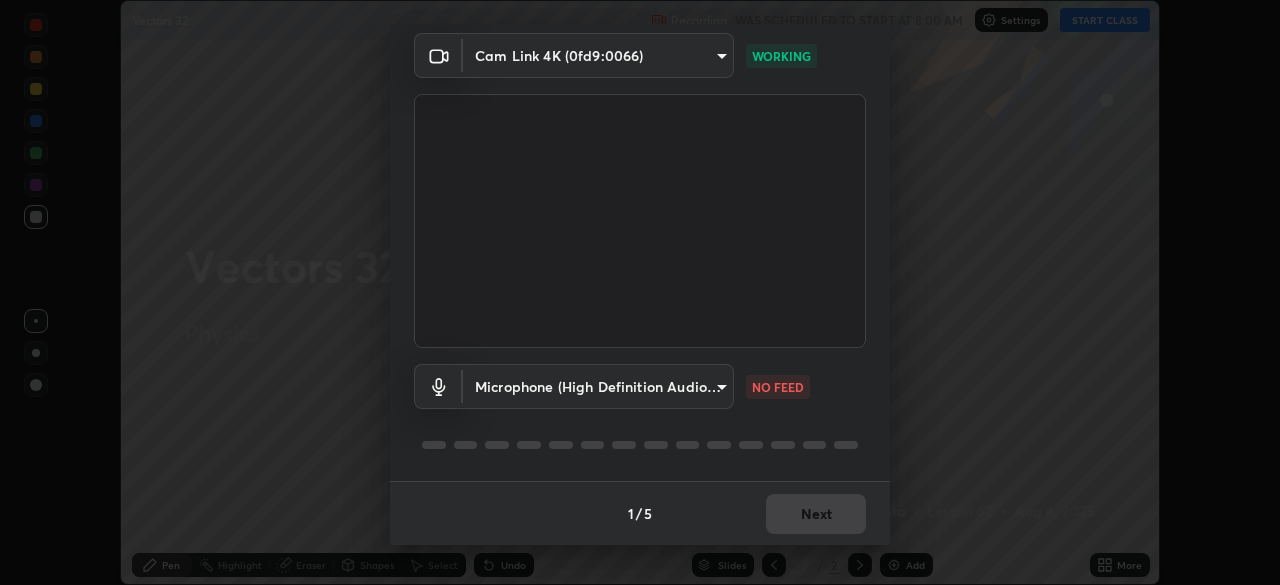 click on "Erase all Vectors 32 Recording WAS SCHEDULED TO START AT  8:00 AM Settings START CLASS Setting up your live class Vectors 32 • L62 of Physics [FIRST] [LAST] Pen Highlight Eraser Shapes Select Undo Slides 2 / 2 Add More No doubts shared Encourage your learners to ask a doubt for better clarity Report an issue Reason for reporting Buffering Chat not working Audio - Video sync issue Educator video quality low ​ Attach an image Report Media settings Cam Link 4K ([HASH]) [HASH] WORKING Microphone (High Definition Audio Device) [HASH] NO FEED 1 / 5 Next" at bounding box center (640, 292) 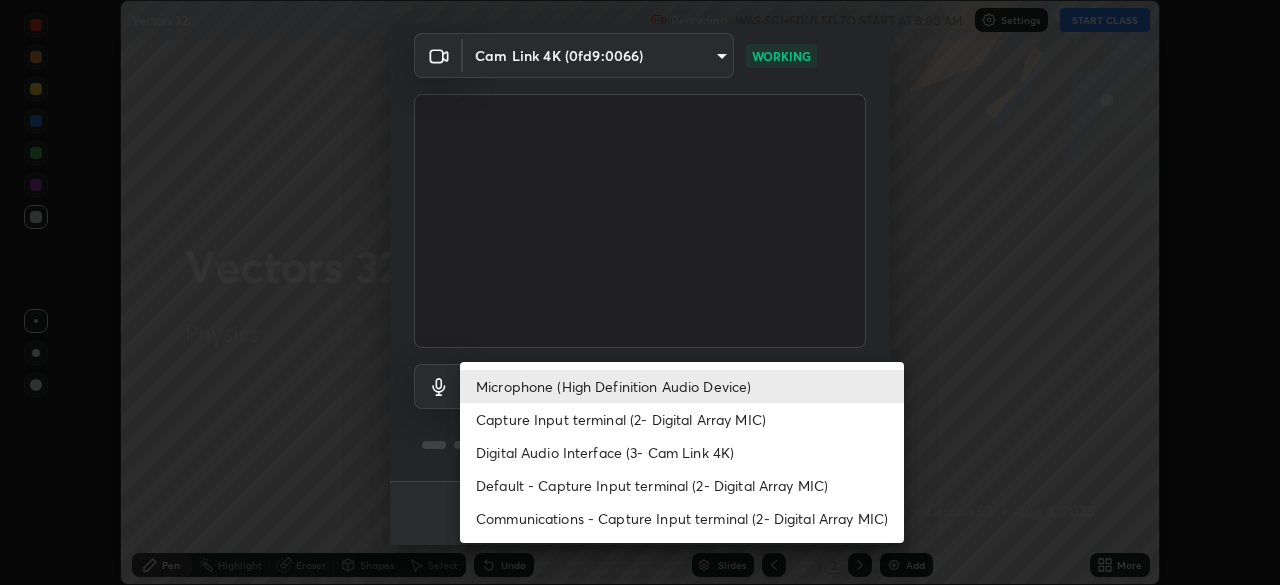click on "Capture Input terminal (2- Digital Array MIC)" at bounding box center [682, 419] 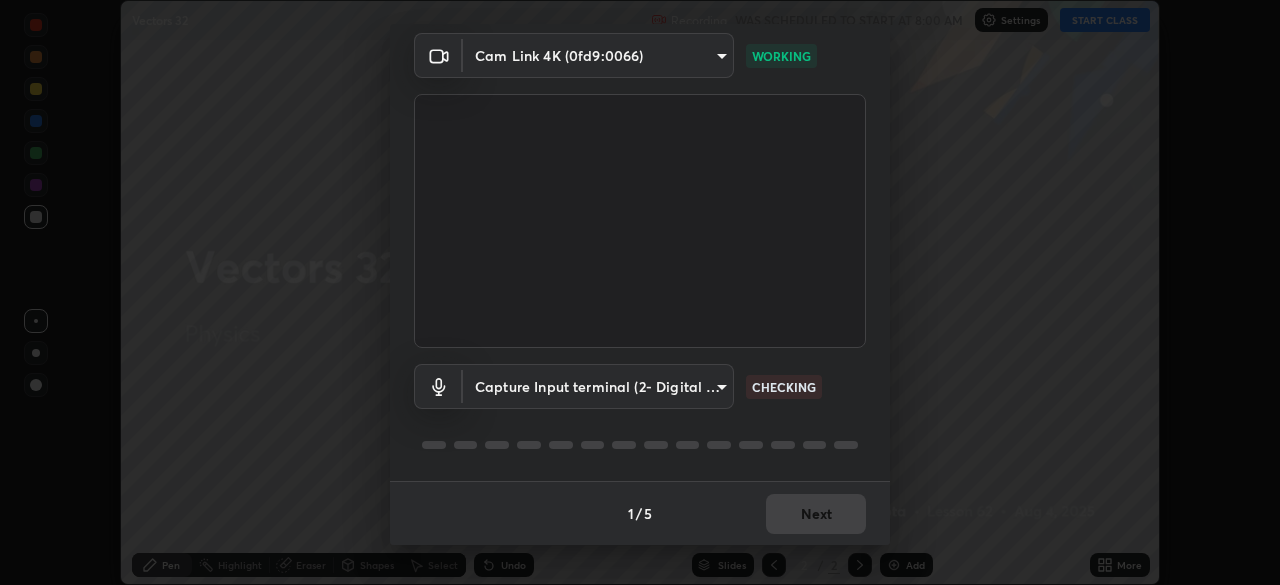 click on "Erase all Vectors 32 Recording WAS SCHEDULED TO START AT  8:00 AM Settings START CLASS Setting up your live class Vectors 32 • L62 of Physics [FIRST] [LAST] Pen Highlight Eraser Shapes Select Undo Slides 2 / 2 Add More No doubts shared Encourage your learners to ask a doubt for better clarity Report an issue Reason for reporting Buffering Chat not working Audio - Video sync issue Educator video quality low ​ Attach an image Report Media settings Cam Link 4K ([HASH]) [HASH] CHECKING 1 / 5 Next" at bounding box center [640, 292] 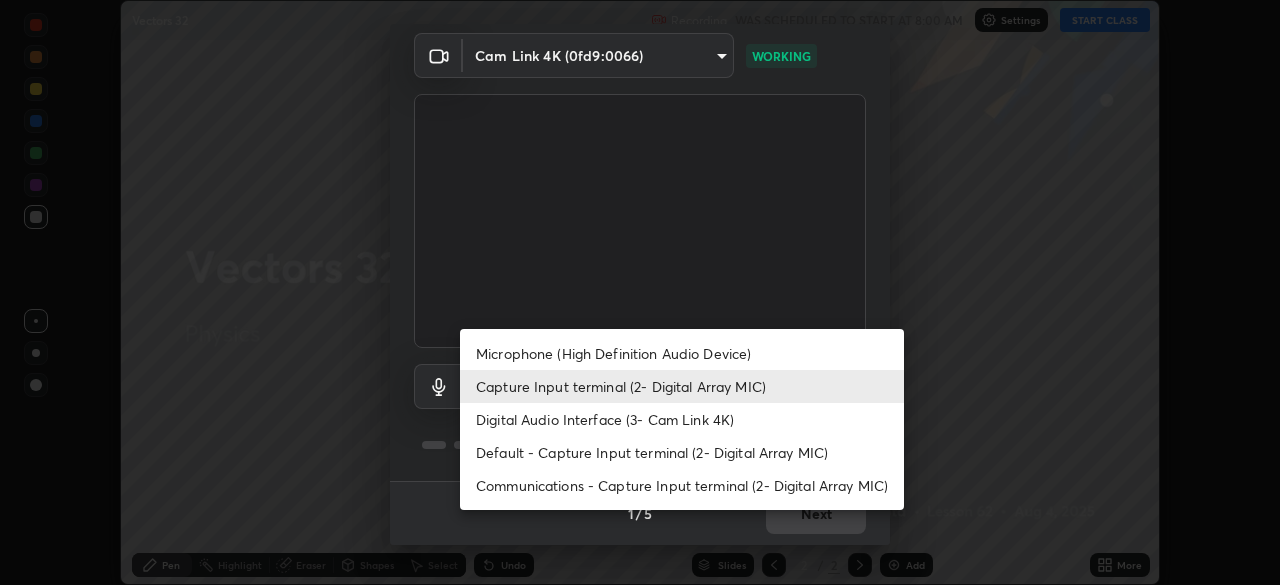 click on "Microphone (High Definition Audio Device)" at bounding box center (682, 353) 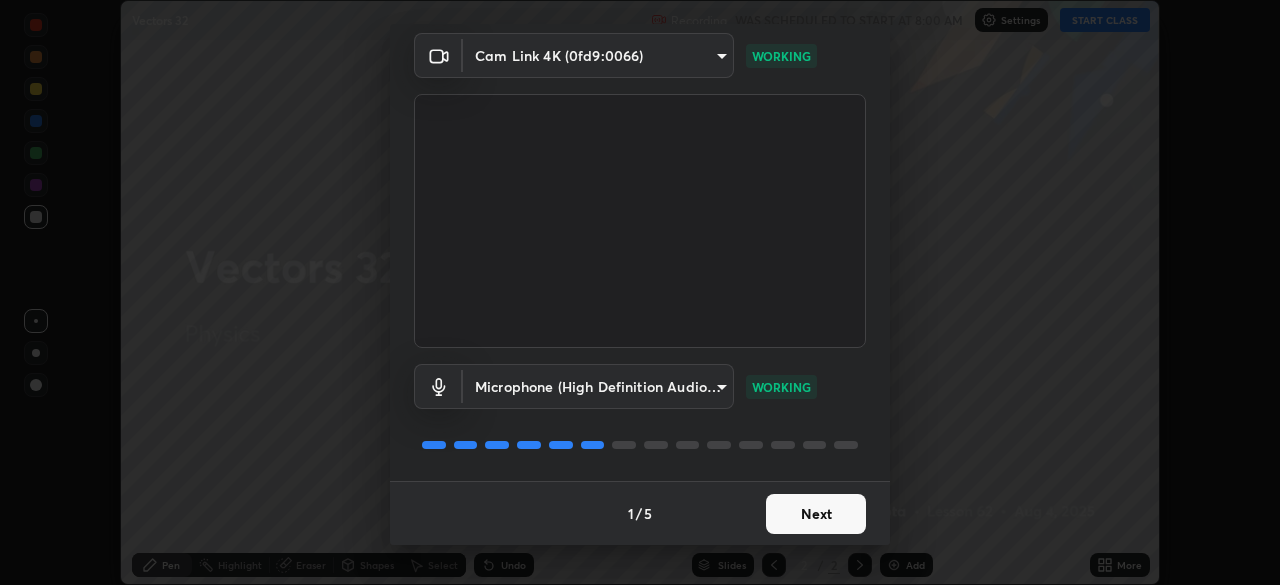 click on "Next" at bounding box center [816, 514] 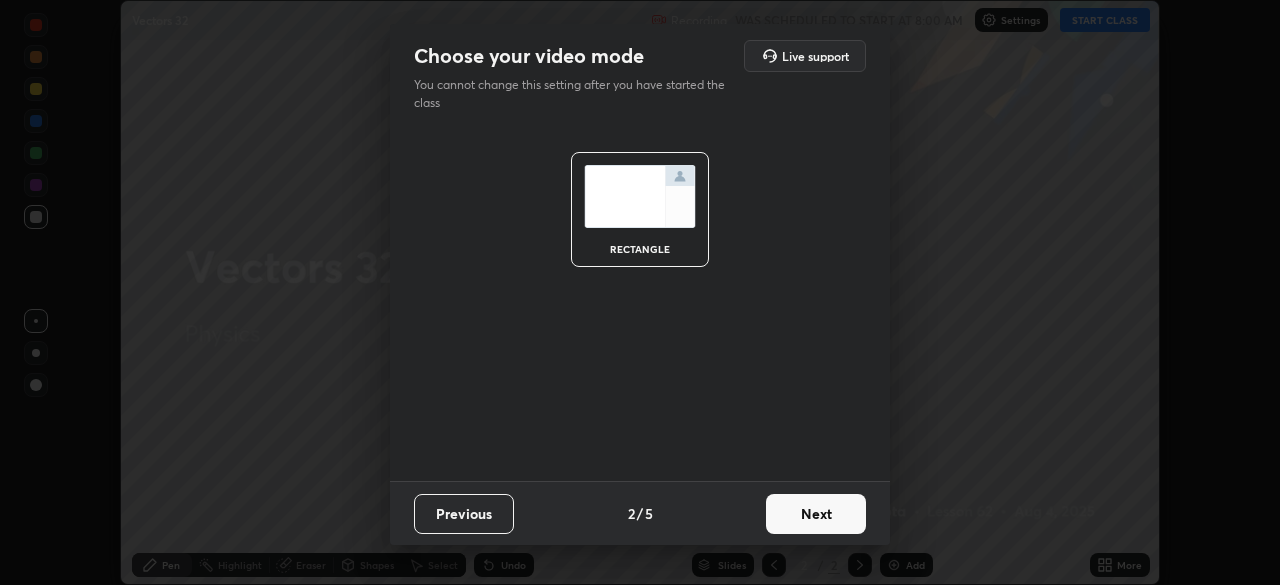 scroll, scrollTop: 0, scrollLeft: 0, axis: both 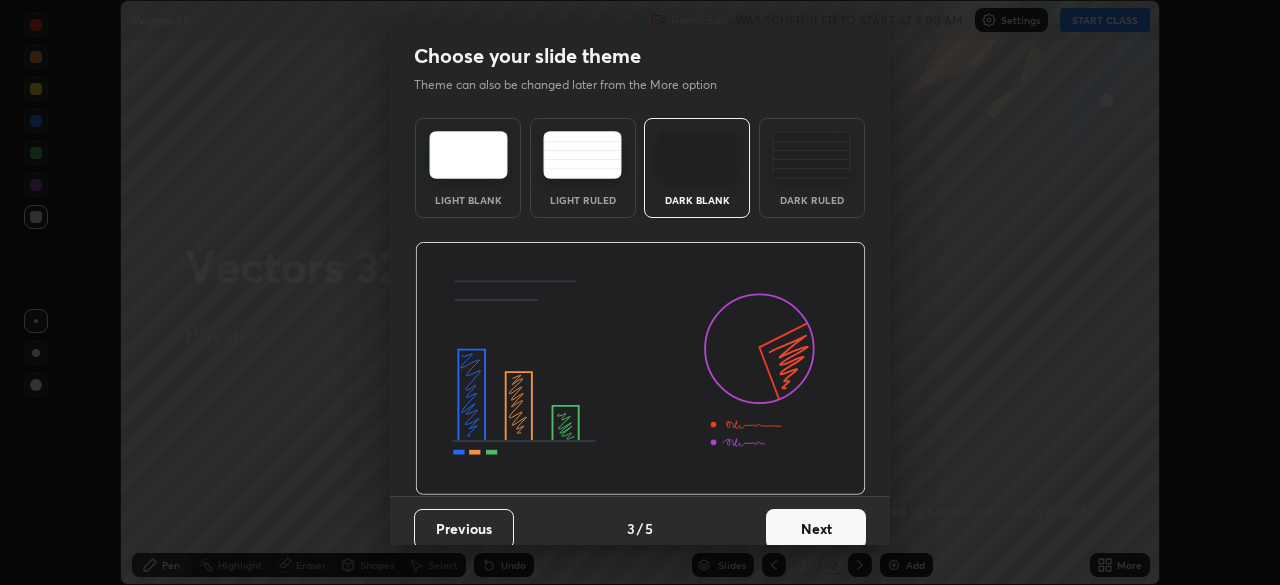 click on "Next" at bounding box center [816, 529] 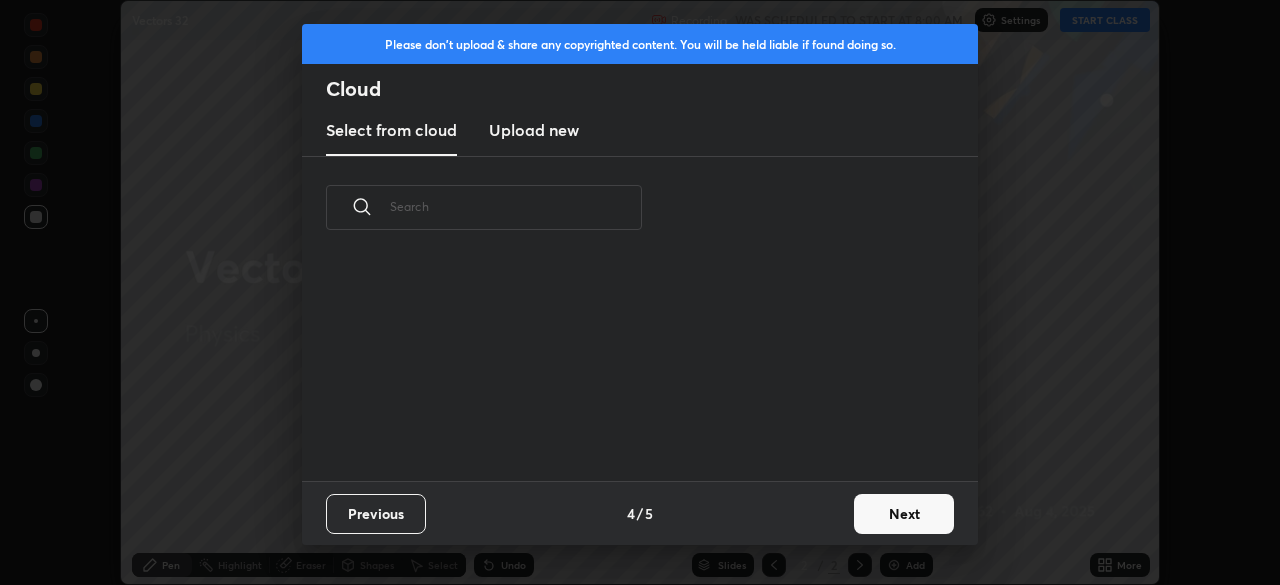 scroll, scrollTop: 222, scrollLeft: 642, axis: both 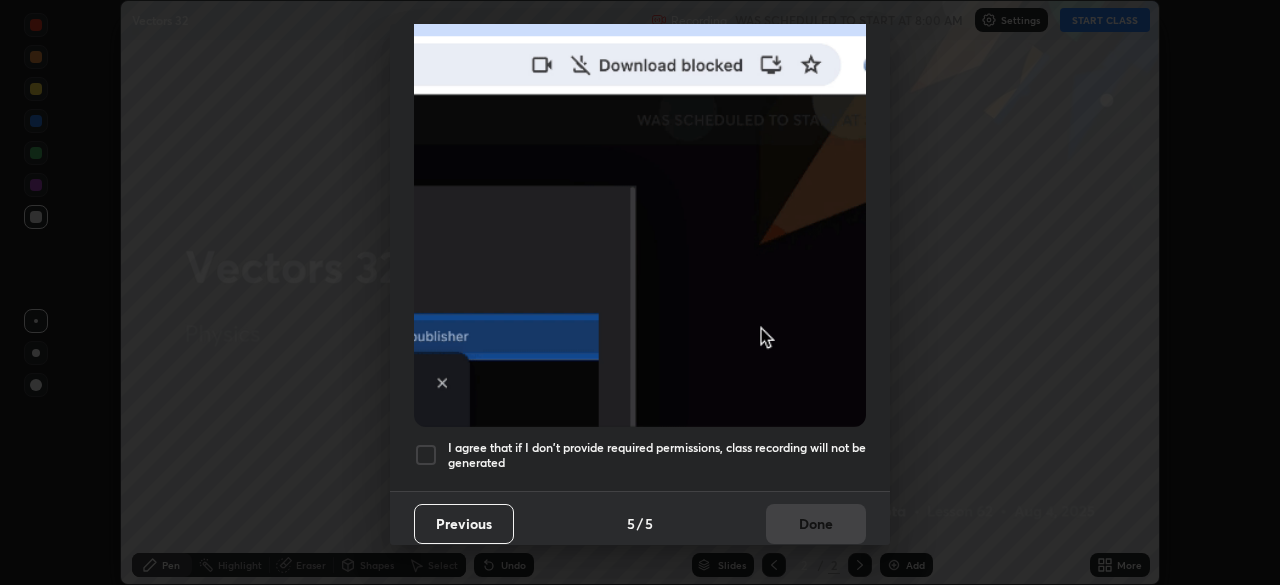 click on "I agree that if I don't provide required permissions, class recording will not be generated" at bounding box center [657, 455] 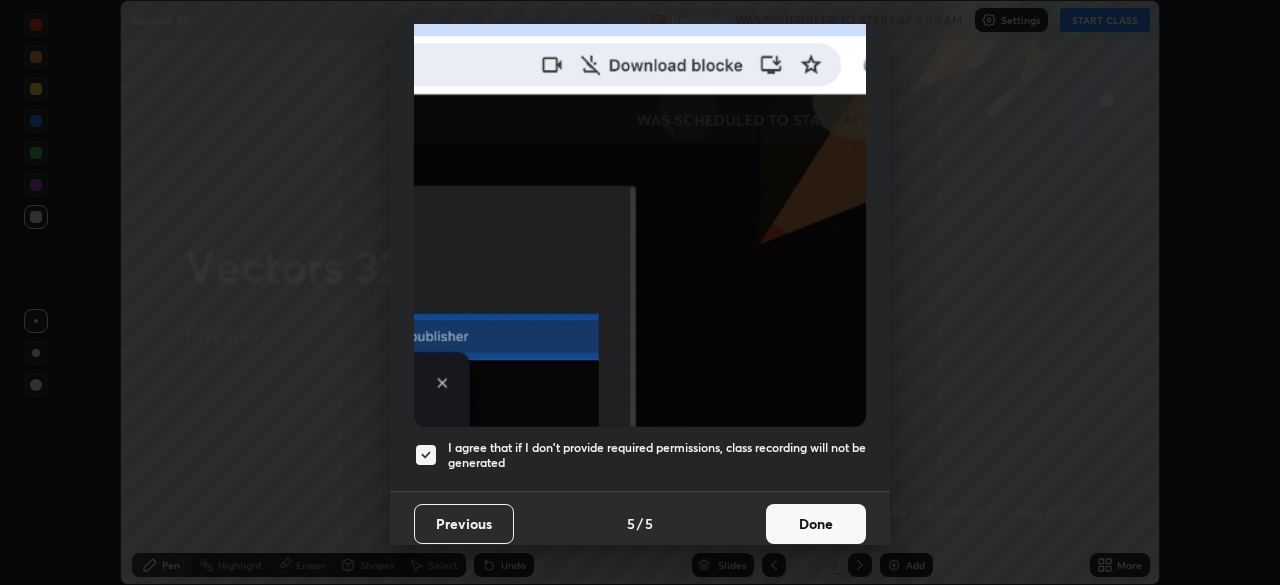 click on "Done" at bounding box center [816, 524] 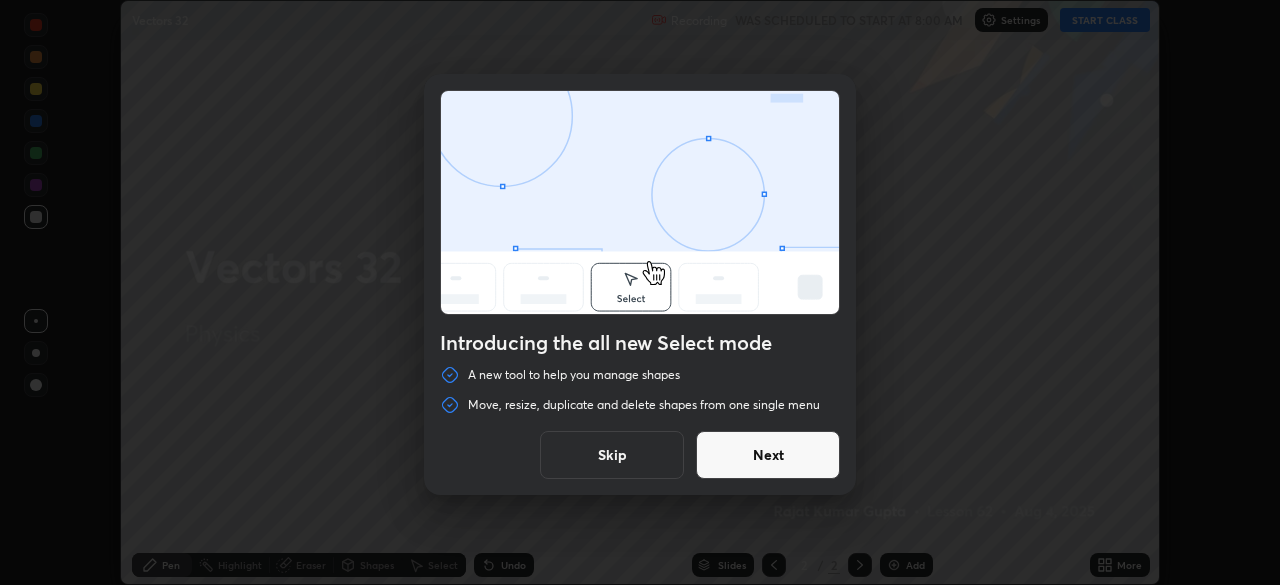click on "Next" at bounding box center (768, 455) 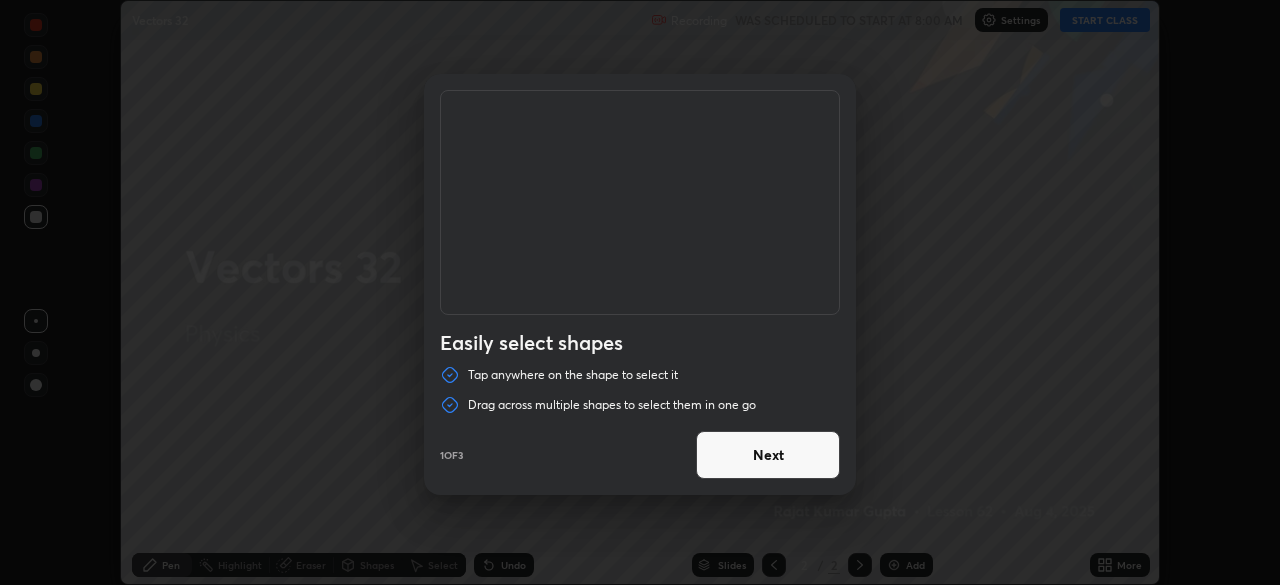 click on "Next" at bounding box center (768, 455) 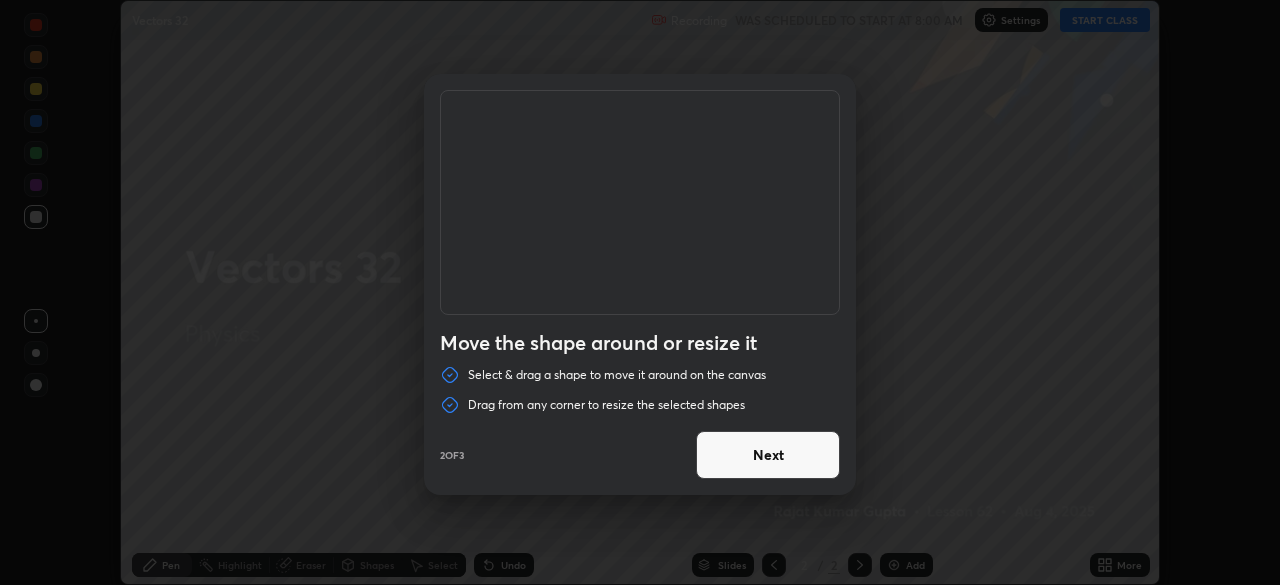click on "Next" at bounding box center [768, 455] 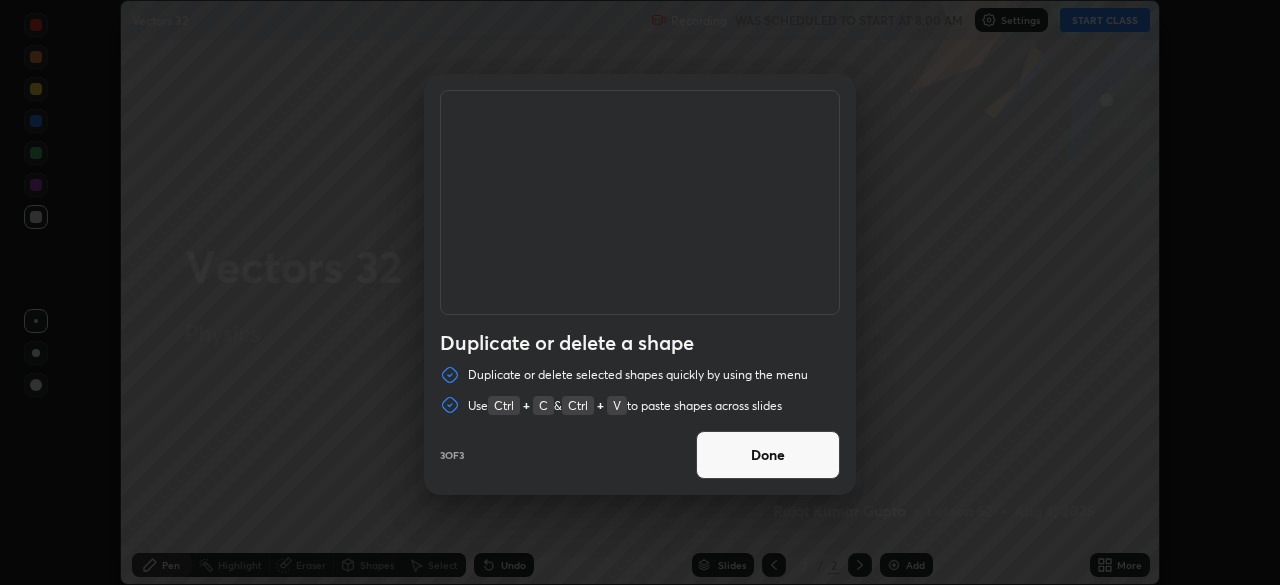 click on "Done" at bounding box center (768, 455) 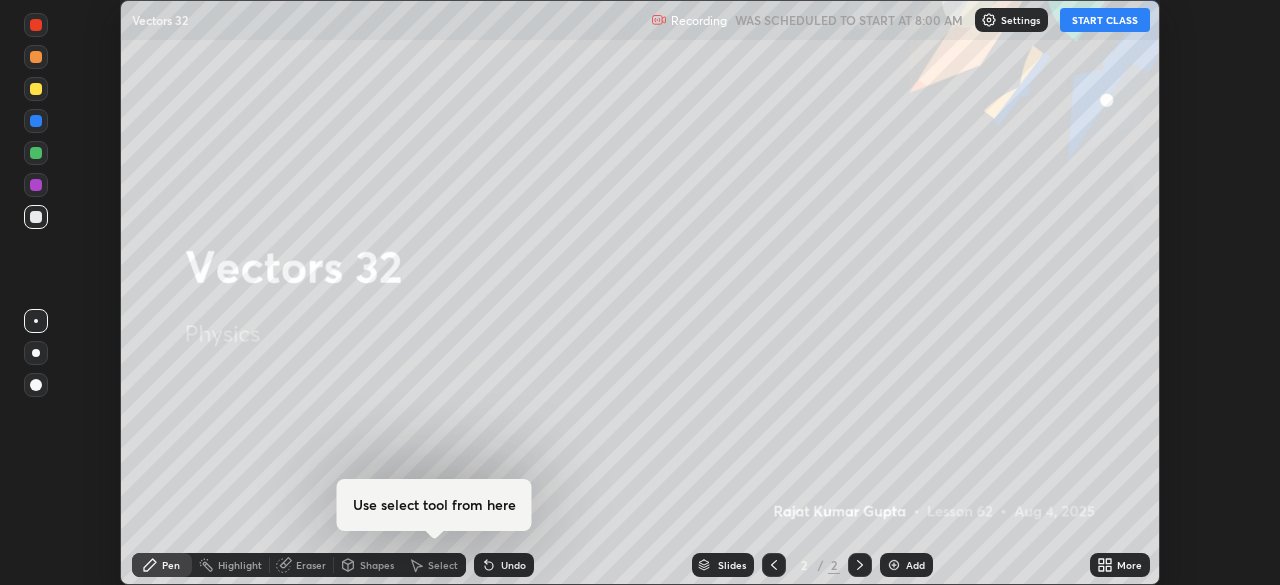 click on "START CLASS" at bounding box center [1105, 20] 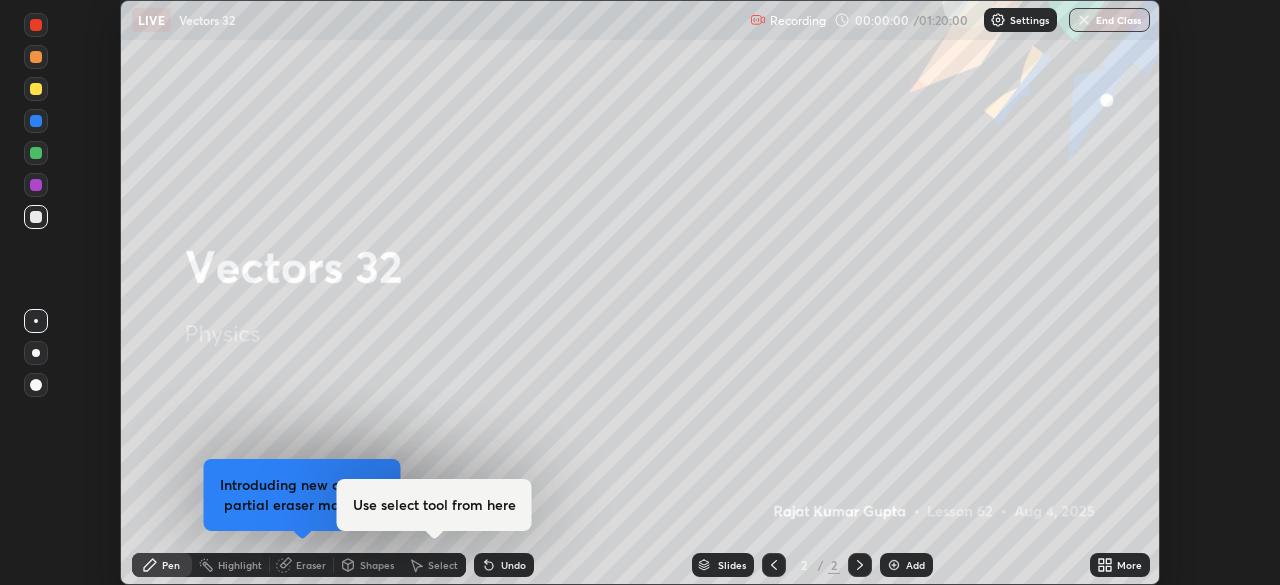 click on "More" at bounding box center (1129, 565) 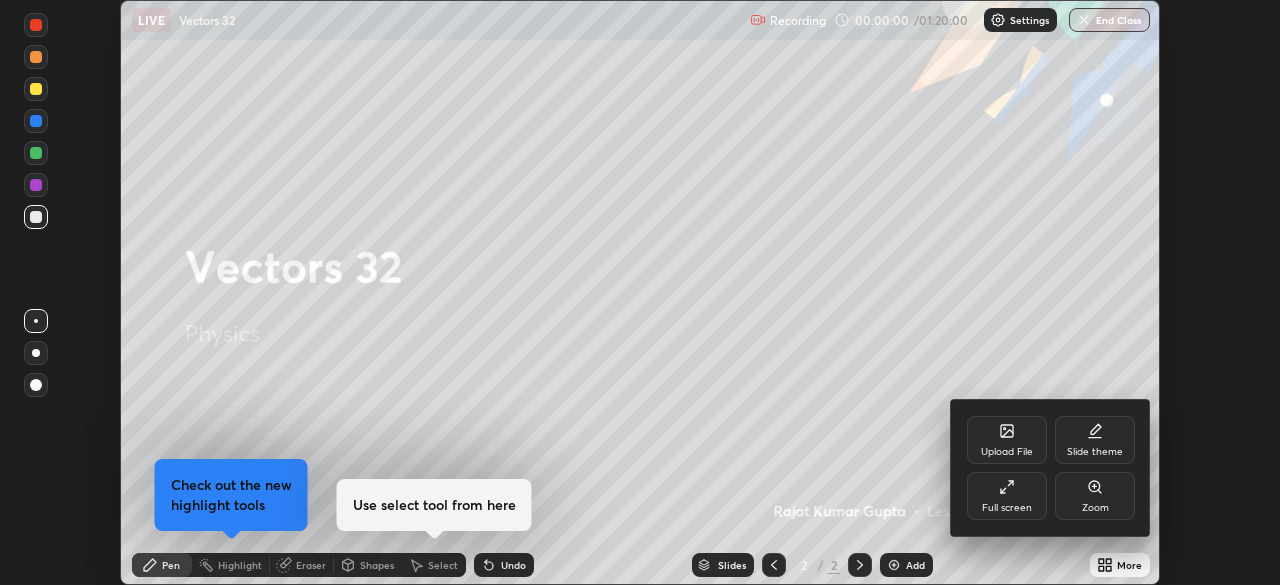 click on "Full screen" at bounding box center [1007, 508] 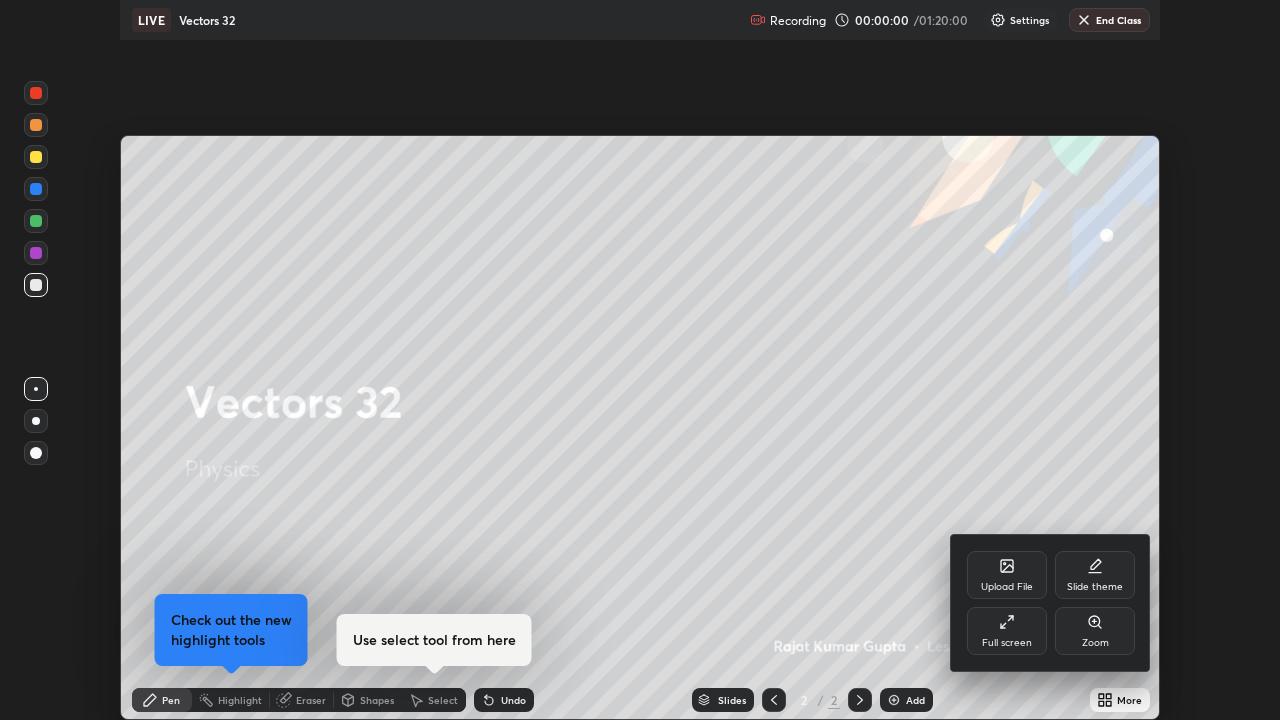 scroll, scrollTop: 99280, scrollLeft: 98720, axis: both 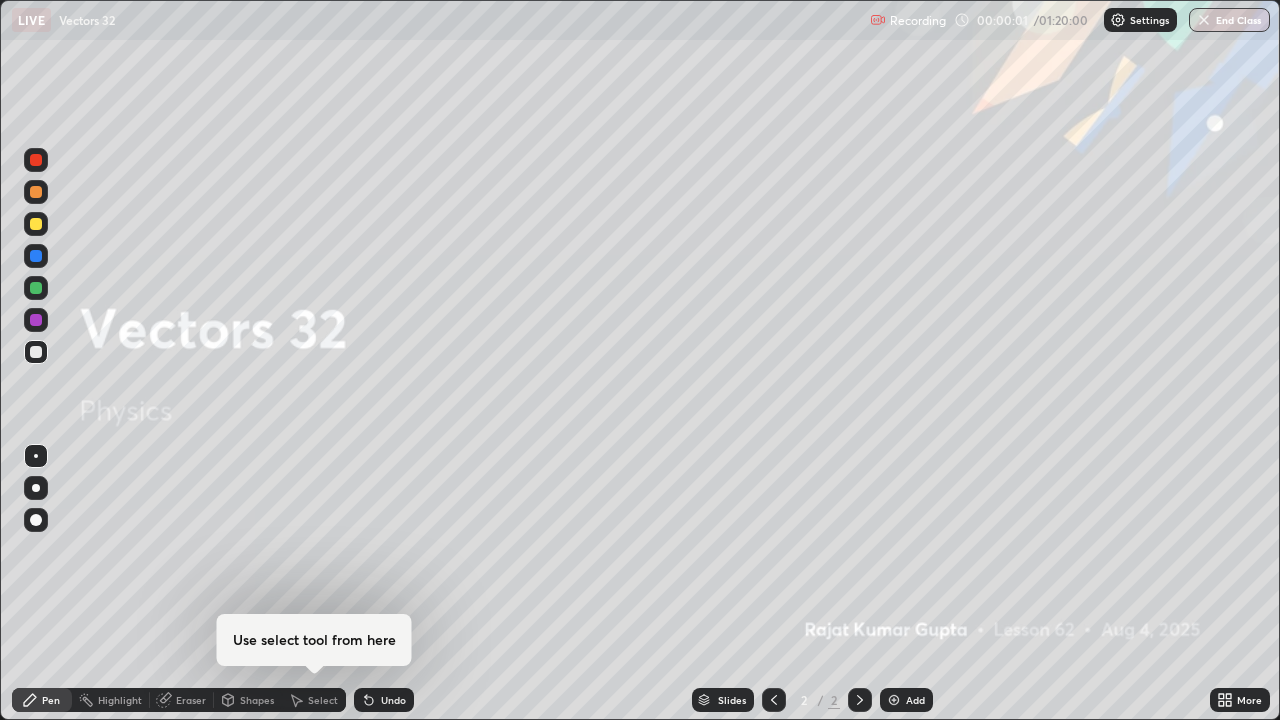 click at bounding box center [860, 700] 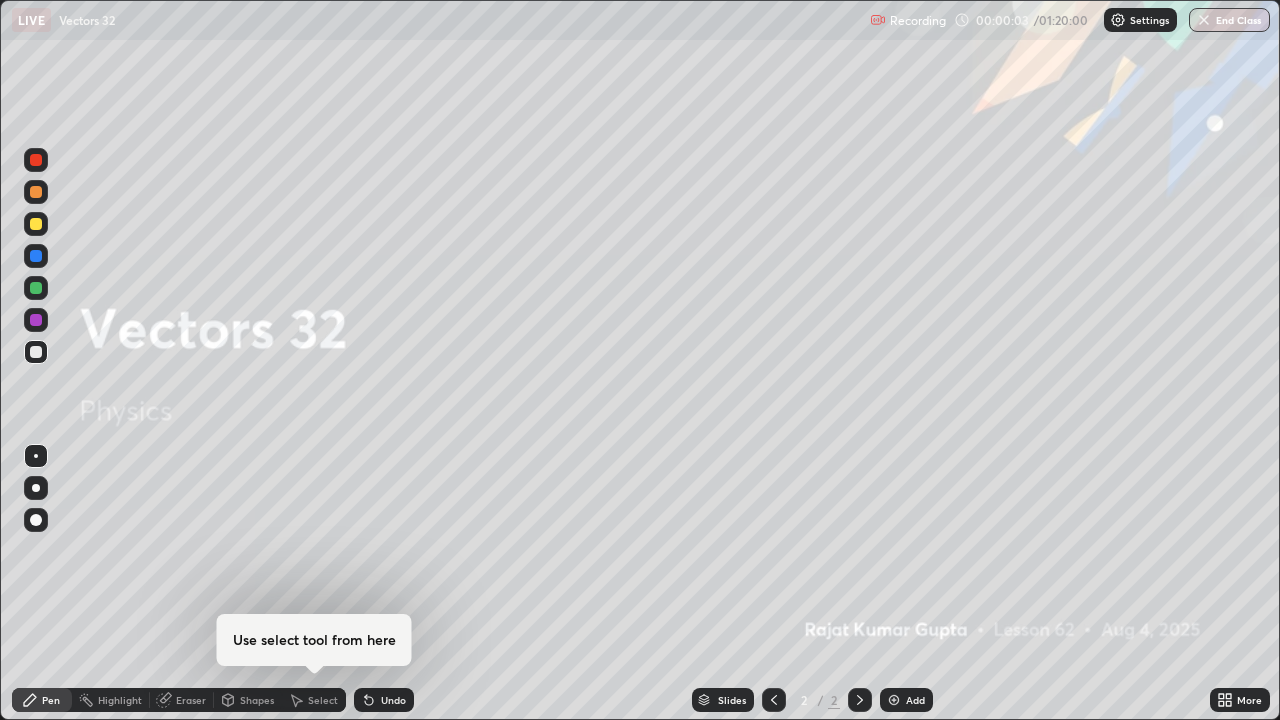 click on "Add" at bounding box center (915, 700) 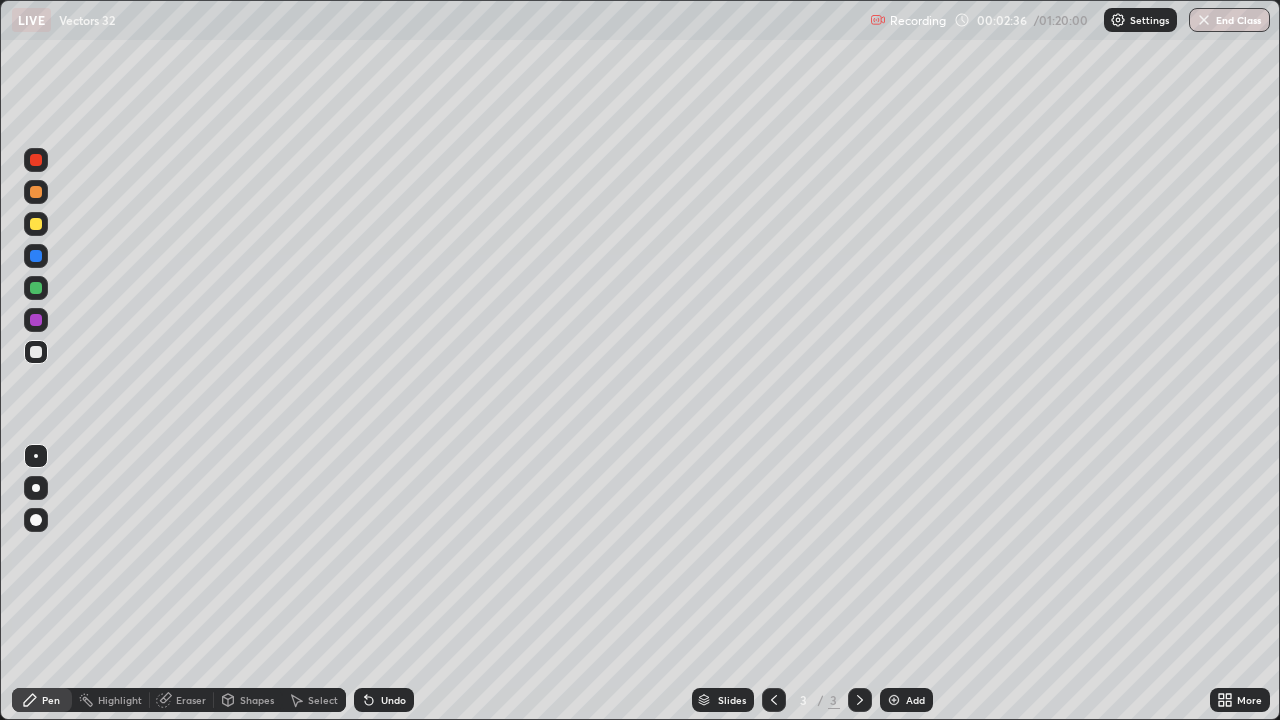 click at bounding box center [36, 520] 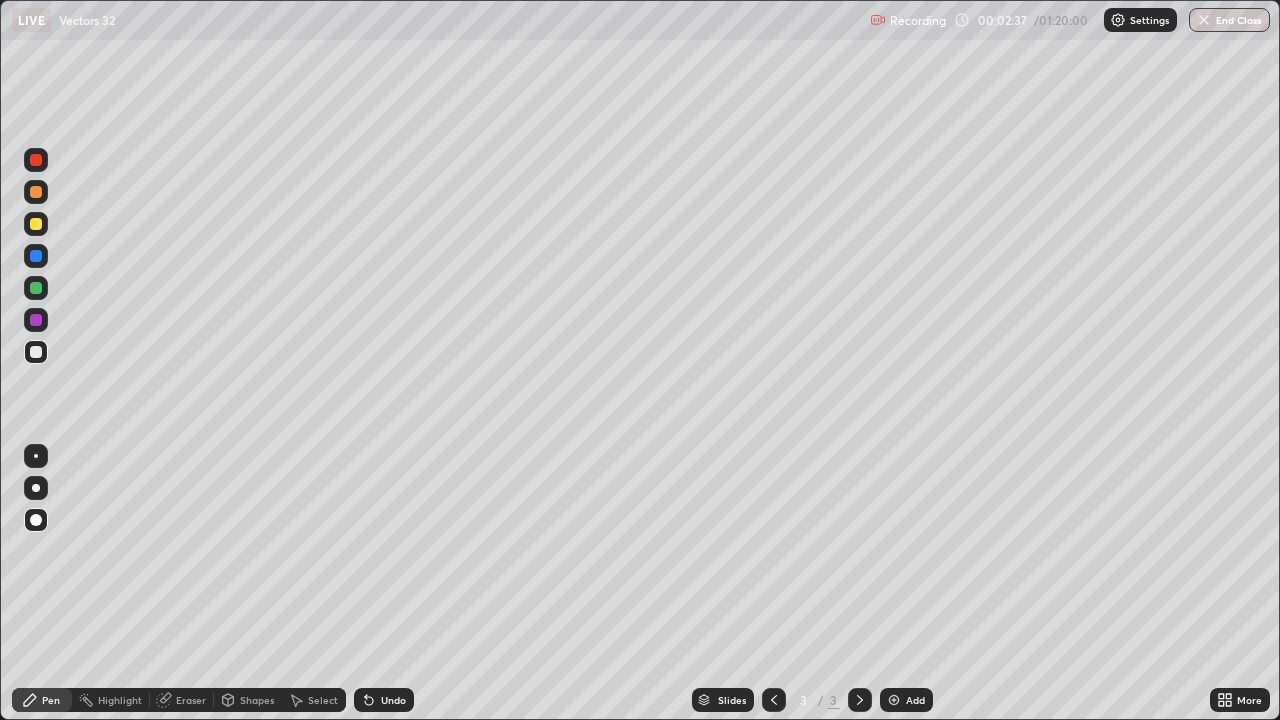 click at bounding box center (36, 352) 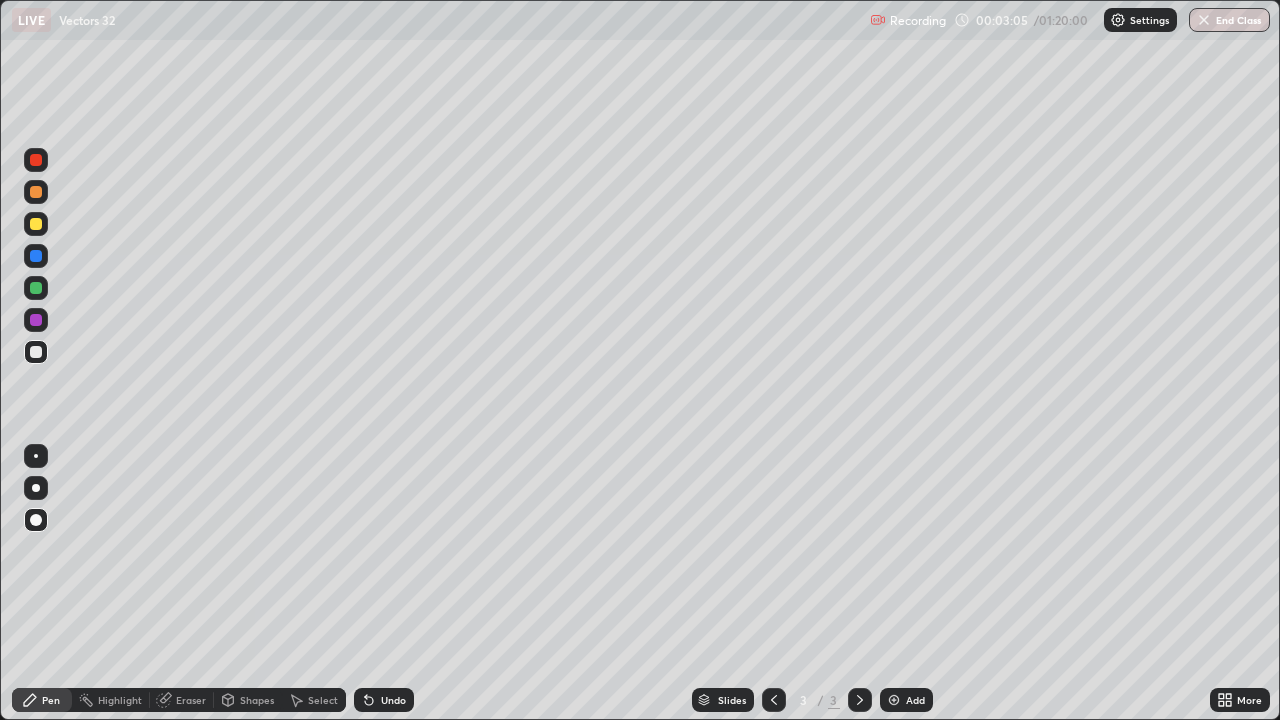 click on "Undo" at bounding box center [393, 700] 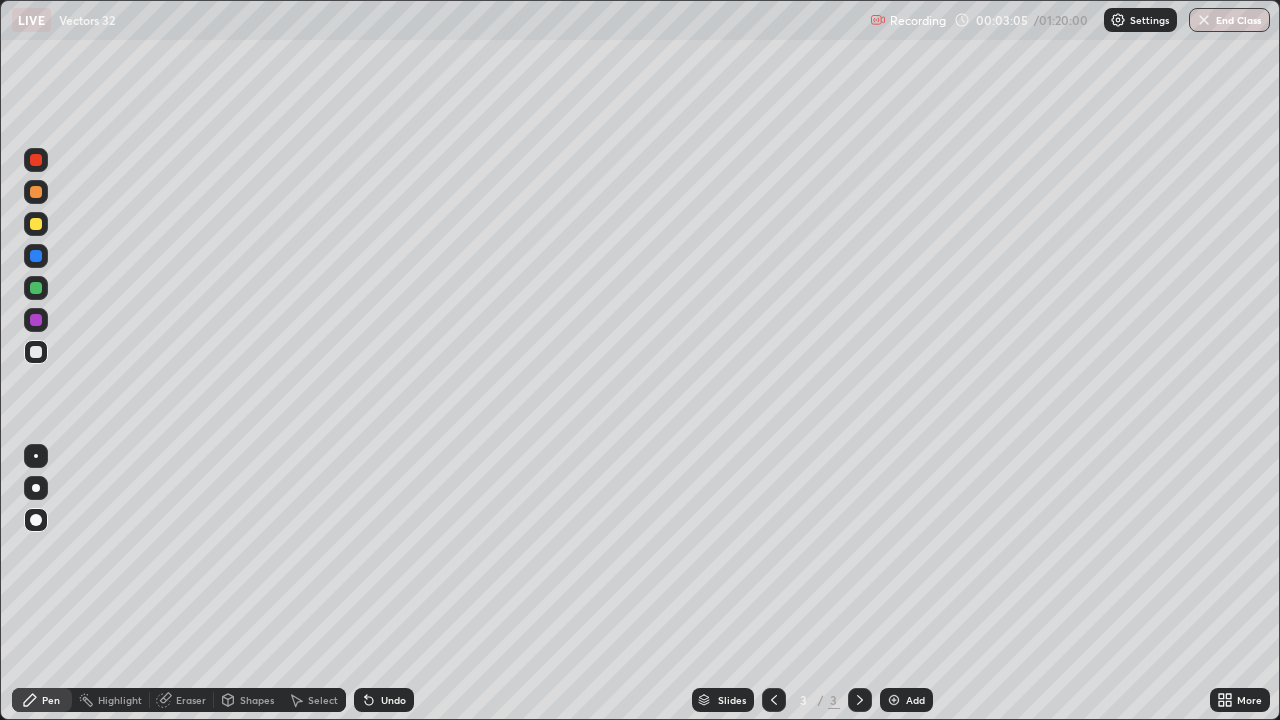 click on "Undo" at bounding box center [393, 700] 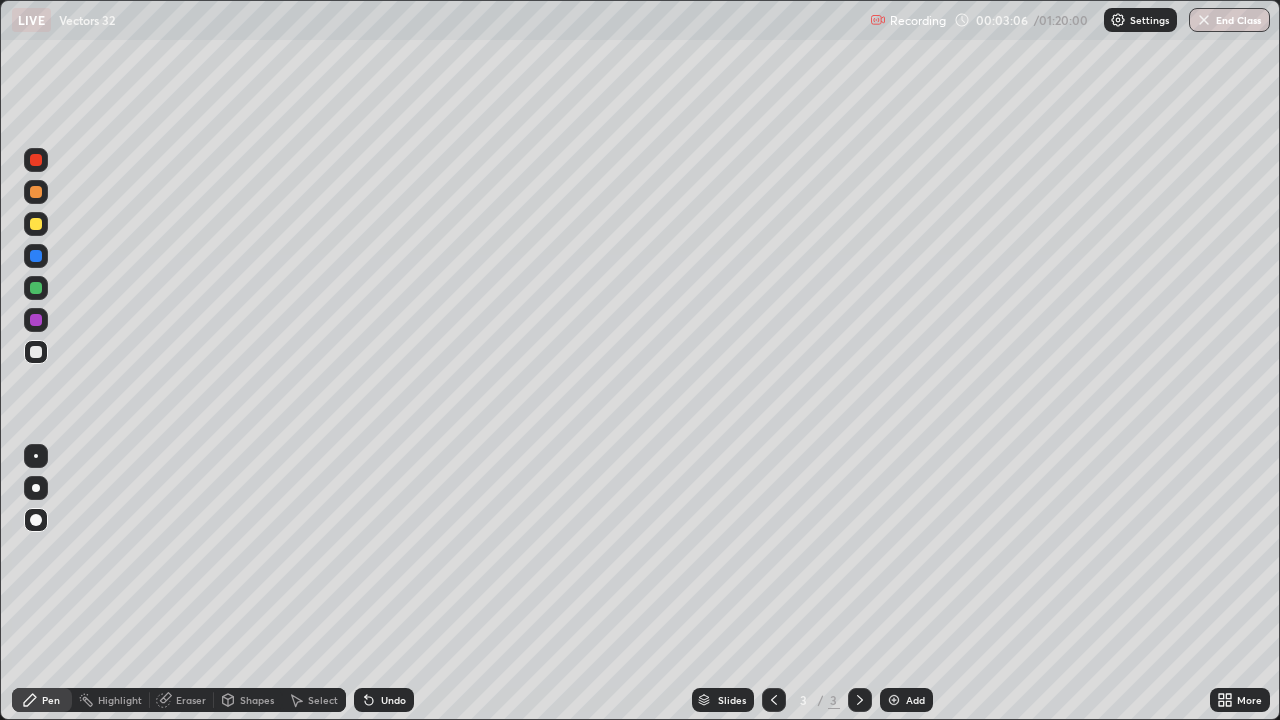 click on "Undo" at bounding box center (393, 700) 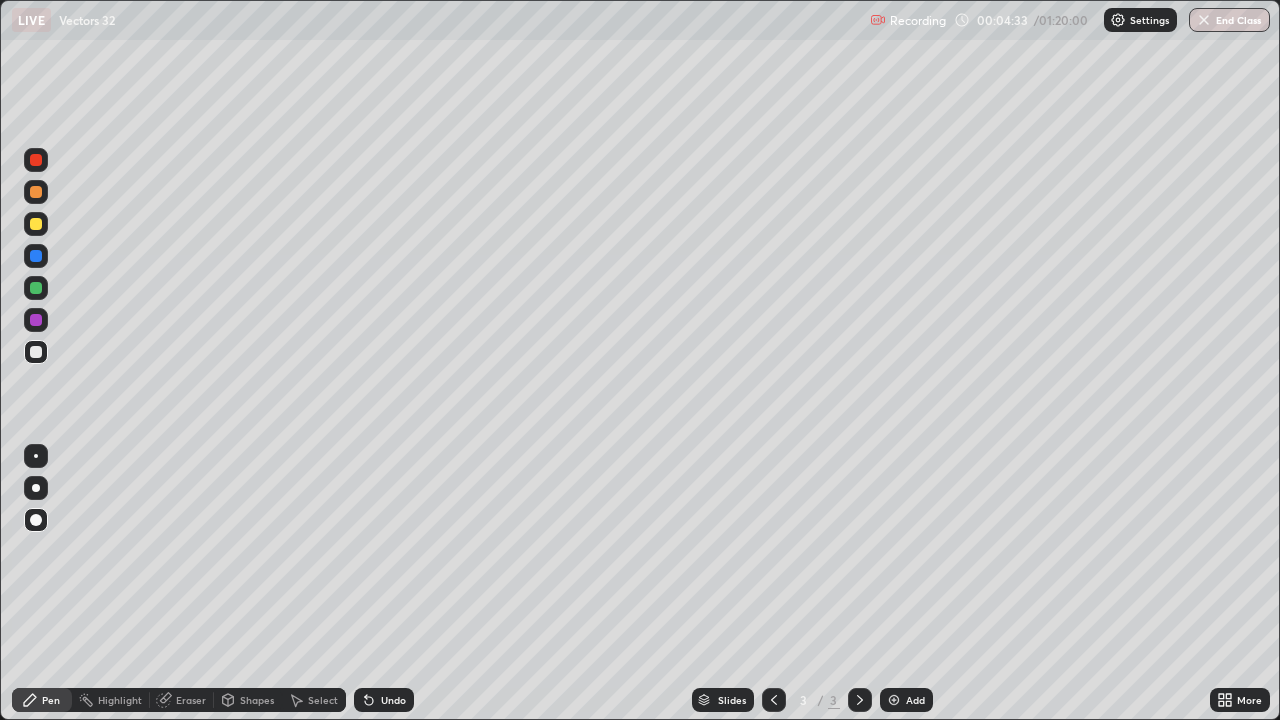 click on "Undo" at bounding box center [393, 700] 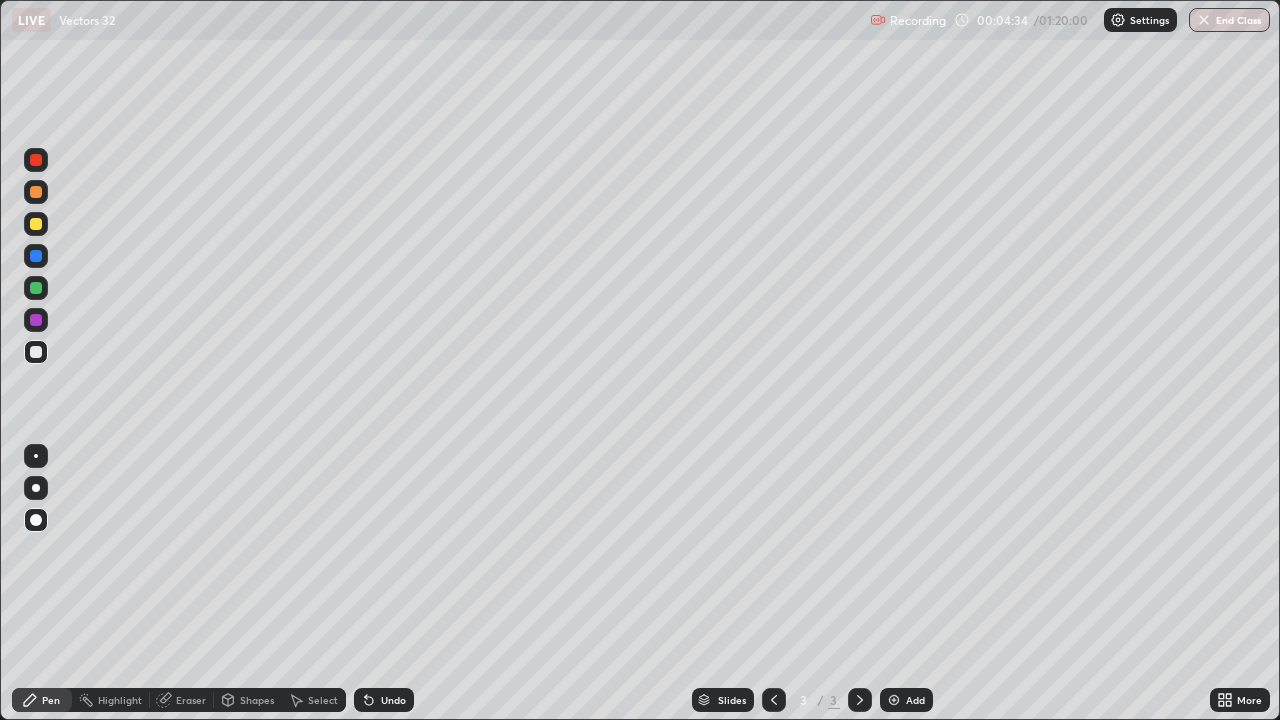 click on "Undo" at bounding box center [393, 700] 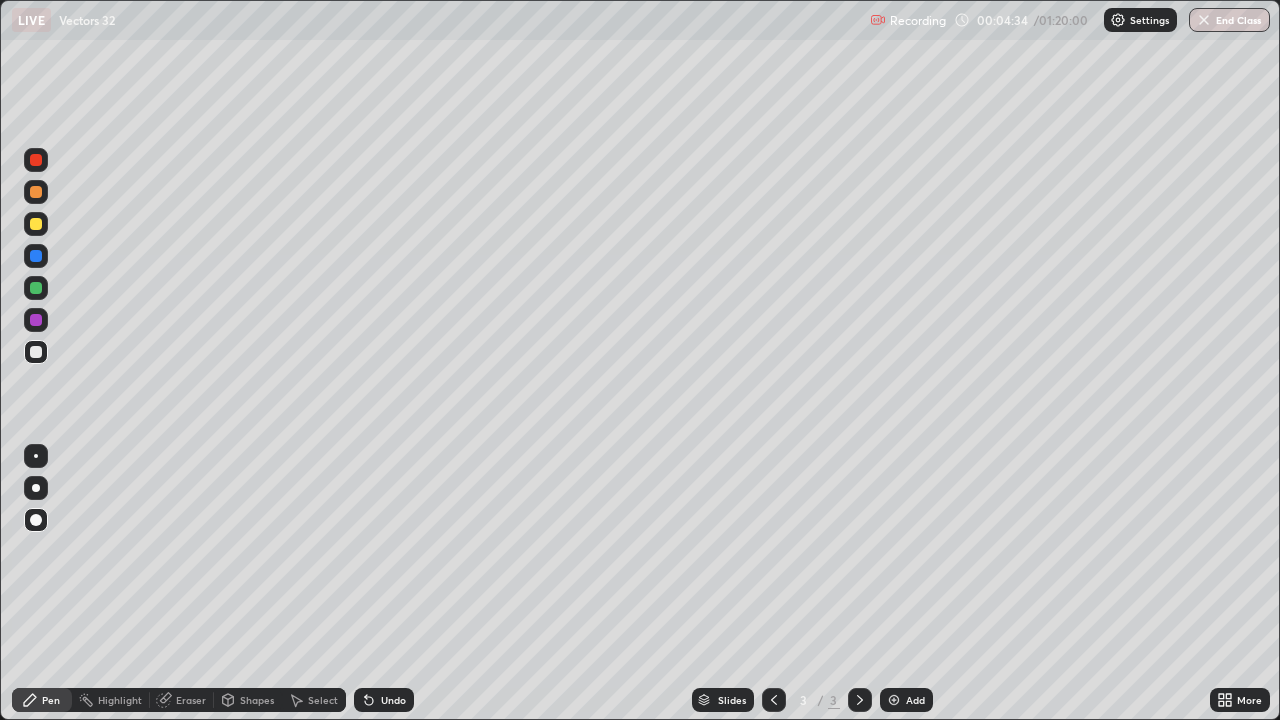 click on "Undo" at bounding box center [393, 700] 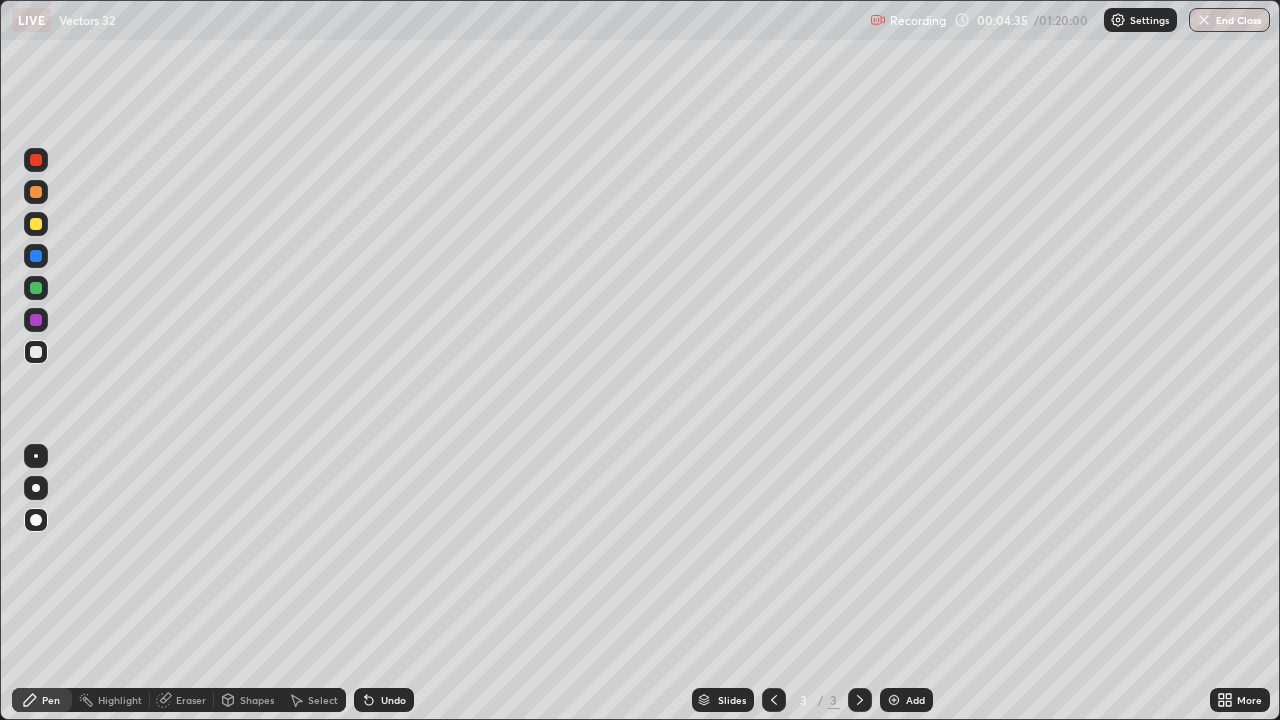 click on "Undo" at bounding box center [384, 700] 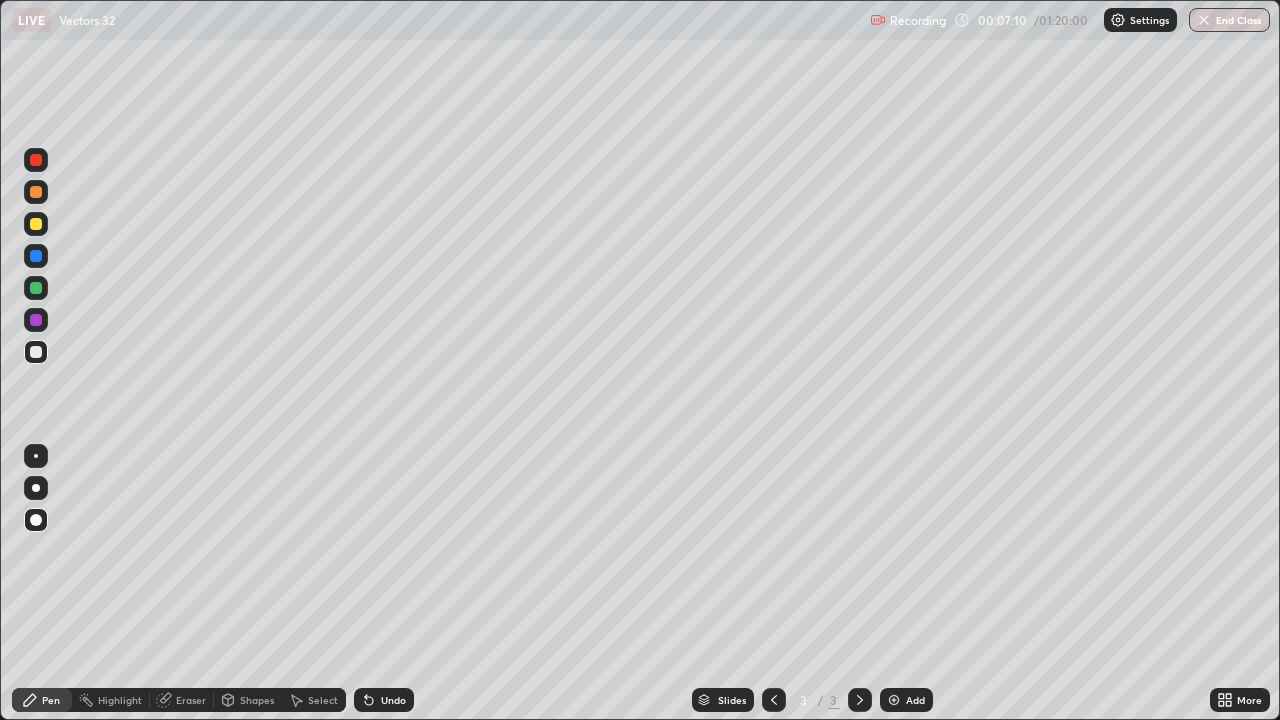 click on "Undo" at bounding box center (384, 700) 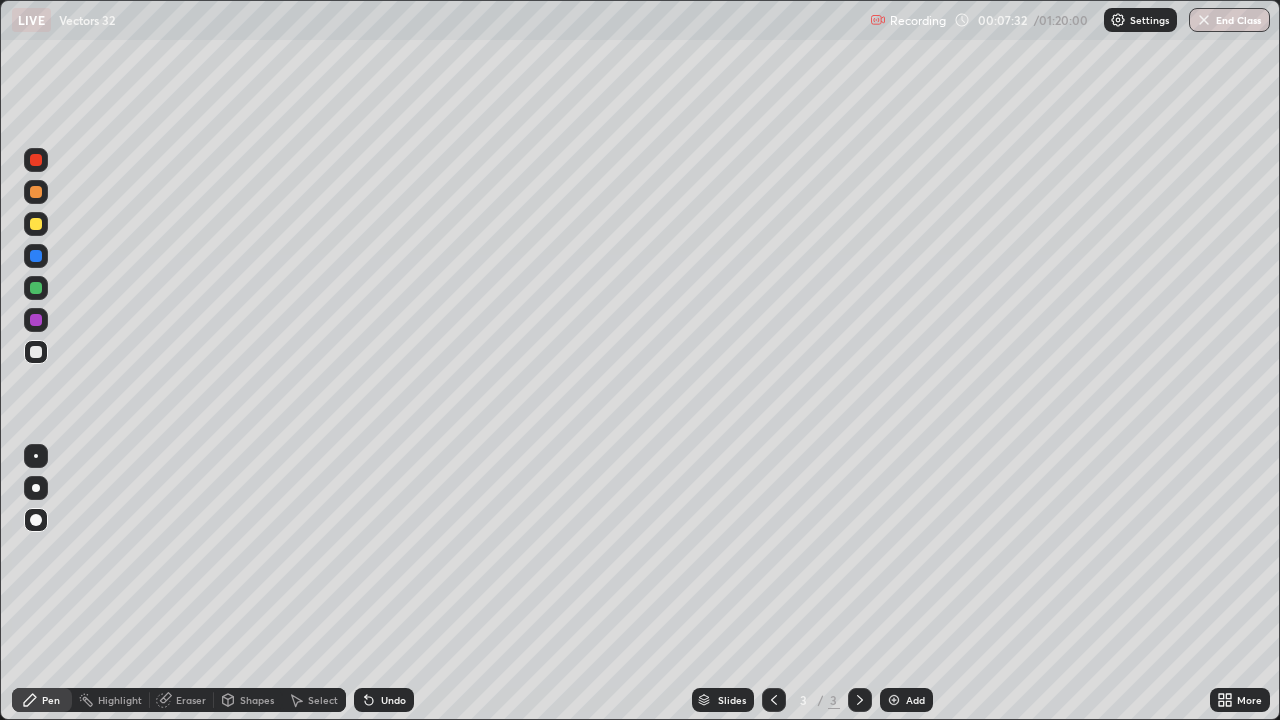 click on "Undo" at bounding box center [384, 700] 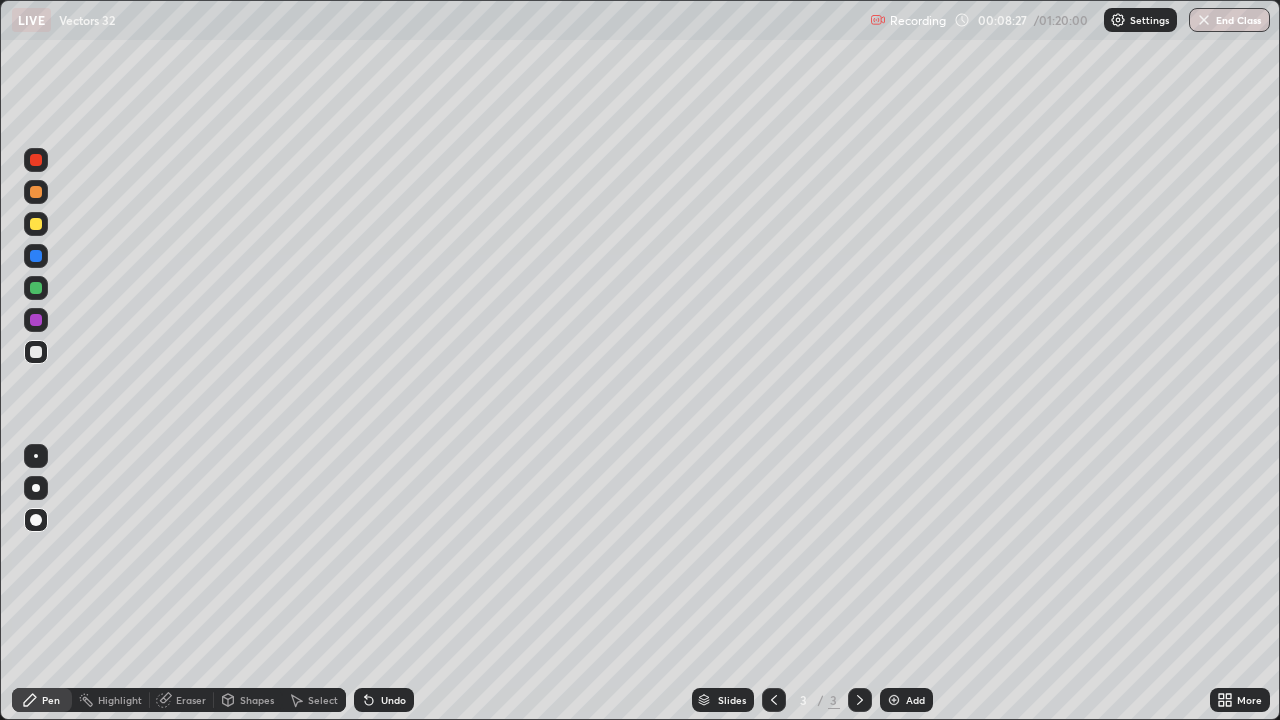 click at bounding box center [36, 224] 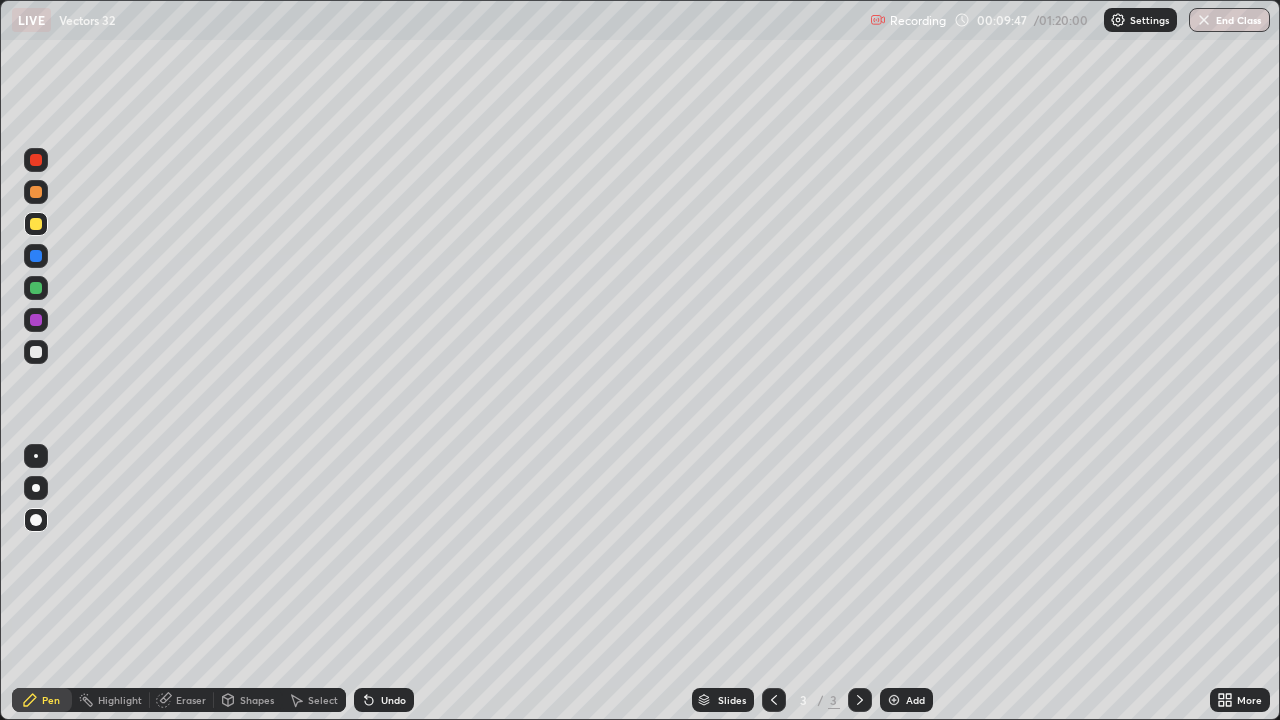 click at bounding box center [36, 352] 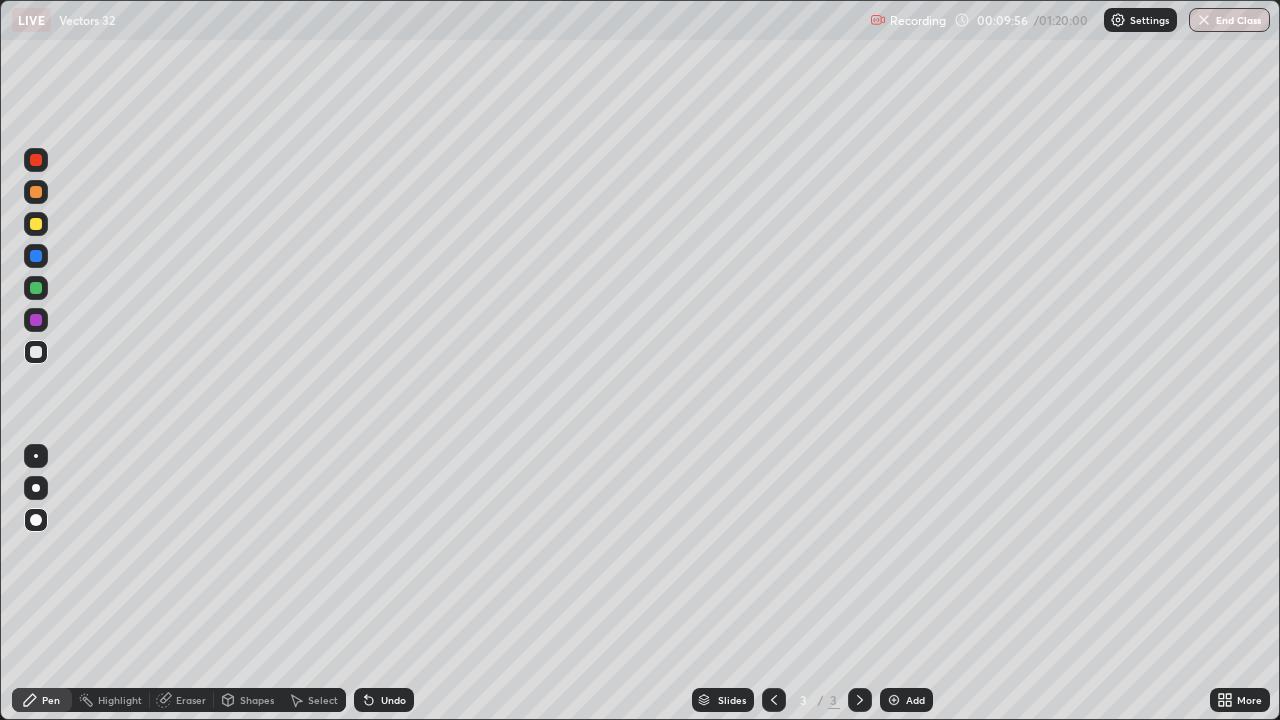 click on "Eraser" at bounding box center [191, 700] 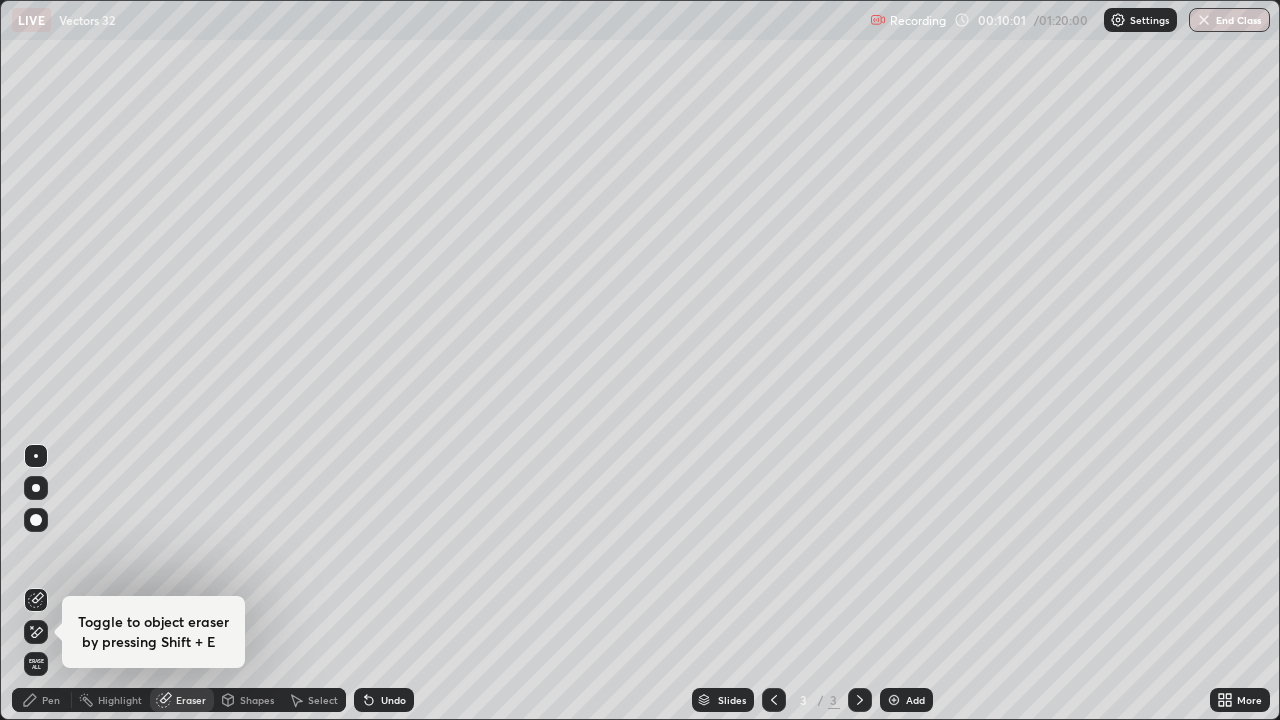 click on "Pen" at bounding box center [51, 700] 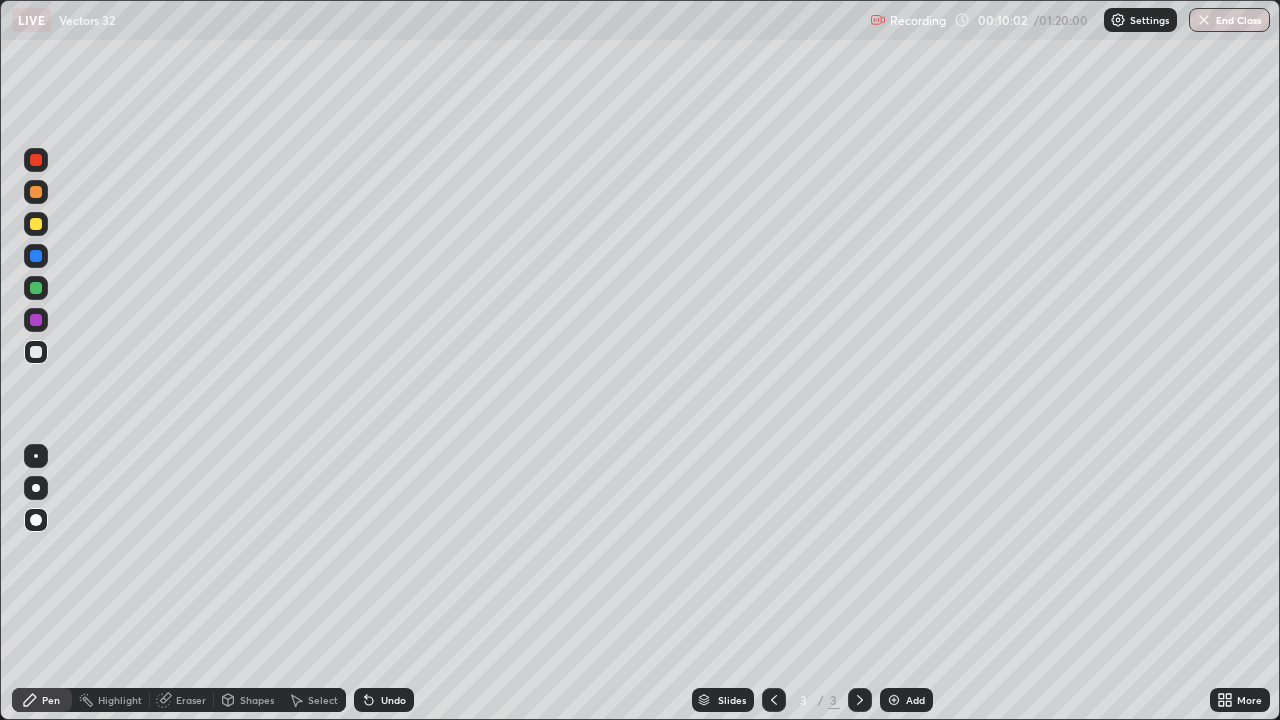 click on "Pen" at bounding box center [51, 700] 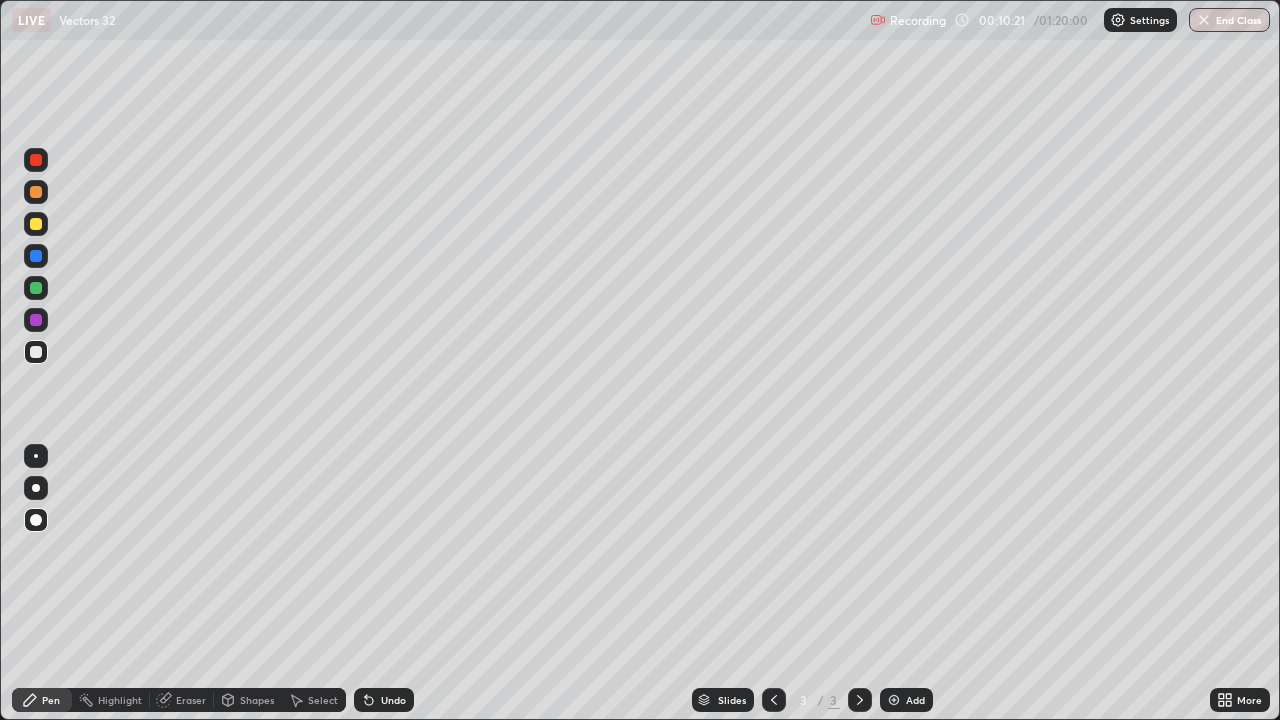 click on "Select" at bounding box center [323, 700] 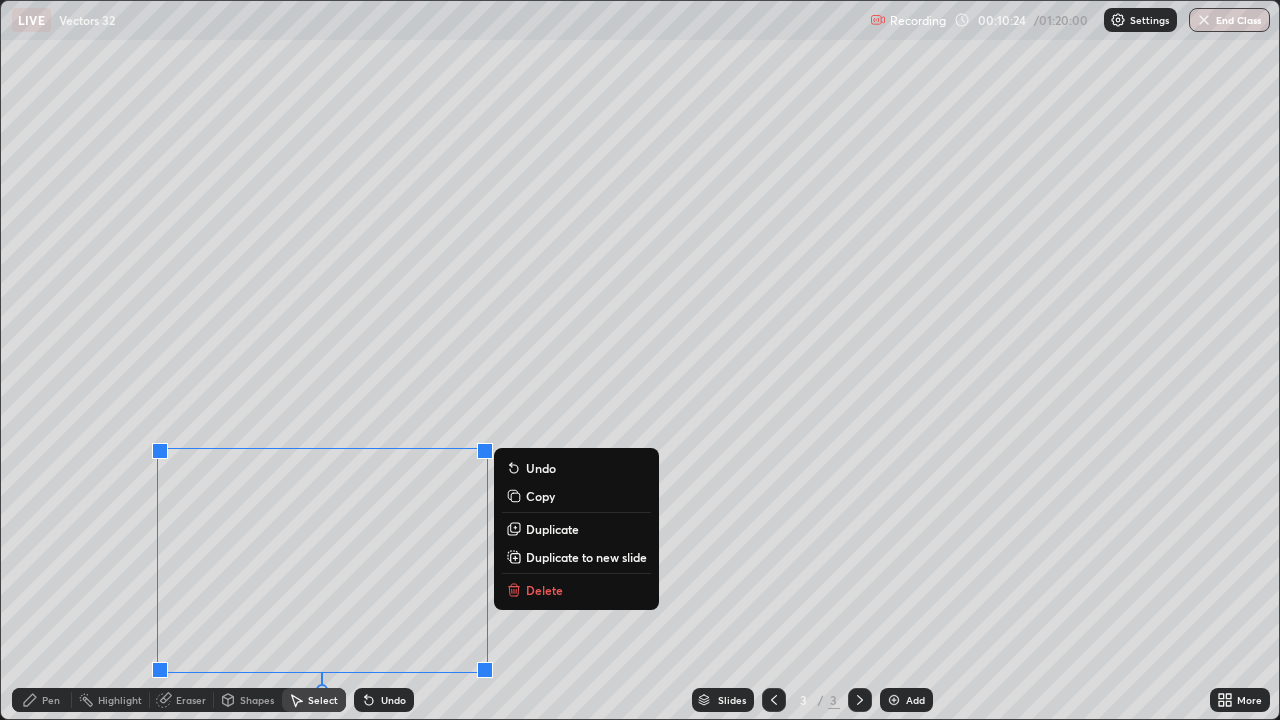 click on "Delete" at bounding box center [544, 590] 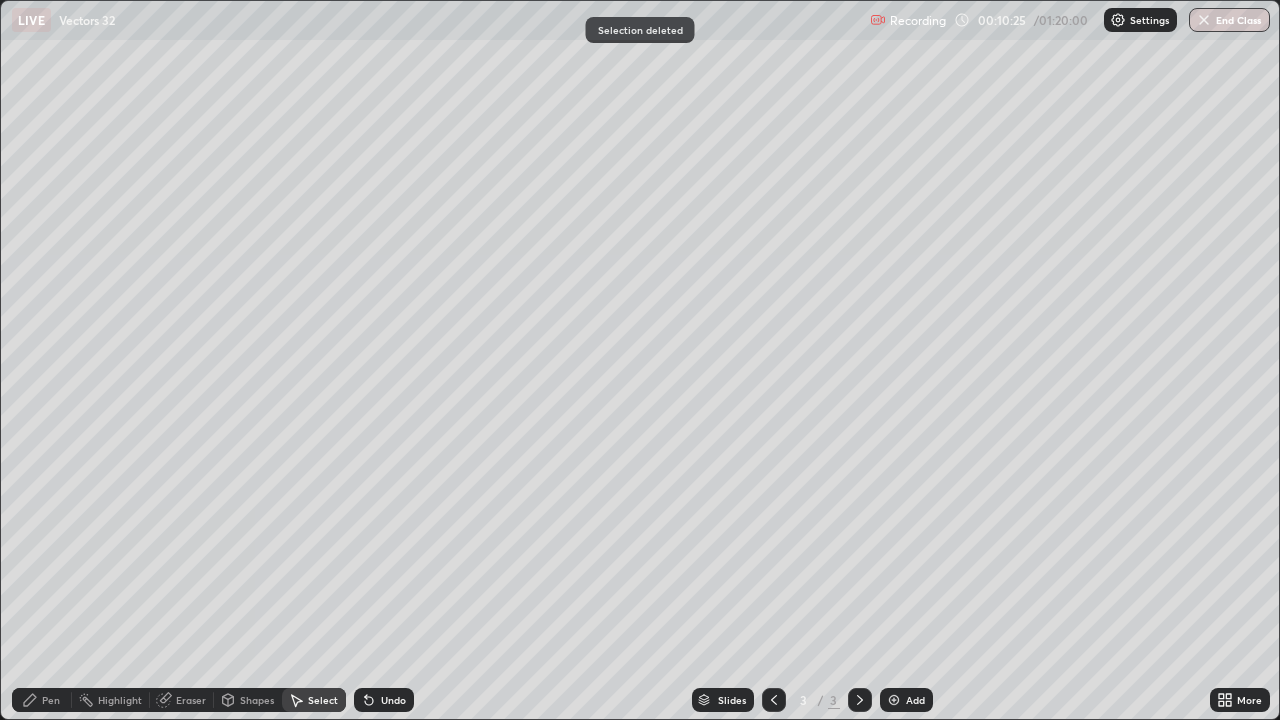 click 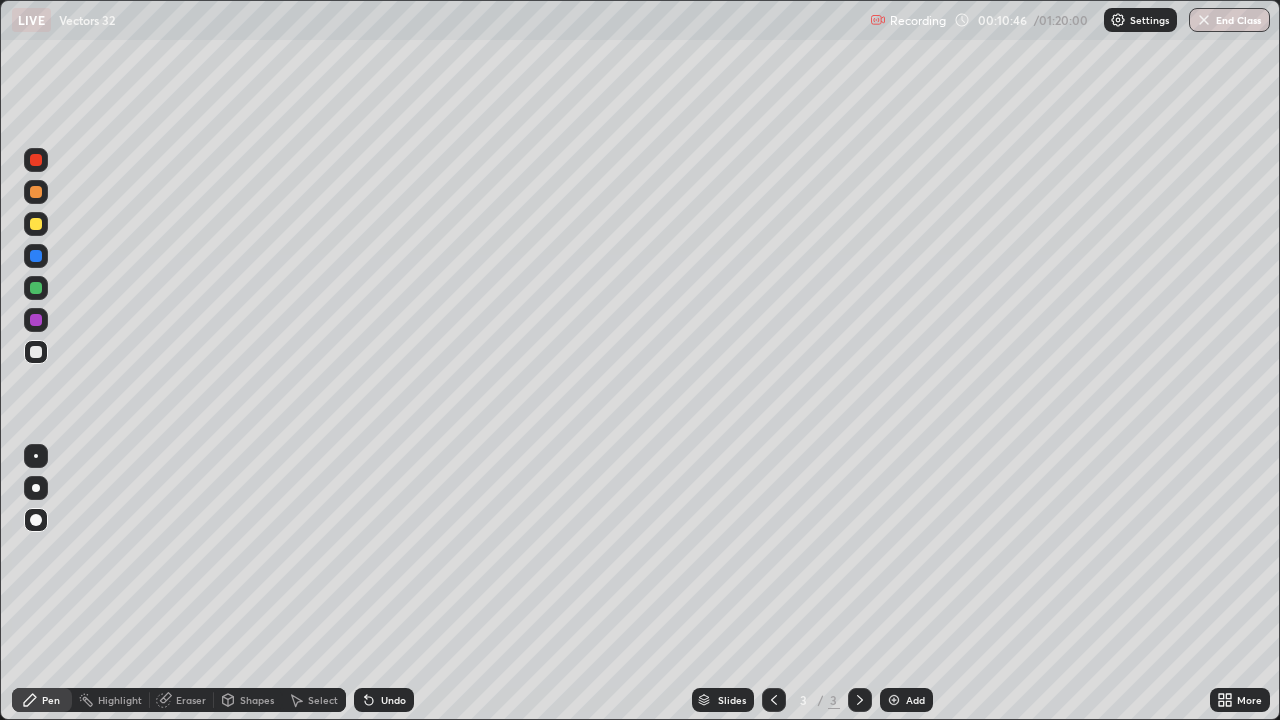 click on "Undo" at bounding box center (384, 700) 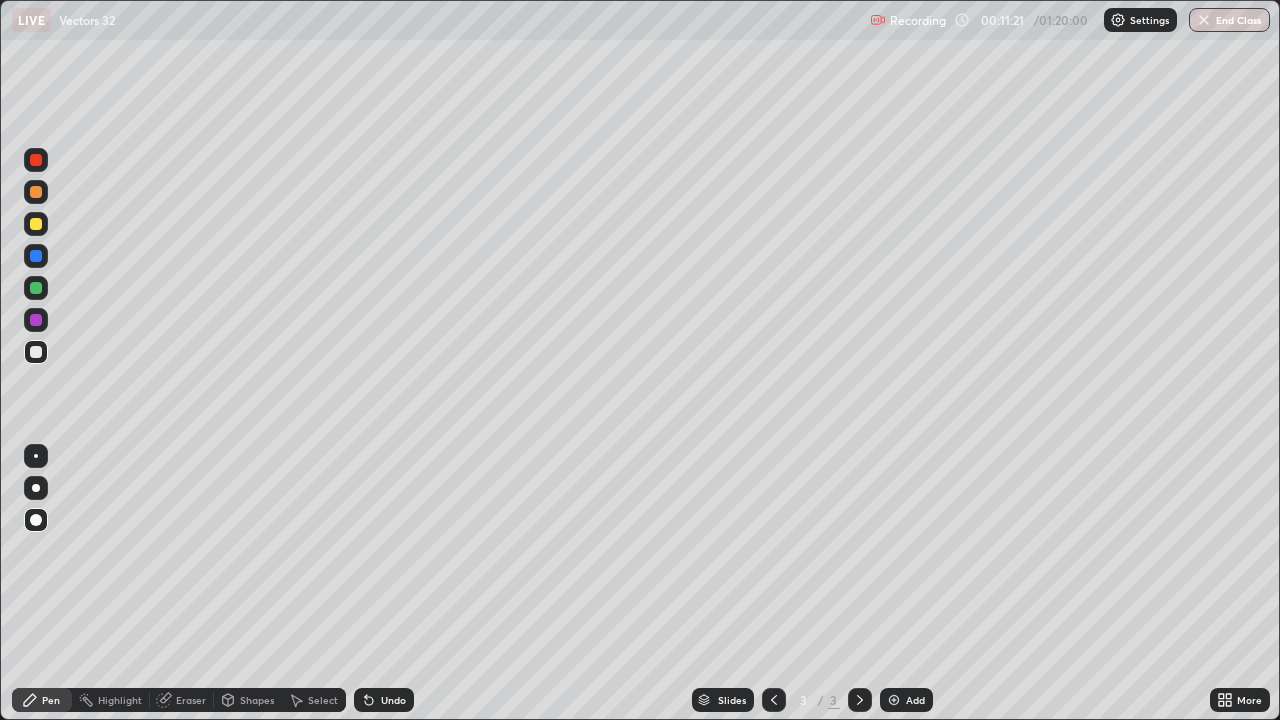 click on "Eraser" at bounding box center [182, 700] 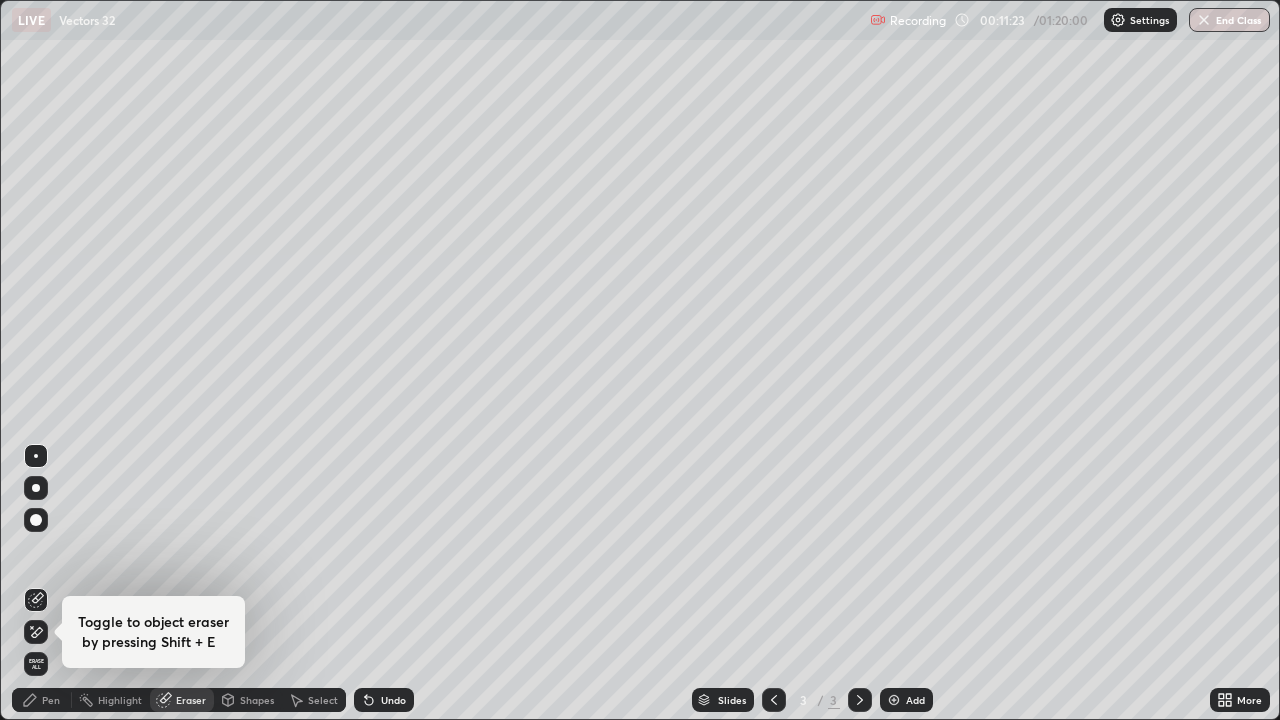 click on "Pen" at bounding box center [51, 700] 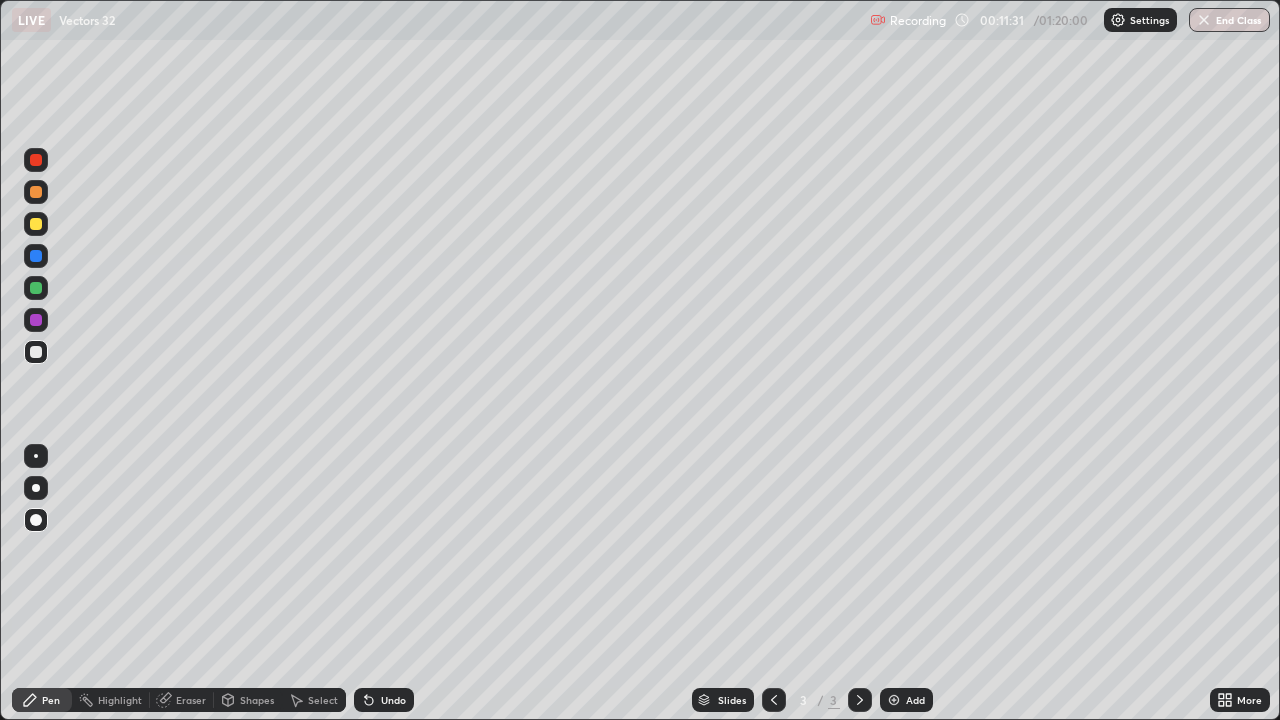 click at bounding box center [36, 320] 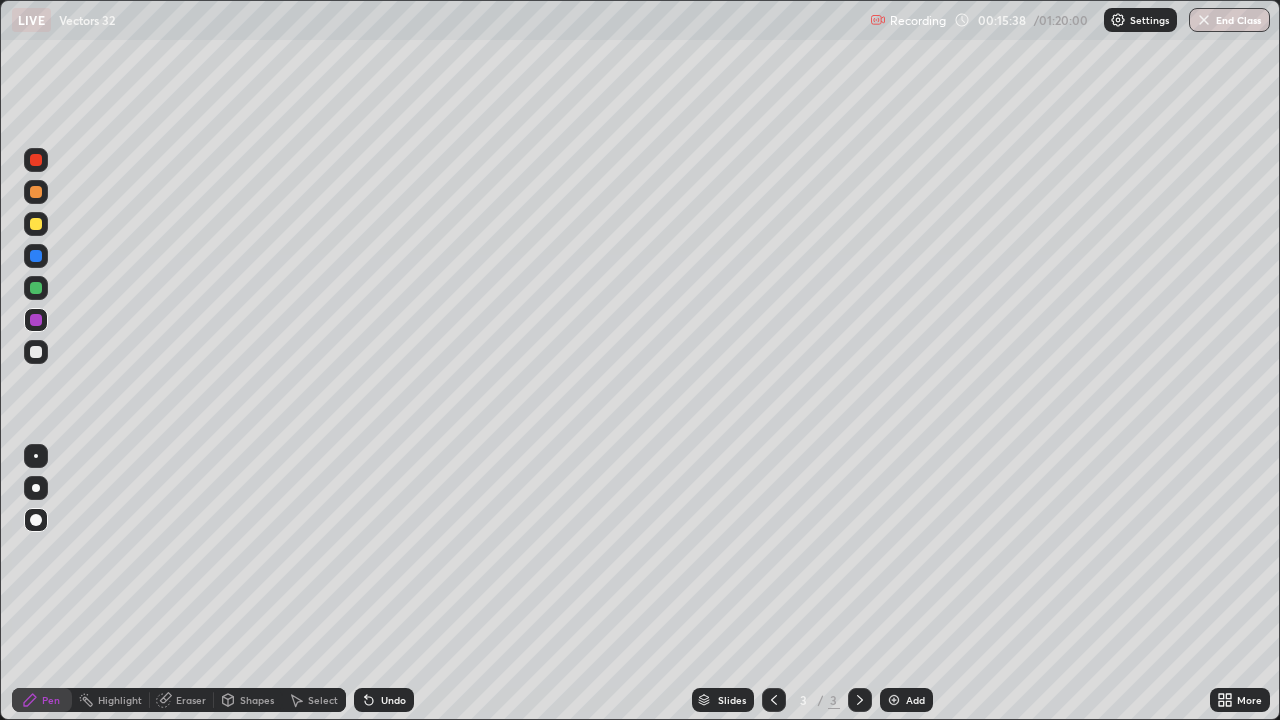 click on "Select" at bounding box center [323, 700] 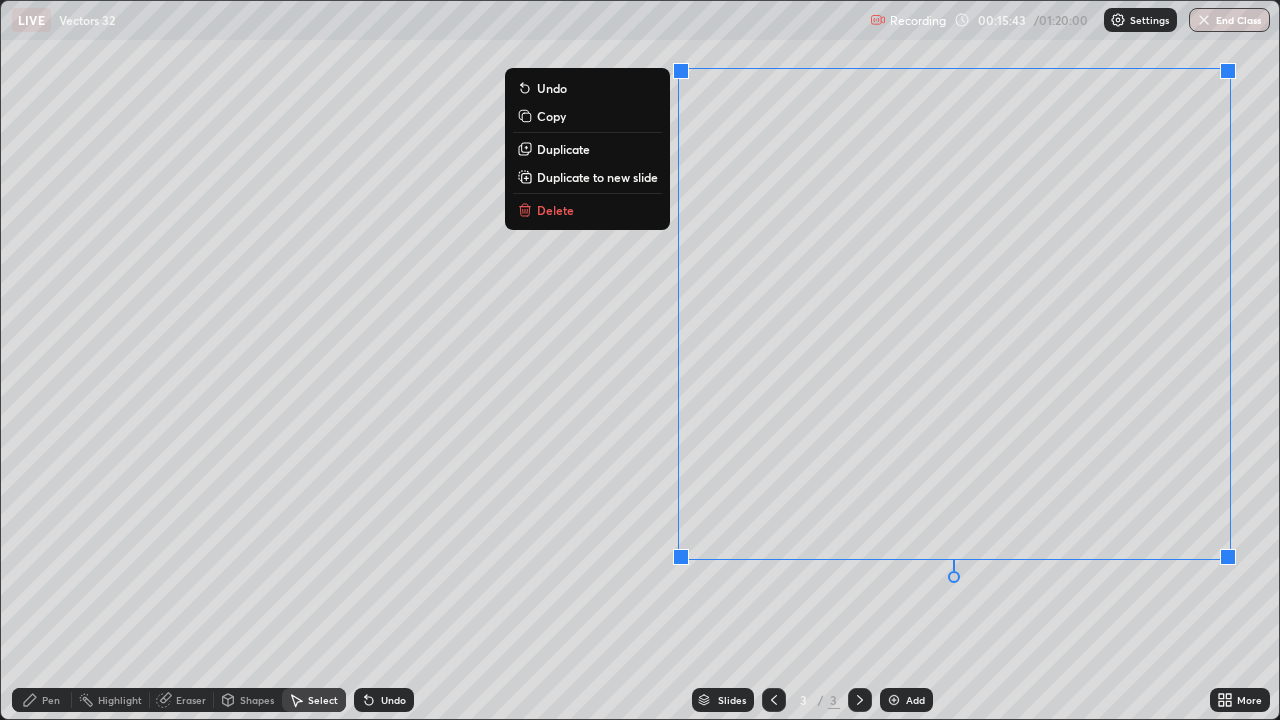click on "0 ° Undo Copy Duplicate Duplicate to new slide Delete" at bounding box center [640, 360] 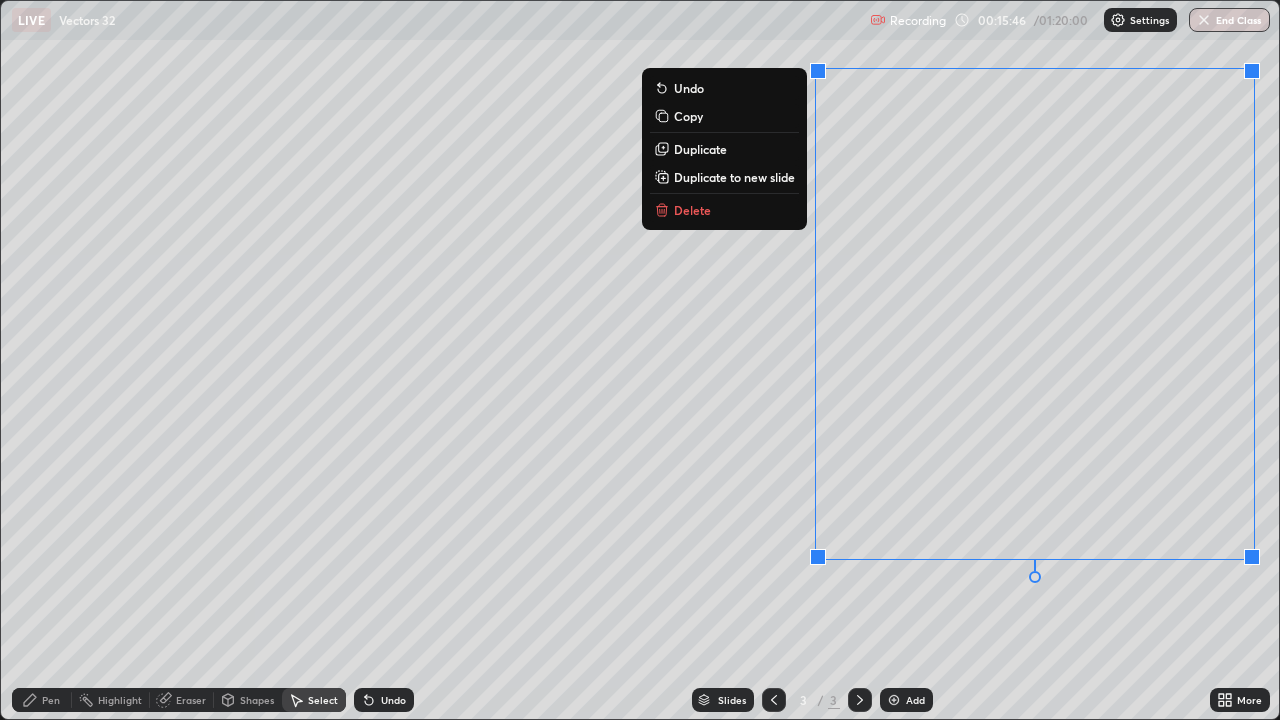 click on "0 ° Undo Copy Duplicate Duplicate to new slide Delete" at bounding box center [640, 360] 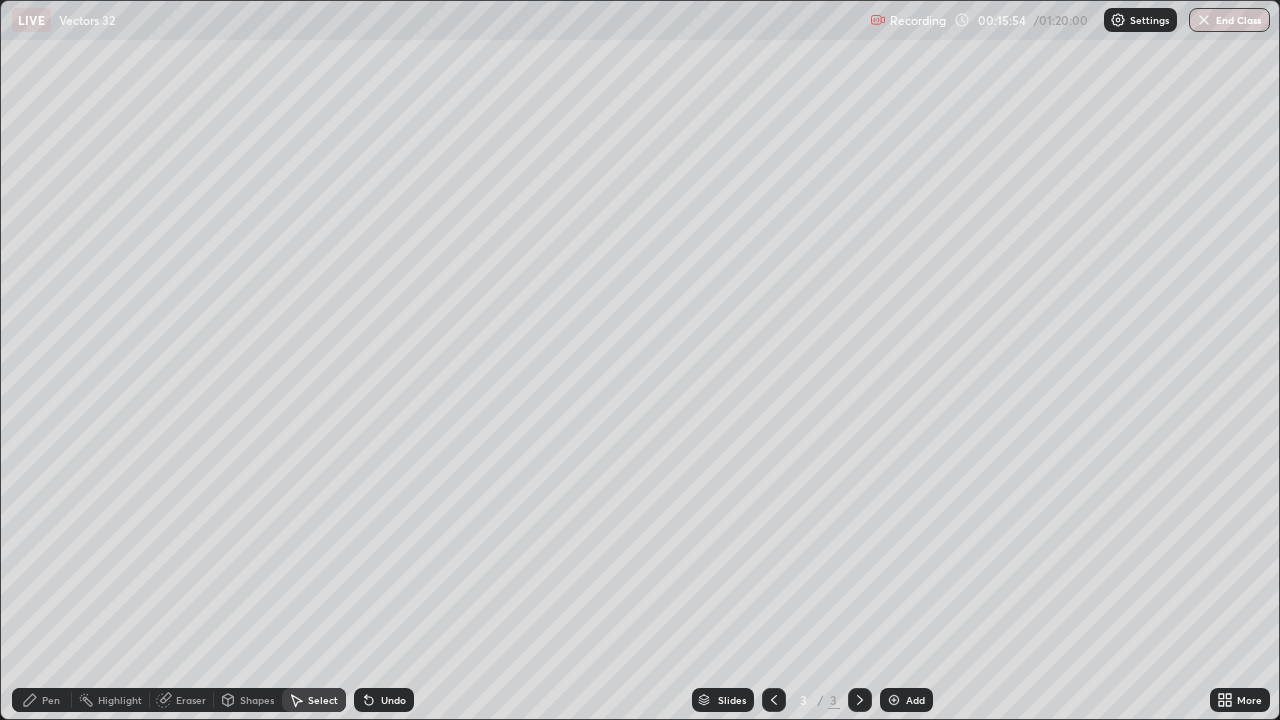 click on "Pen" at bounding box center [42, 700] 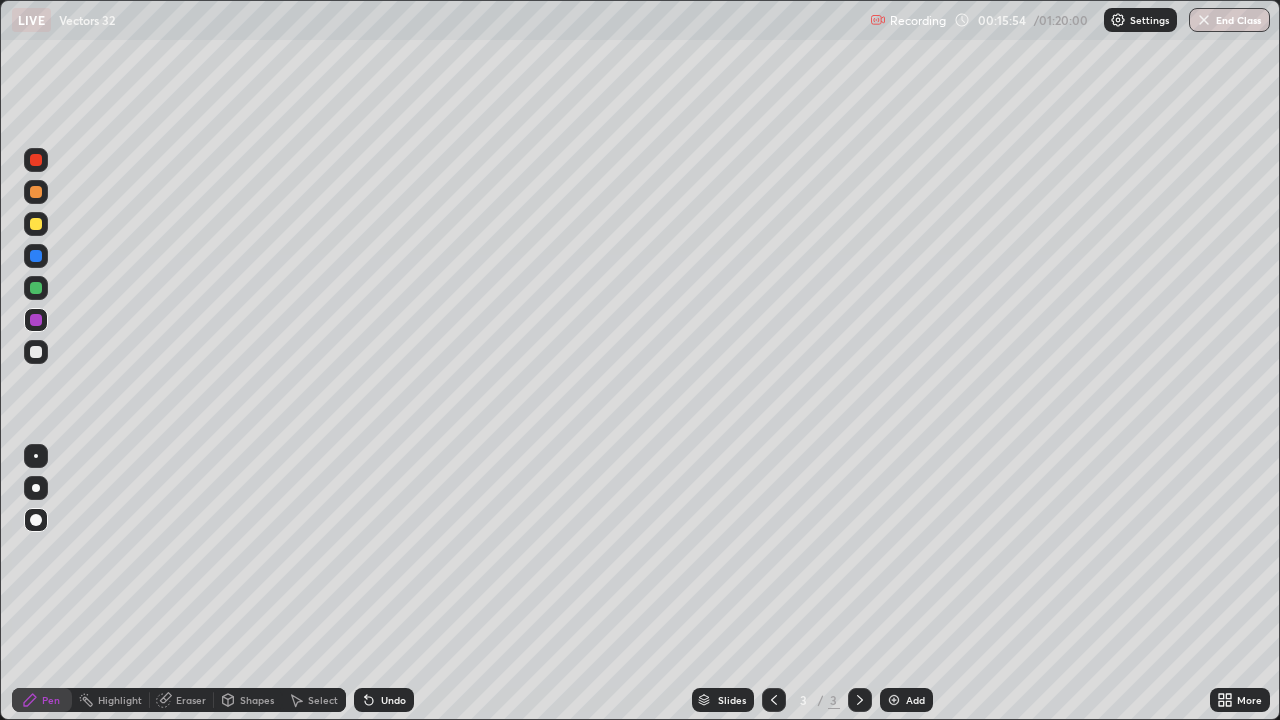 click at bounding box center [36, 288] 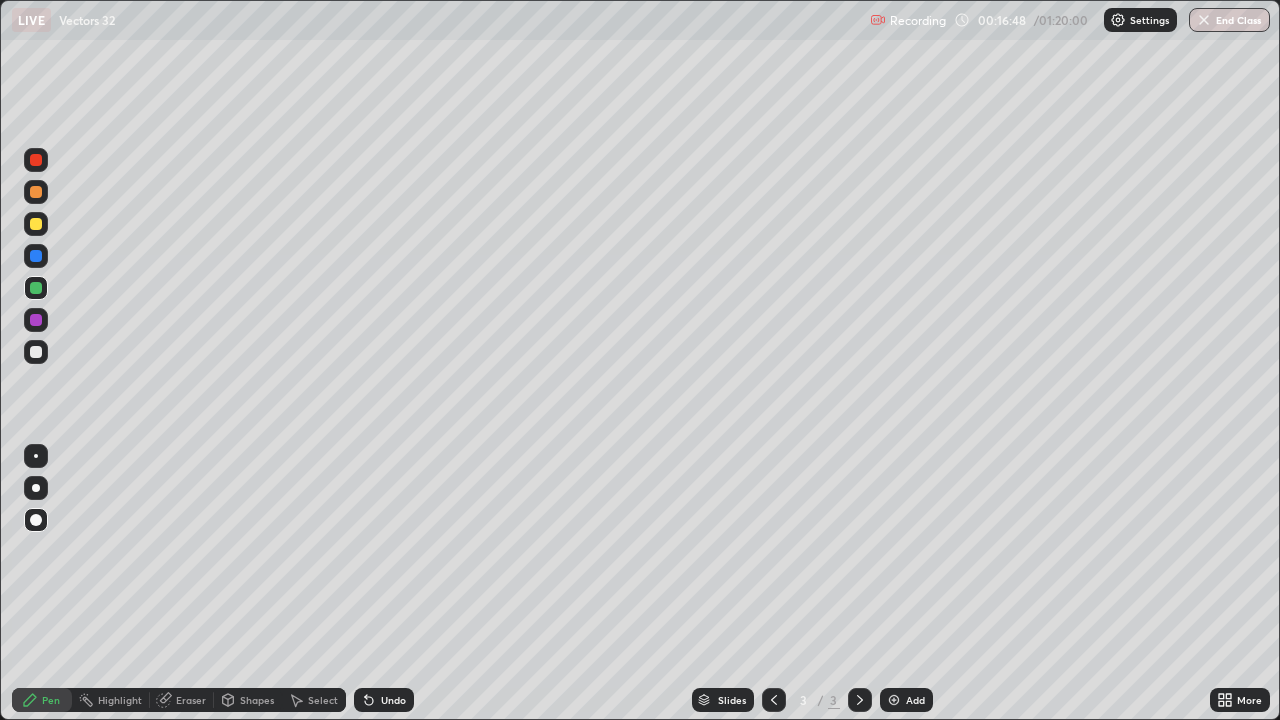 click 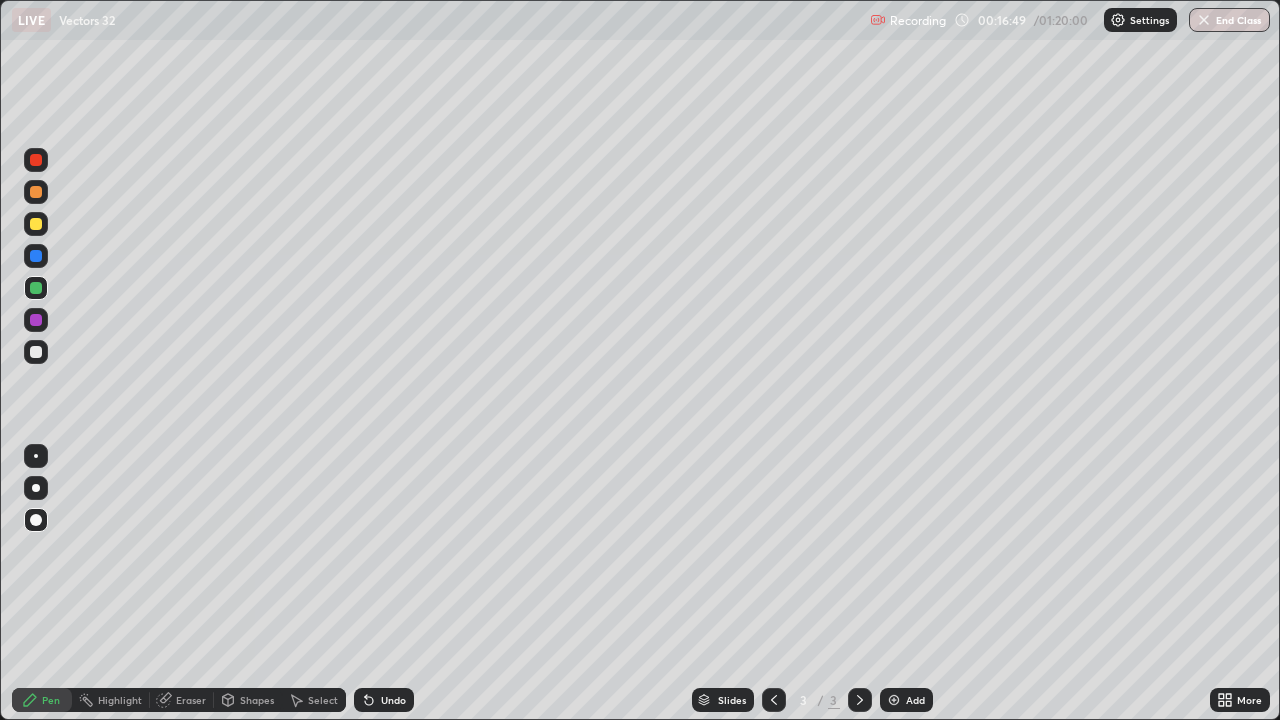 click on "Add" at bounding box center [915, 700] 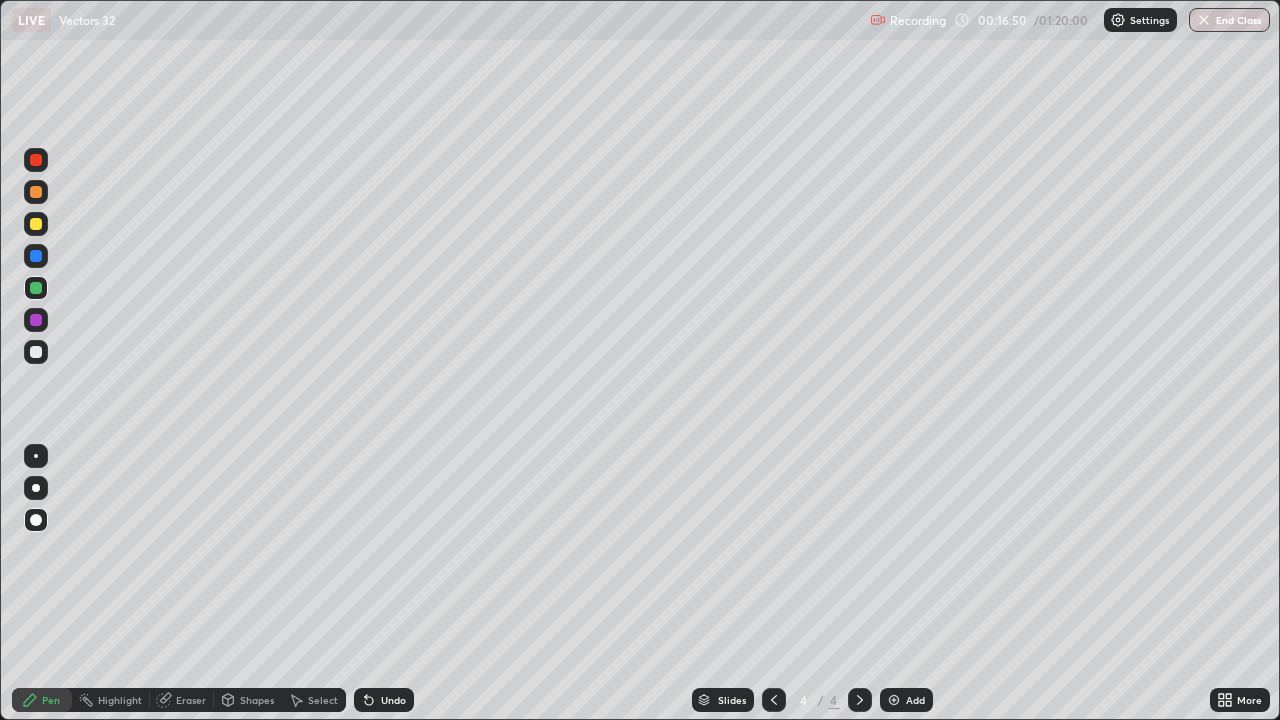 click at bounding box center [36, 352] 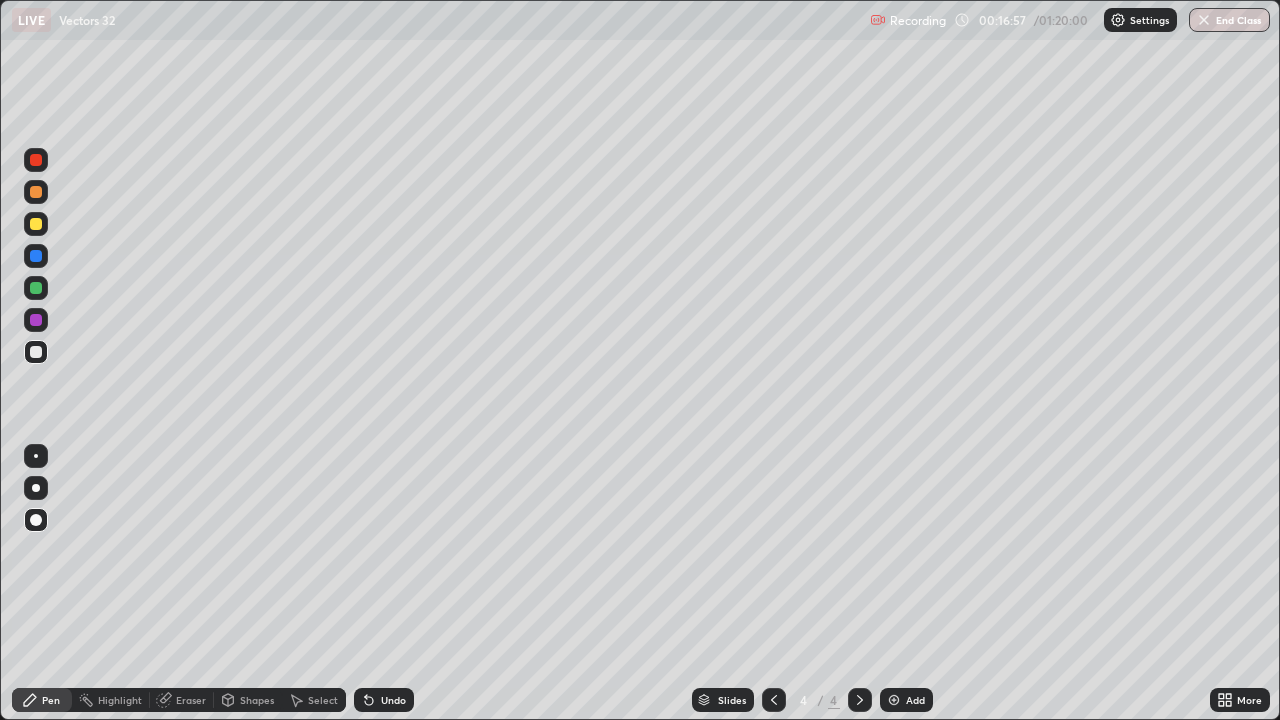 click 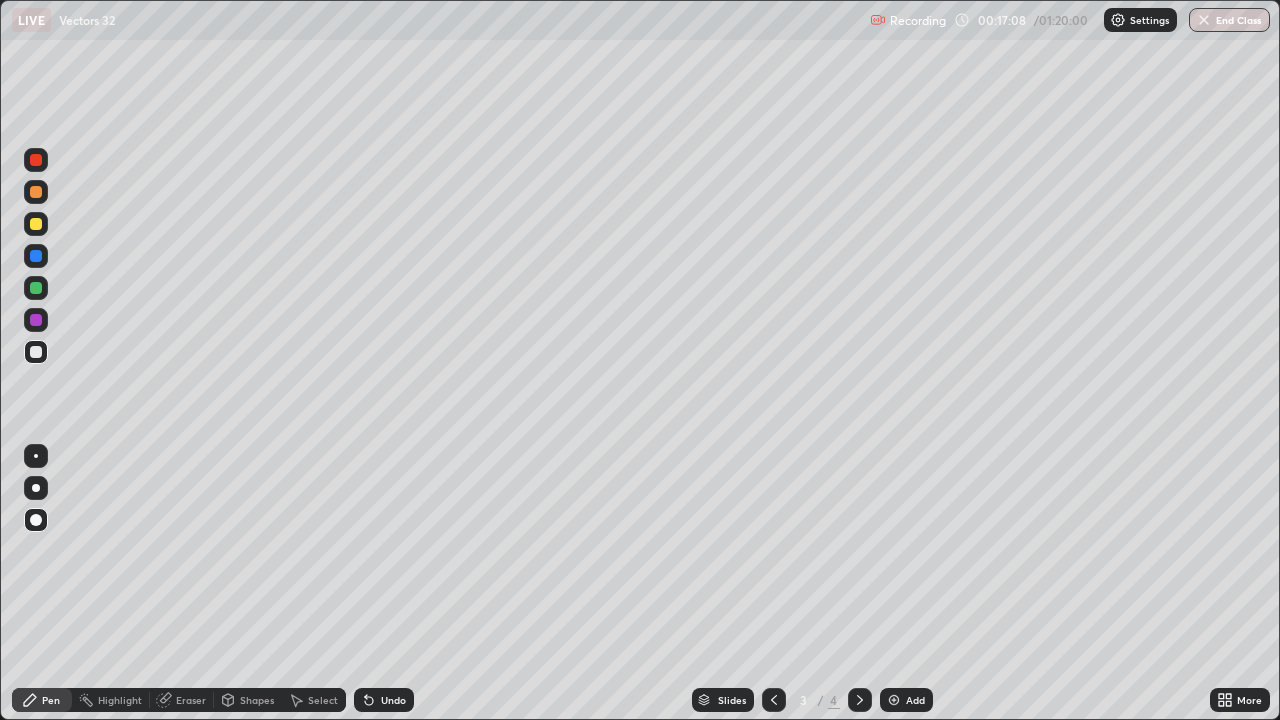 click at bounding box center (860, 700) 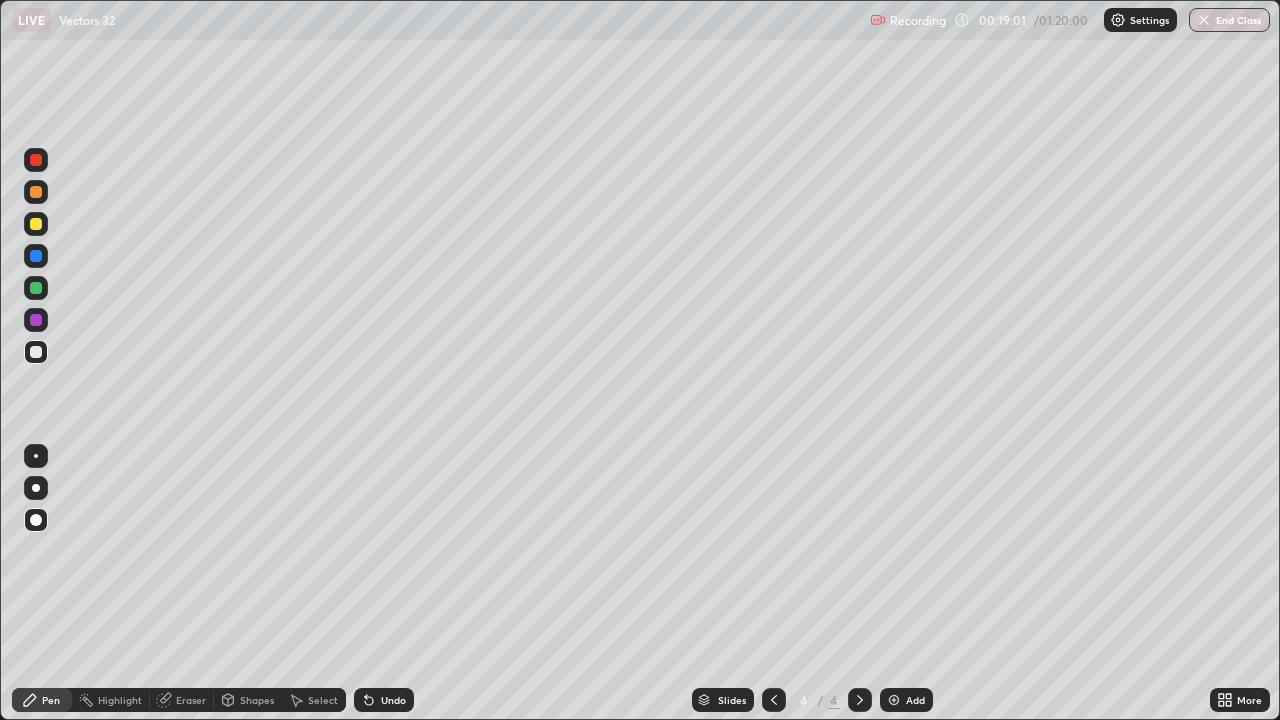 click on "Undo" at bounding box center (384, 700) 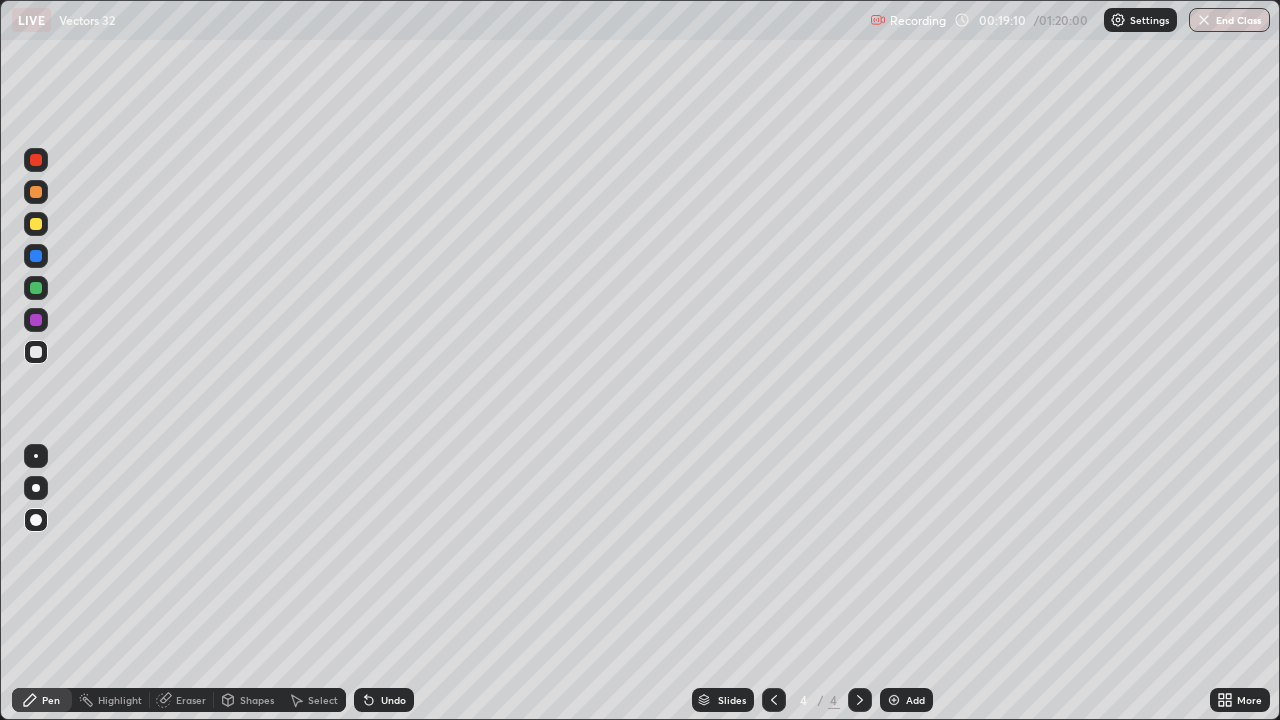 click on "Undo" at bounding box center (393, 700) 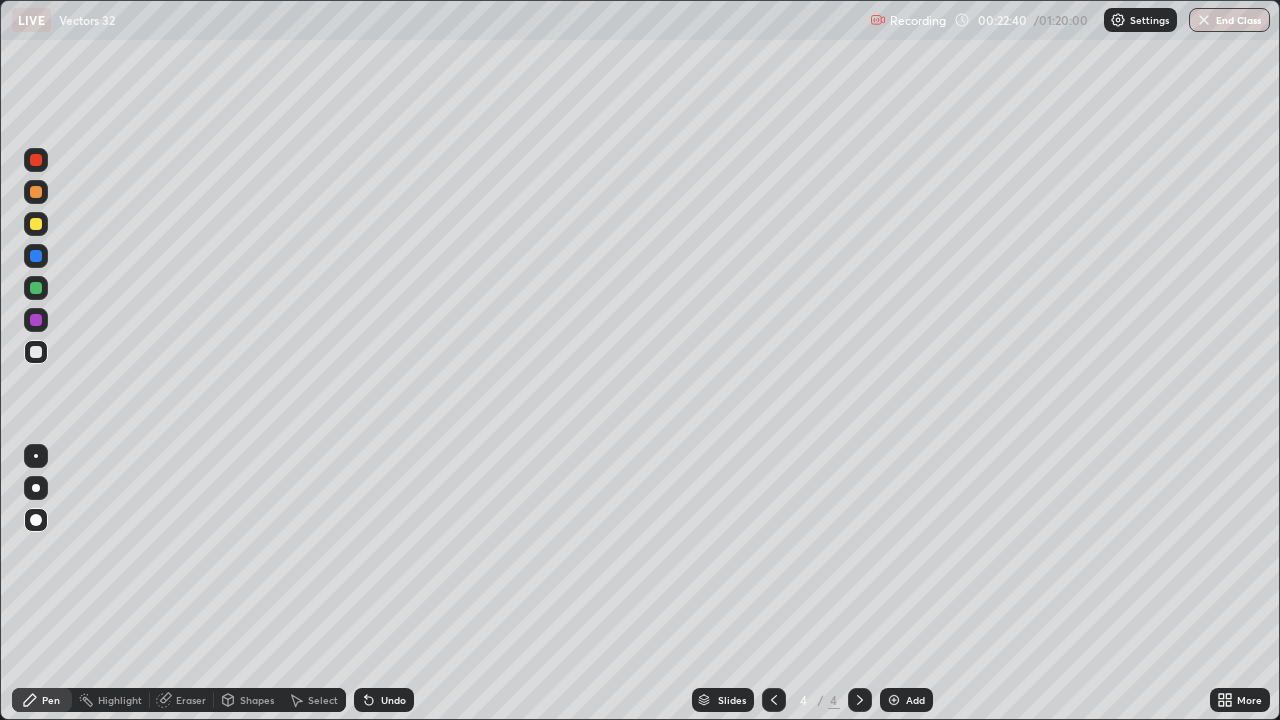 click 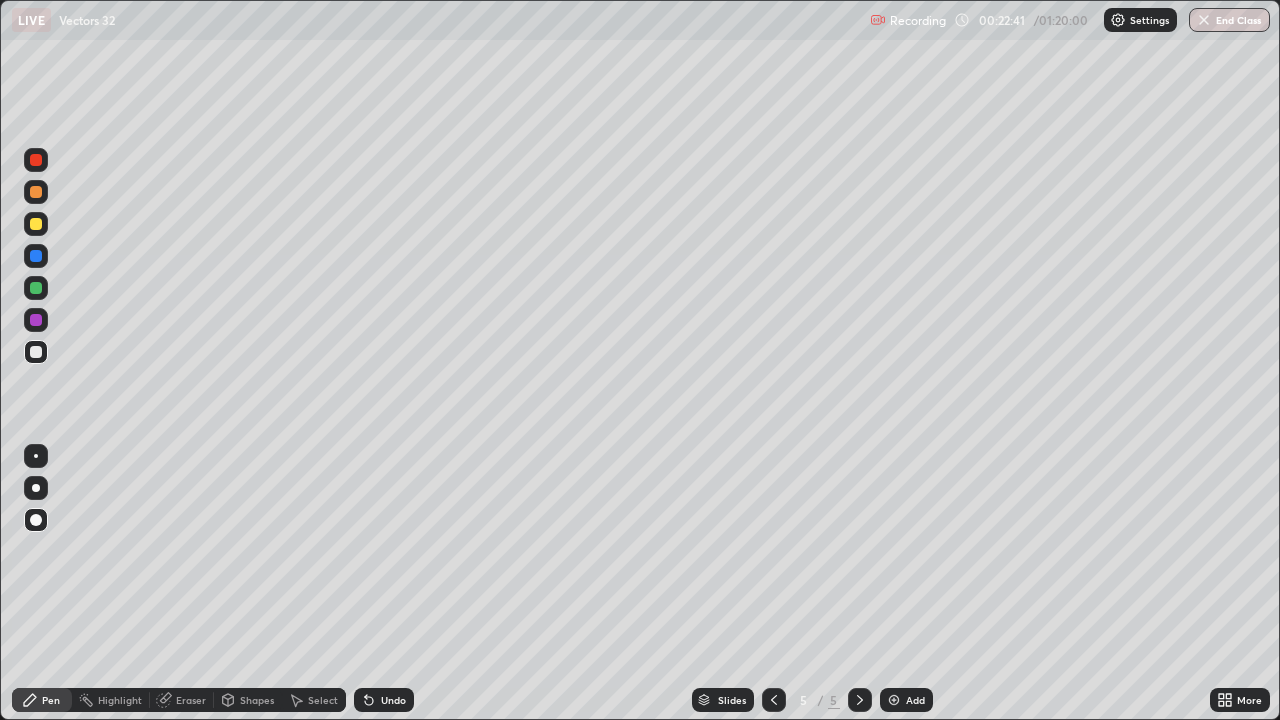 click at bounding box center (36, 352) 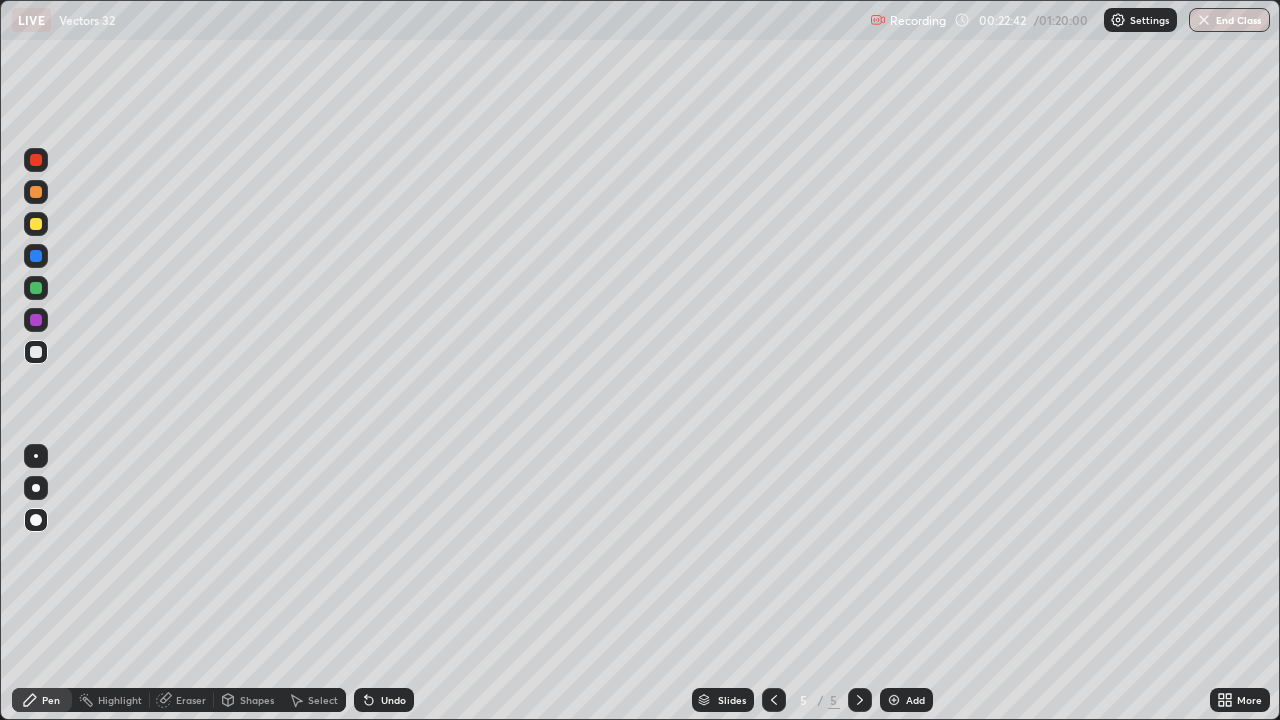 click at bounding box center (36, 288) 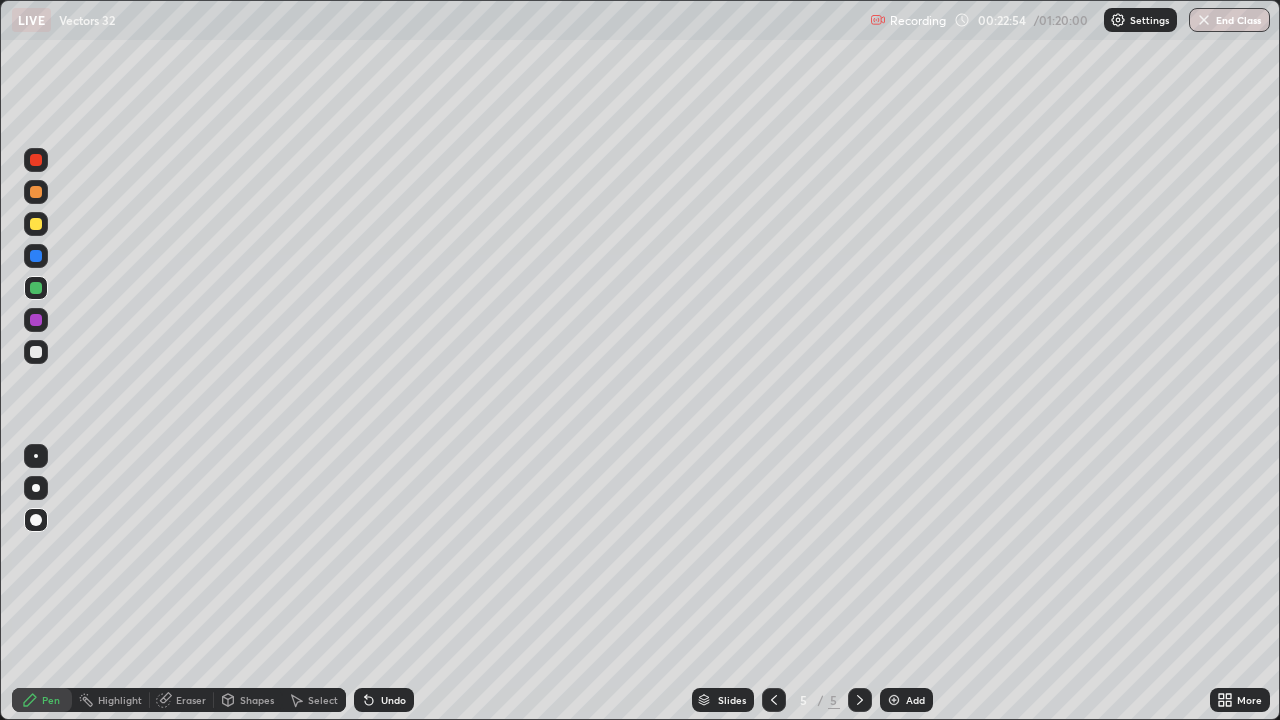 click at bounding box center (36, 352) 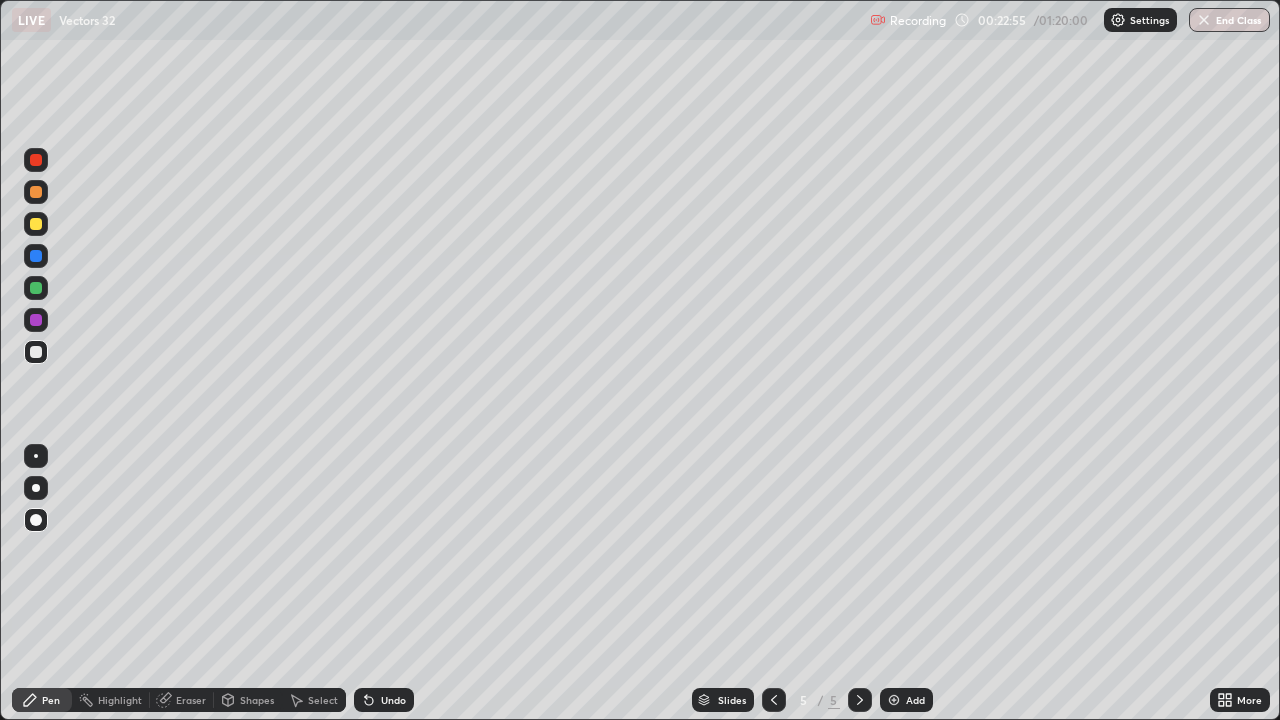 click at bounding box center (36, 288) 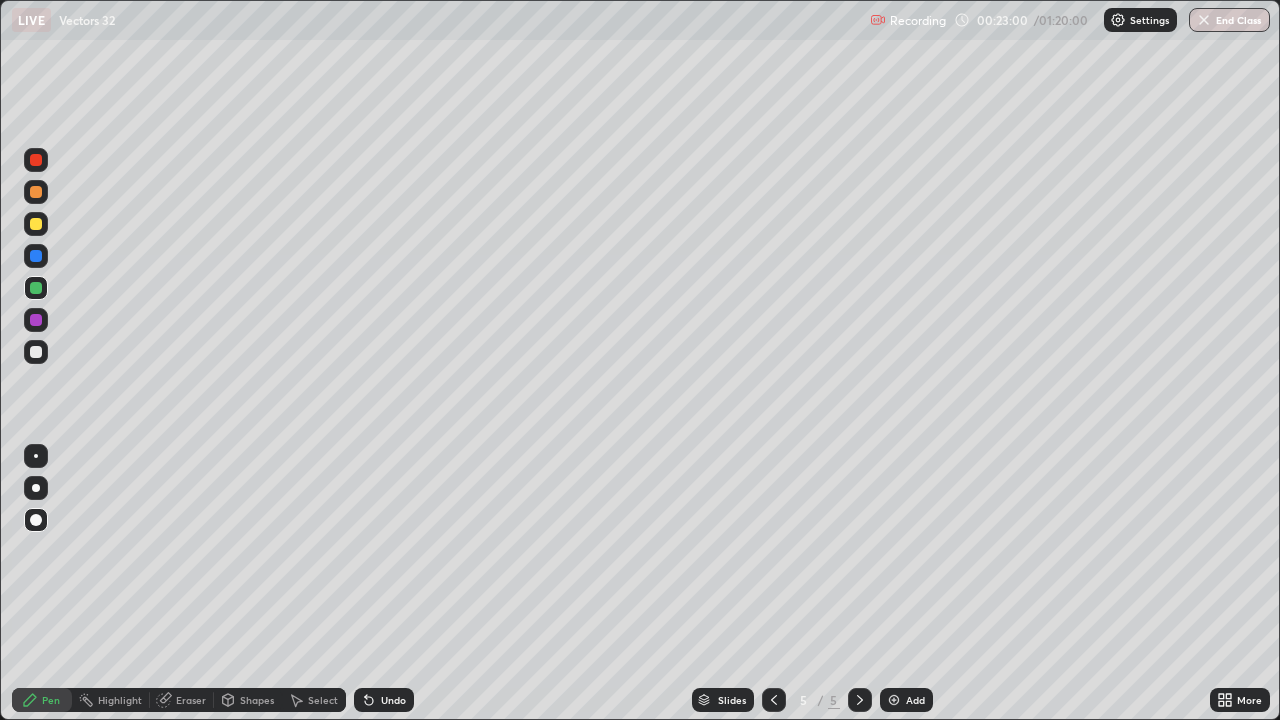 click at bounding box center (36, 320) 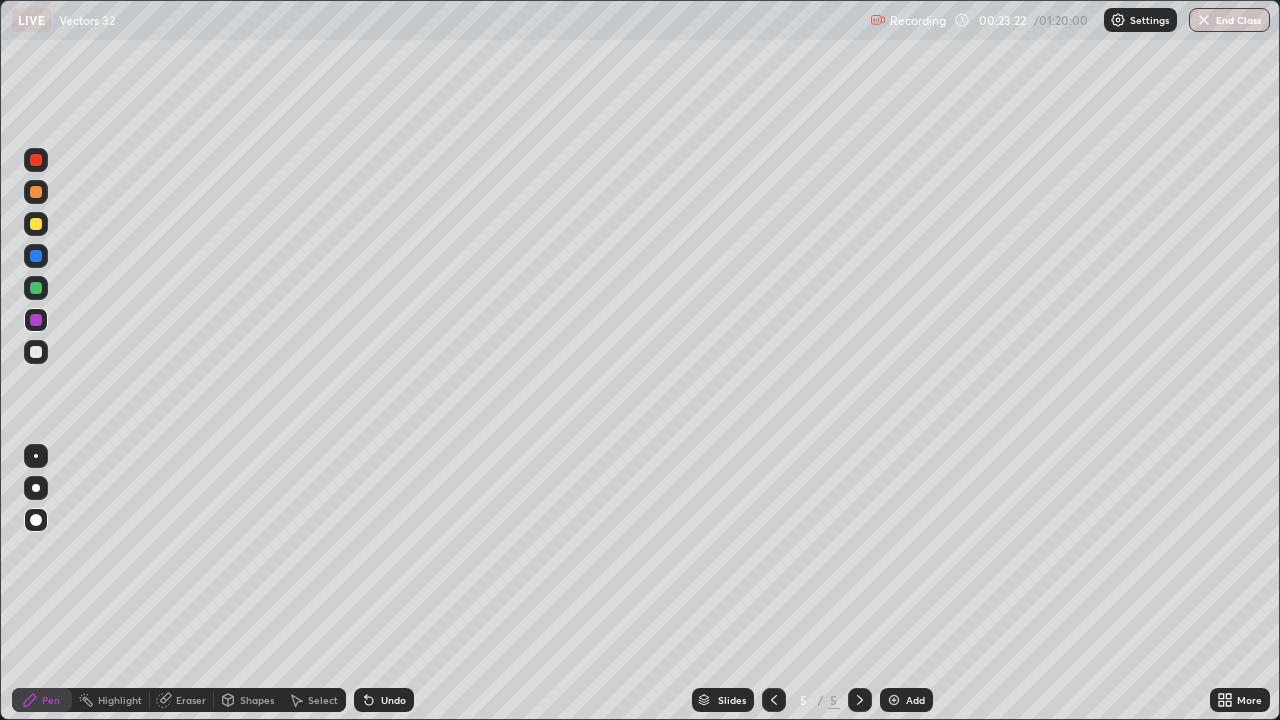 click at bounding box center [36, 288] 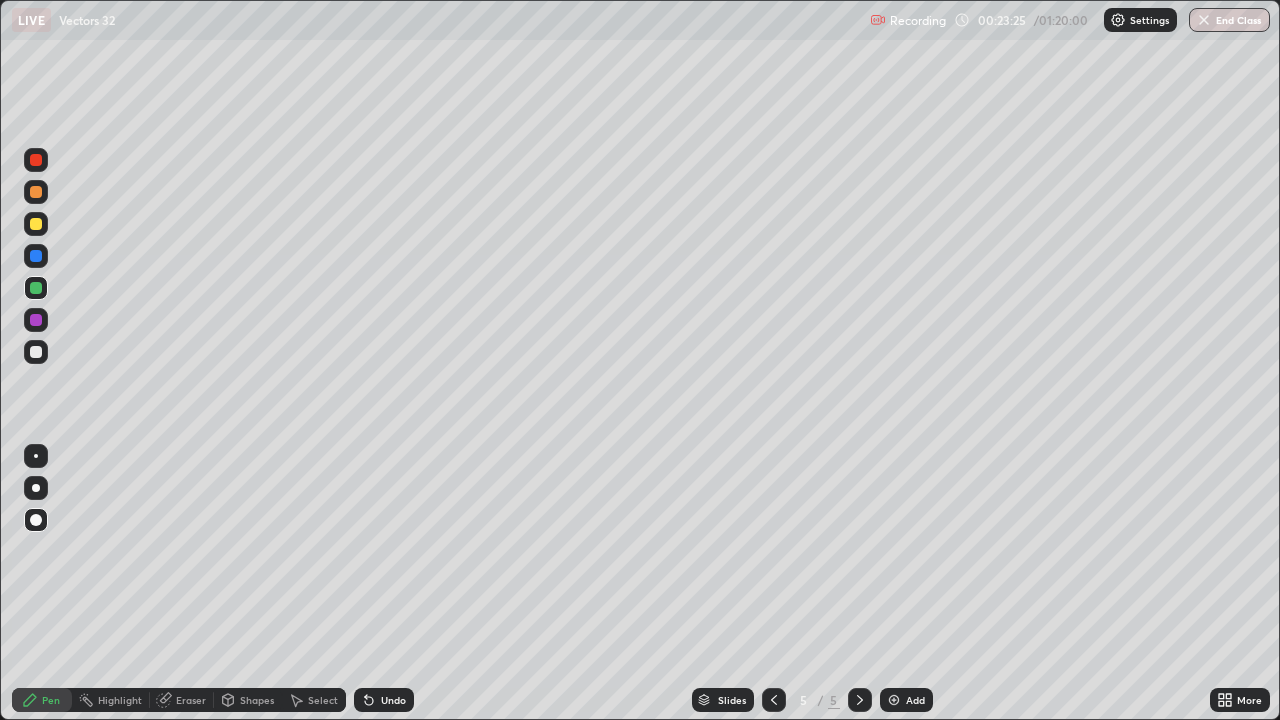 click at bounding box center [36, 320] 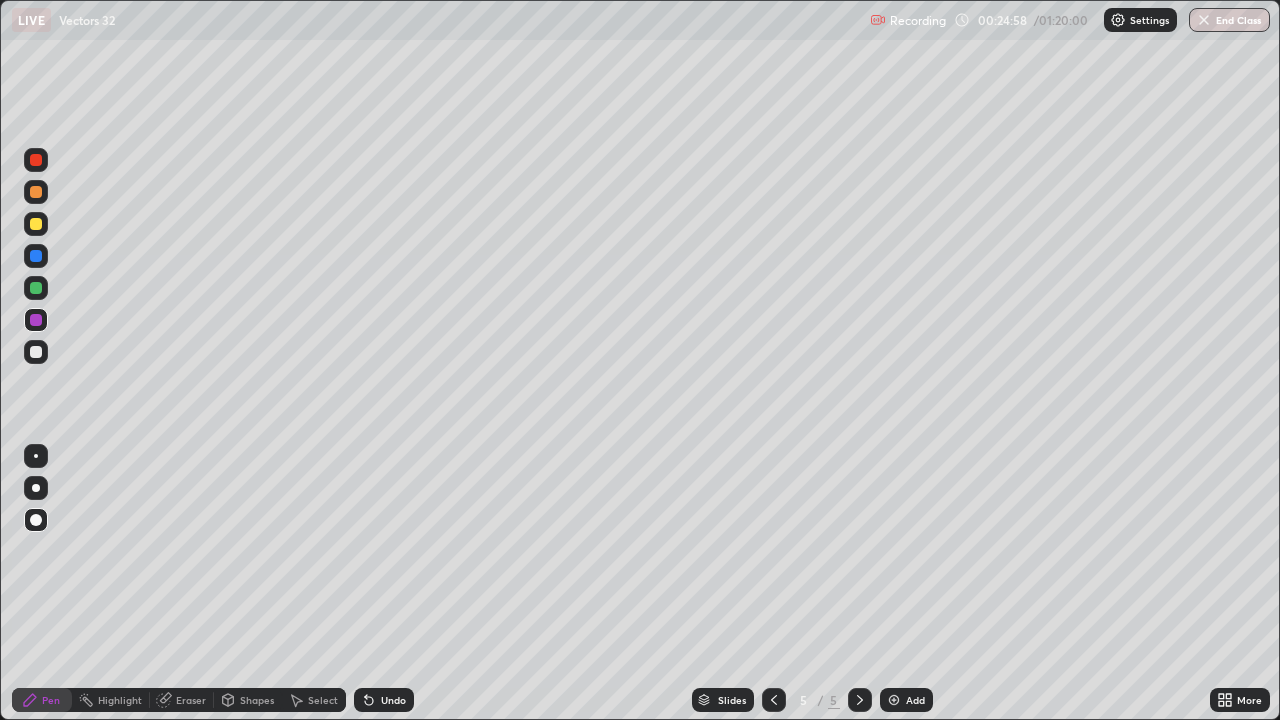 click on "Undo" at bounding box center [393, 700] 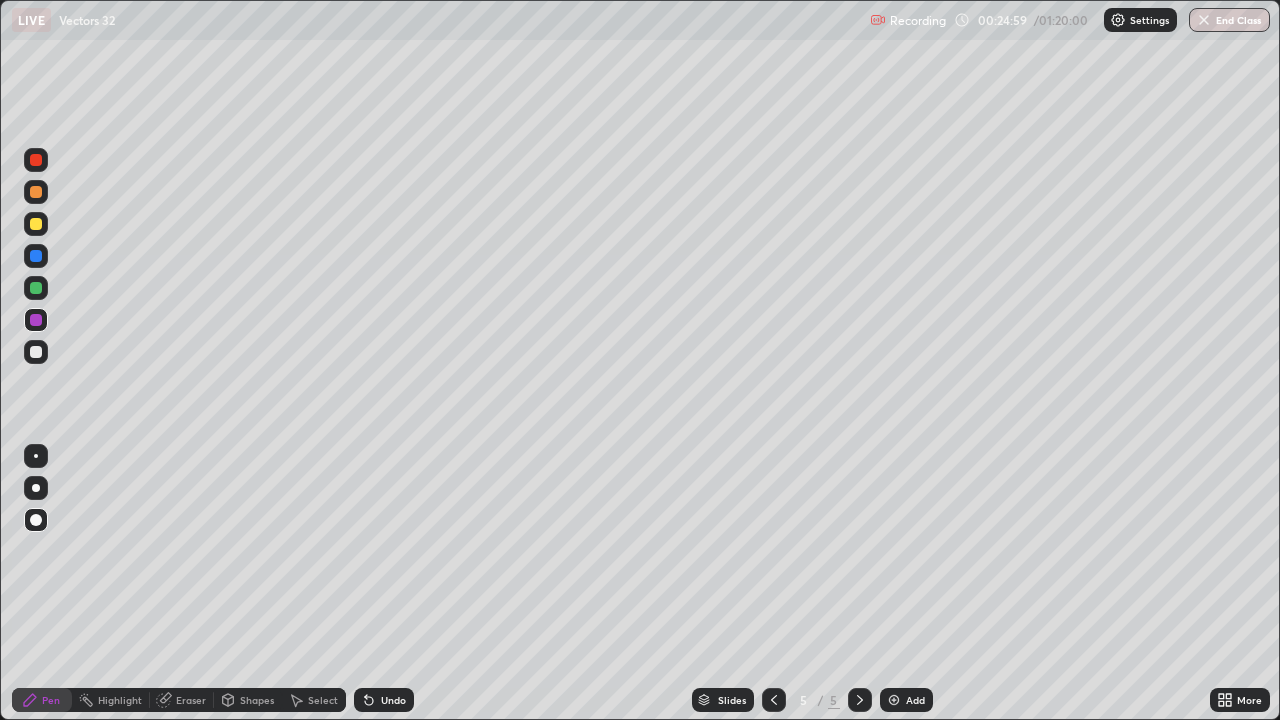 click on "Undo" at bounding box center (393, 700) 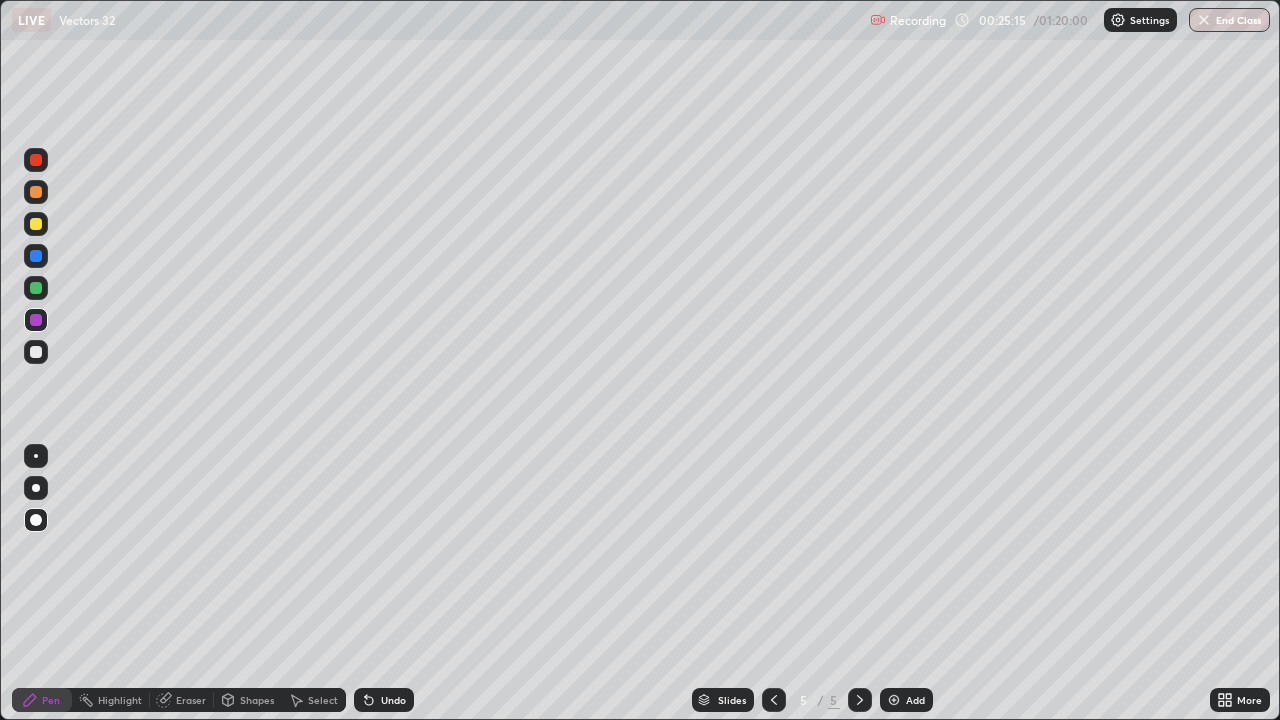 click on "Undo" at bounding box center [393, 700] 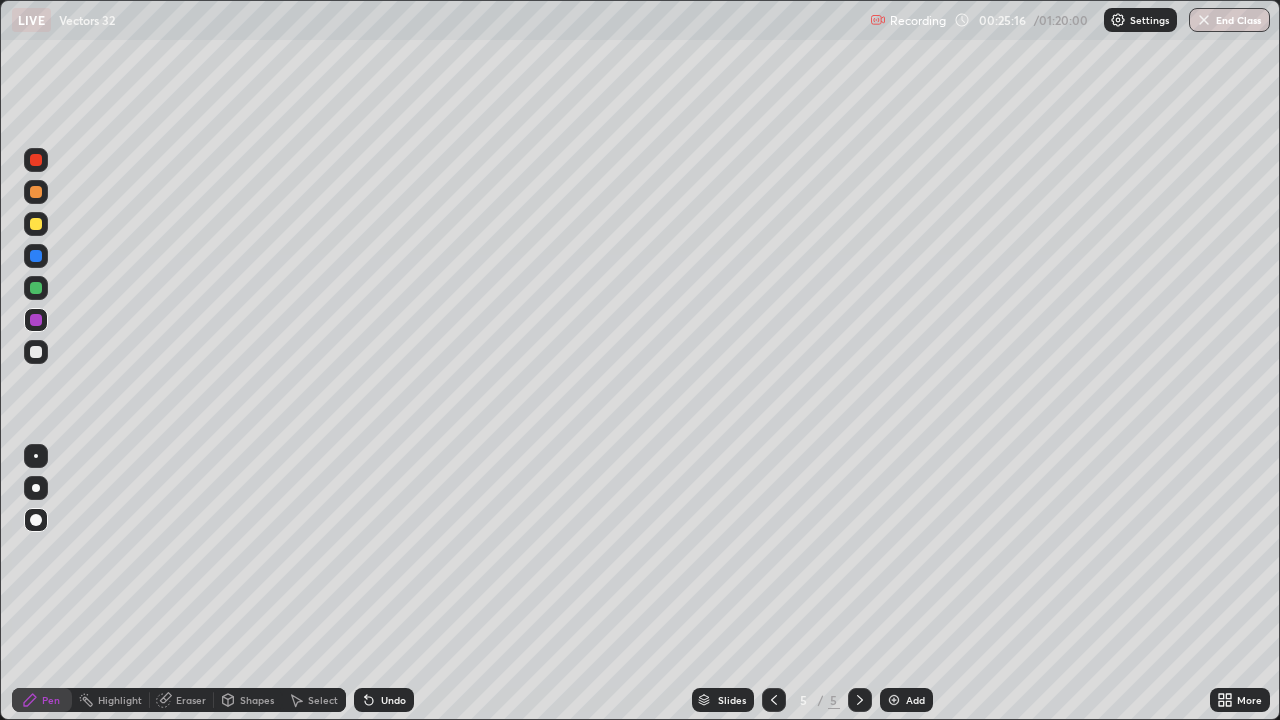 click on "Undo" at bounding box center (384, 700) 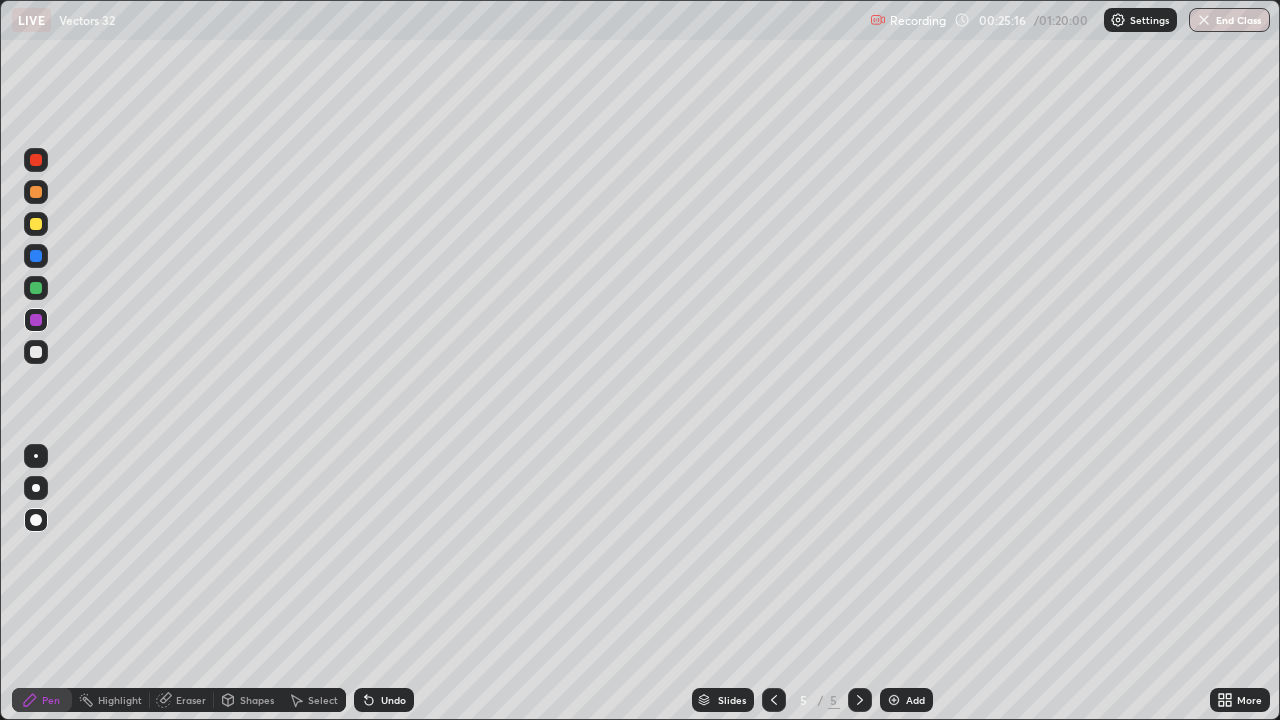 click on "Undo" at bounding box center [384, 700] 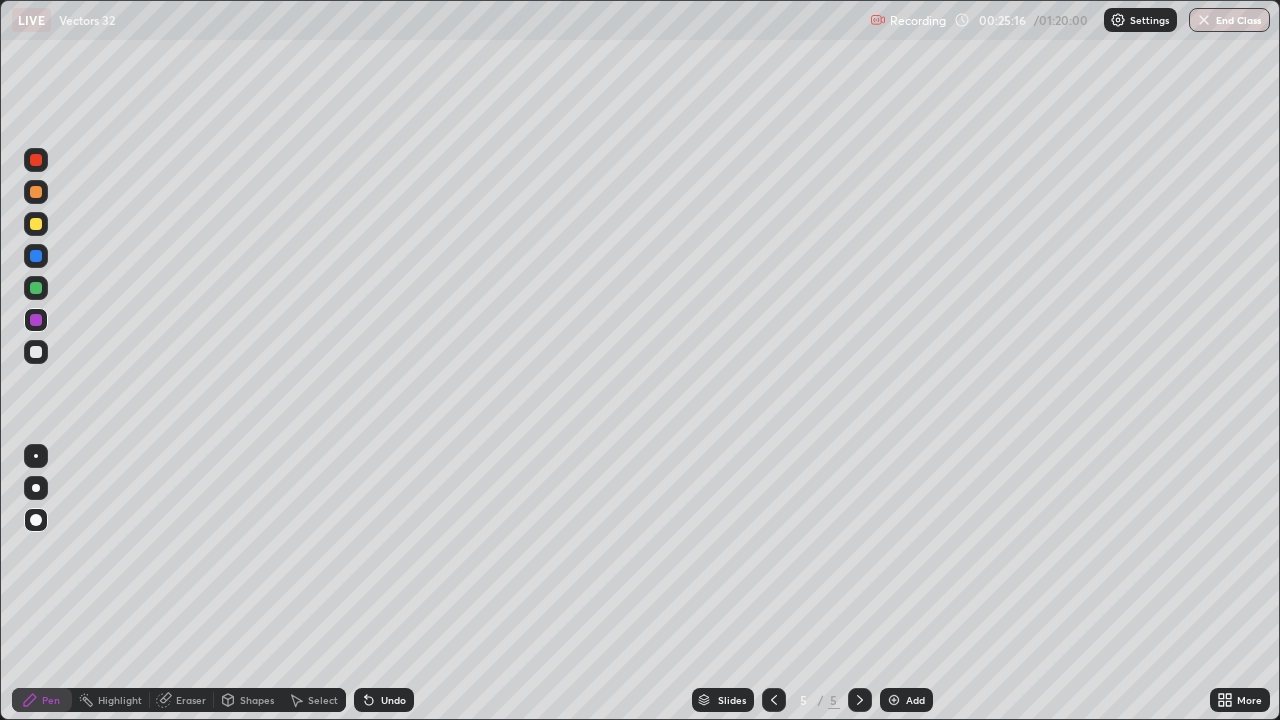 click on "Undo" at bounding box center (384, 700) 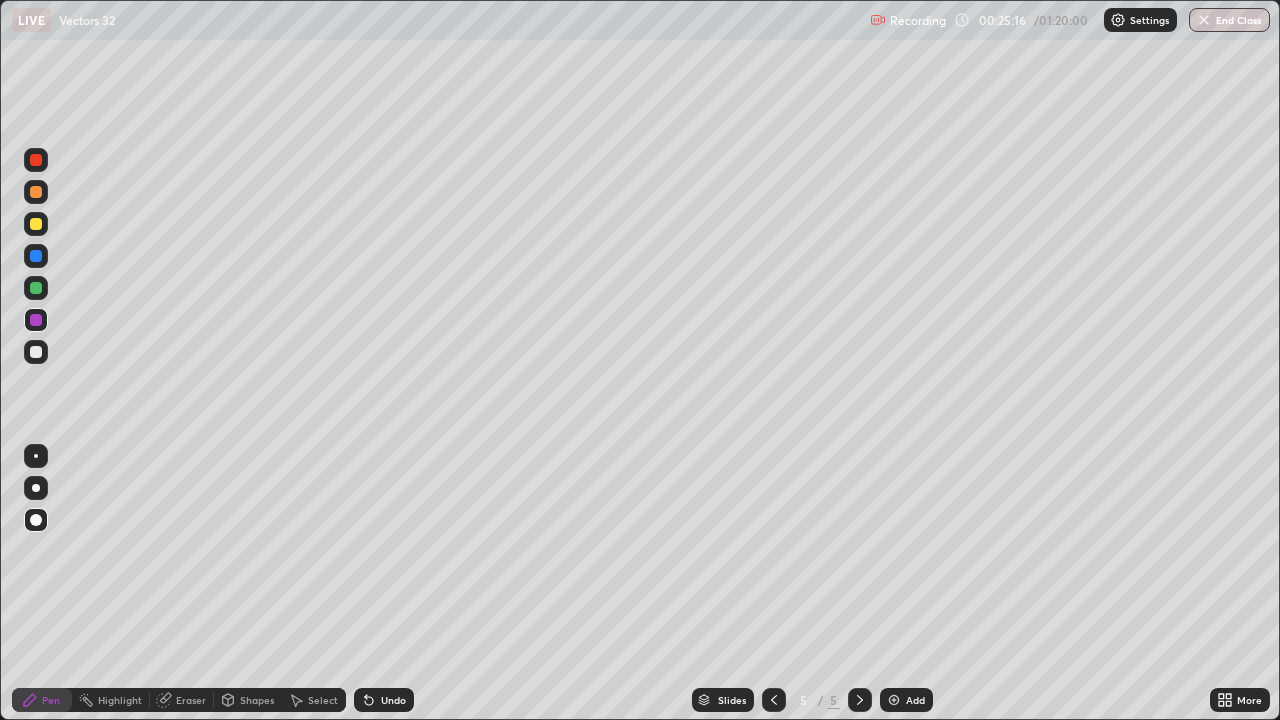 click on "Undo" at bounding box center (384, 700) 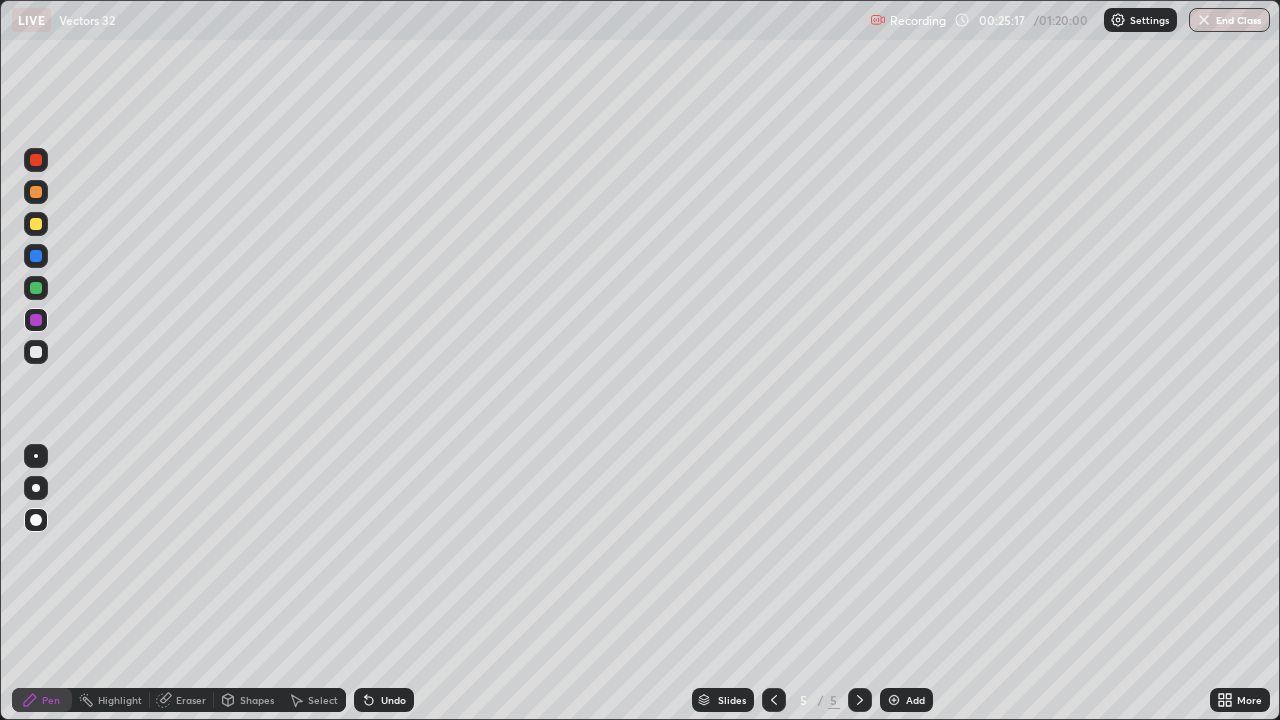 click on "Undo" at bounding box center (384, 700) 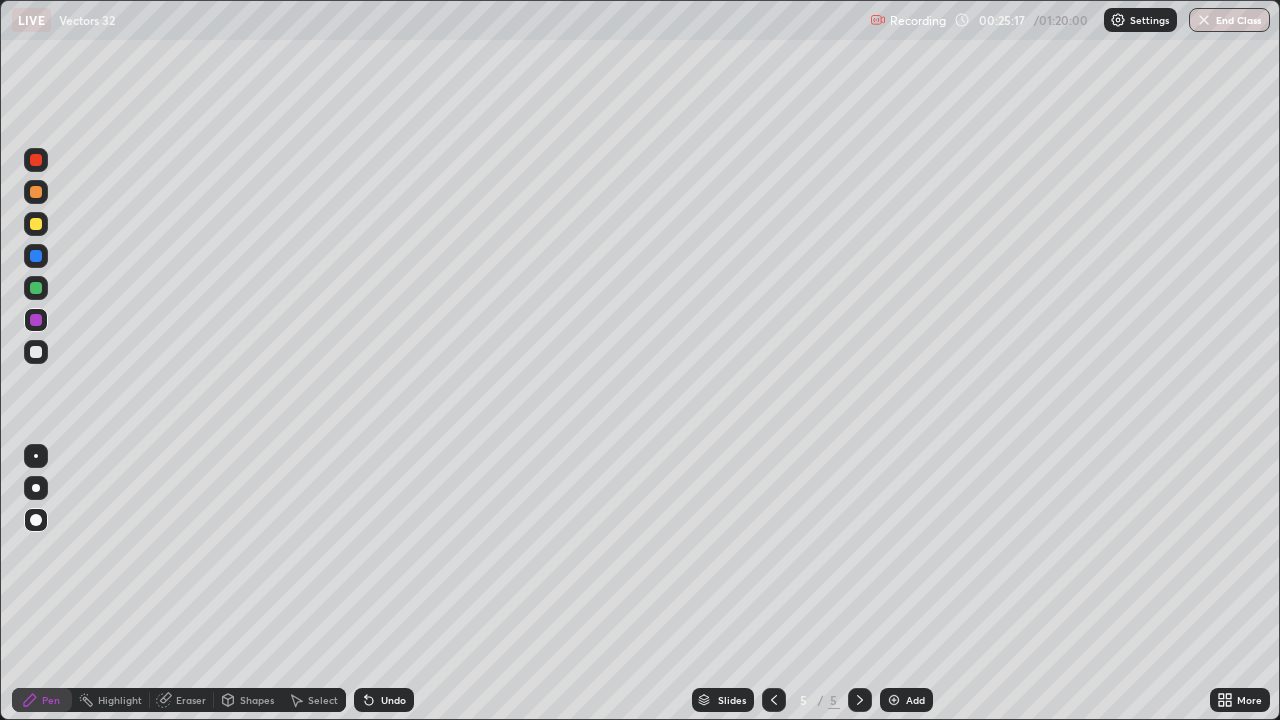 click on "Undo" at bounding box center (393, 700) 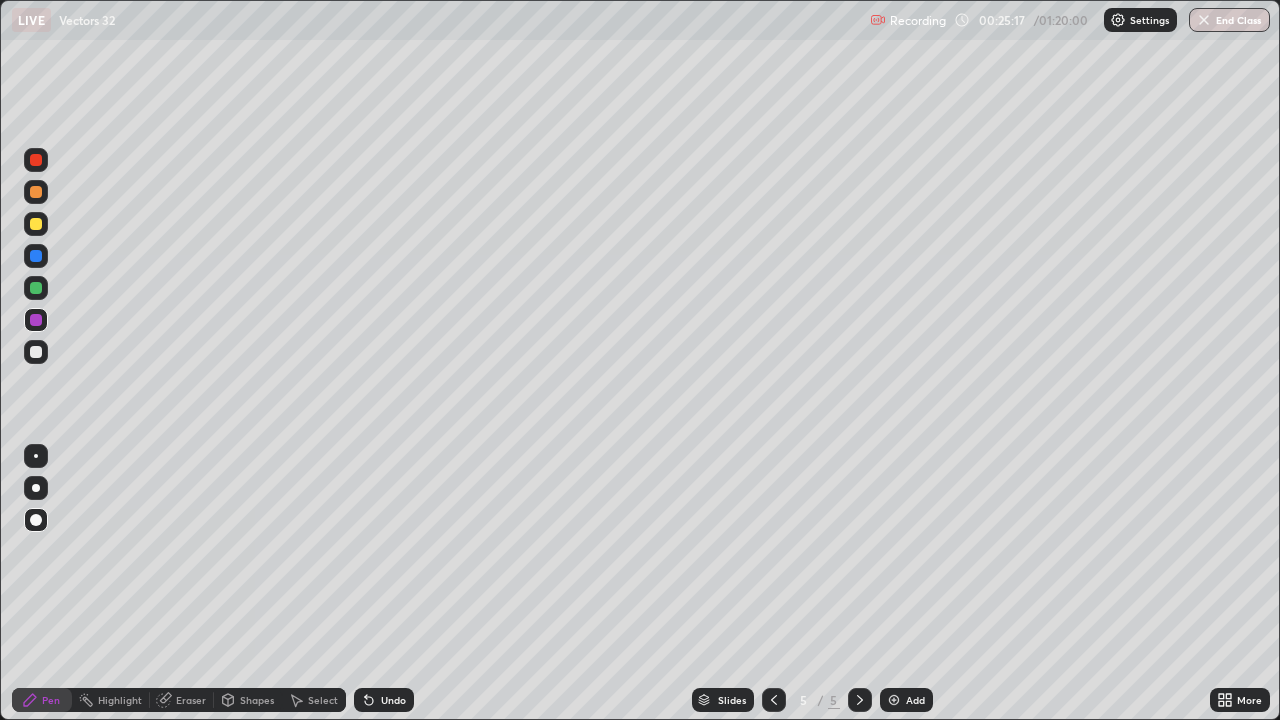 click on "Undo" at bounding box center [393, 700] 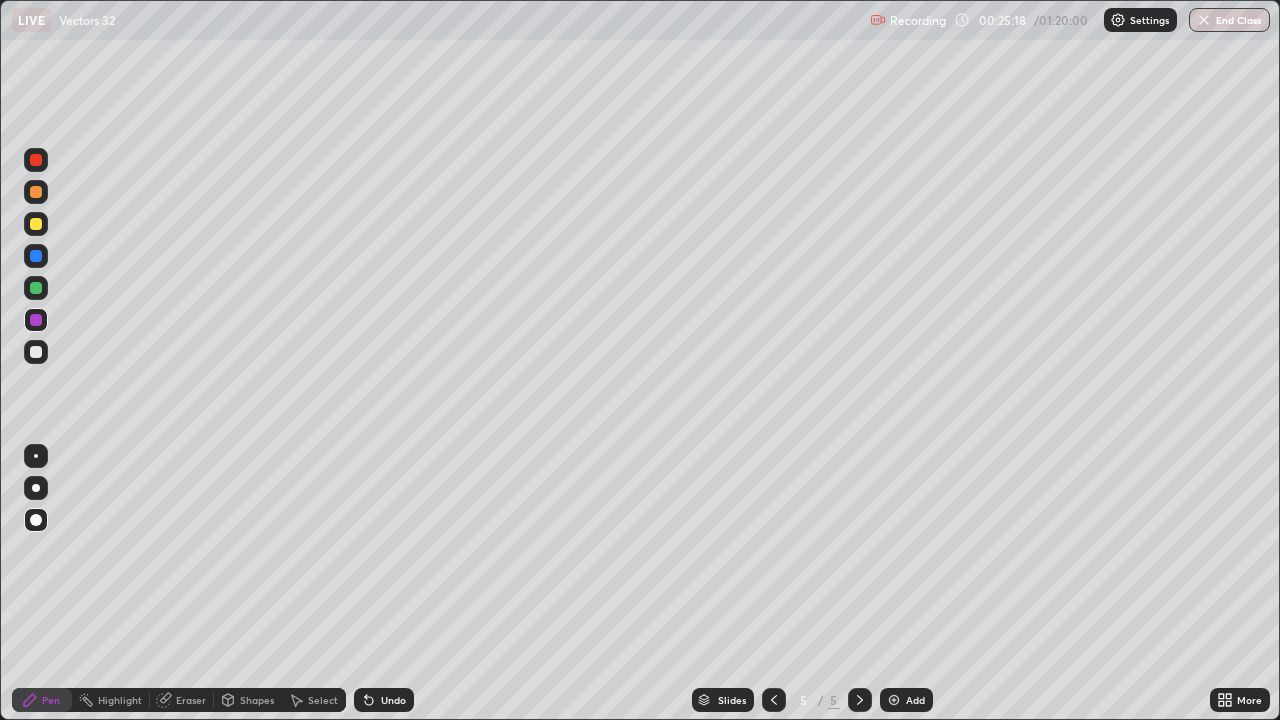 click on "Undo" at bounding box center [393, 700] 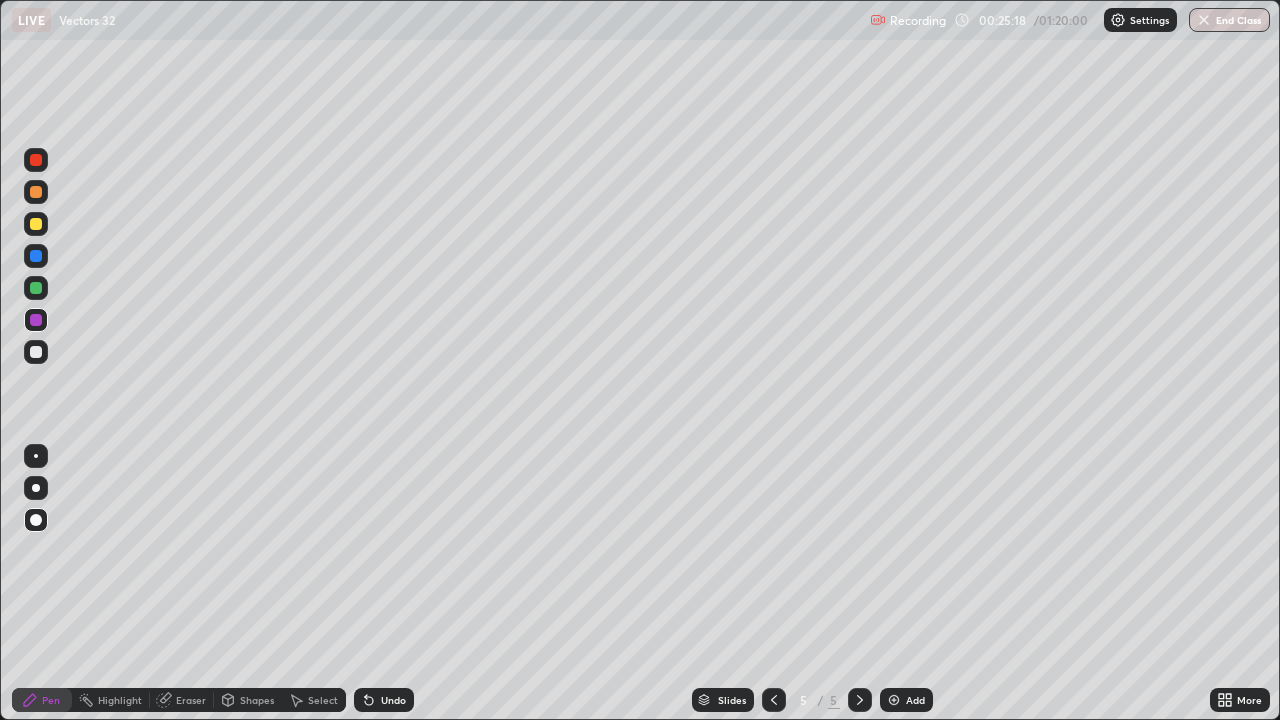 click on "Undo" at bounding box center (393, 700) 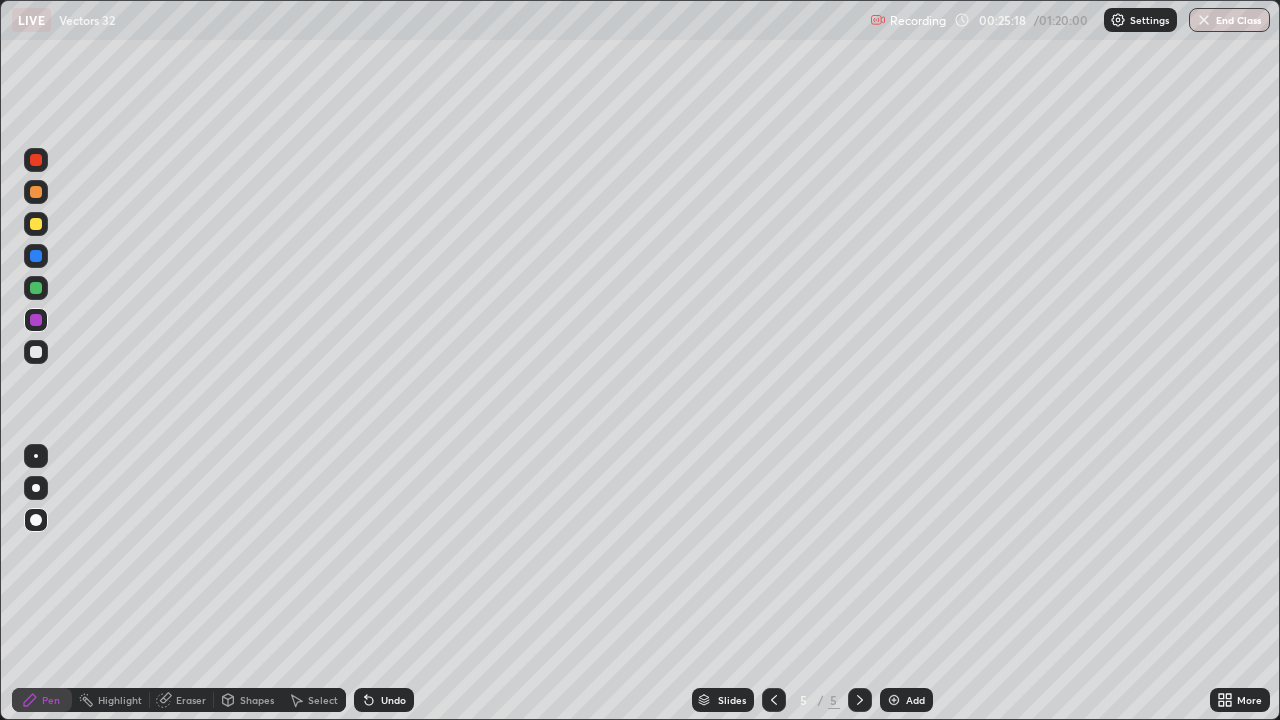 click on "Undo" at bounding box center [393, 700] 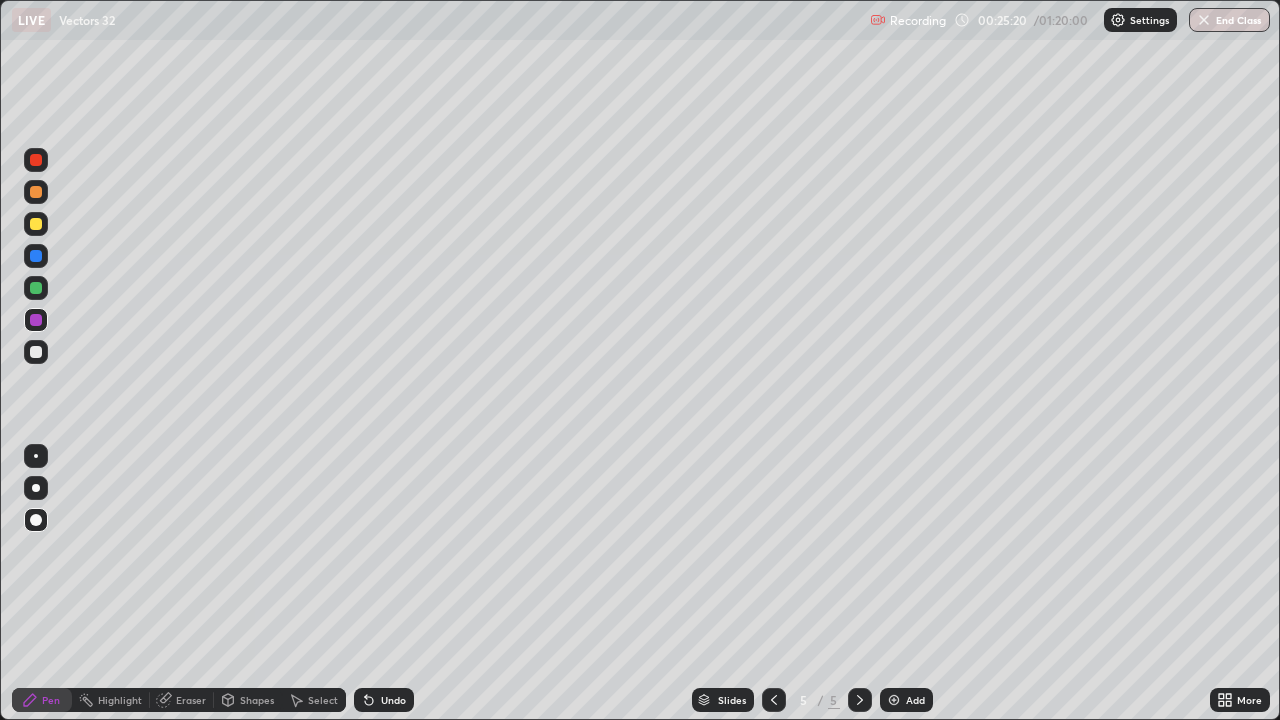 click at bounding box center [36, 288] 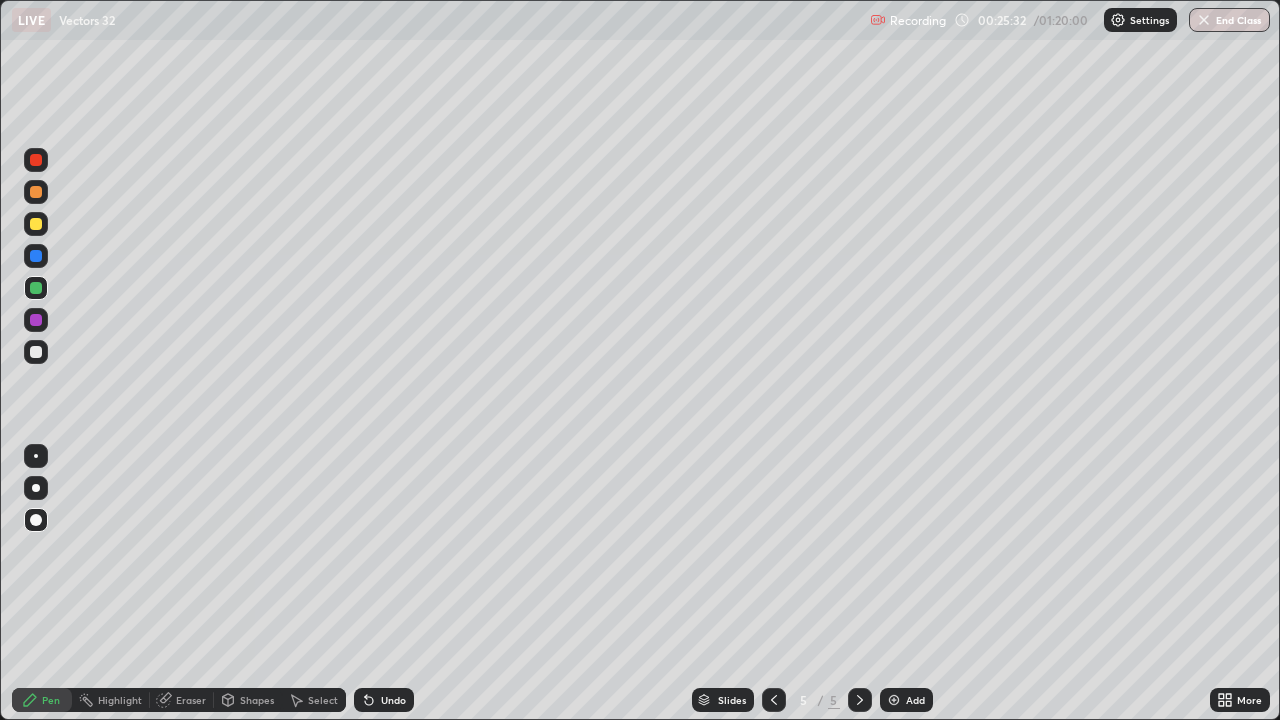 click at bounding box center (36, 352) 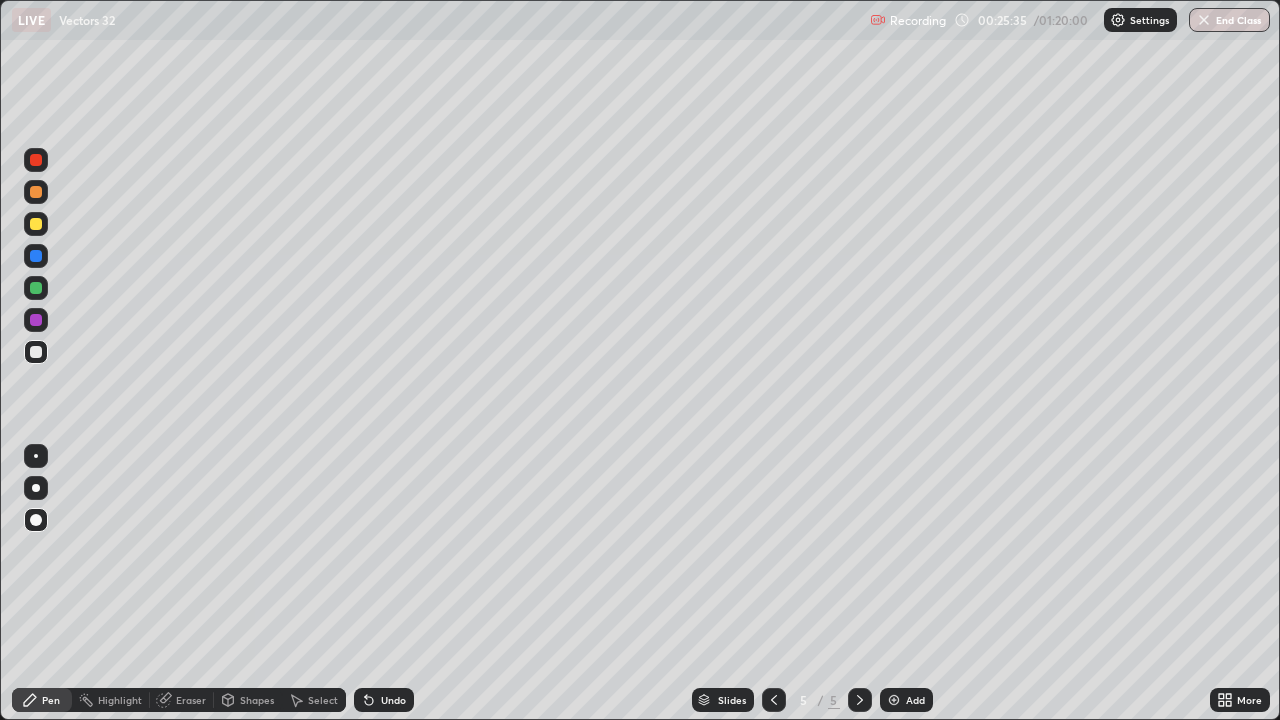 click at bounding box center (36, 320) 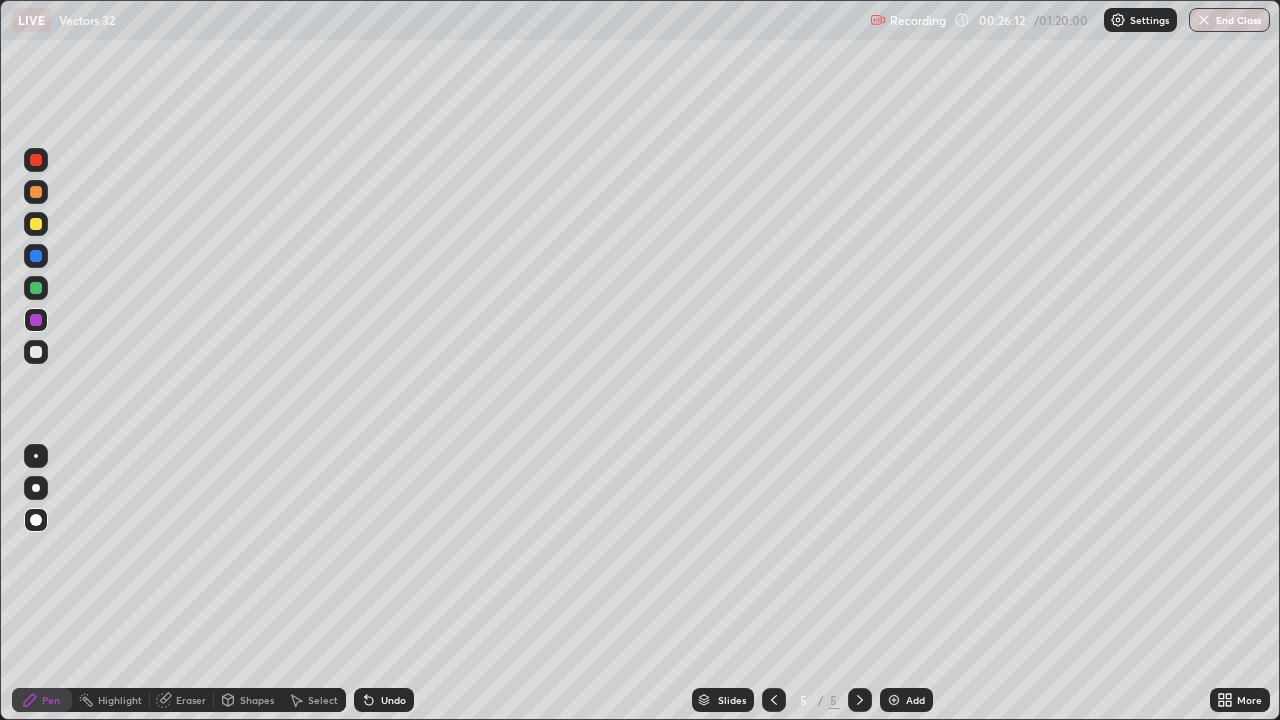 click at bounding box center (36, 352) 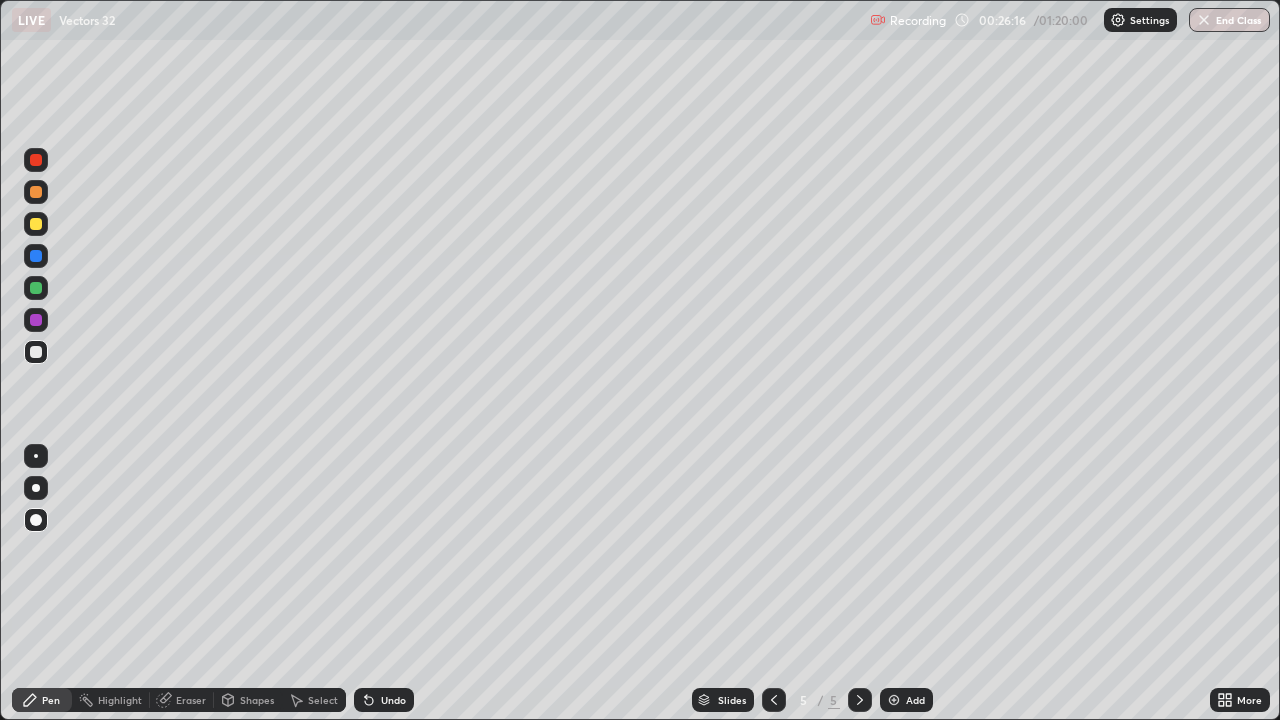 click at bounding box center [36, 256] 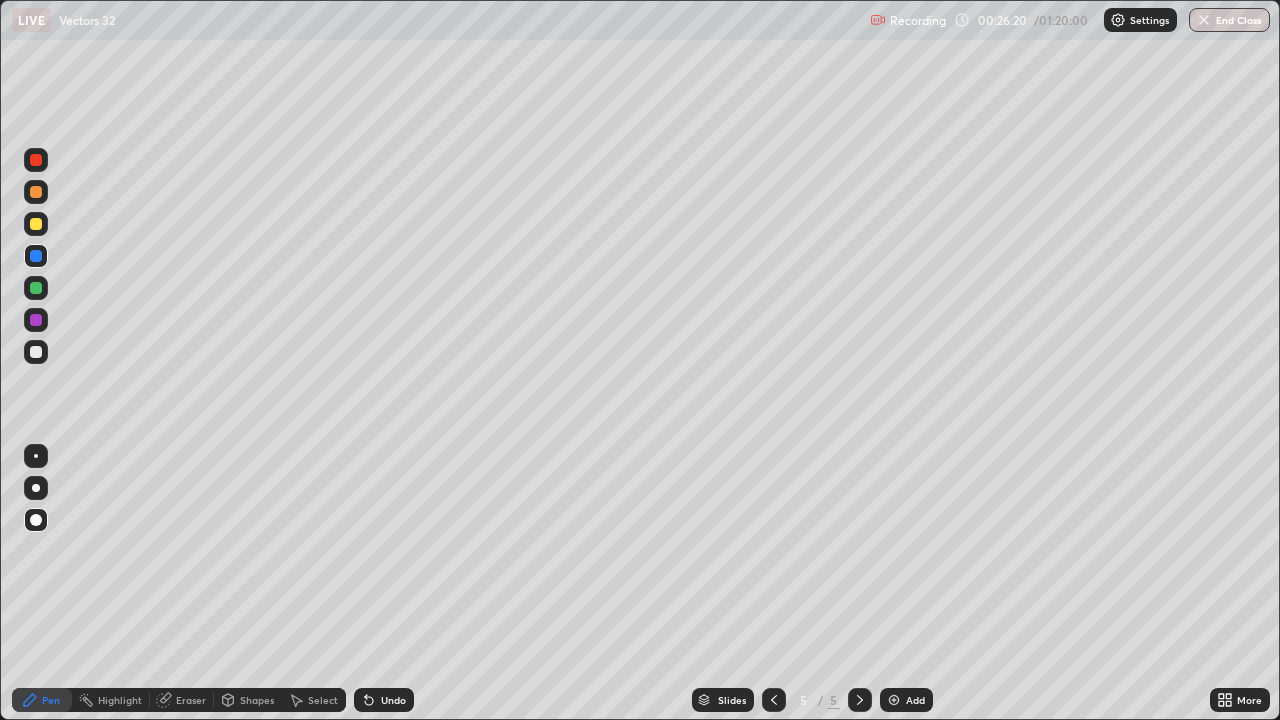 click on "Undo" at bounding box center [393, 700] 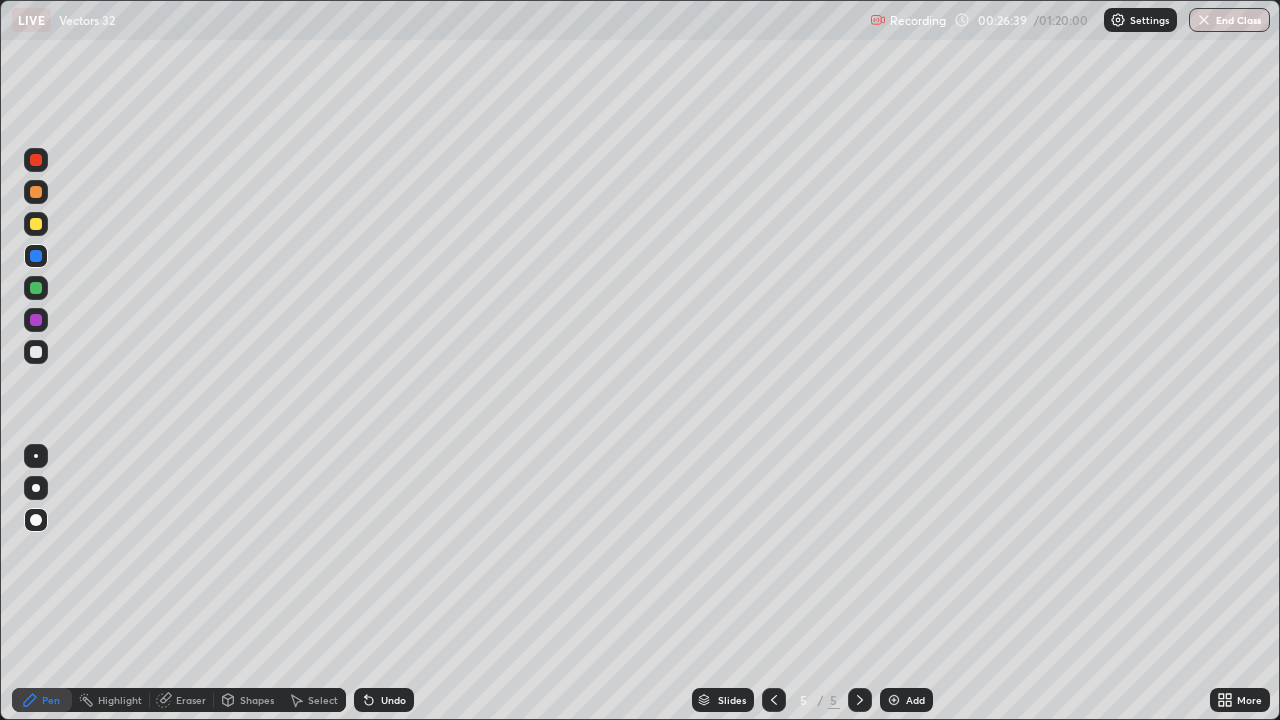 click at bounding box center (36, 352) 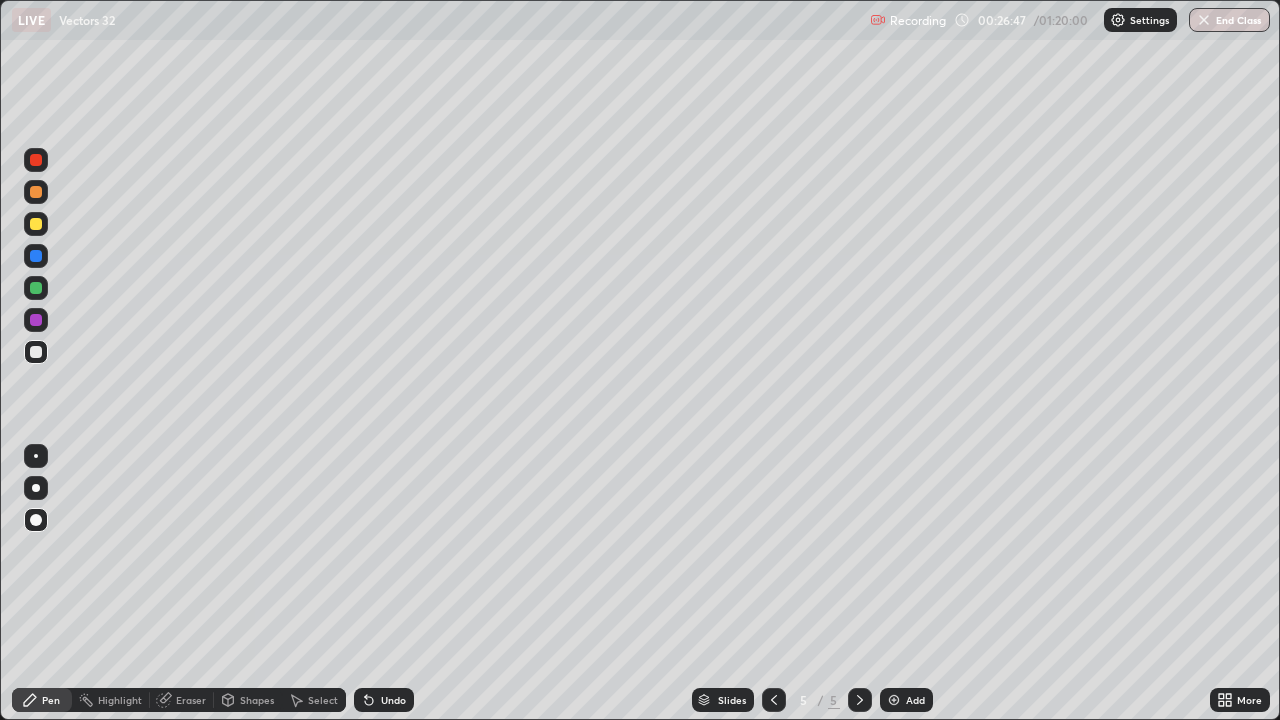 click at bounding box center (36, 256) 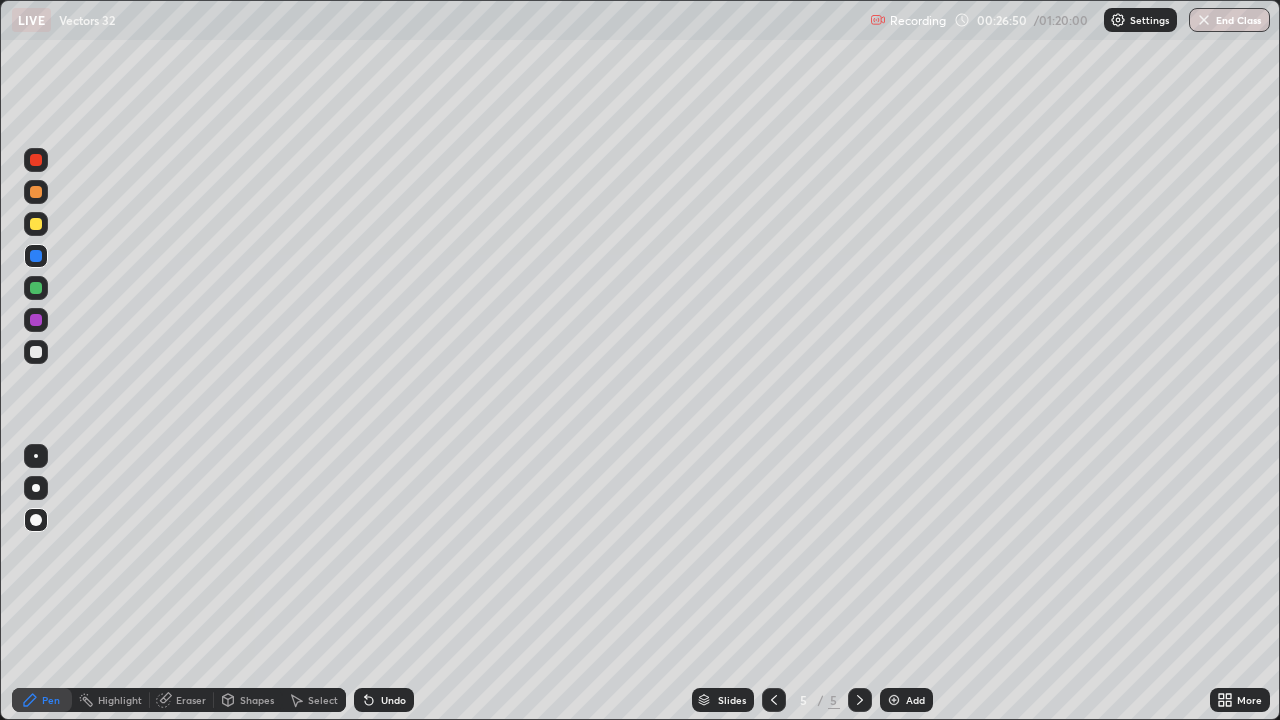 click at bounding box center (36, 256) 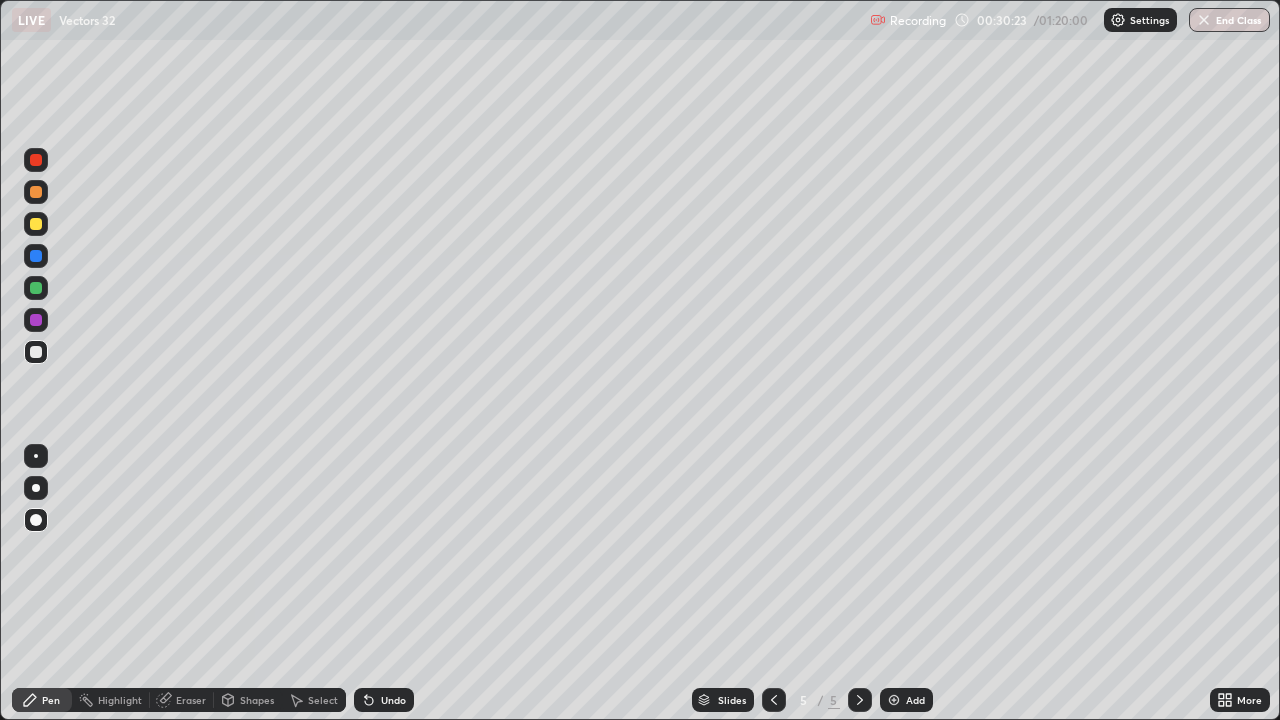 click on "Undo" at bounding box center [393, 700] 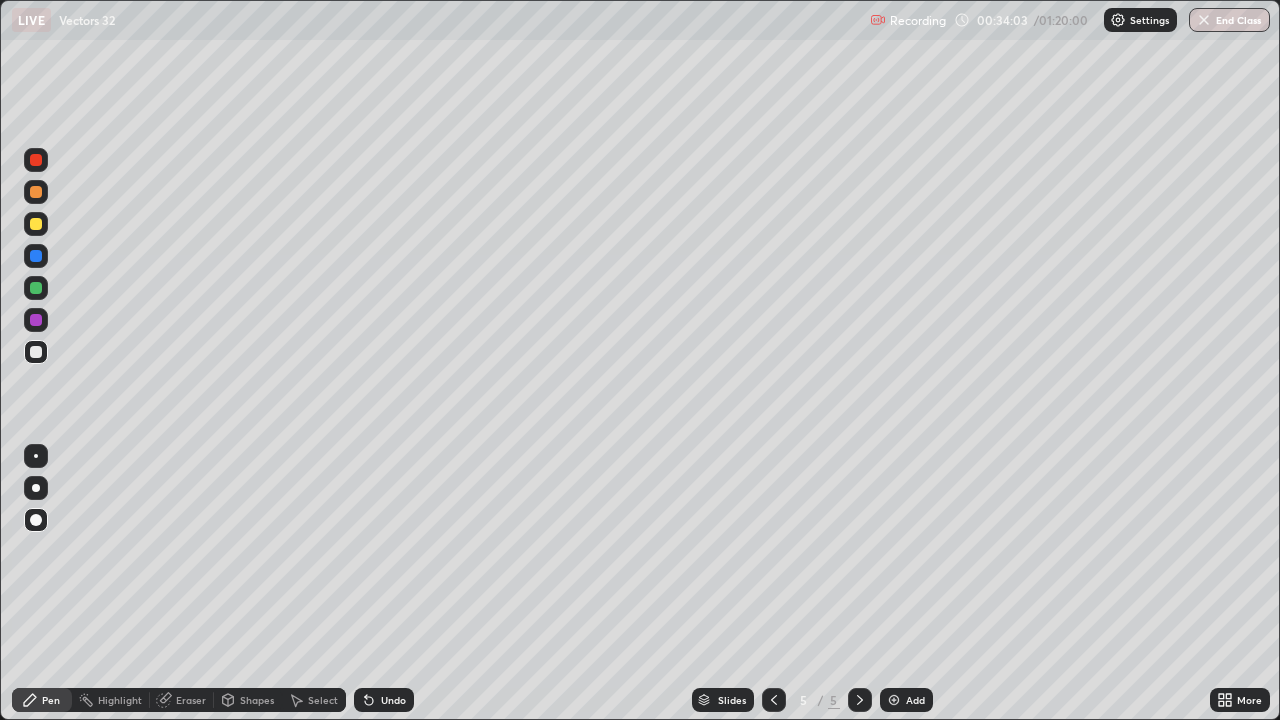 click on "Undo" at bounding box center [393, 700] 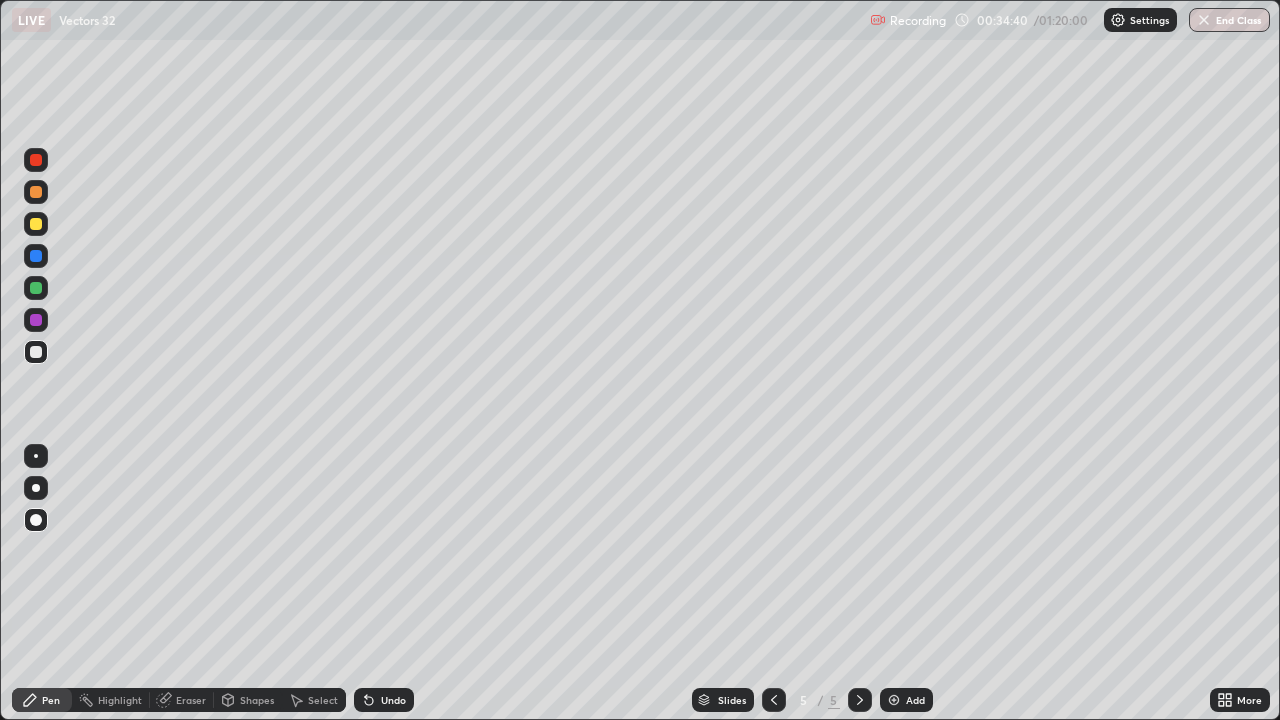 click on "Undo" at bounding box center [384, 700] 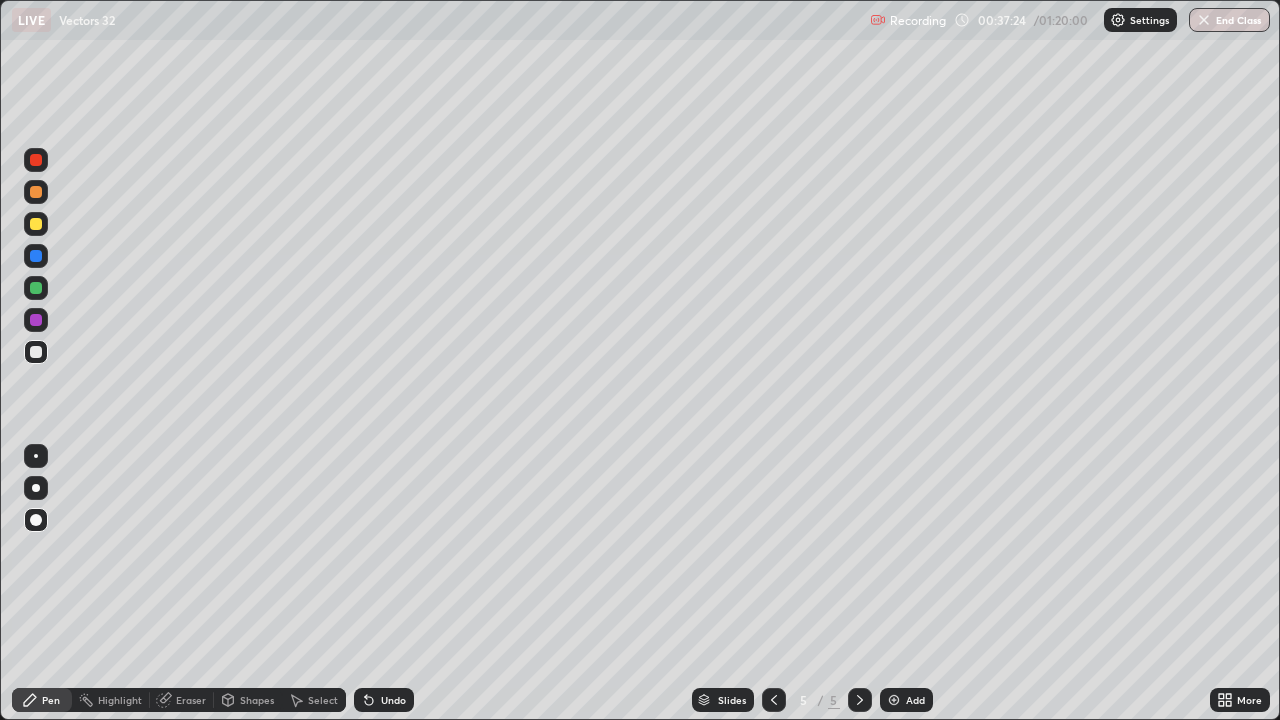 click on "Eraser" at bounding box center (191, 700) 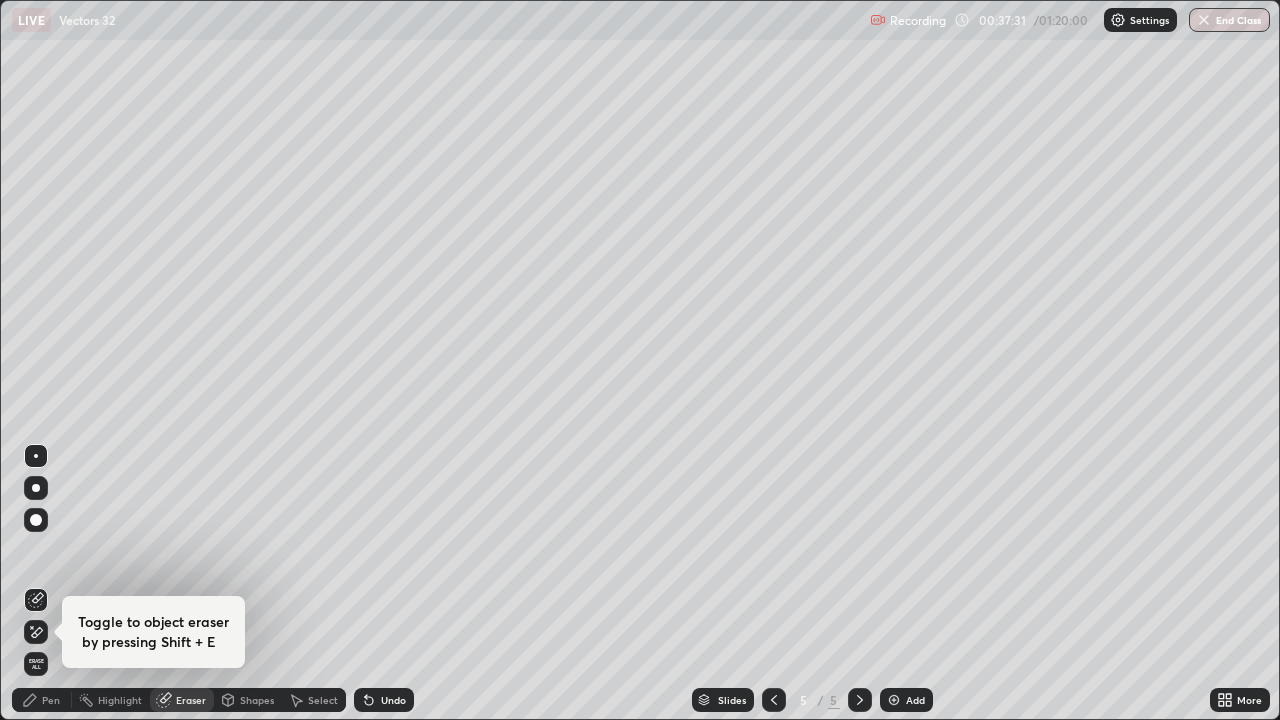 click on "Pen" at bounding box center [51, 700] 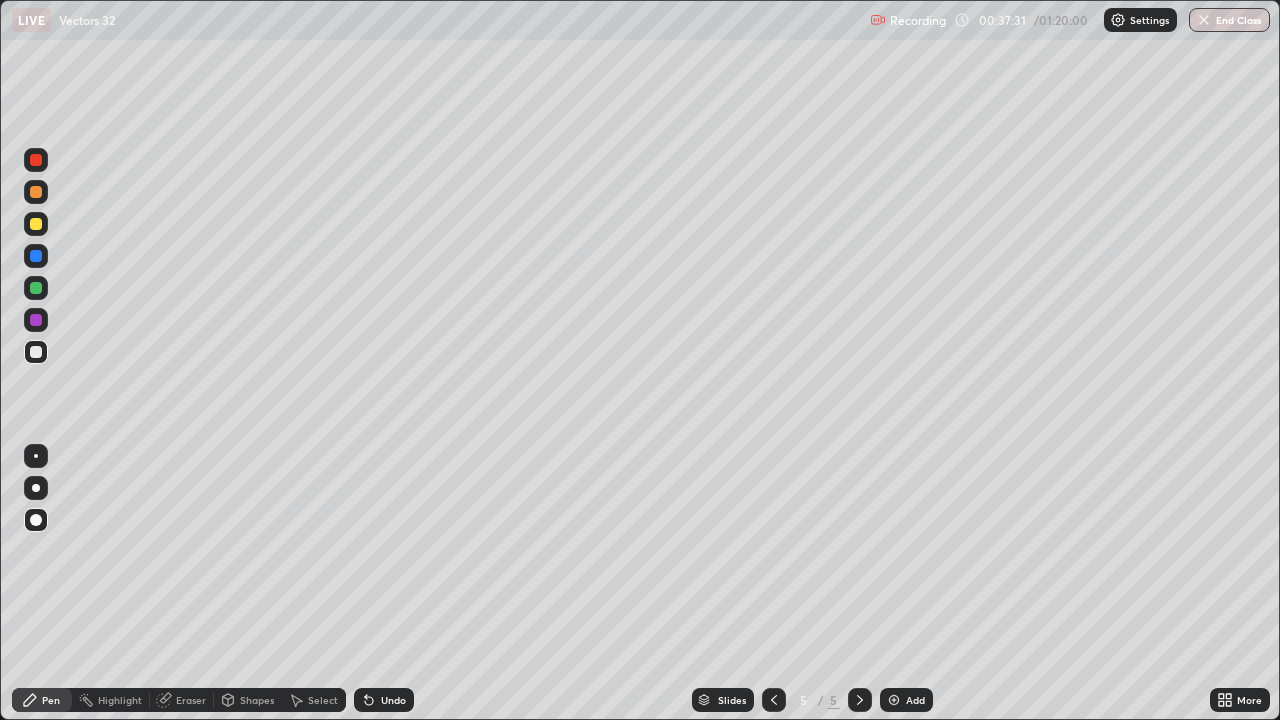 click at bounding box center (36, 352) 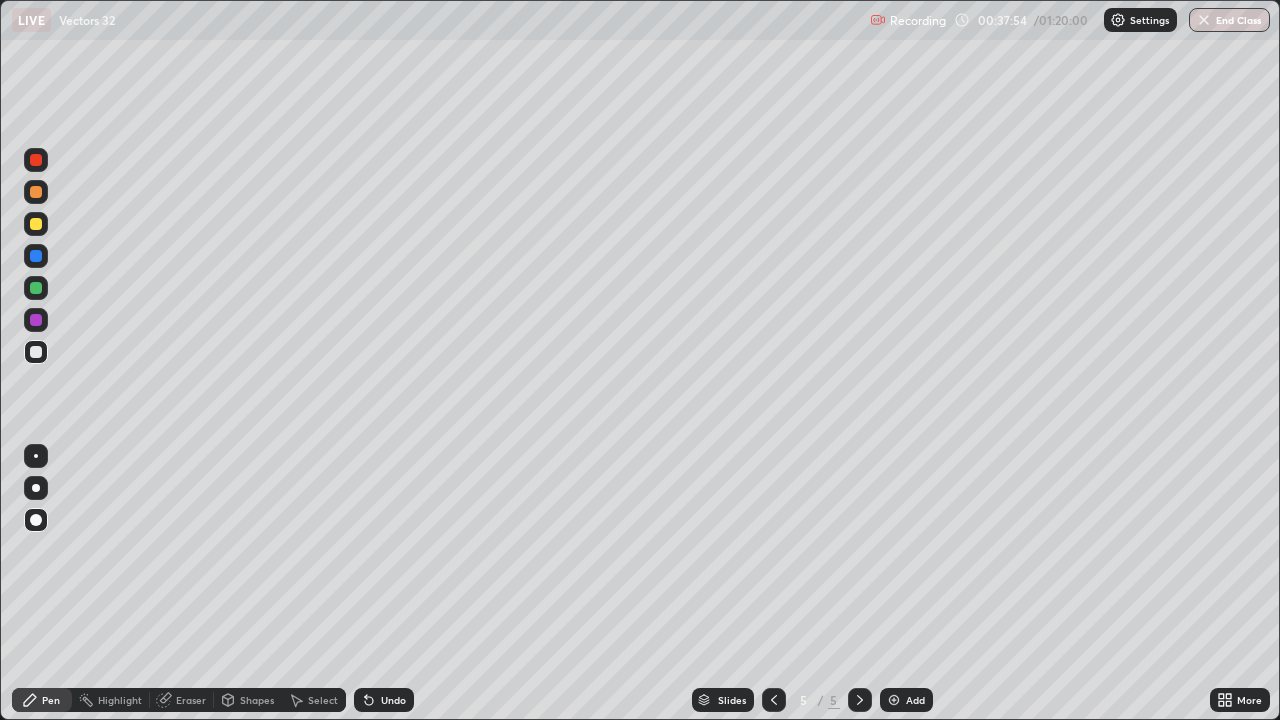 click on "Eraser" at bounding box center [191, 700] 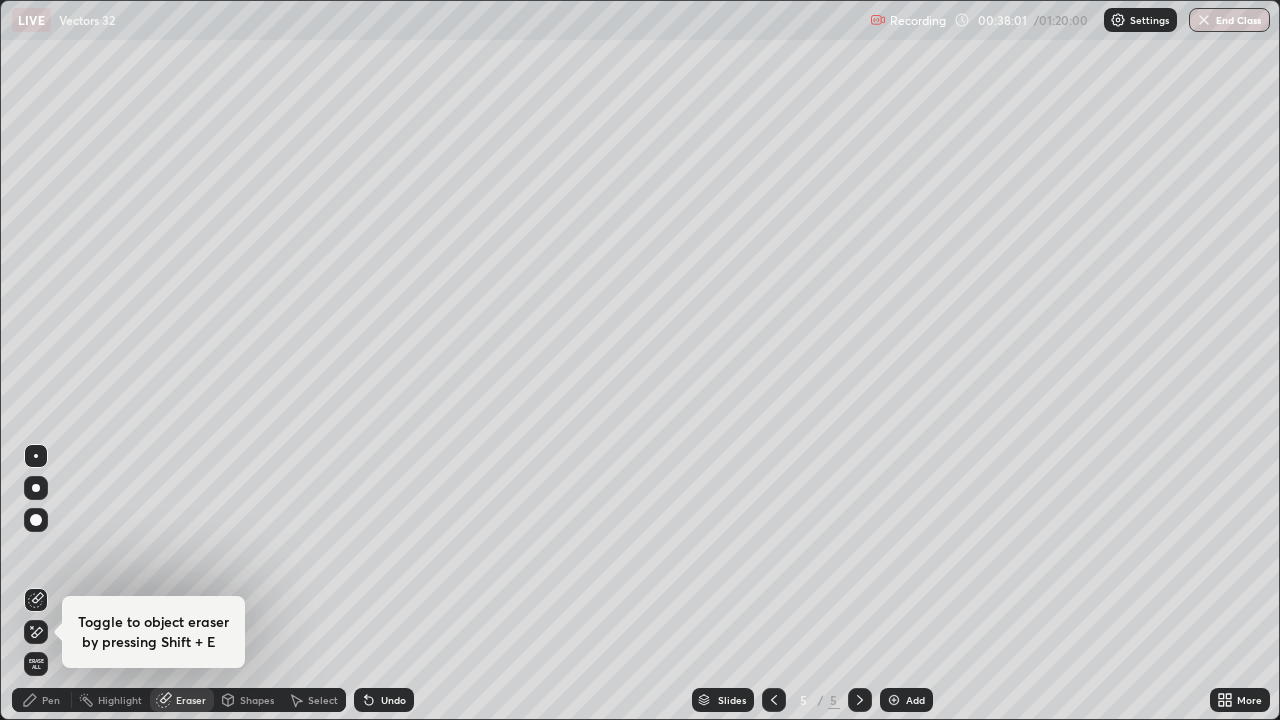 click on "Pen" at bounding box center (42, 700) 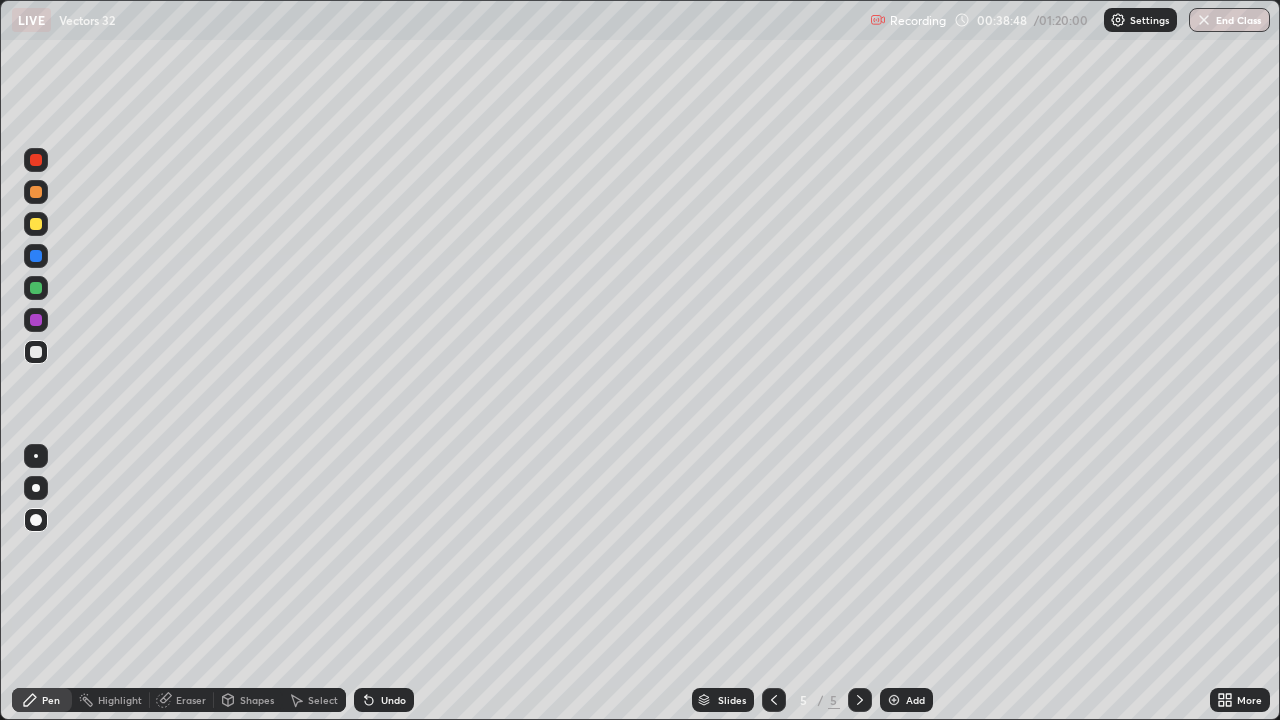 click on "Undo" at bounding box center [393, 700] 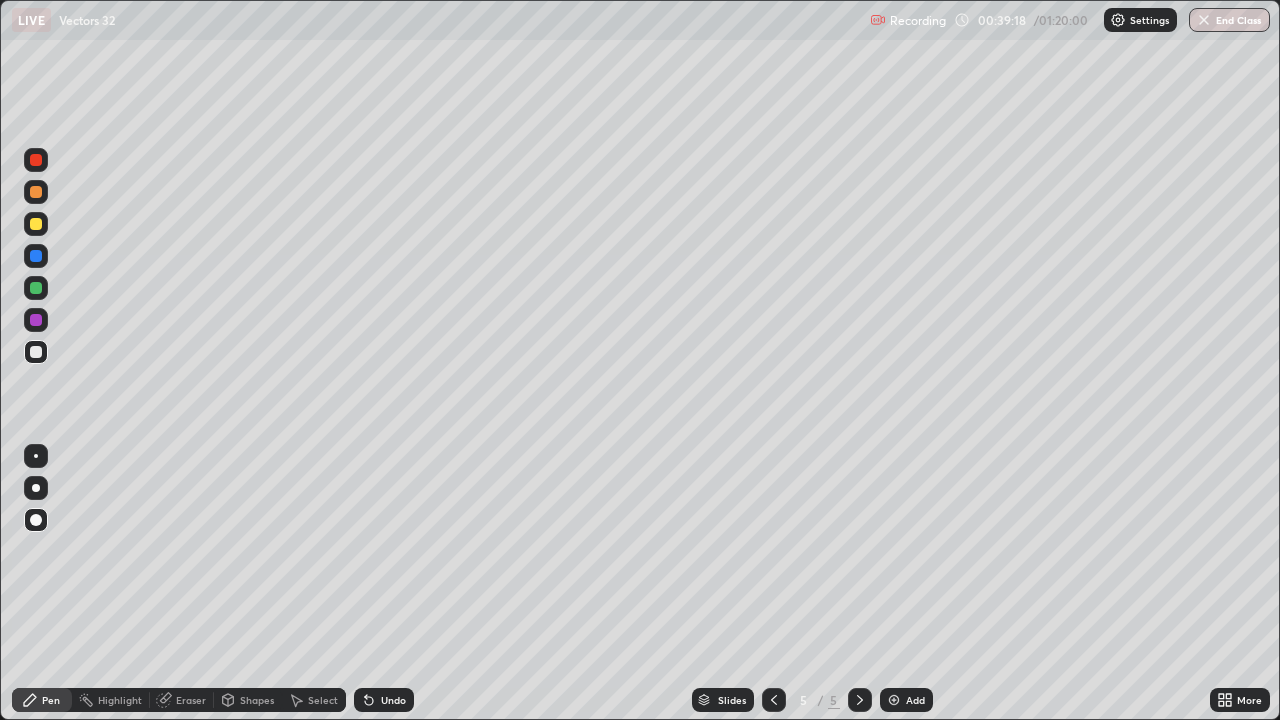click 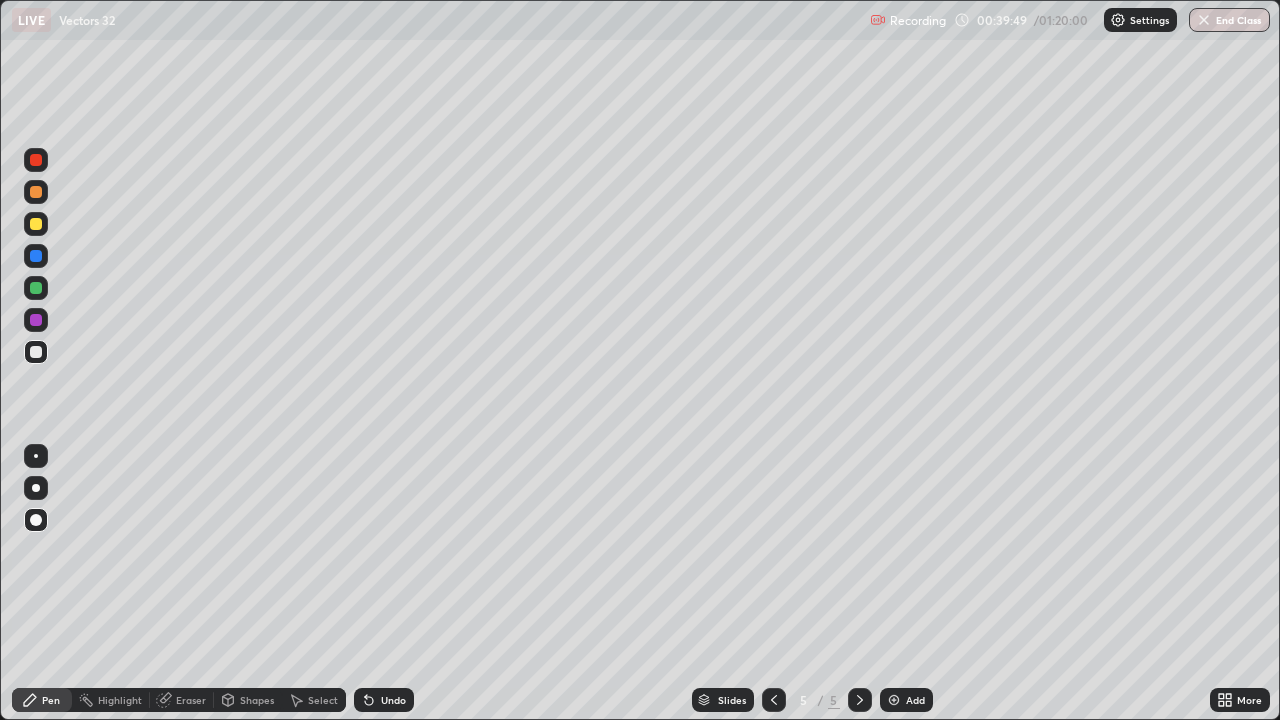 click on "Undo" at bounding box center [393, 700] 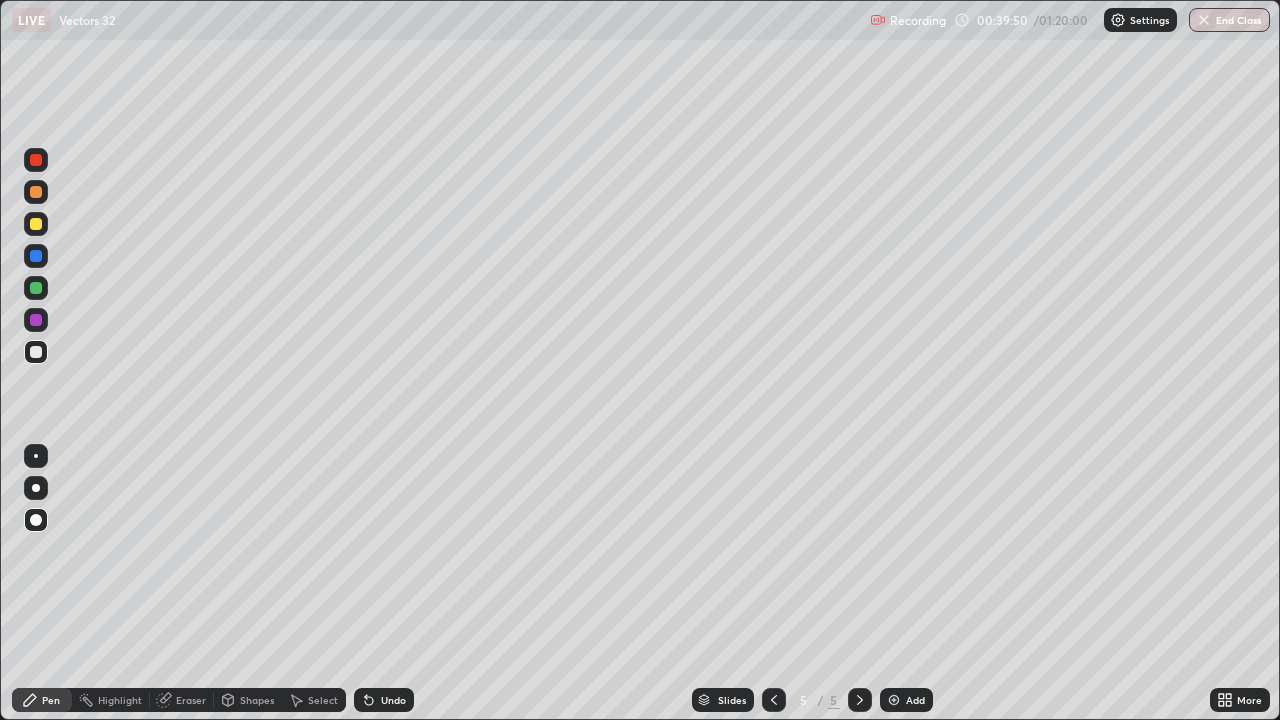 click on "Undo" at bounding box center [384, 700] 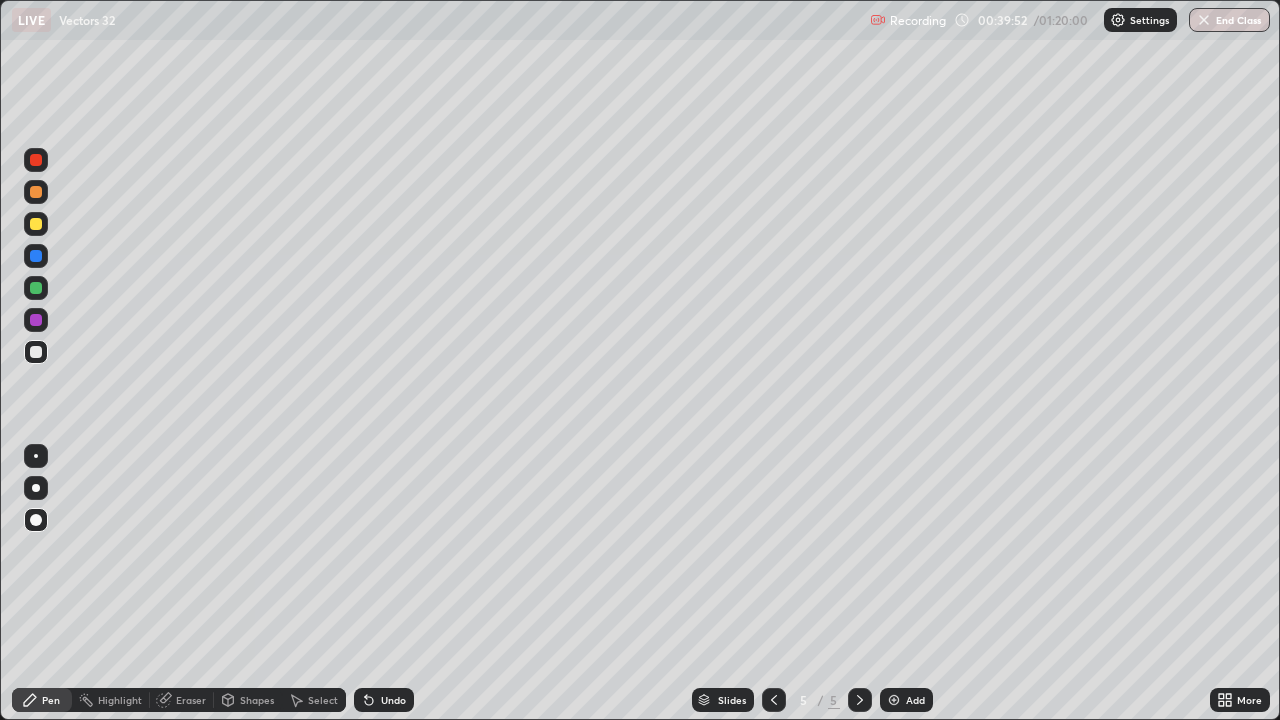 click on "Undo" at bounding box center (384, 700) 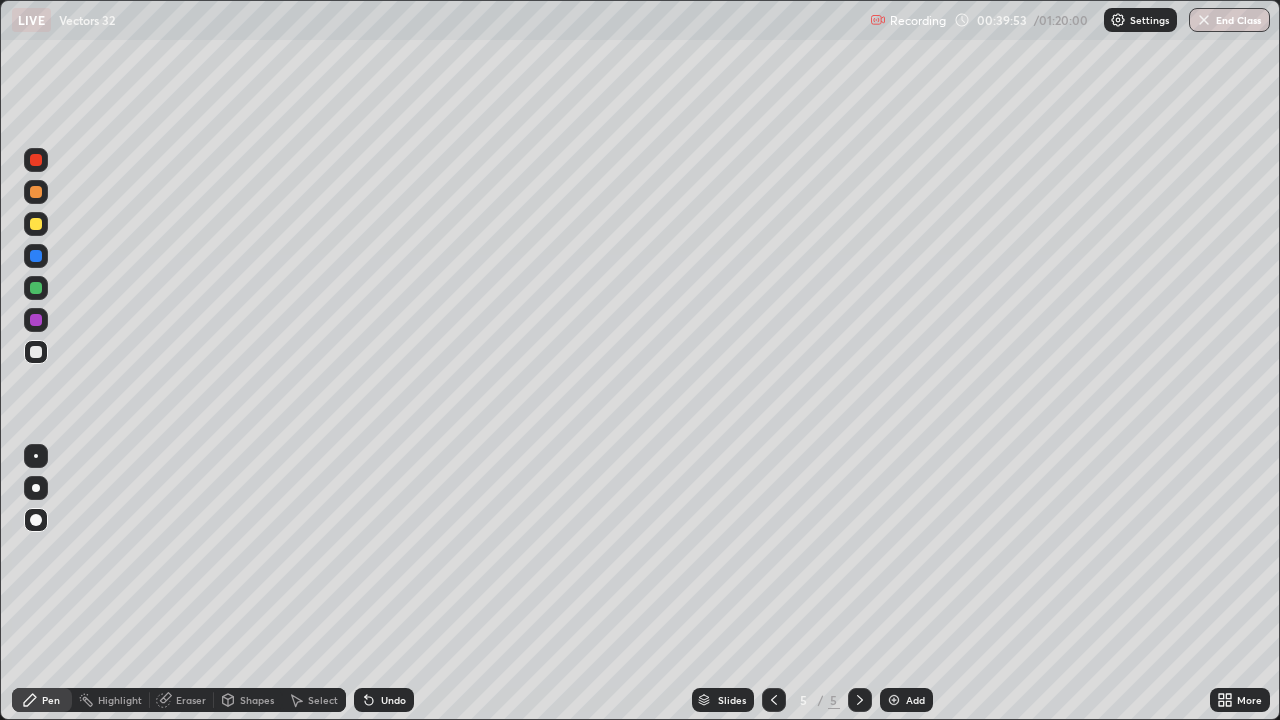 click on "Undo" at bounding box center (384, 700) 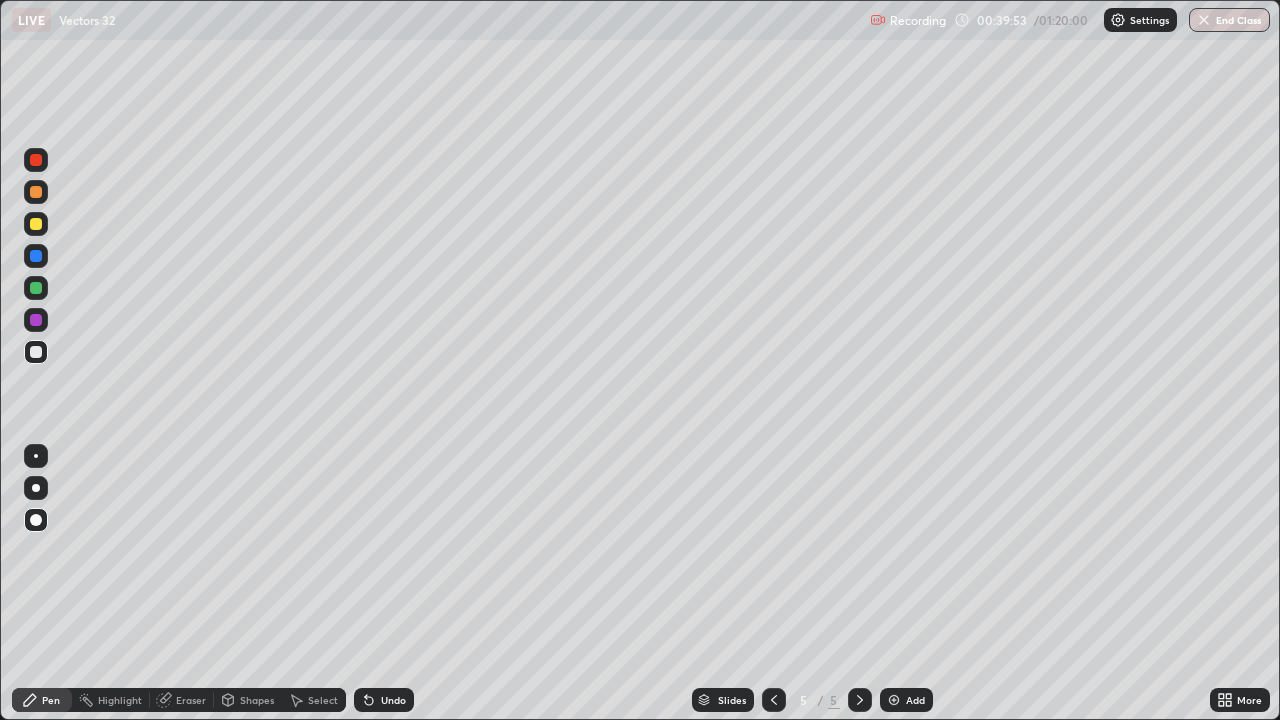 click on "Undo" at bounding box center (384, 700) 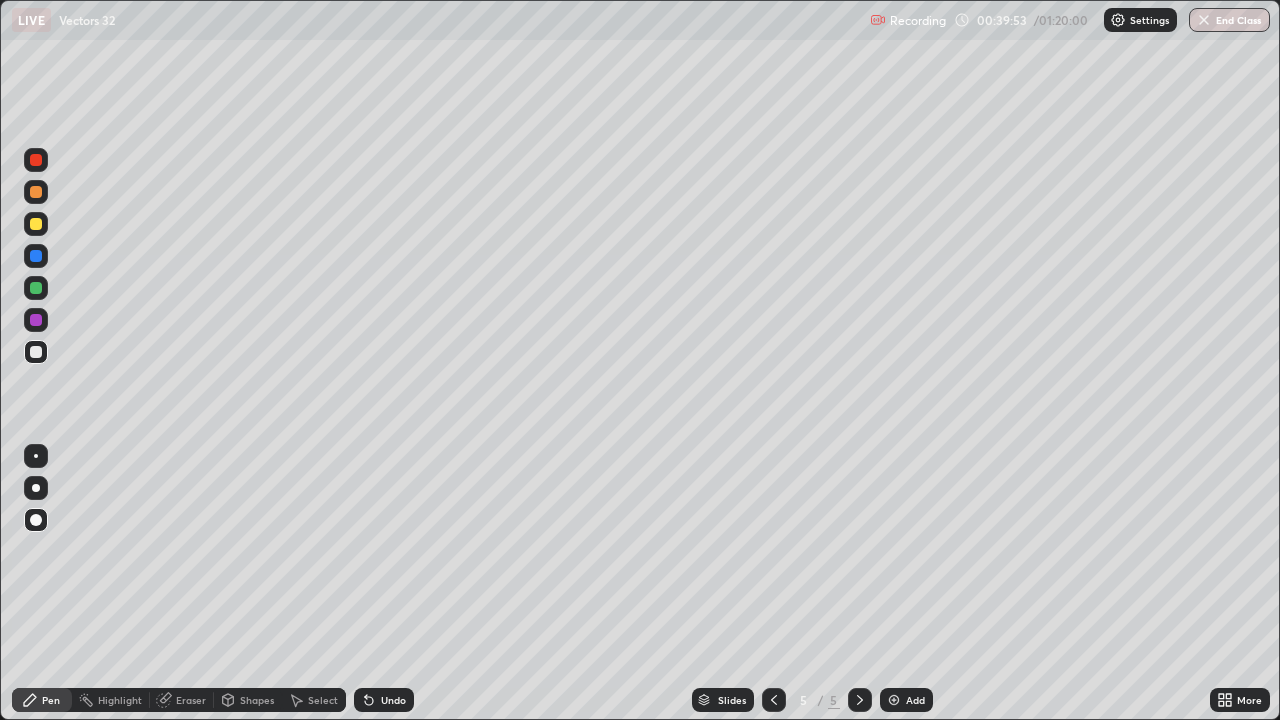 click on "Undo" at bounding box center [393, 700] 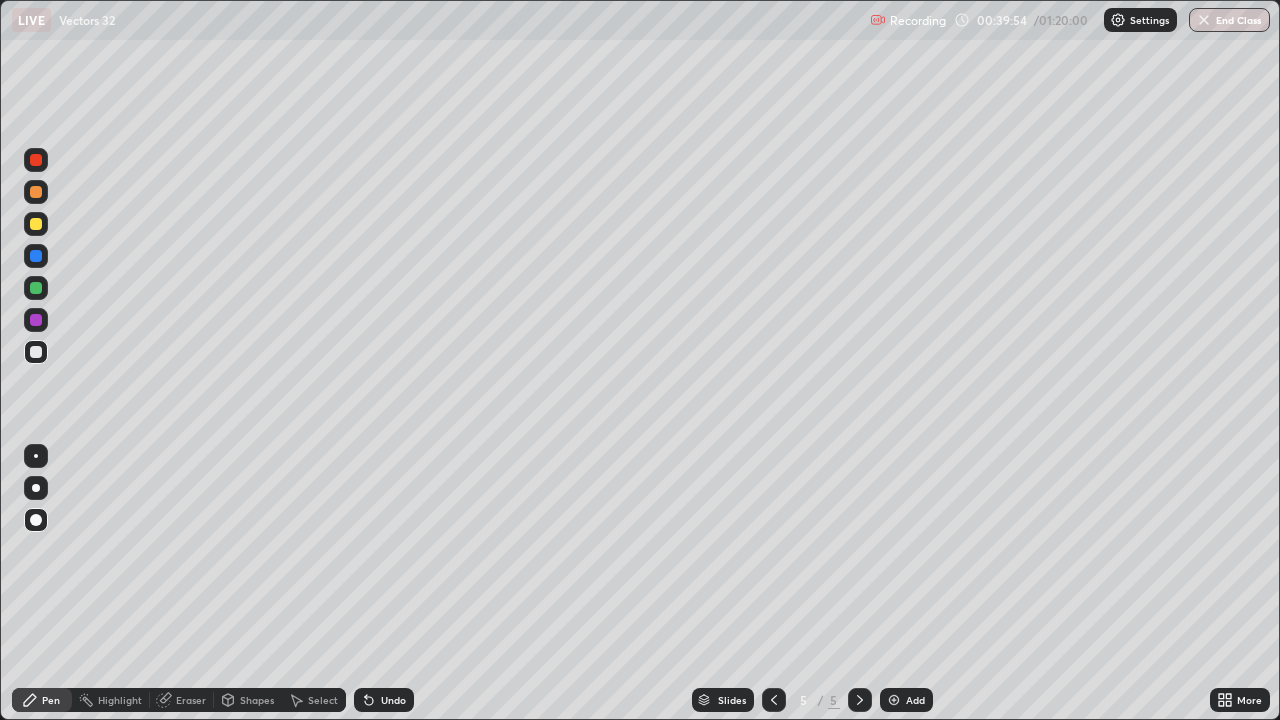 click on "Undo" at bounding box center [393, 700] 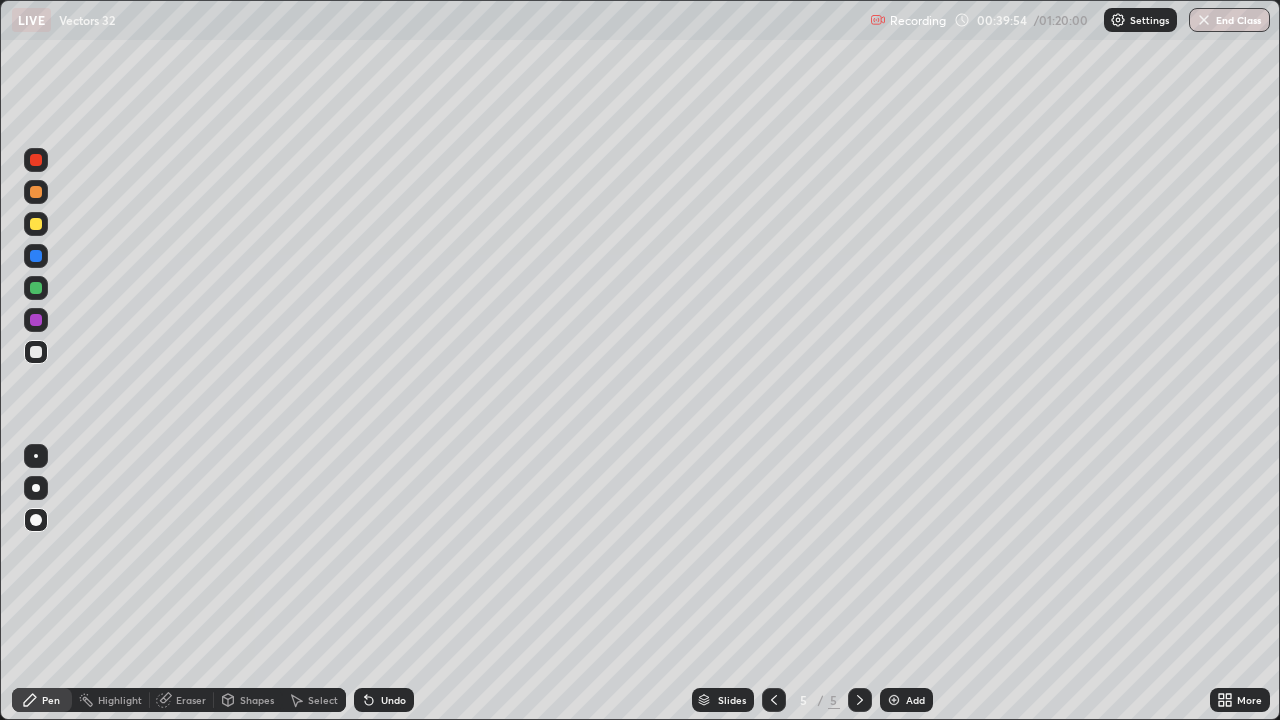 click on "Undo" at bounding box center (393, 700) 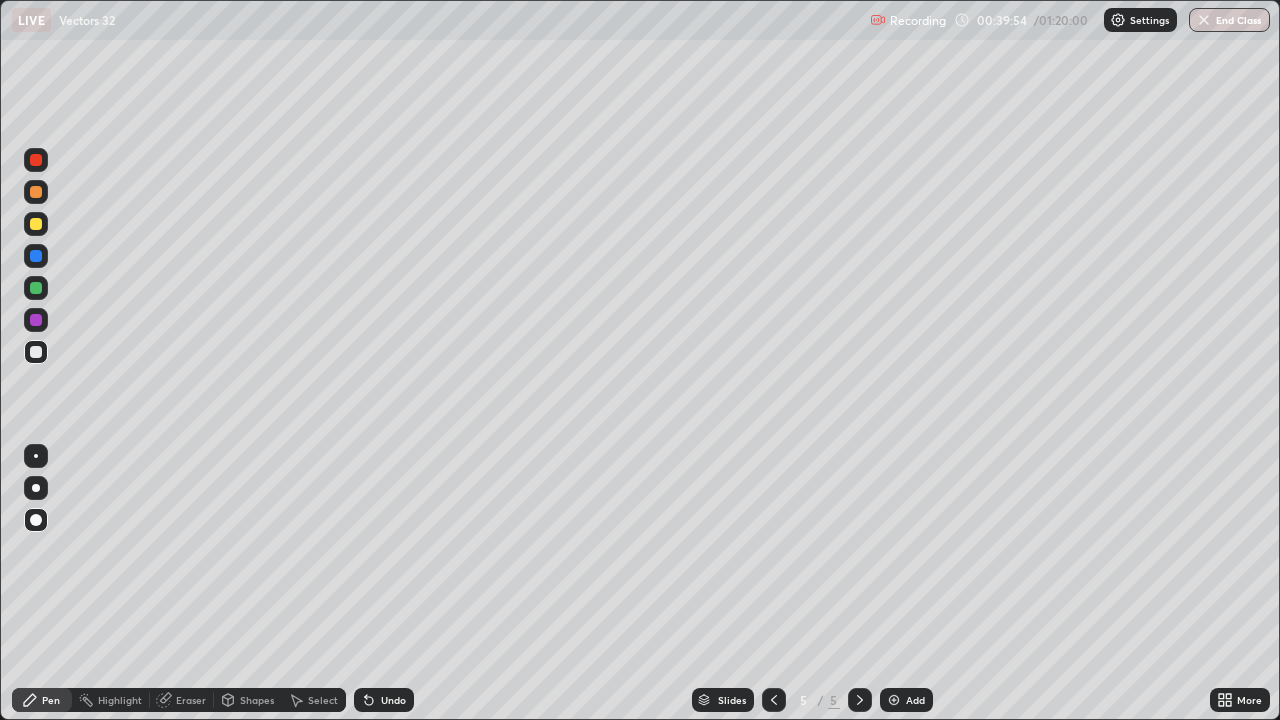click on "Undo" at bounding box center (393, 700) 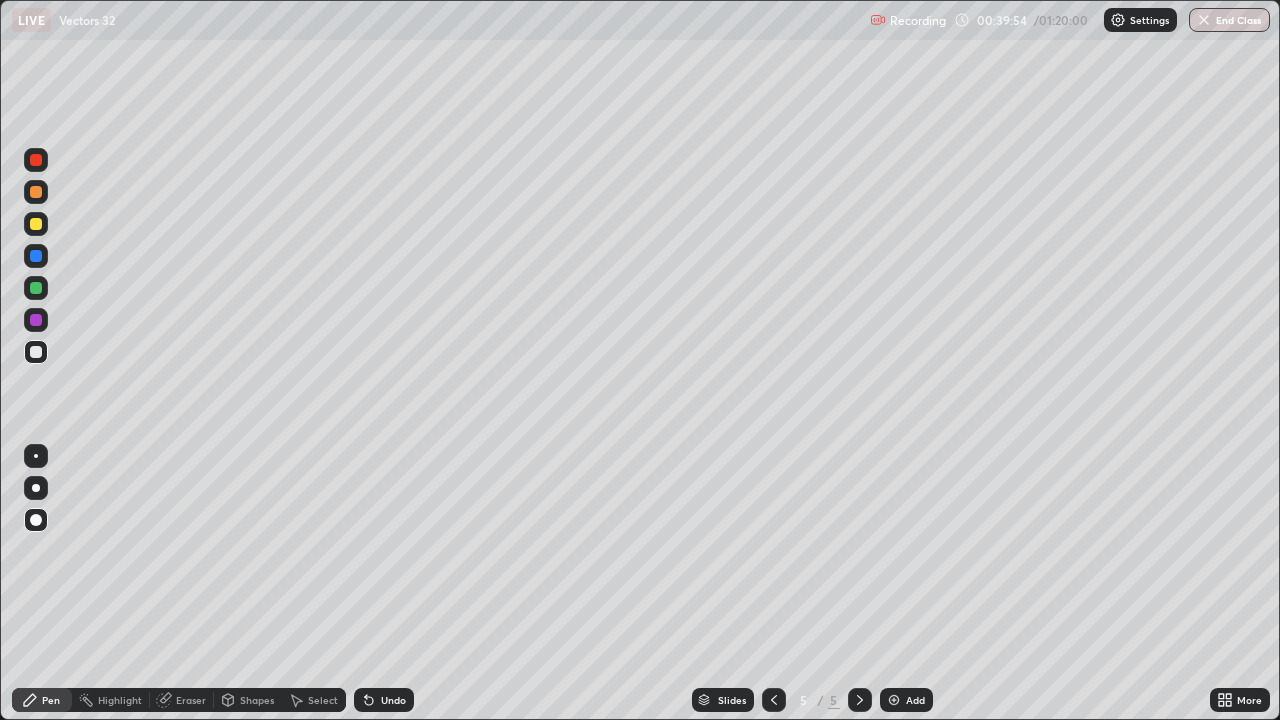 click on "Undo" at bounding box center [393, 700] 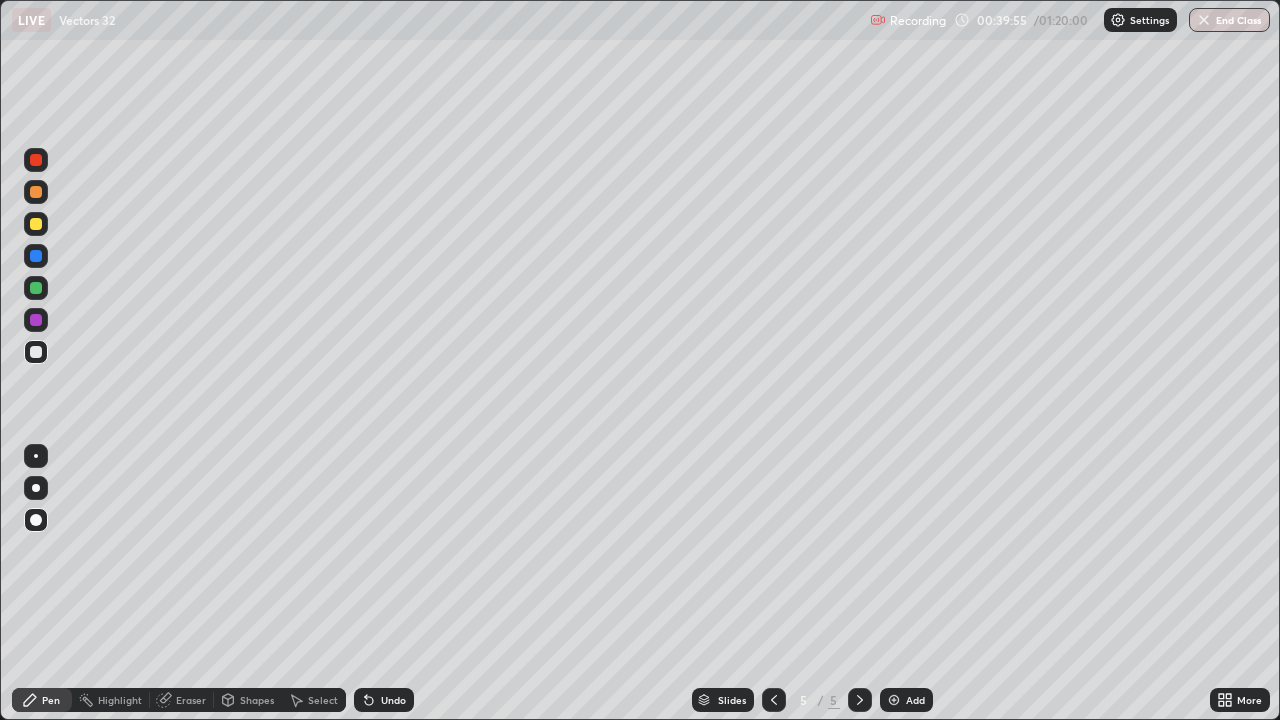 click on "Undo" at bounding box center (384, 700) 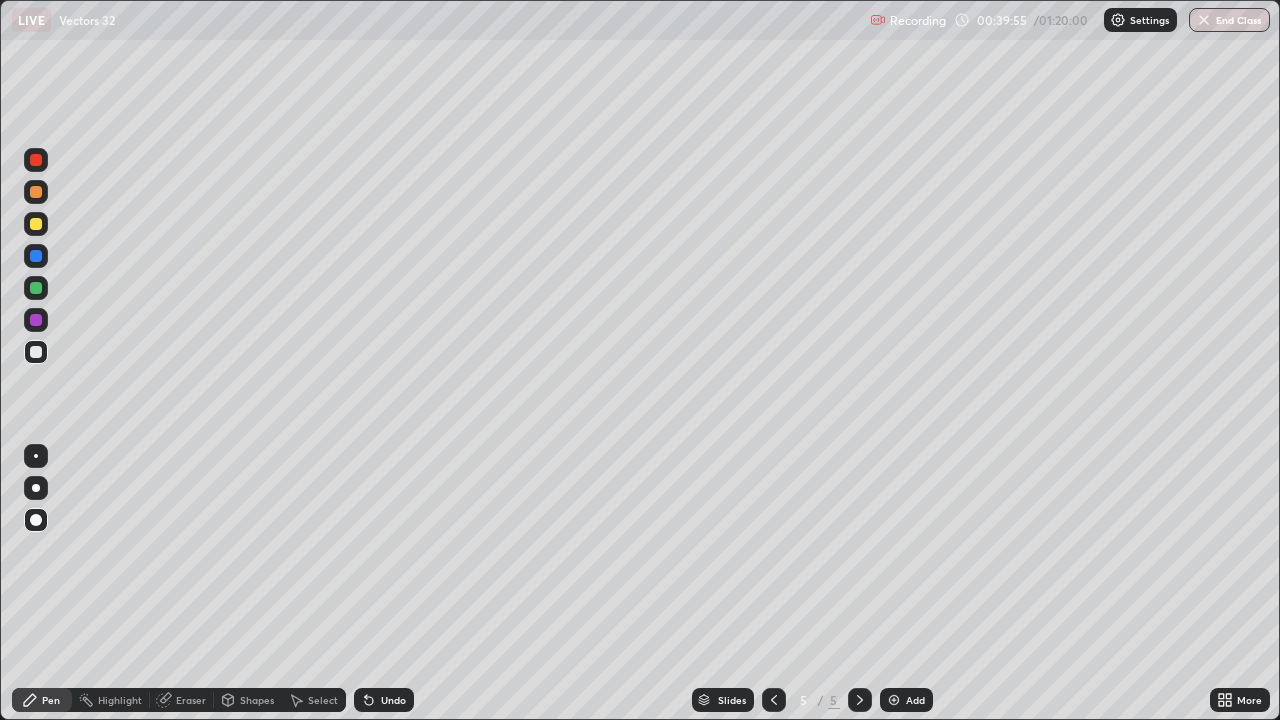 click on "Undo" at bounding box center (384, 700) 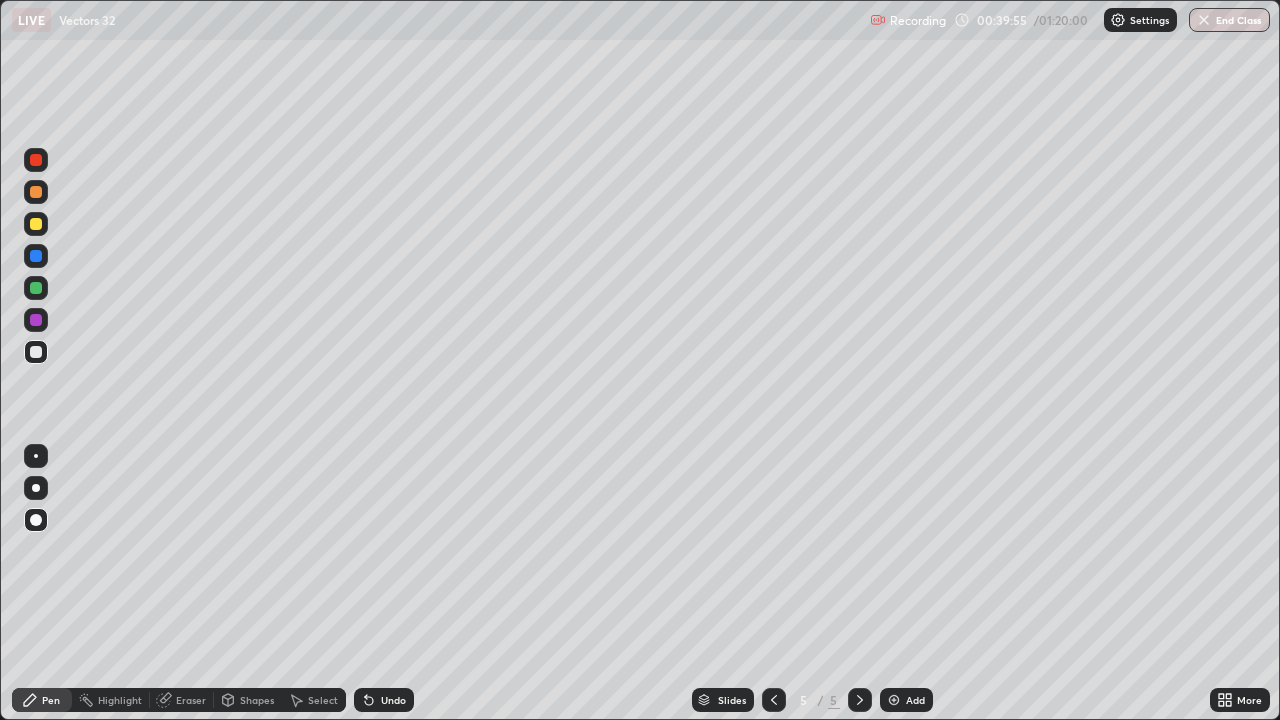 click on "Undo" at bounding box center (384, 700) 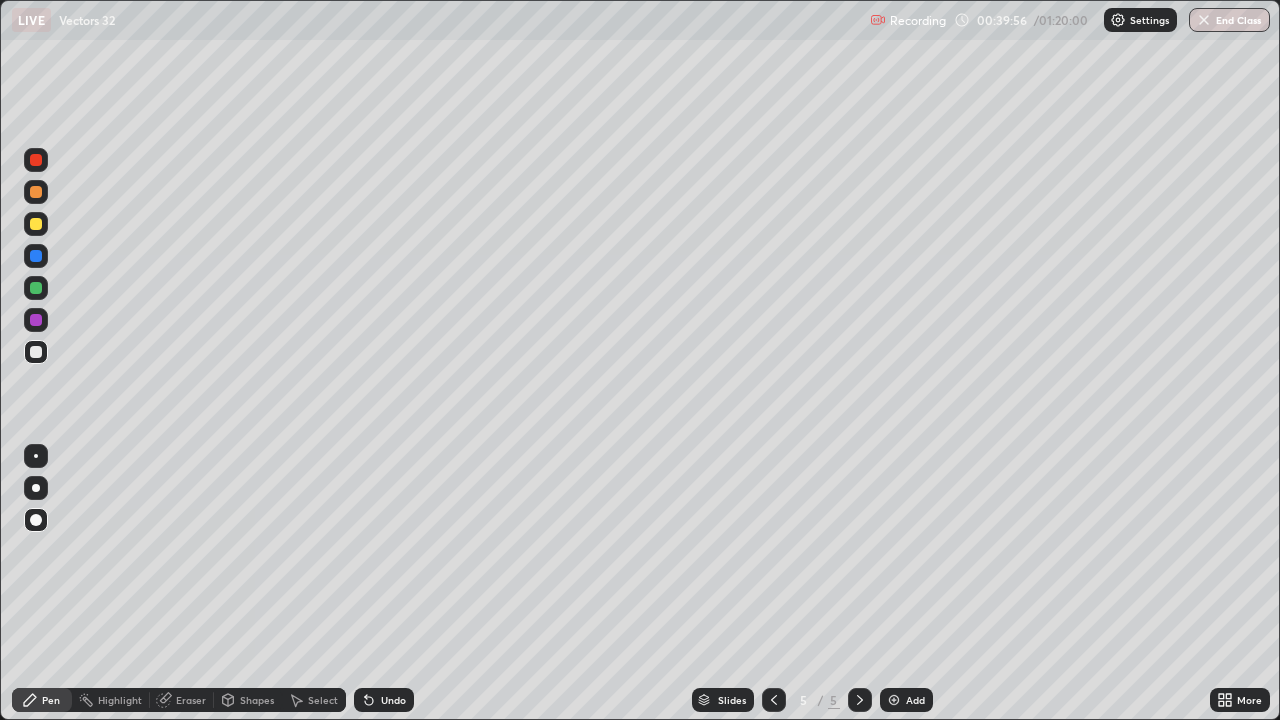 click on "Undo" at bounding box center [384, 700] 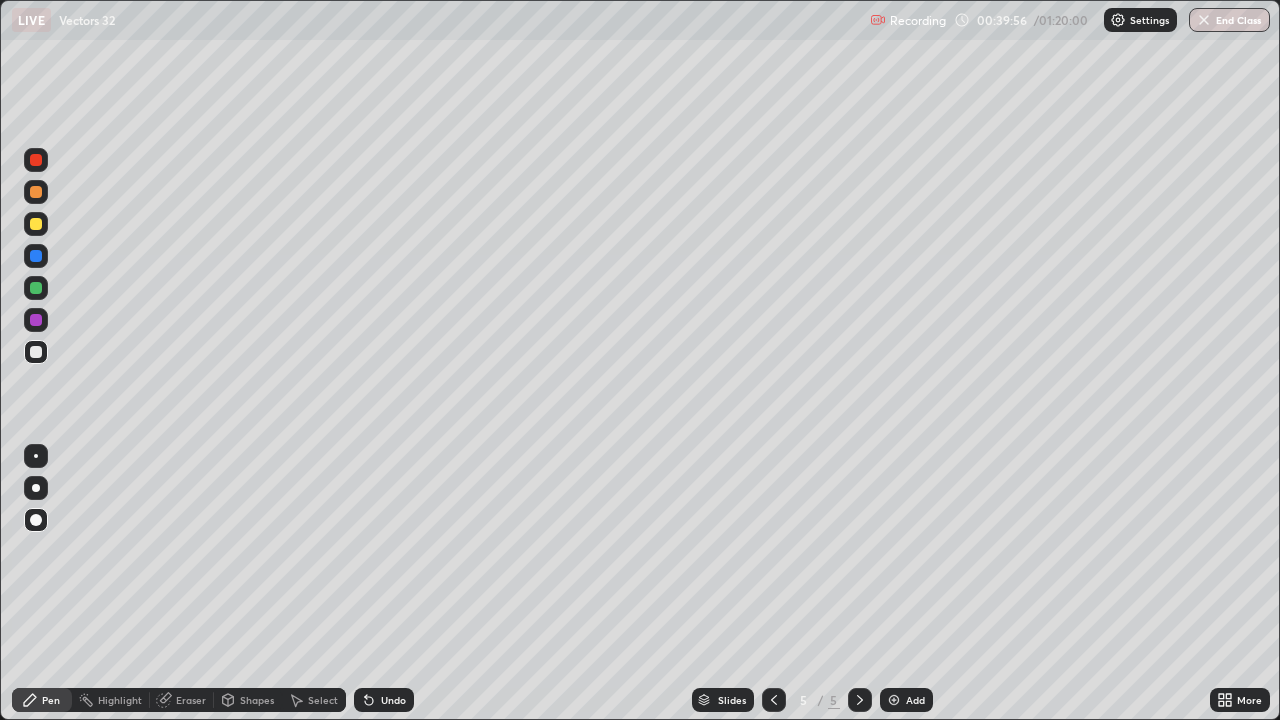 click on "Undo" at bounding box center (384, 700) 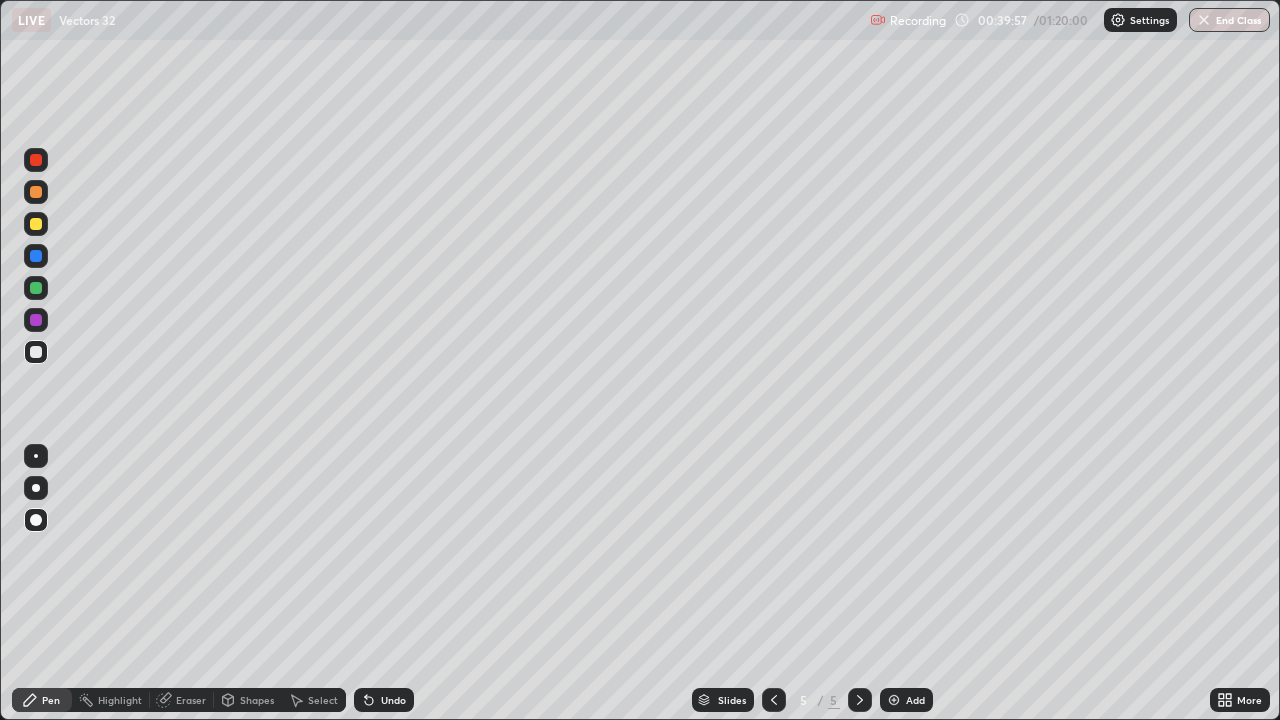 click on "Undo" at bounding box center (393, 700) 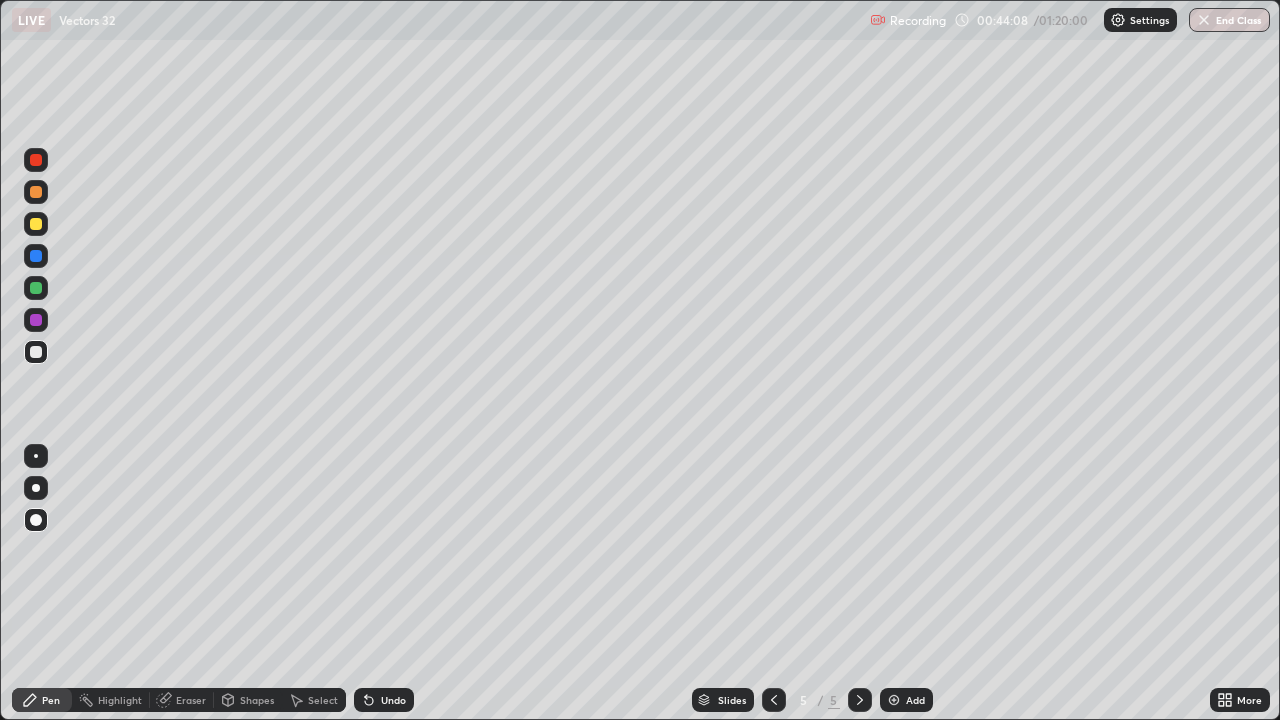 click at bounding box center [36, 288] 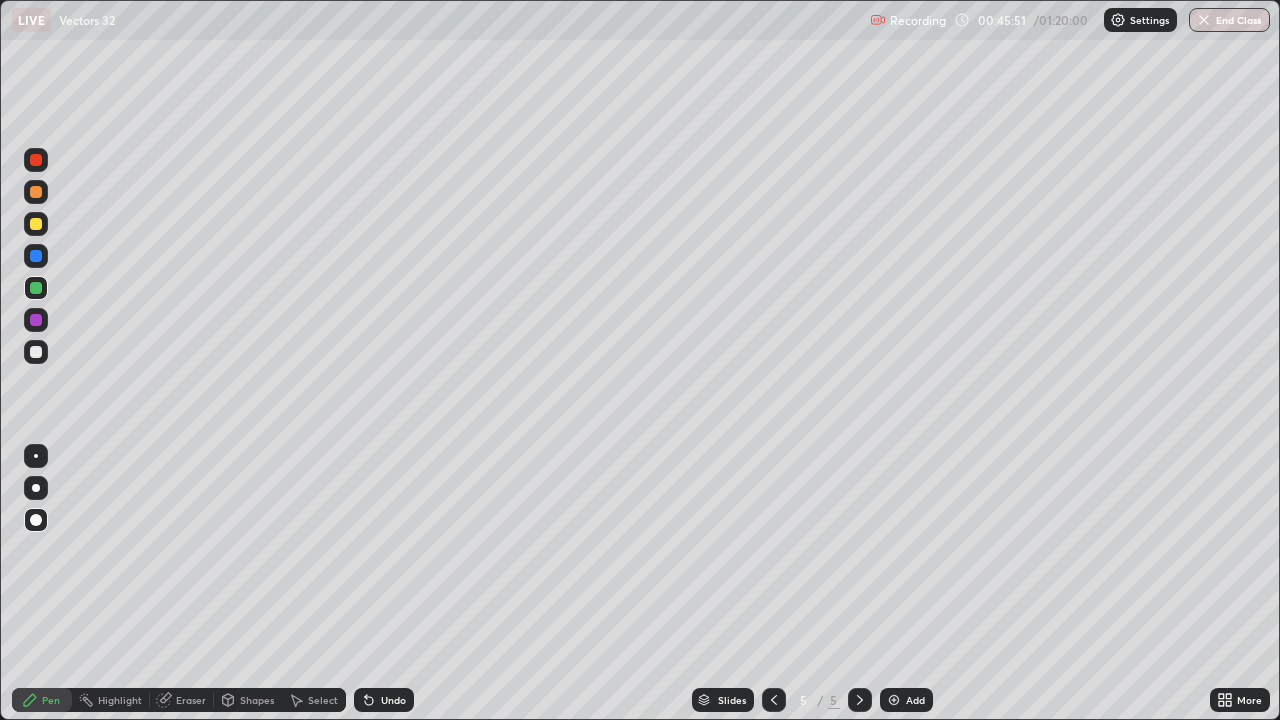 click 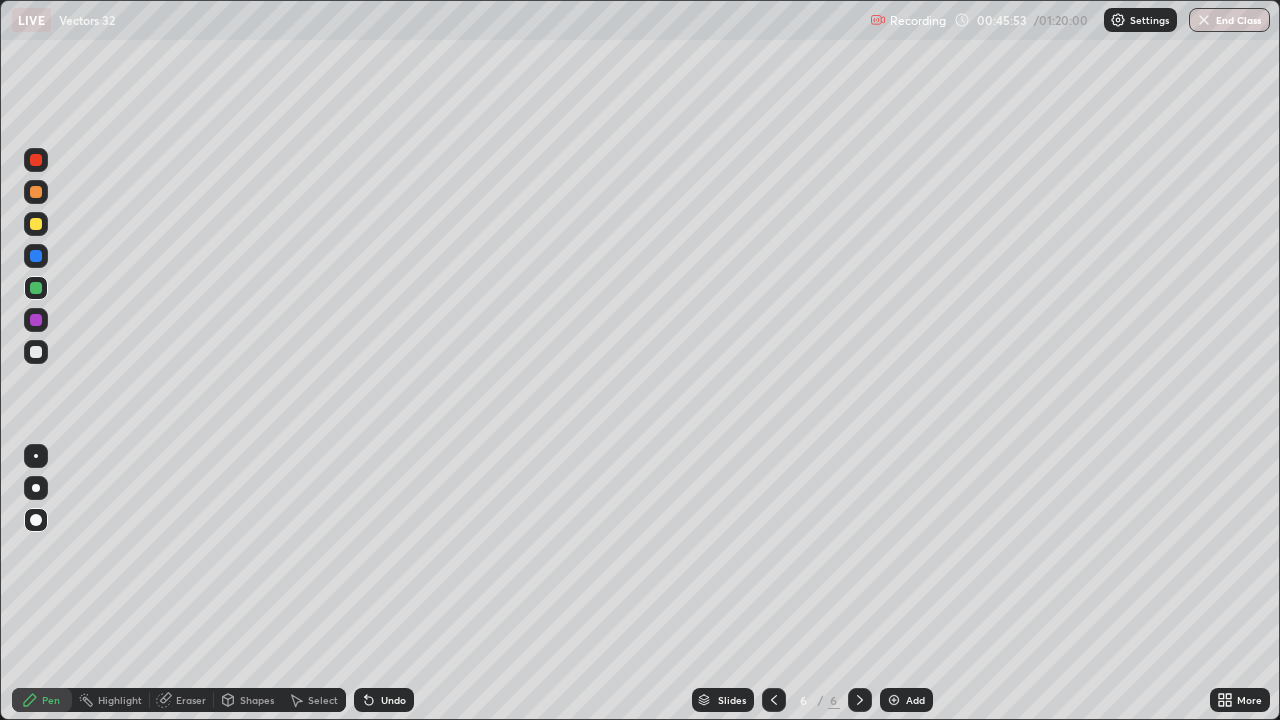 click at bounding box center [36, 288] 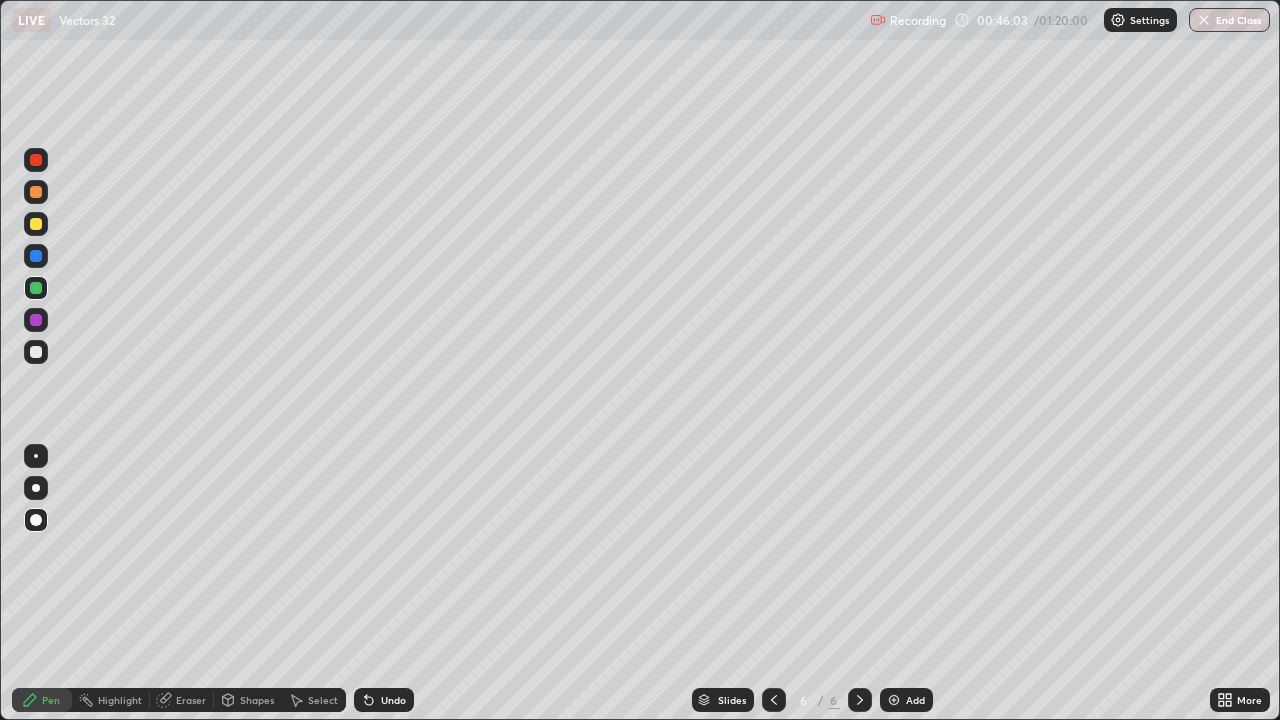 click on "Undo" at bounding box center (393, 700) 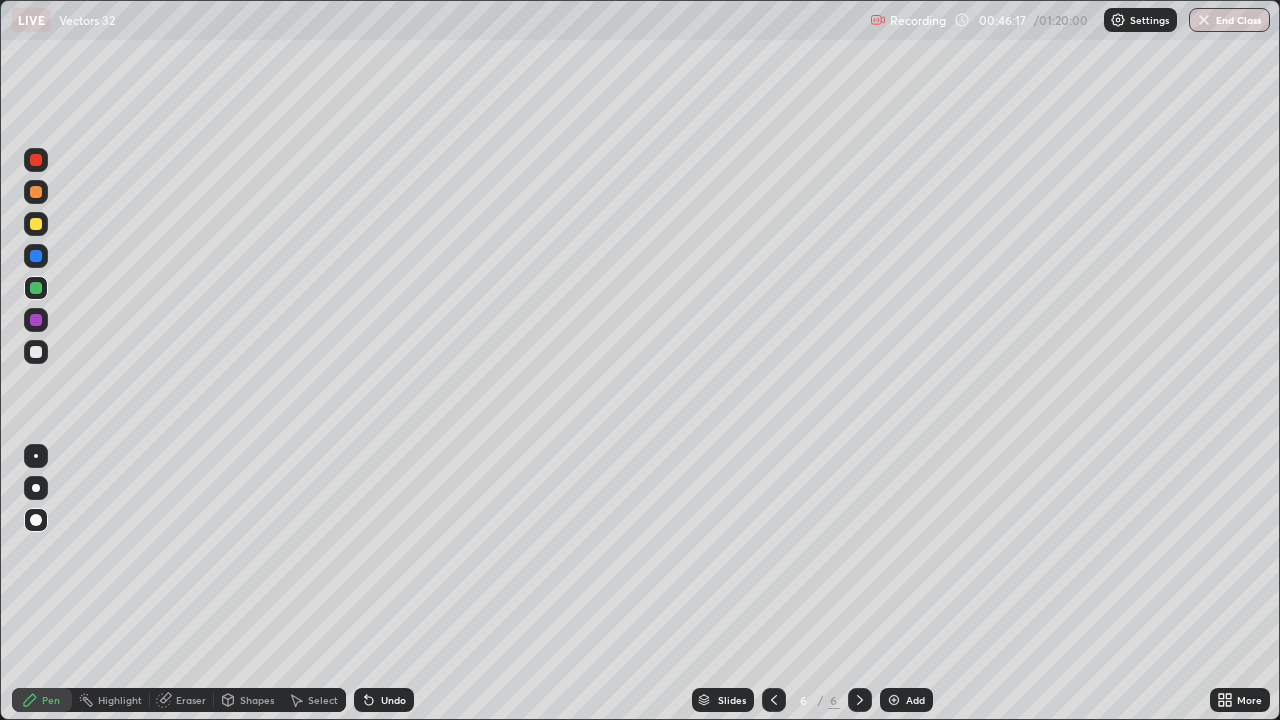 click at bounding box center (36, 352) 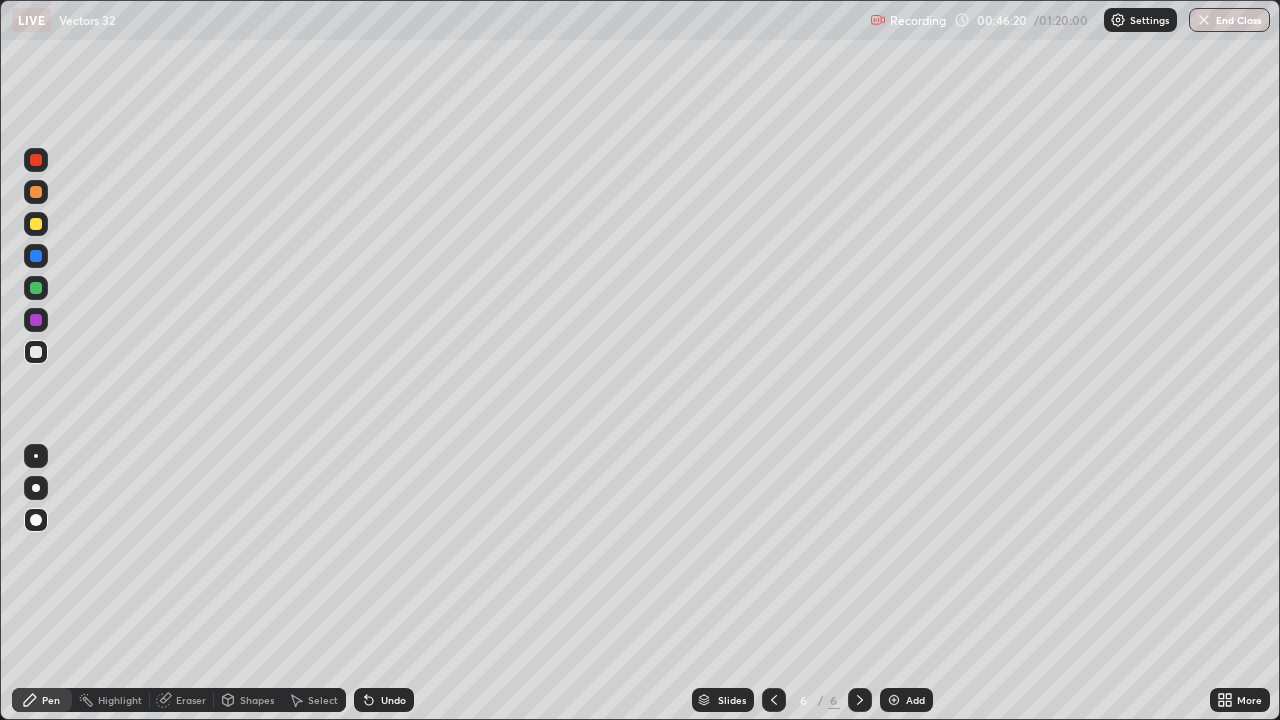 click on "Select" at bounding box center (314, 700) 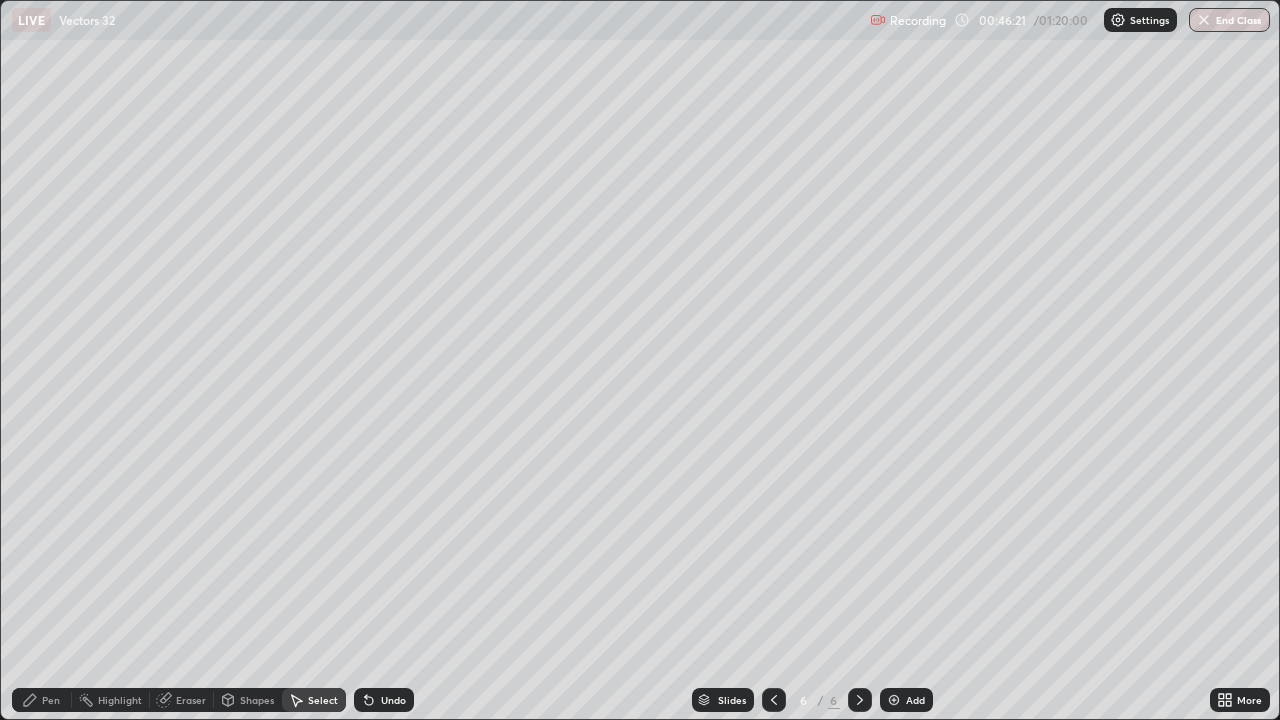 click on "Shapes" at bounding box center (248, 700) 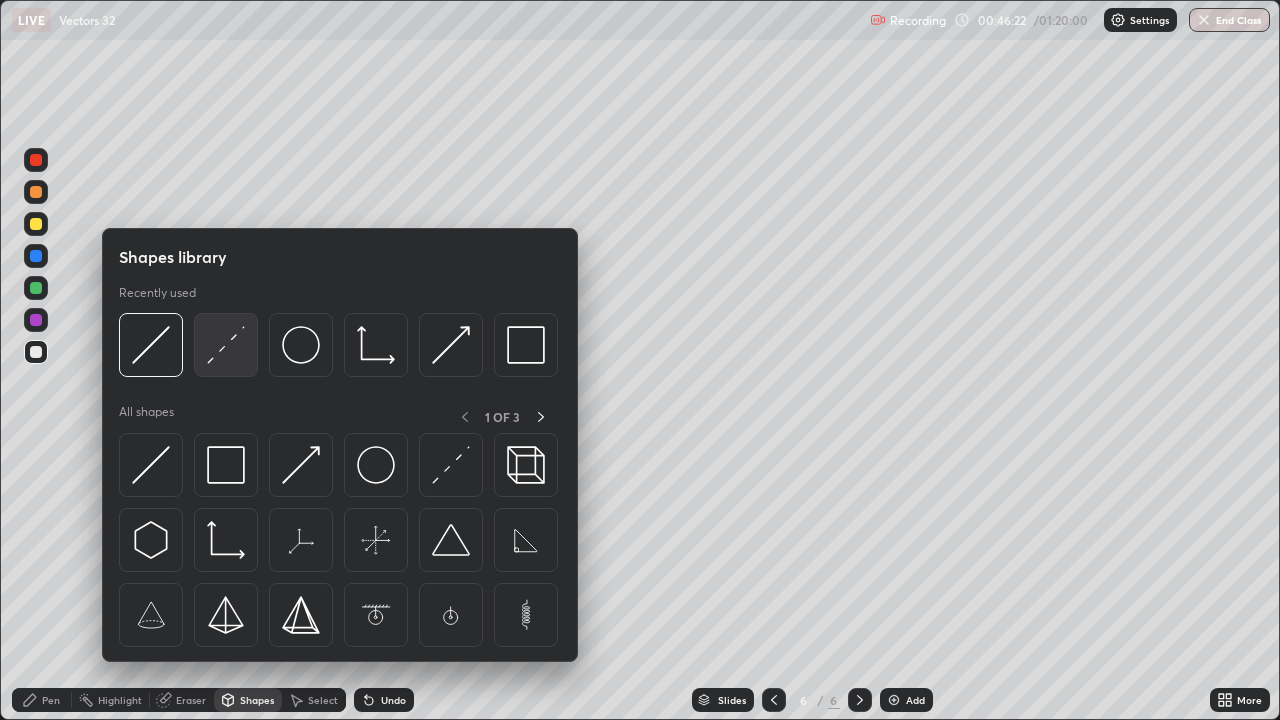 click at bounding box center [226, 345] 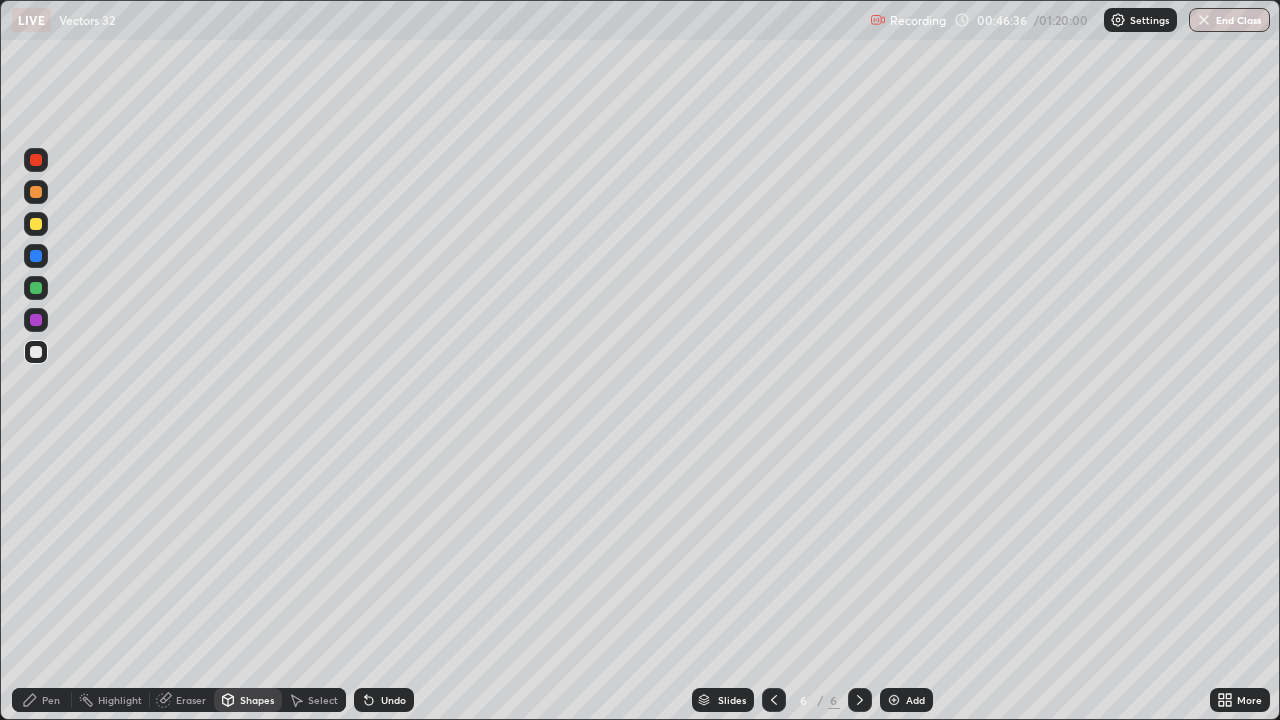 click at bounding box center (36, 224) 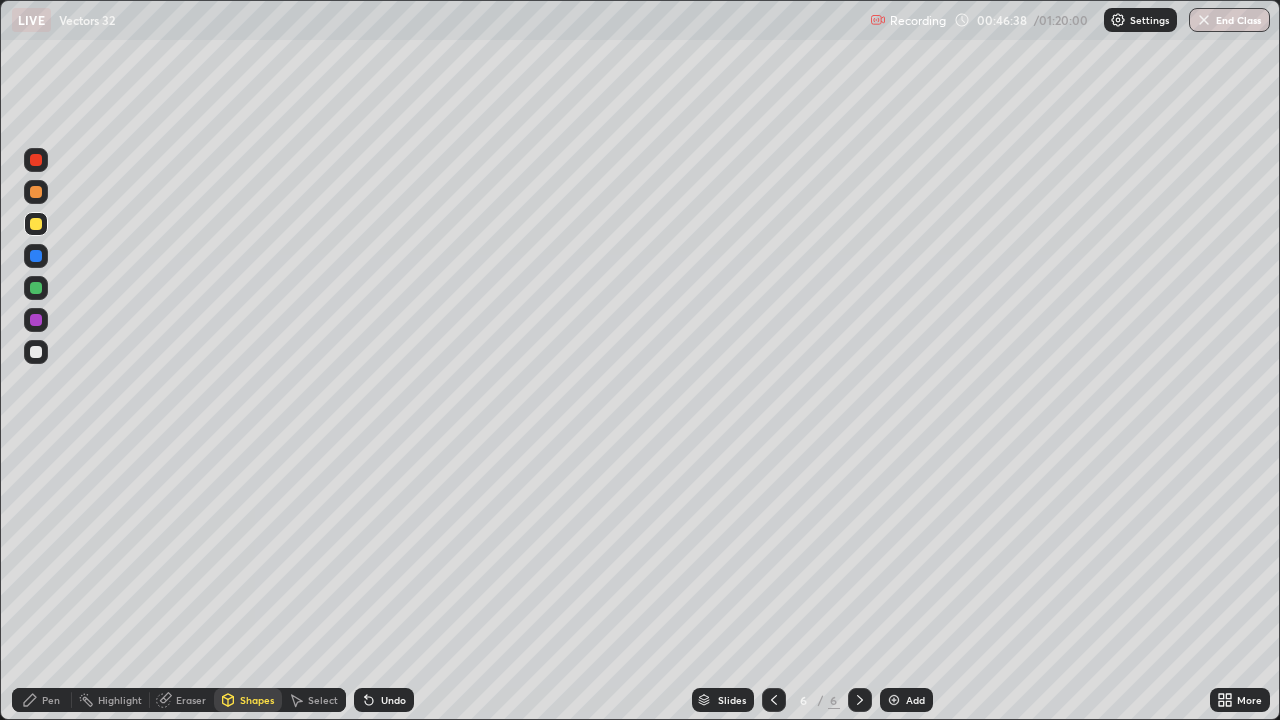 click on "Pen" at bounding box center (42, 700) 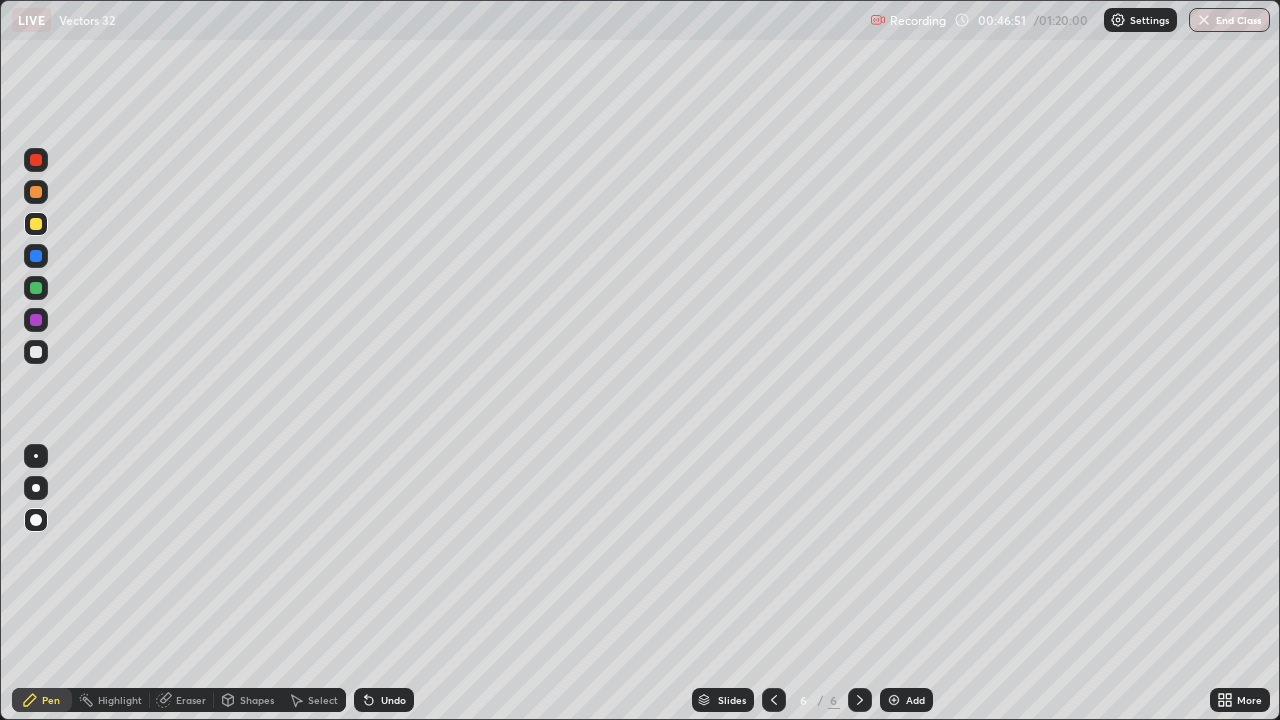click on "Undo" at bounding box center [393, 700] 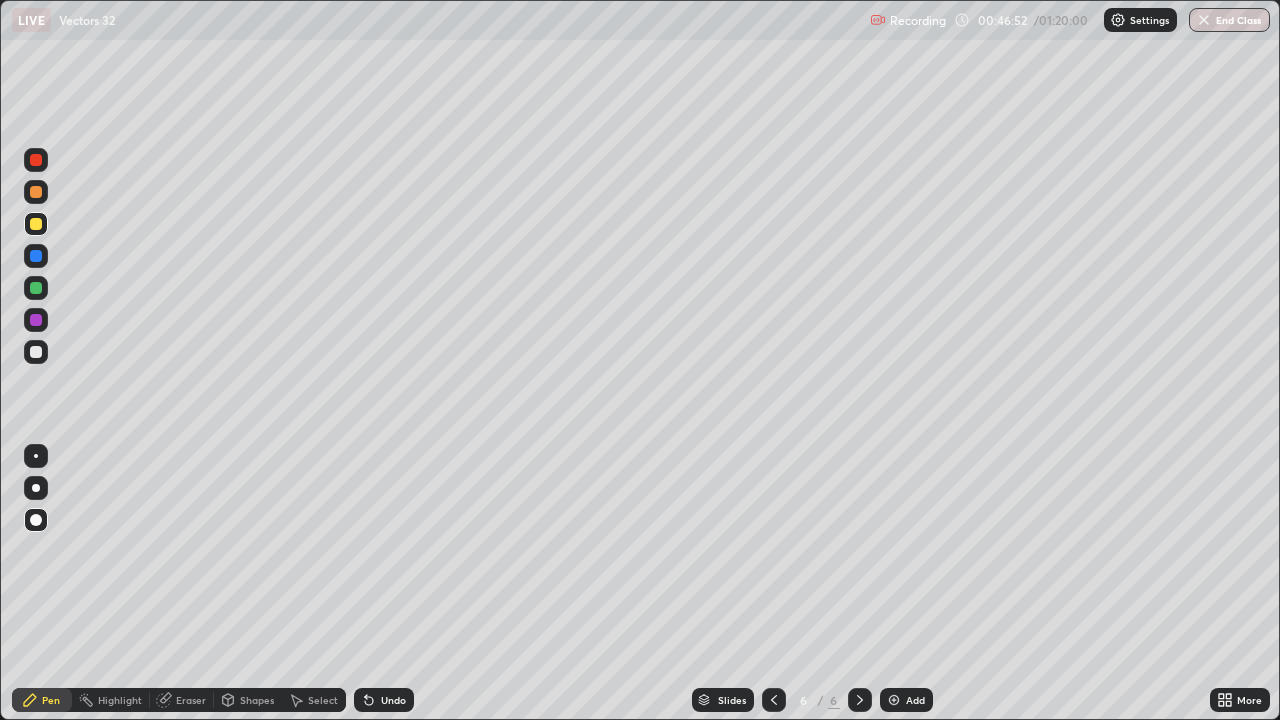 click on "Undo" at bounding box center (393, 700) 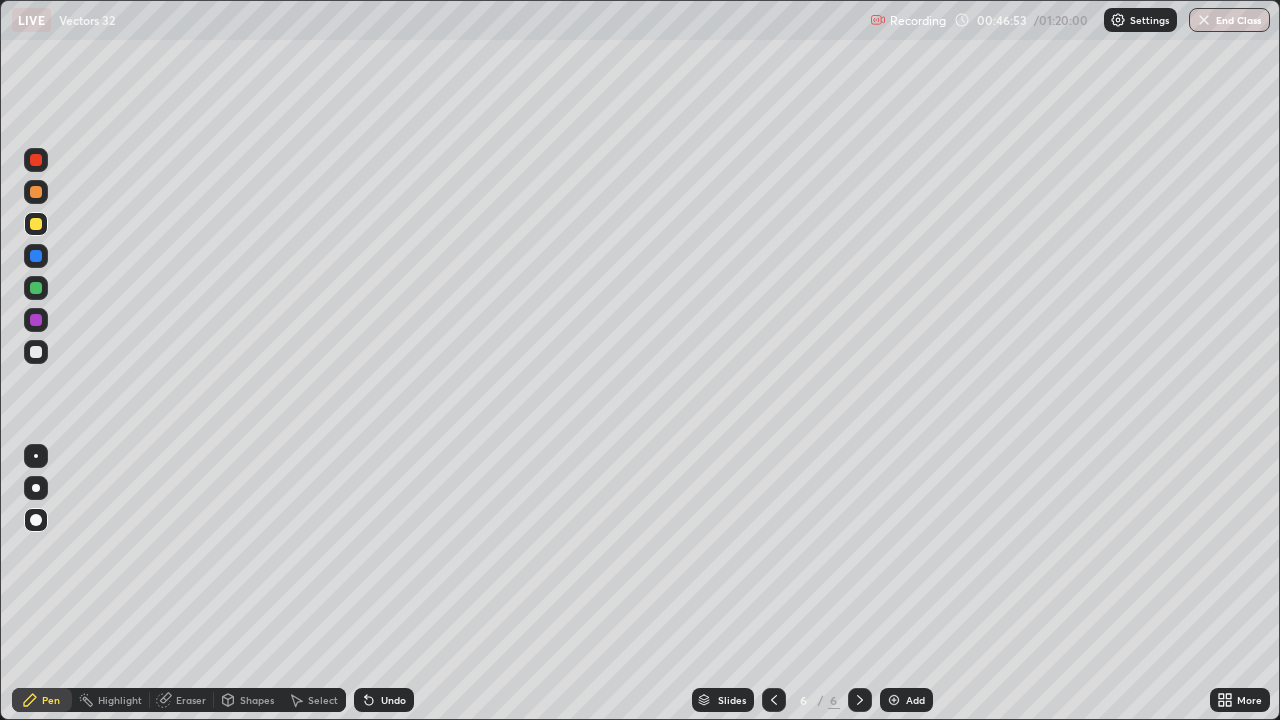 click on "Undo" at bounding box center (384, 700) 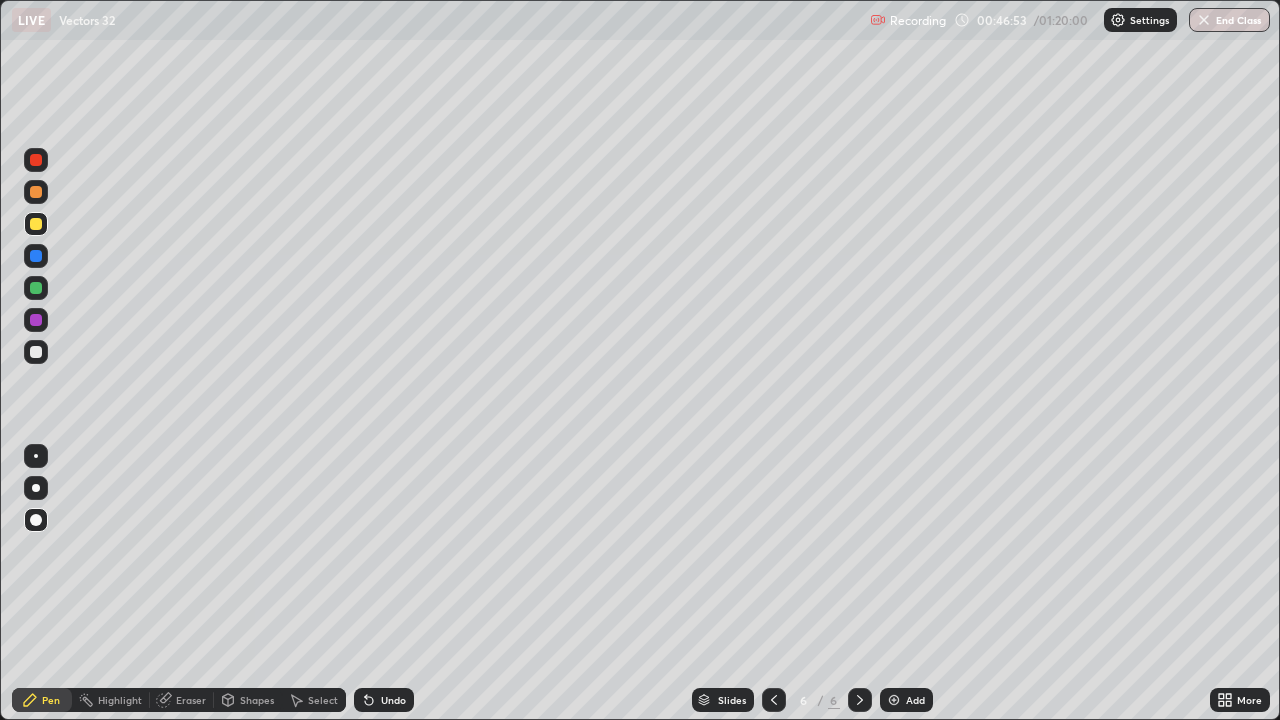 click on "Undo" at bounding box center (384, 700) 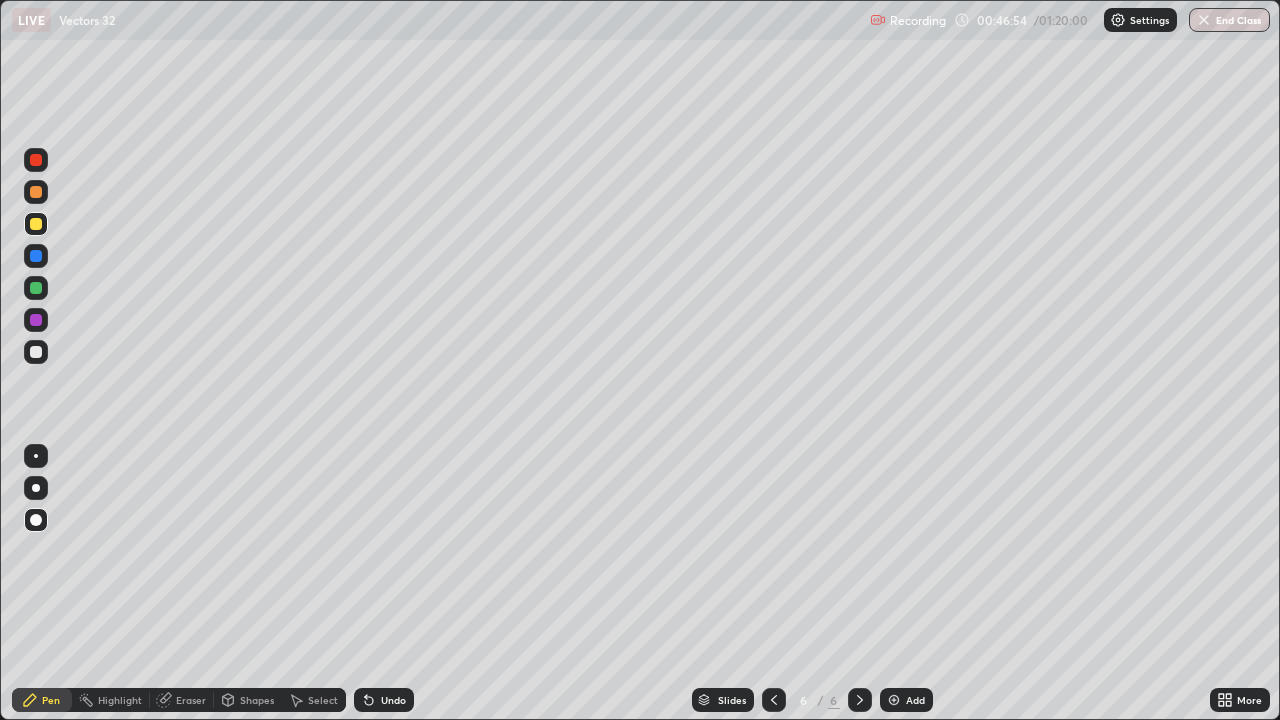 click on "Undo" at bounding box center (384, 700) 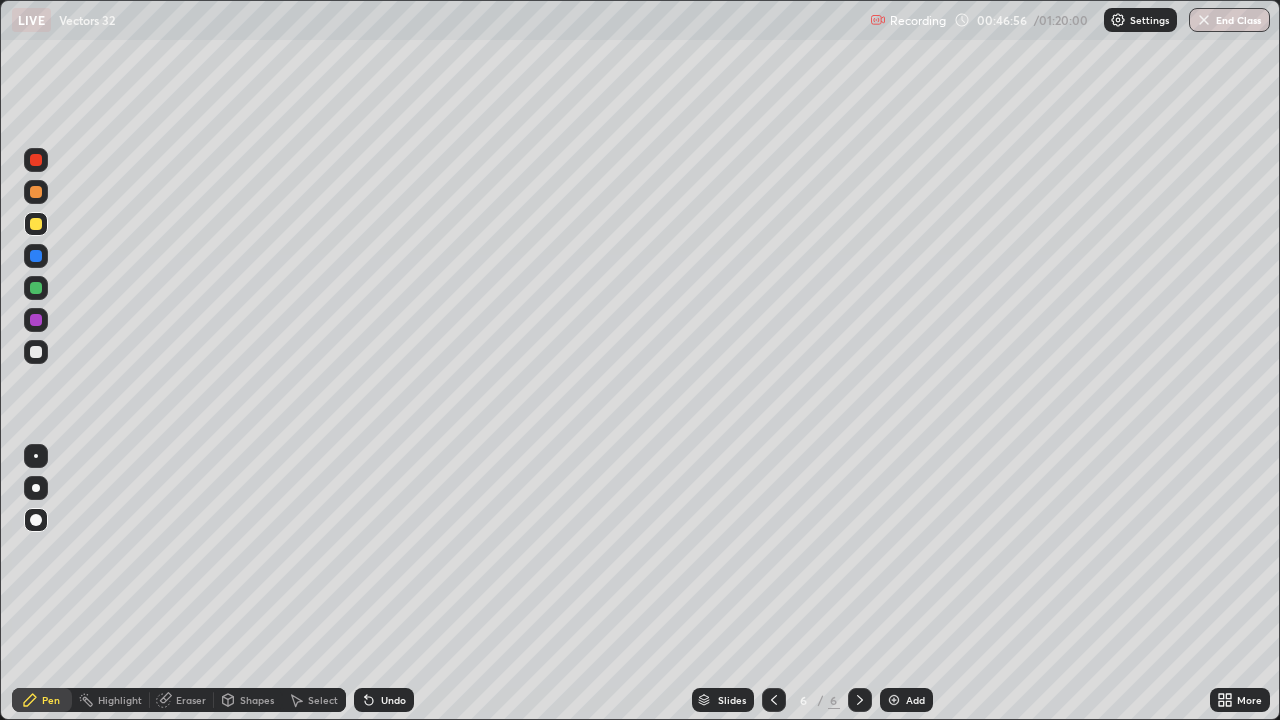 click on "Shapes" at bounding box center (257, 700) 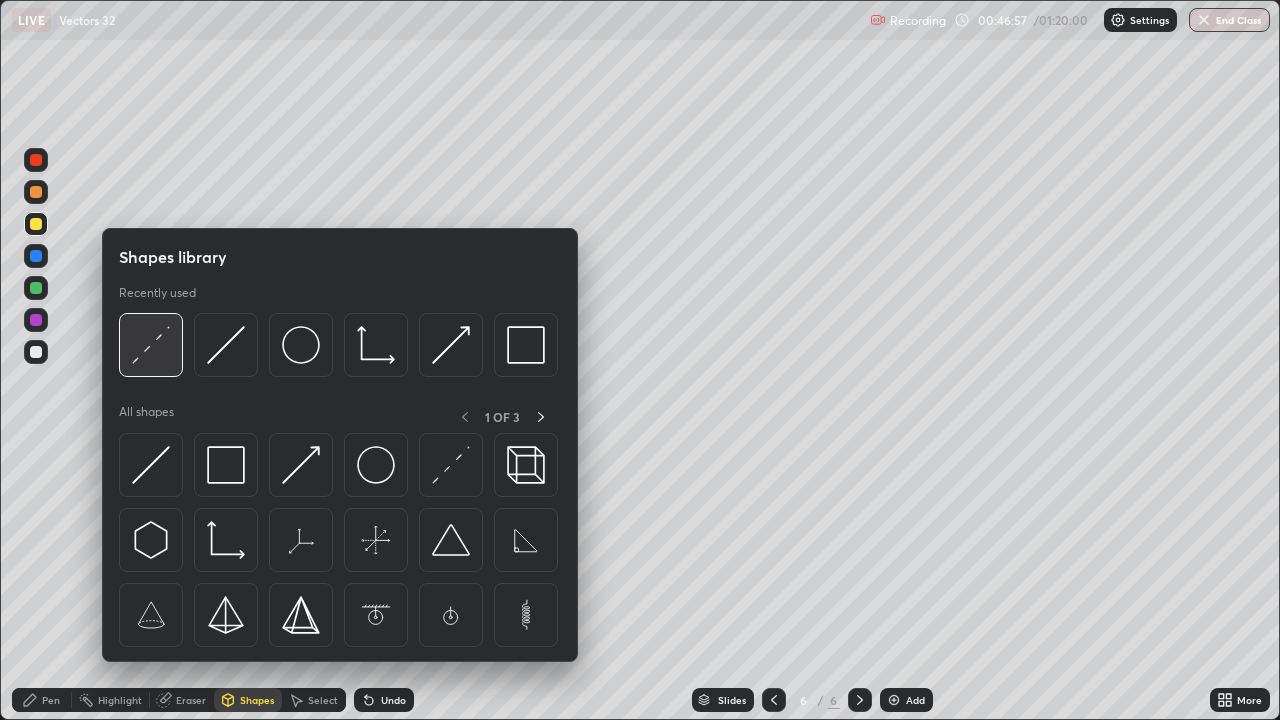 click at bounding box center [151, 345] 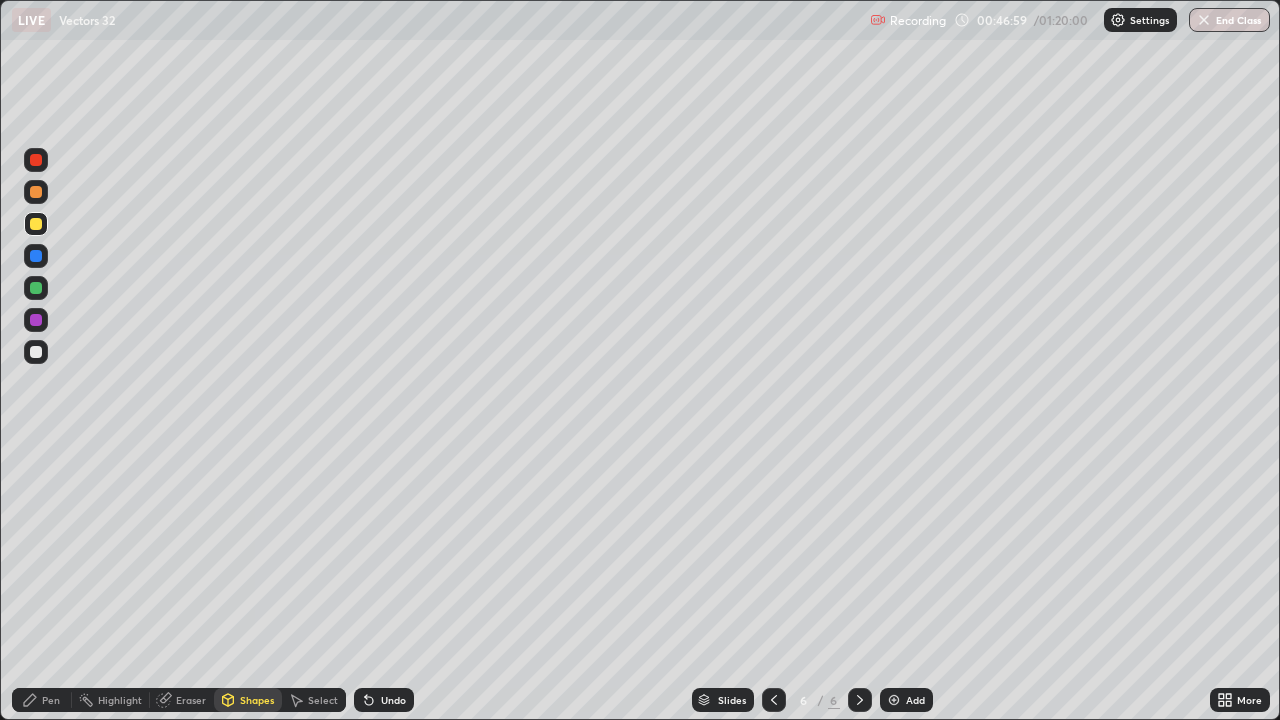 click at bounding box center (36, 352) 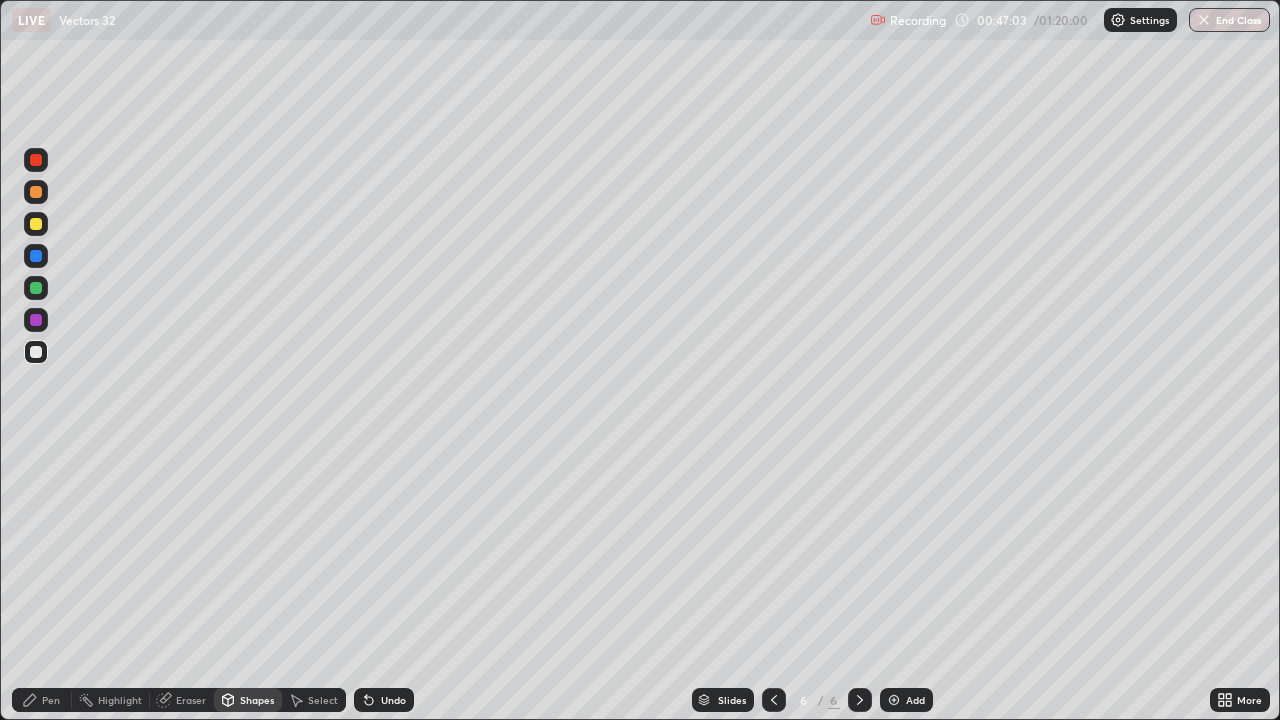 click on "Pen" at bounding box center [51, 700] 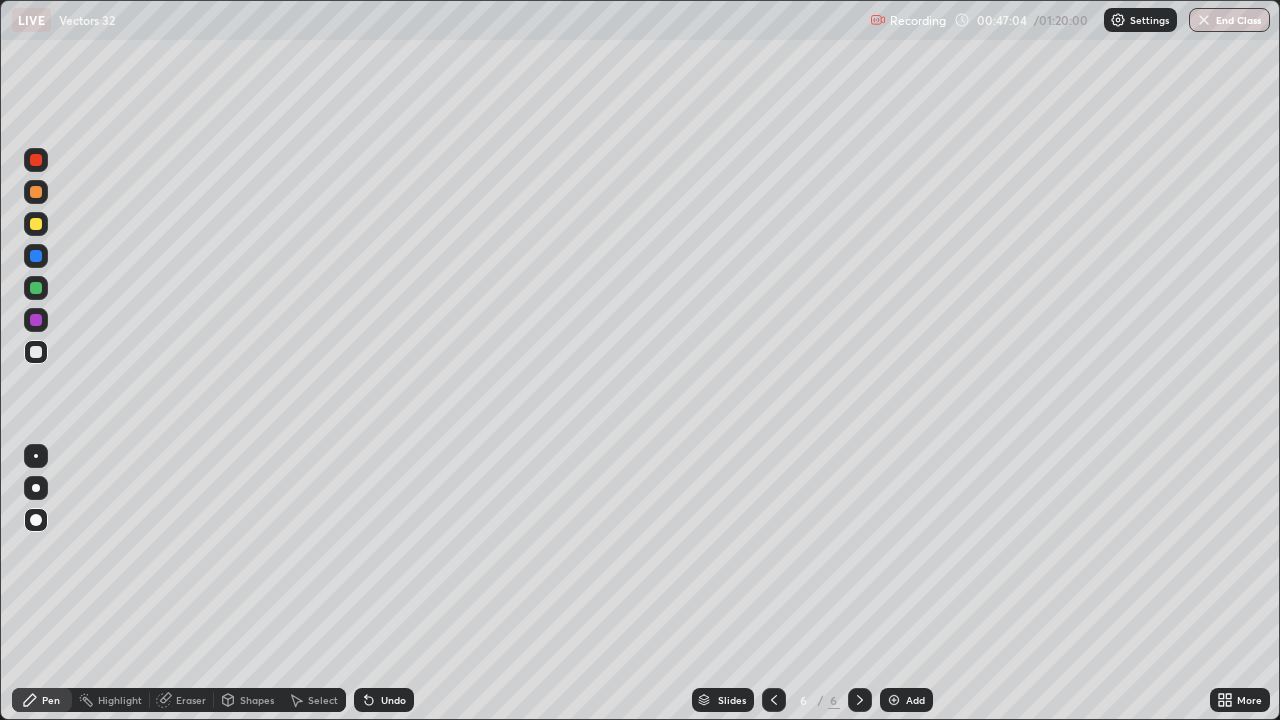 click at bounding box center [36, 320] 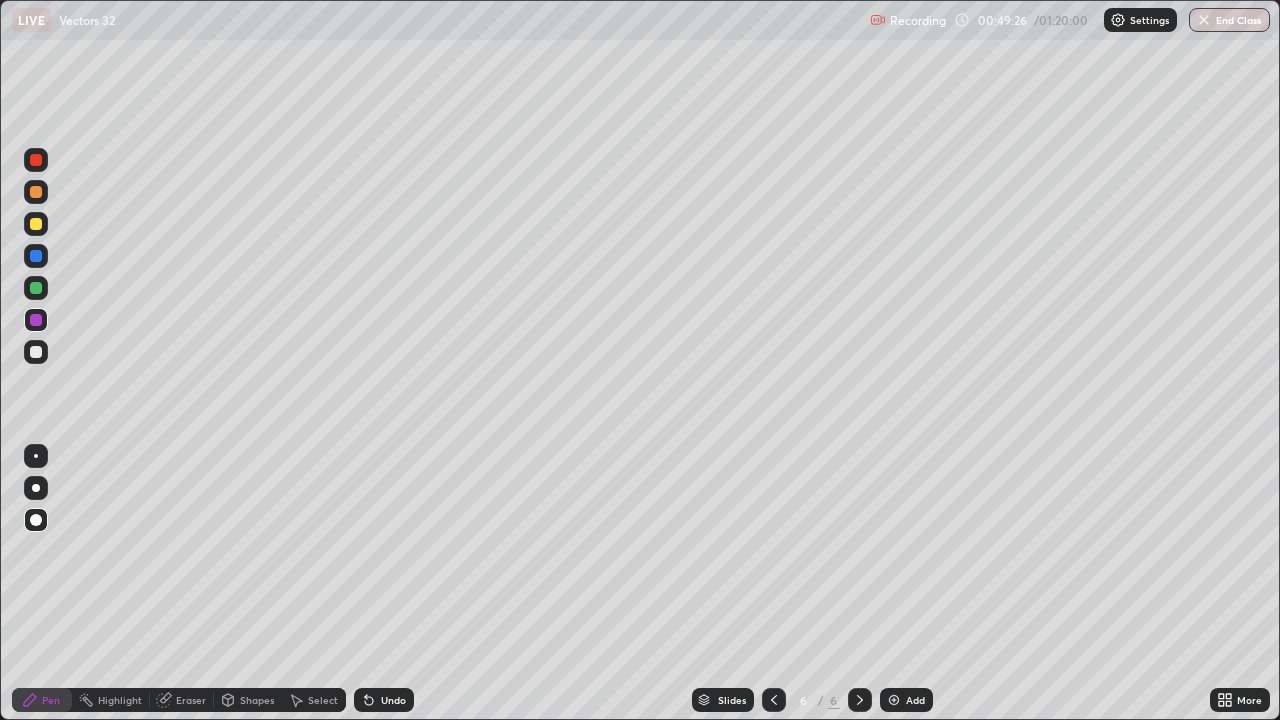click at bounding box center [36, 288] 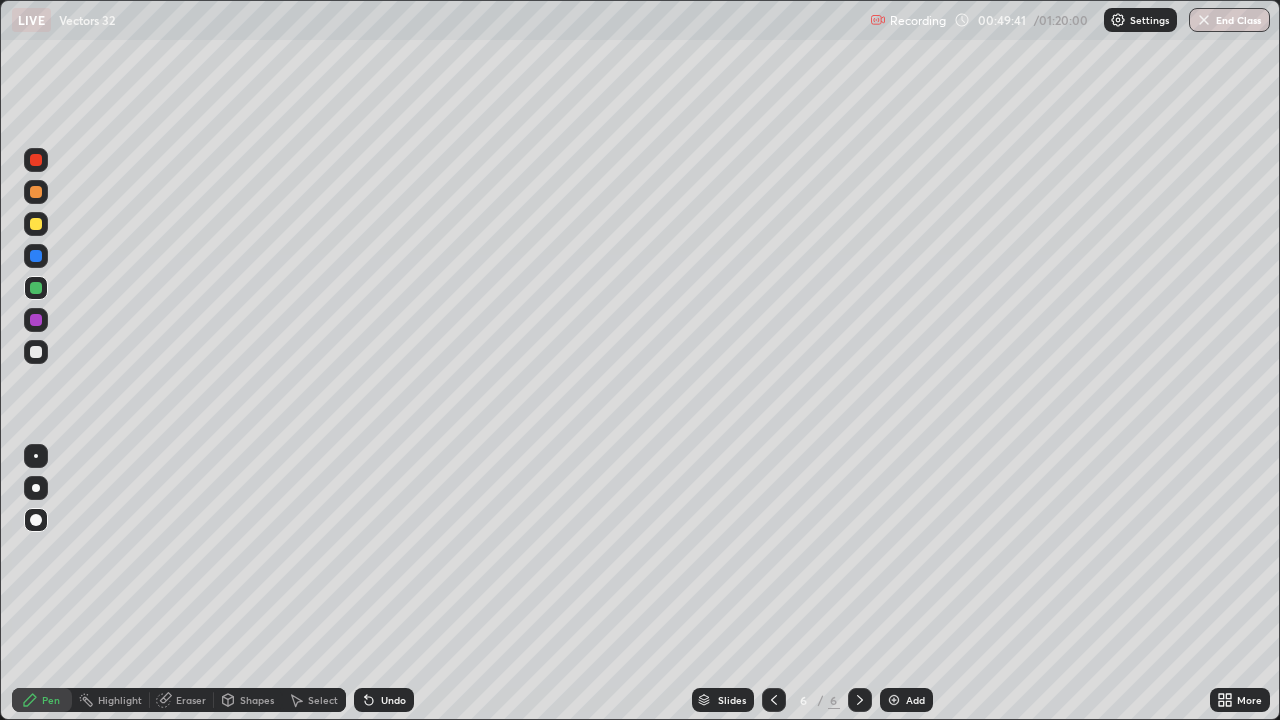 click on "Shapes" at bounding box center (248, 700) 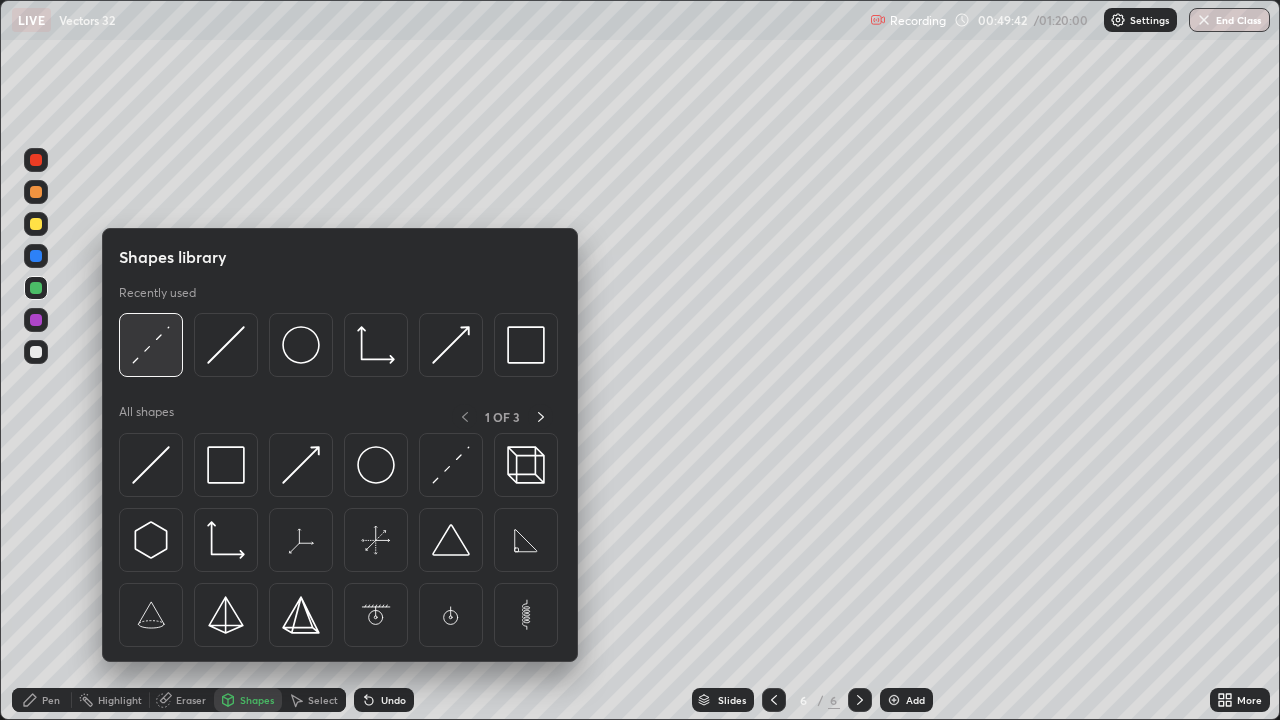 click at bounding box center (151, 345) 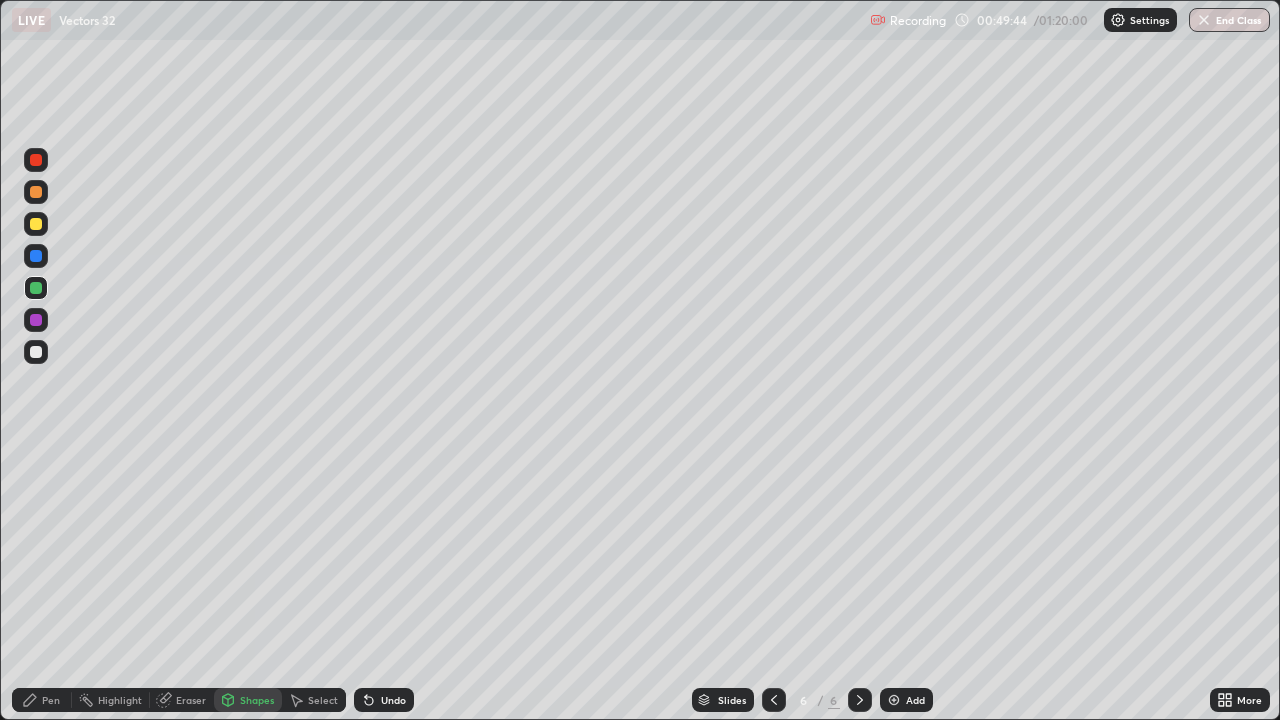 click at bounding box center (36, 352) 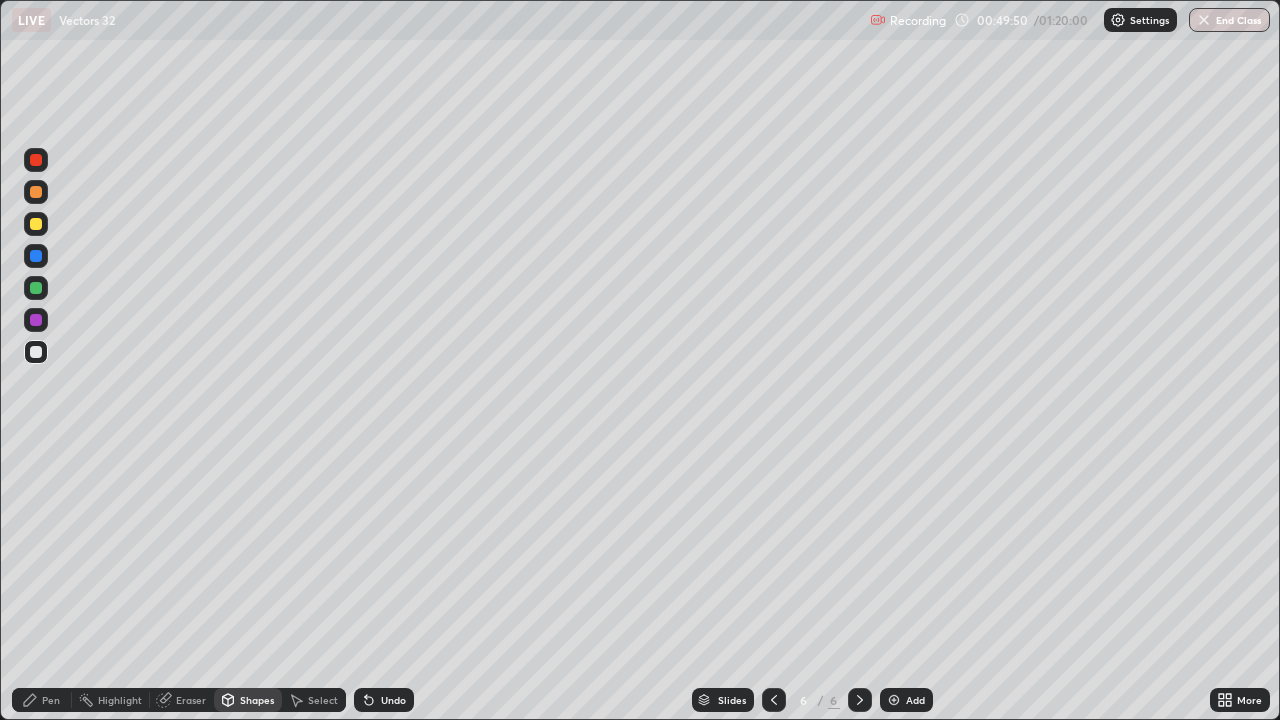 click on "Undo" at bounding box center [393, 700] 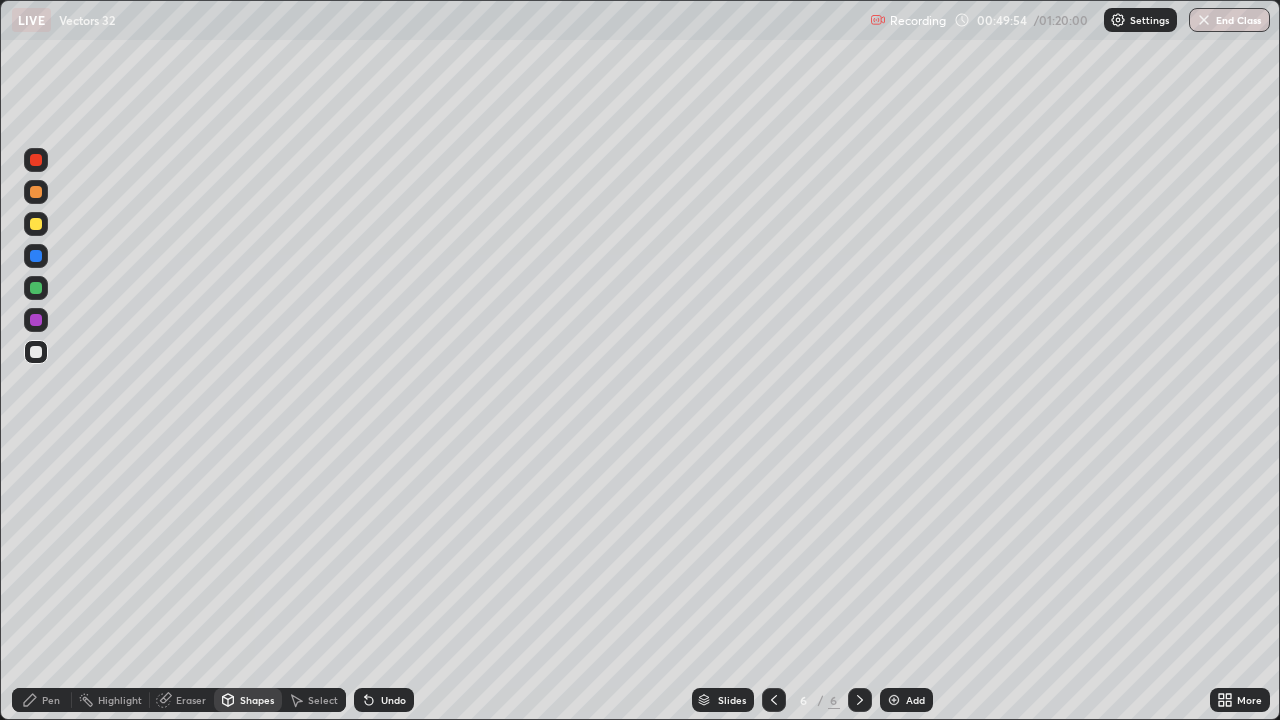 click on "Undo" at bounding box center [393, 700] 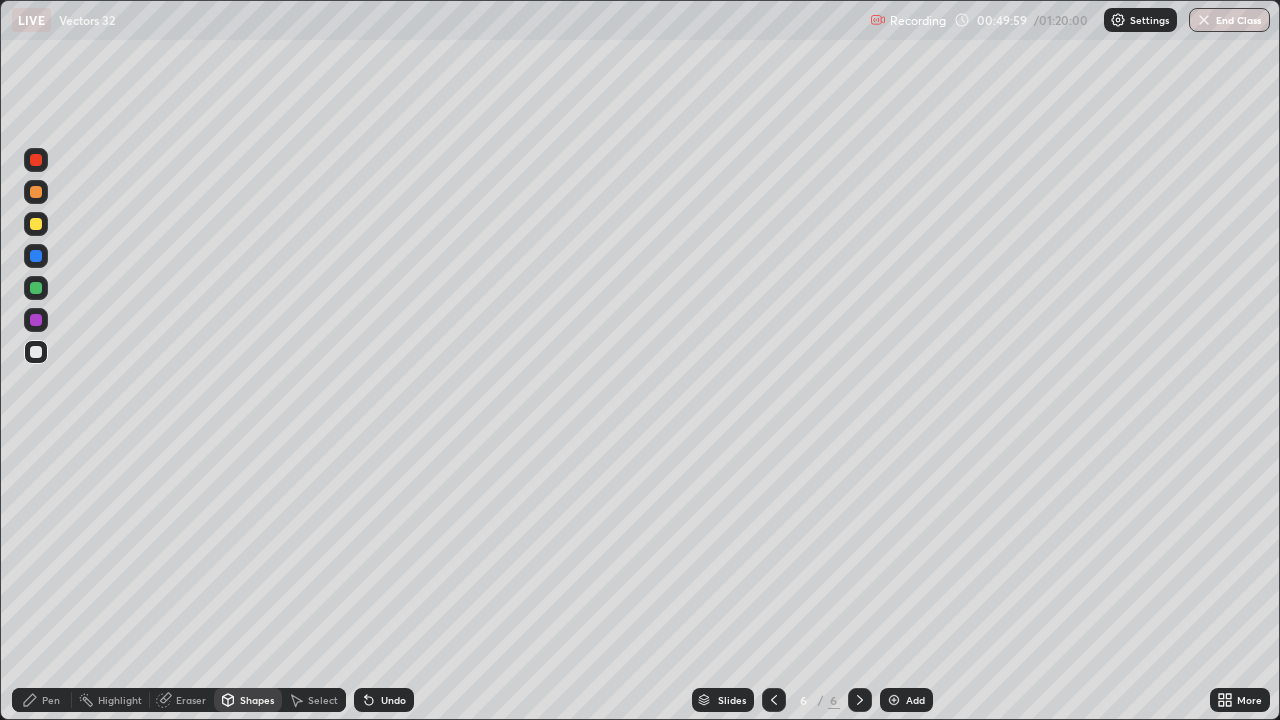 click at bounding box center (36, 352) 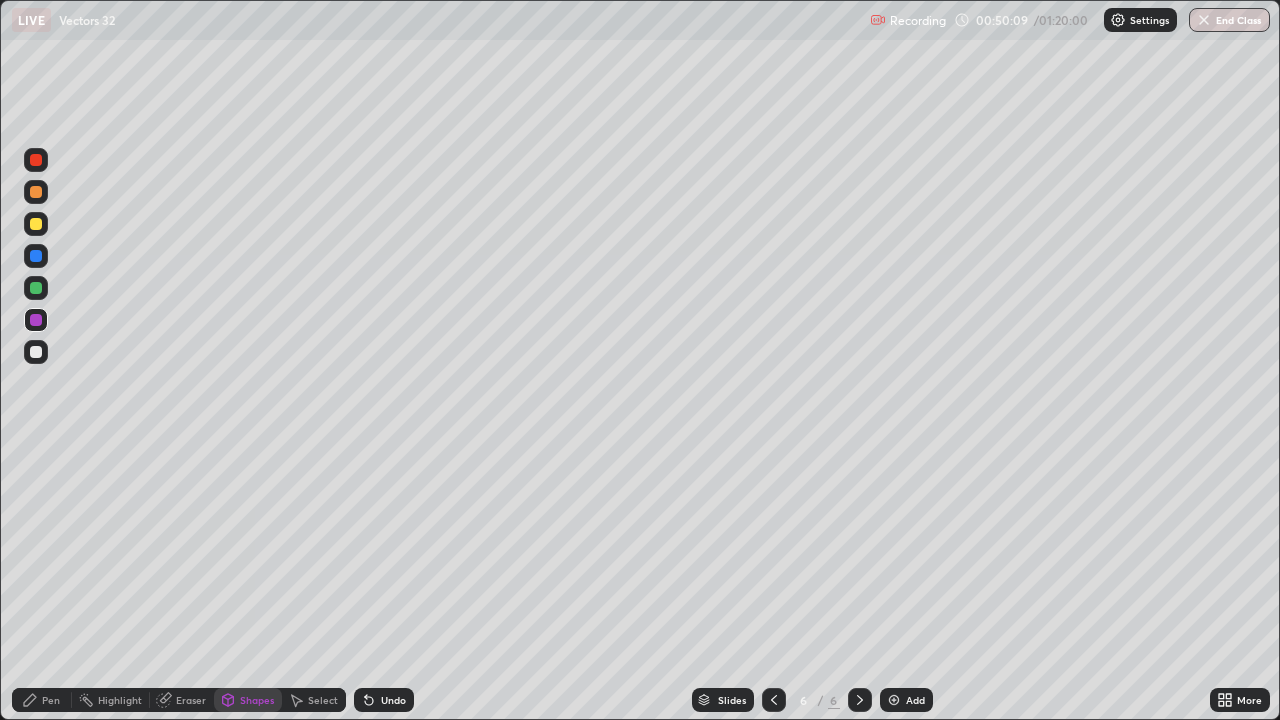 click on "Pen" at bounding box center (51, 700) 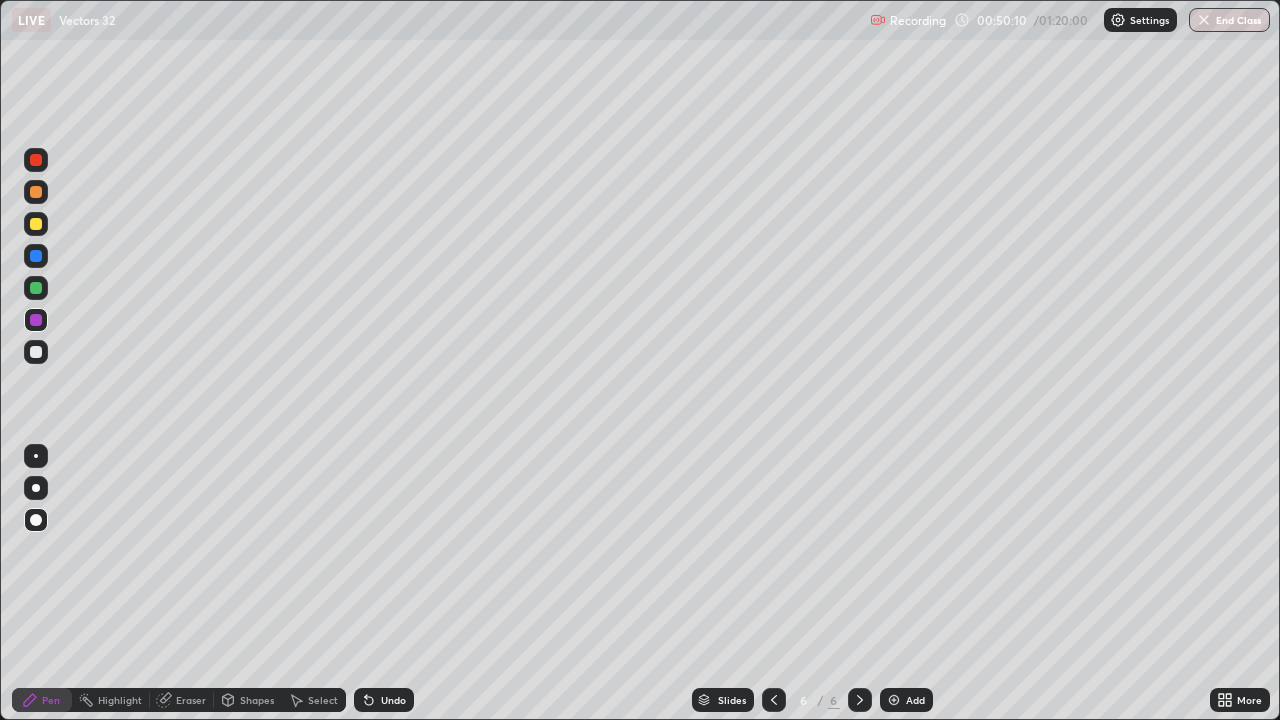 click at bounding box center (36, 320) 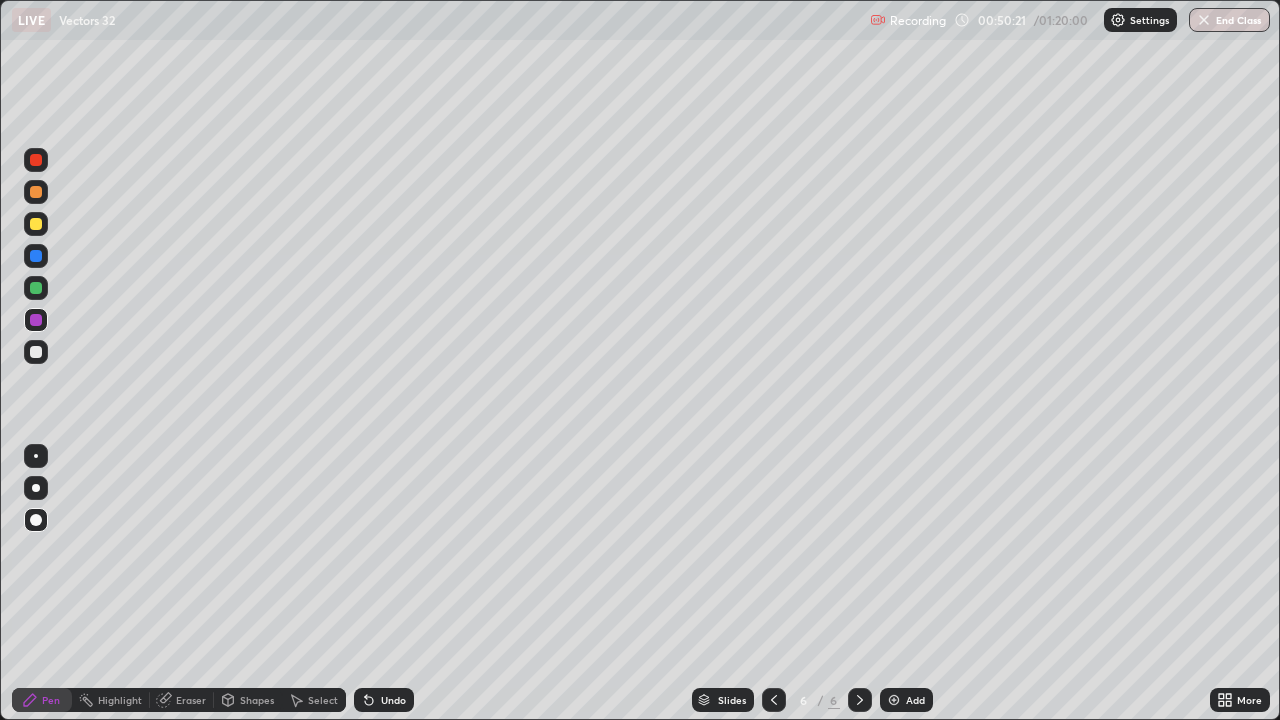 click at bounding box center (36, 352) 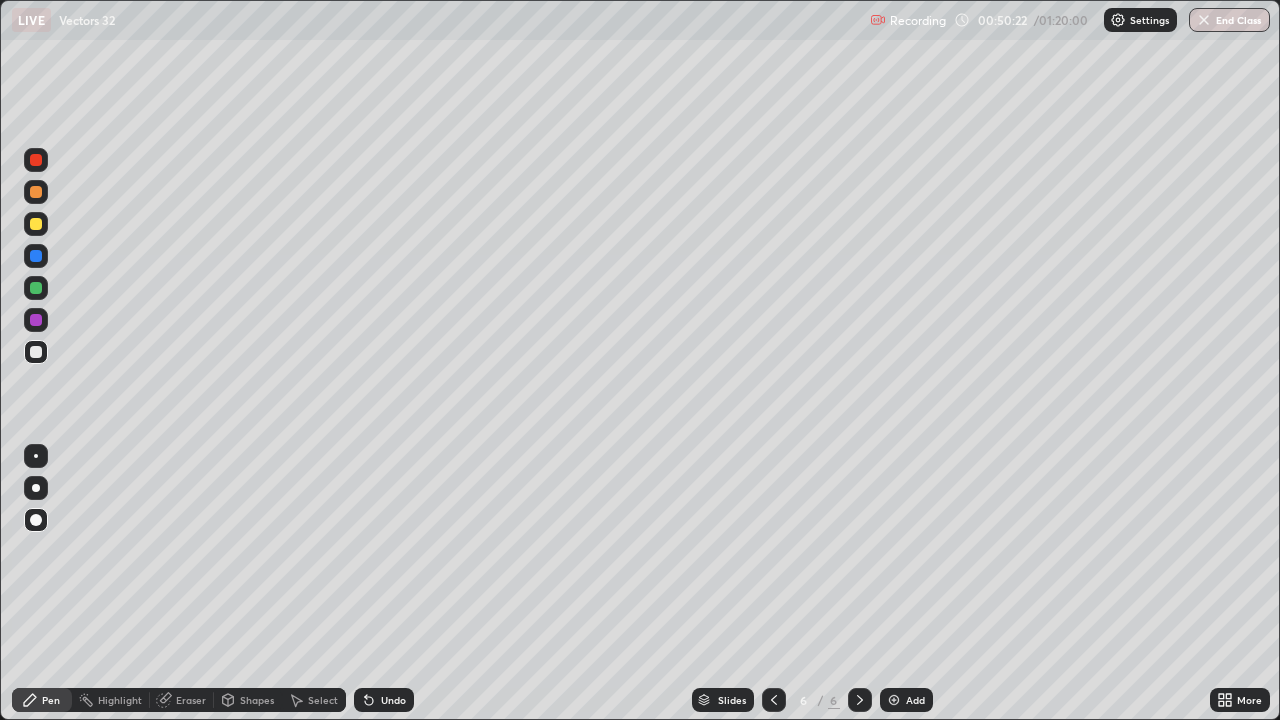 click at bounding box center (36, 288) 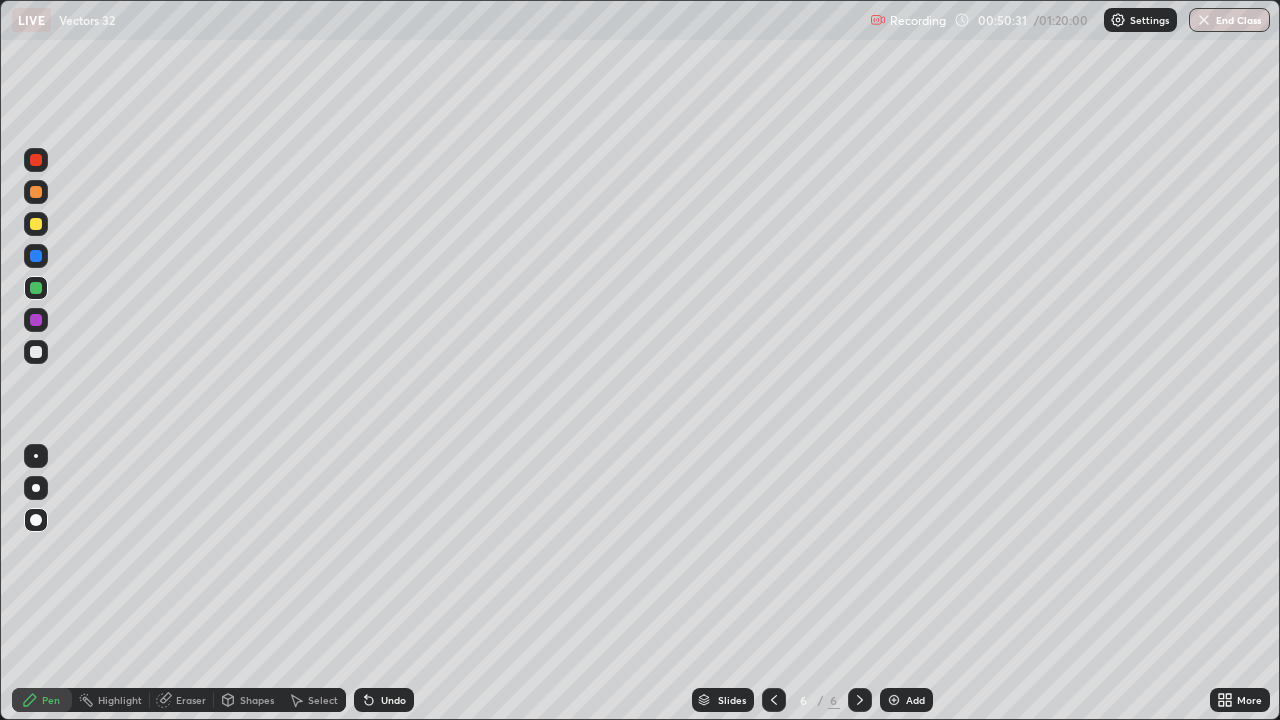 click on "Undo" at bounding box center (393, 700) 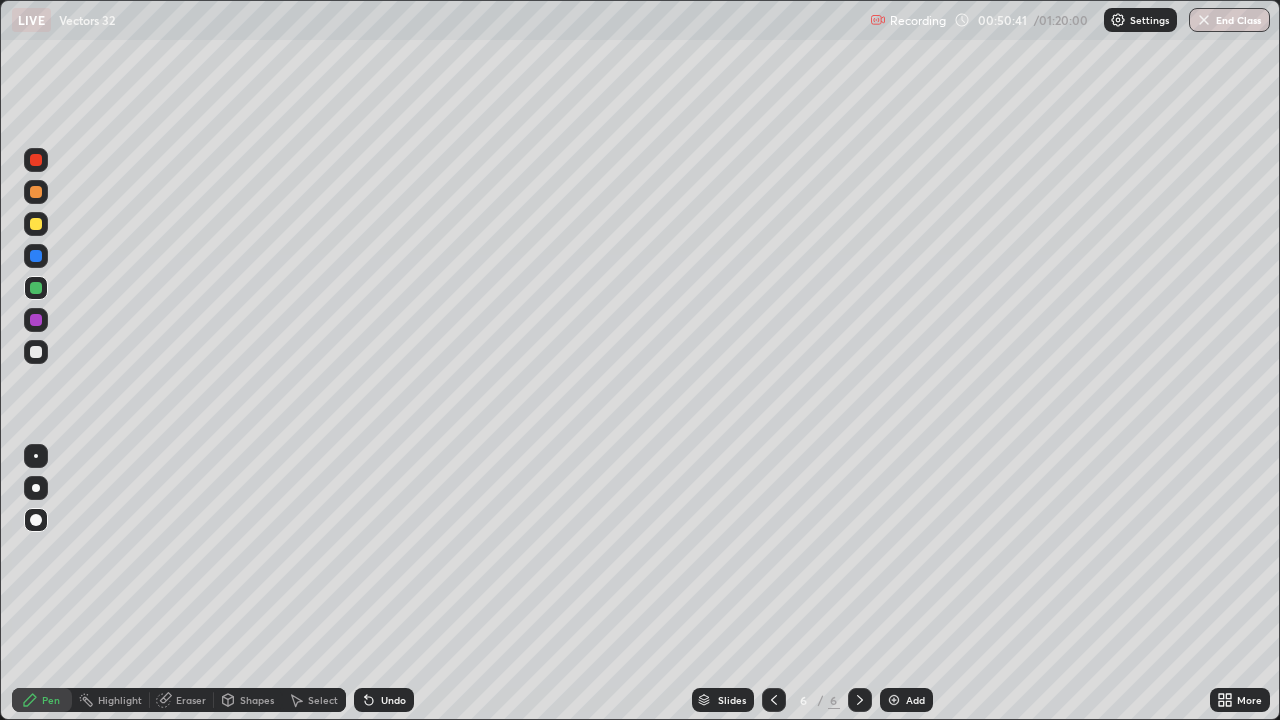 click on "Undo" at bounding box center (393, 700) 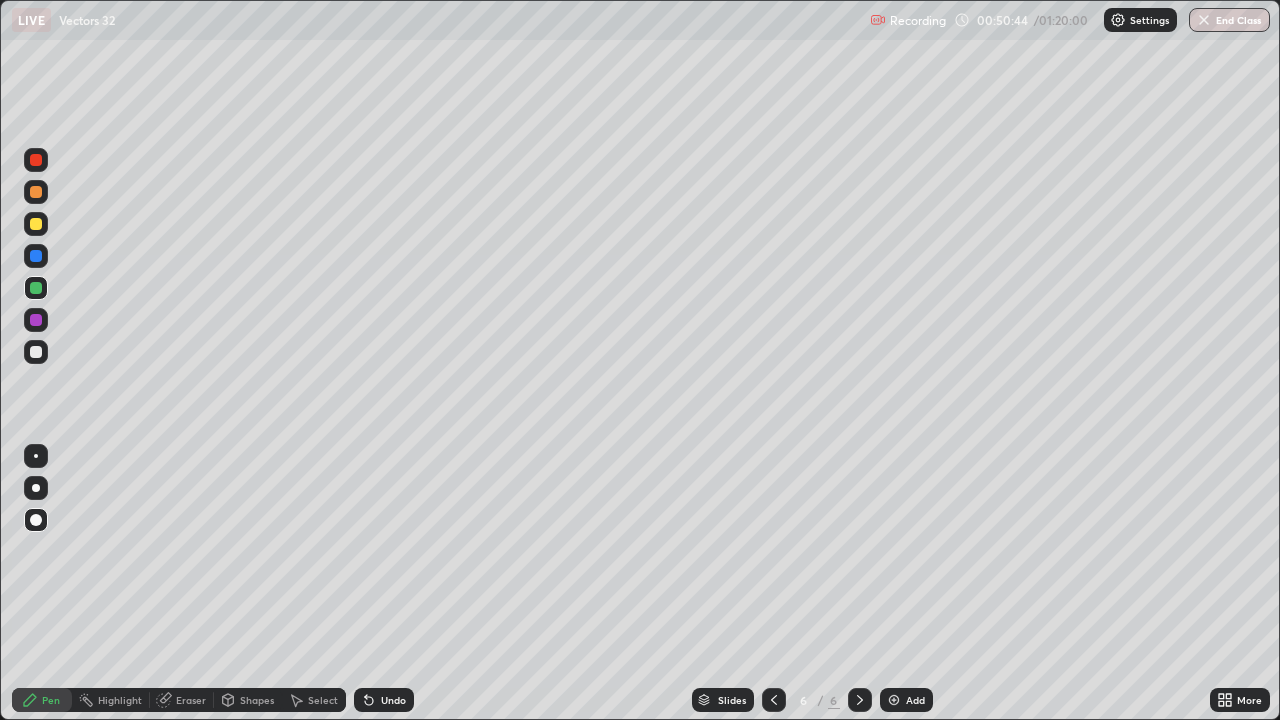click on "Undo" at bounding box center (393, 700) 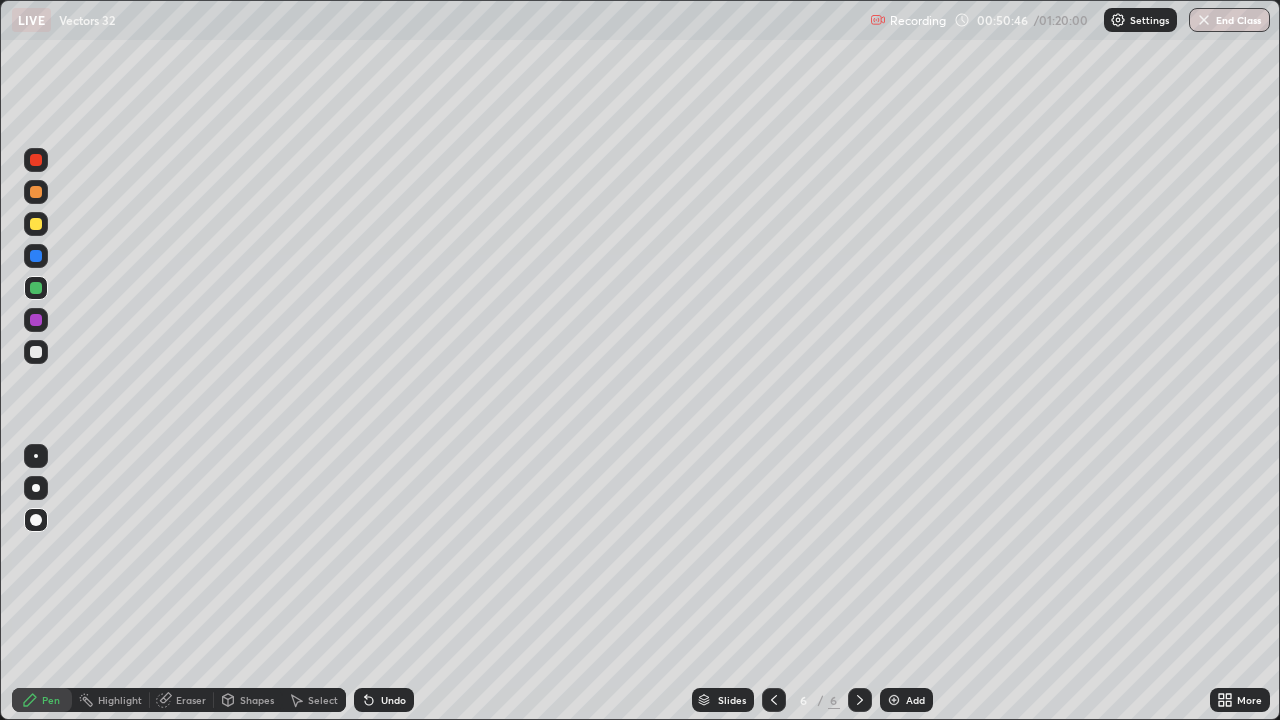 click on "Undo" at bounding box center [393, 700] 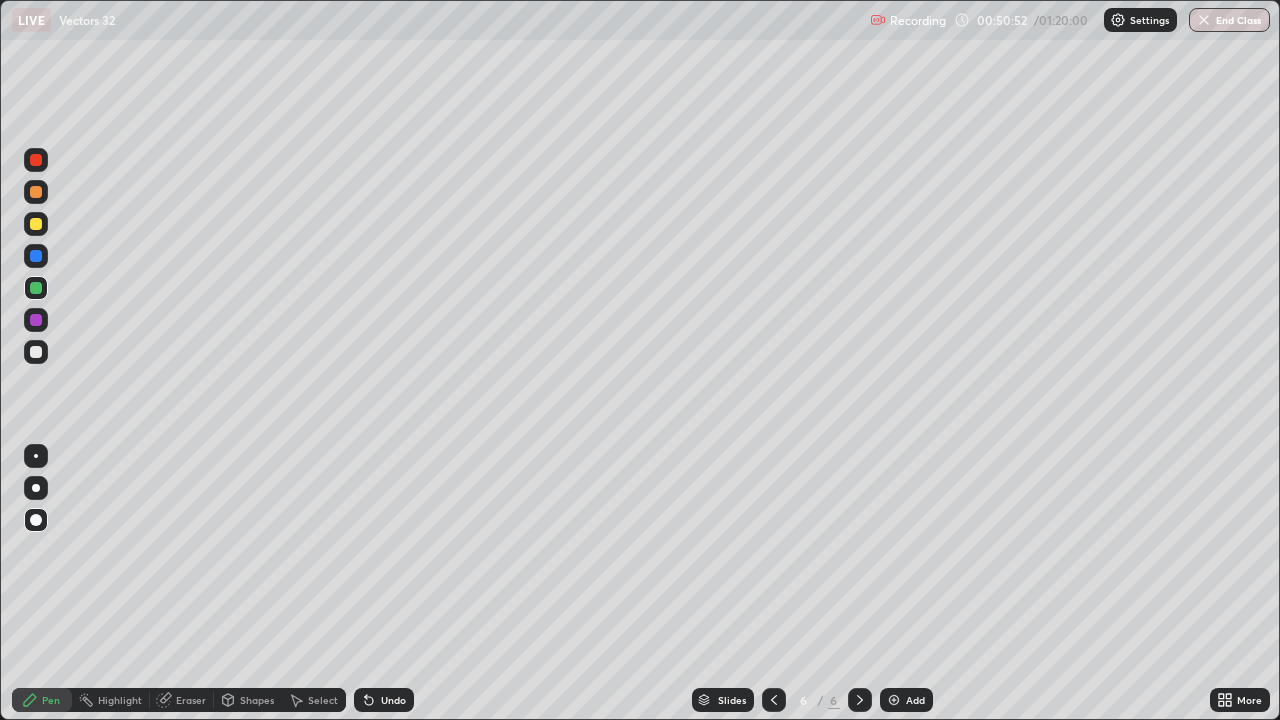 click on "Undo" at bounding box center [393, 700] 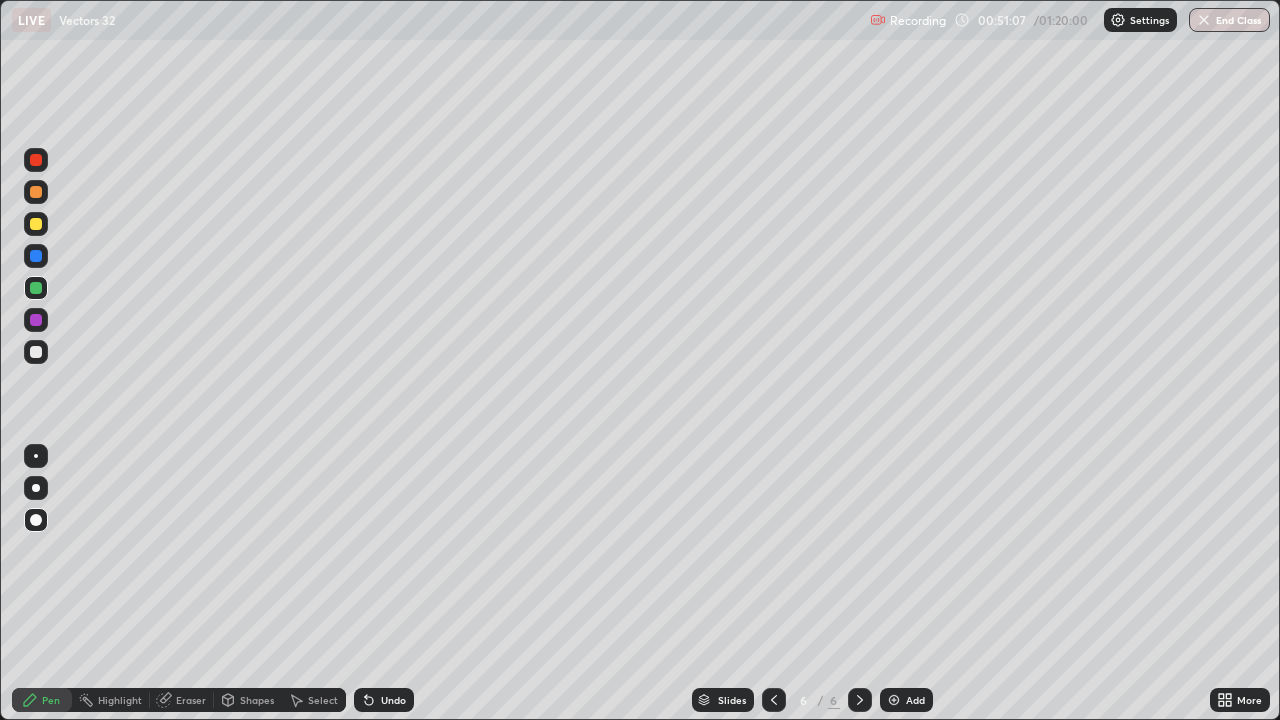 click on "Recording 00:51:07 /  01:20:00 Settings End Class" at bounding box center [1070, 20] 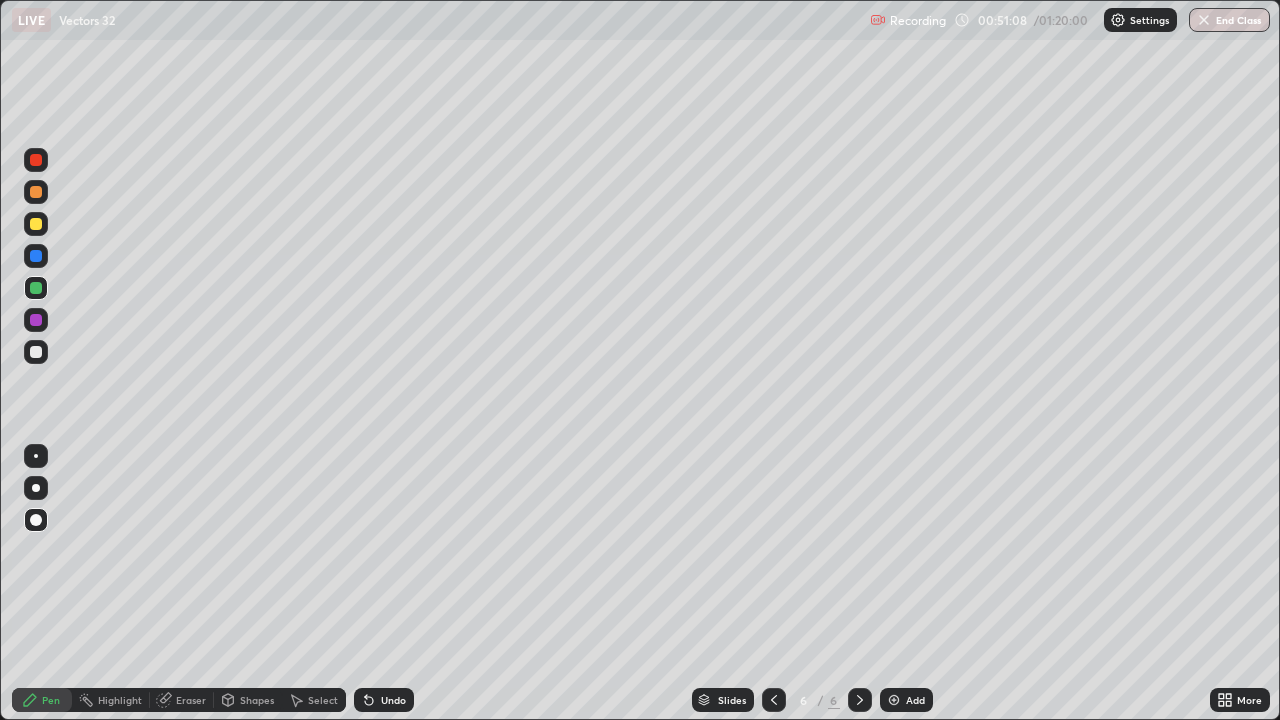 click on "Recording 00:51:08 /  01:20:00 Settings End Class" at bounding box center [1070, 20] 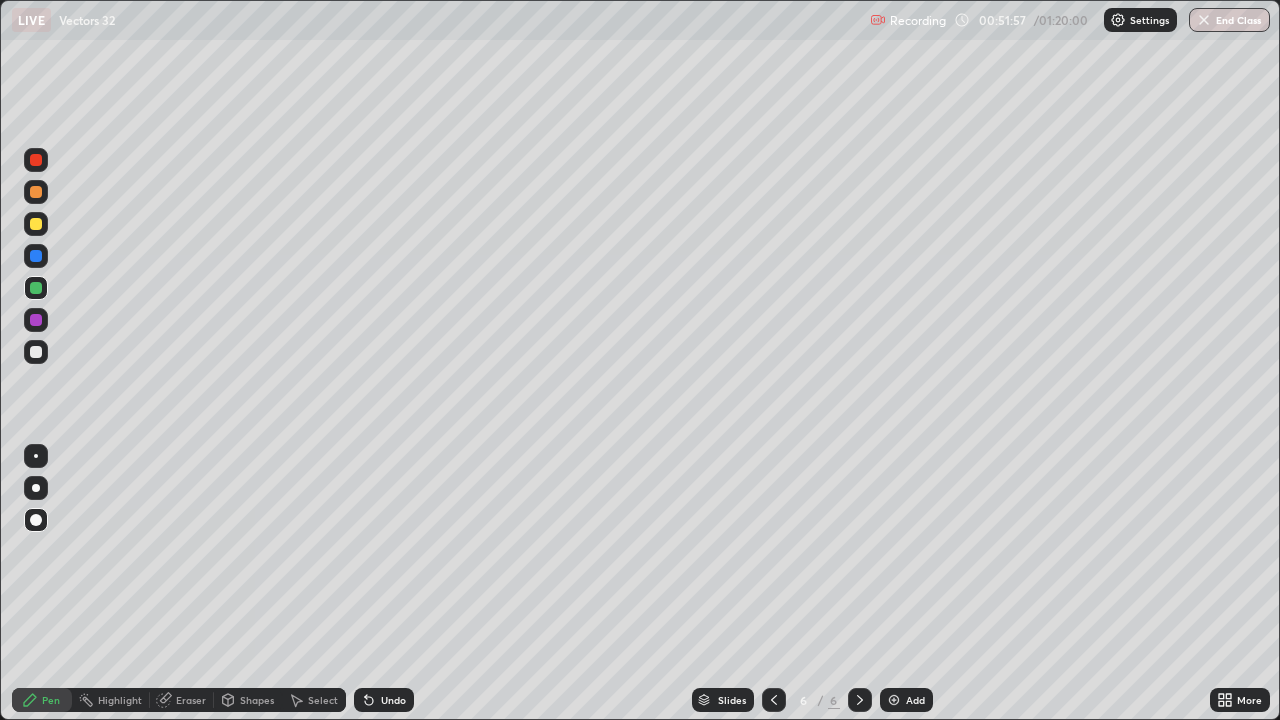 click on "Shapes" at bounding box center (248, 700) 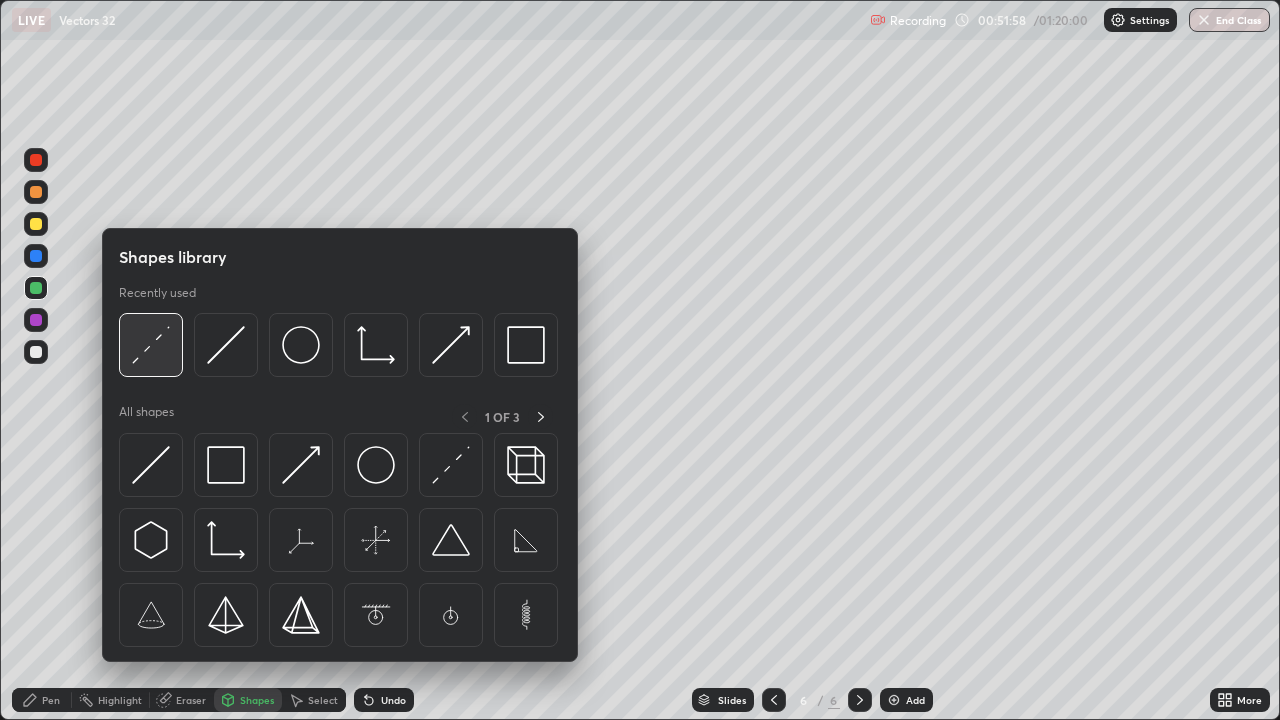 click at bounding box center (151, 345) 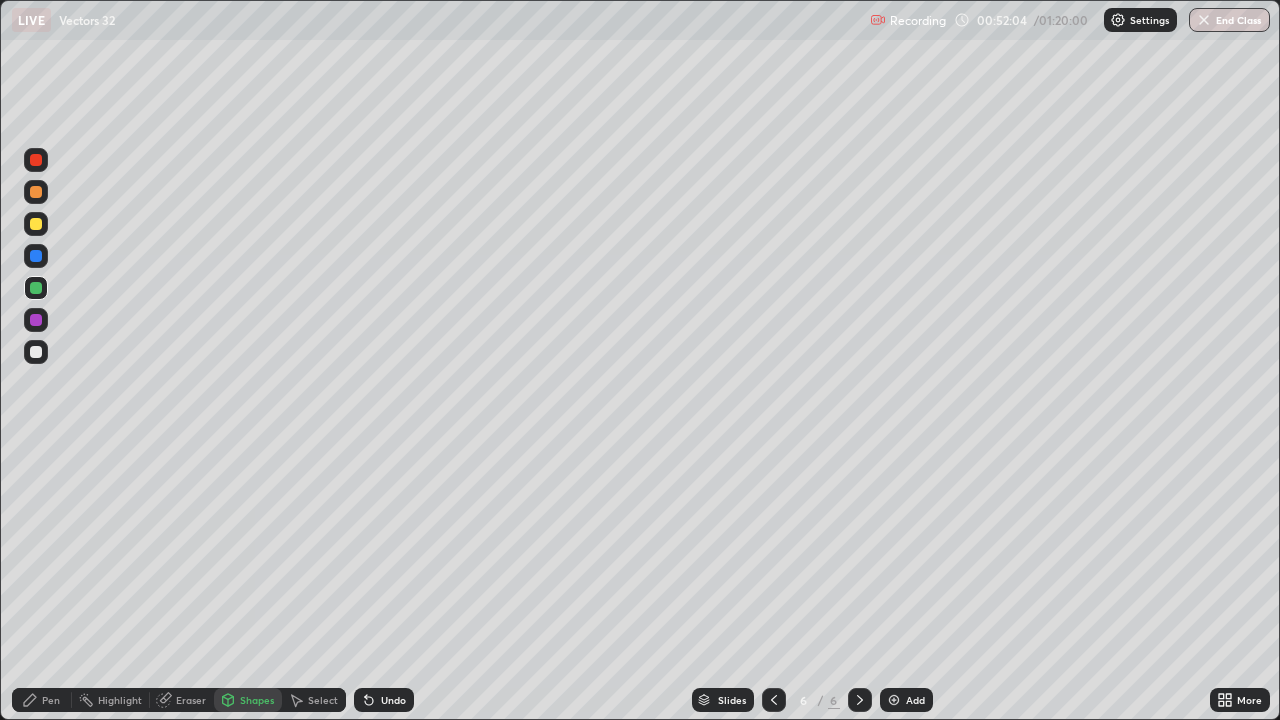 click on "Pen" at bounding box center (51, 700) 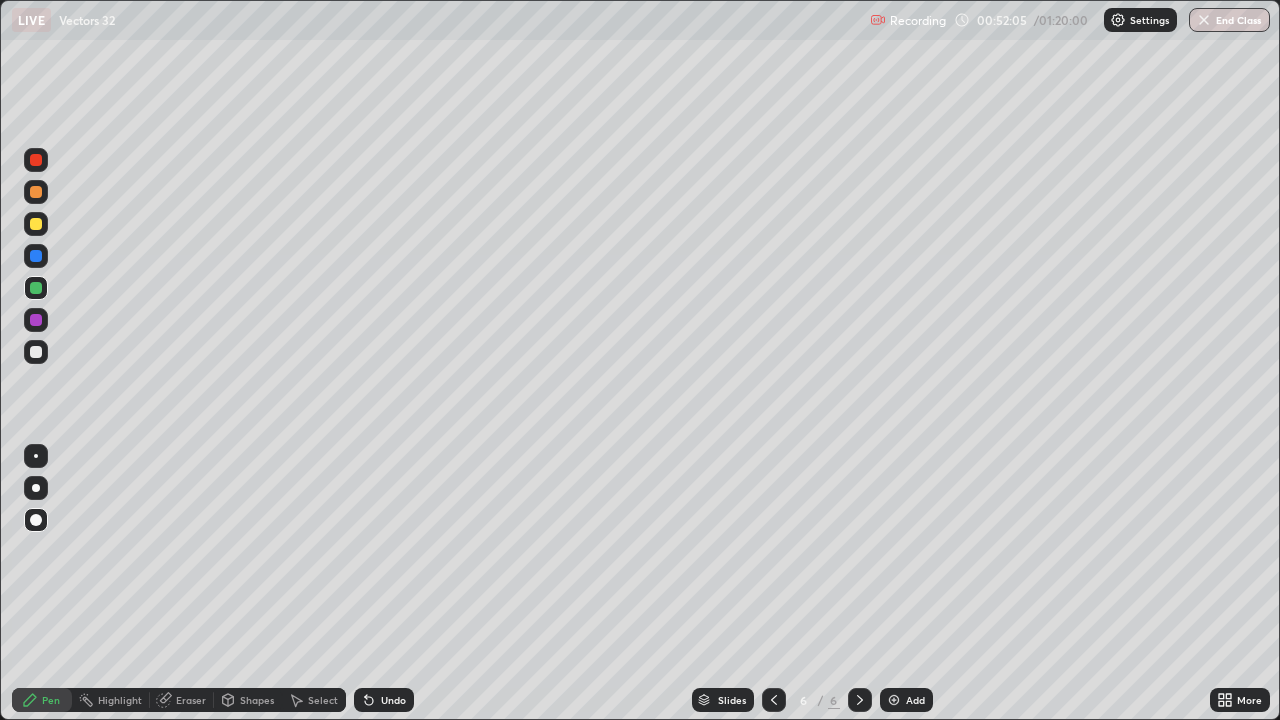 click at bounding box center (36, 352) 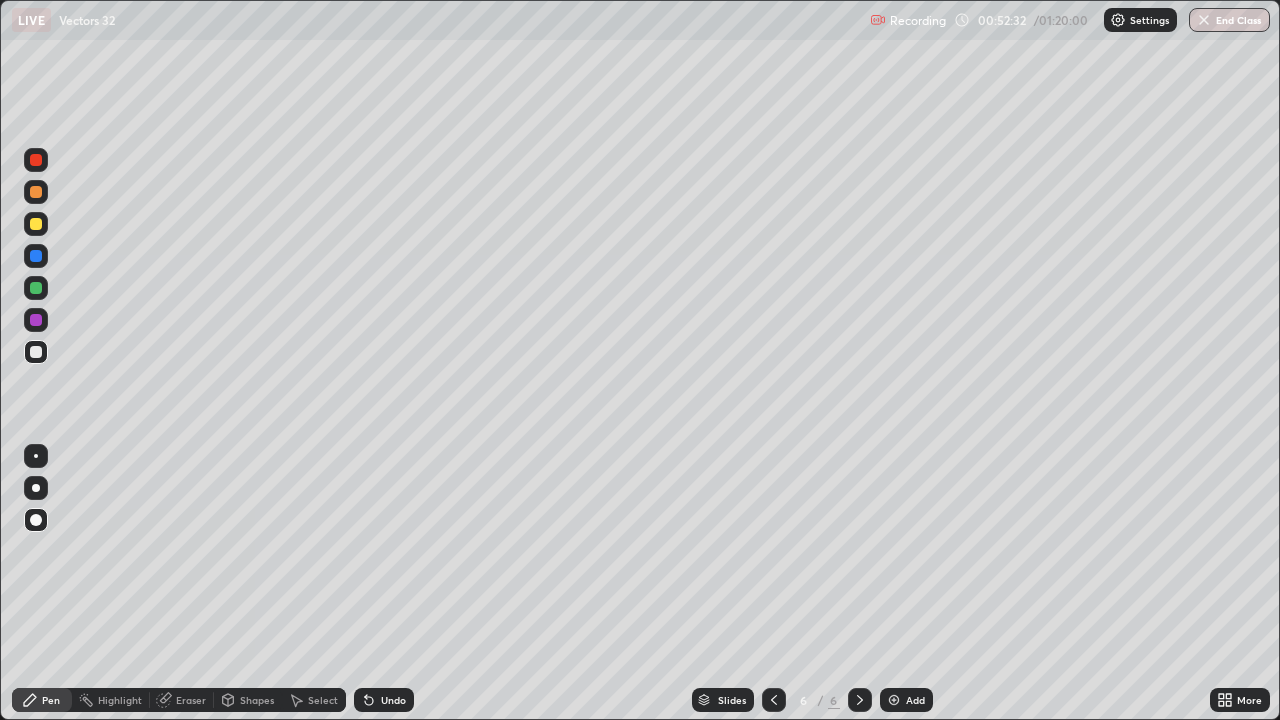 click on "Undo" at bounding box center (393, 700) 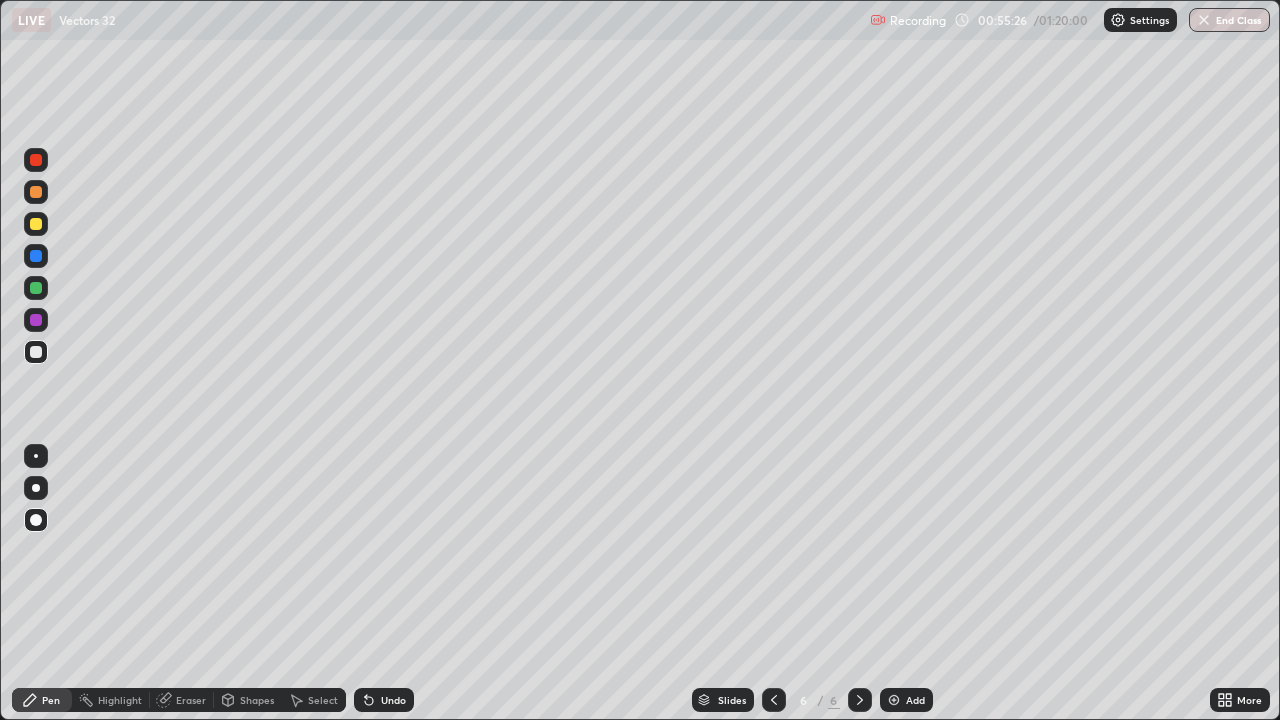 click on "Undo" at bounding box center (384, 700) 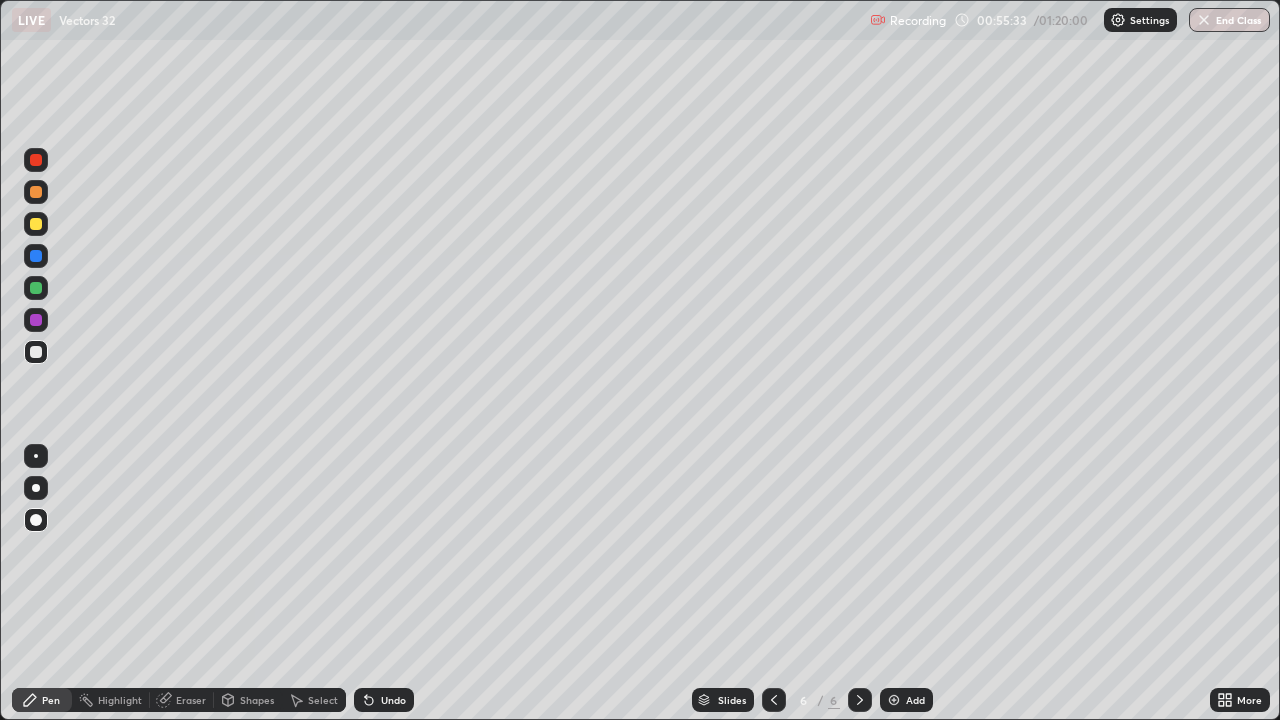 click on "Undo" at bounding box center (393, 700) 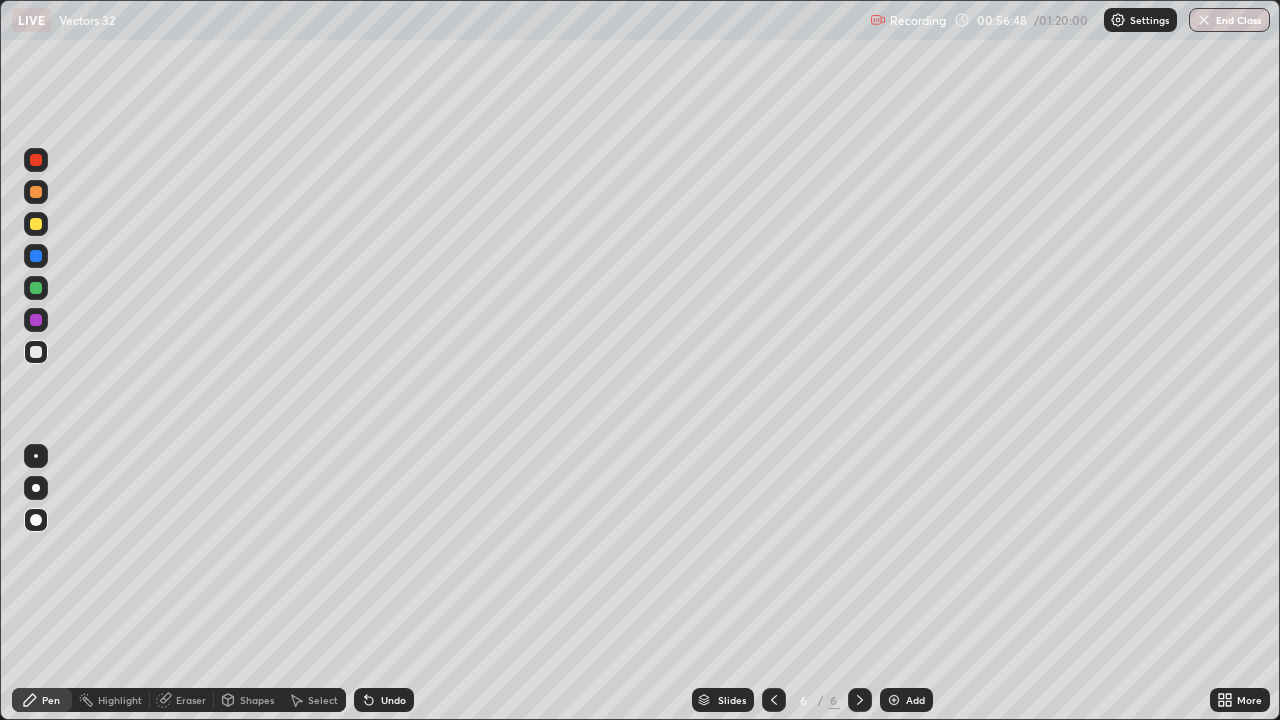 click at bounding box center (36, 320) 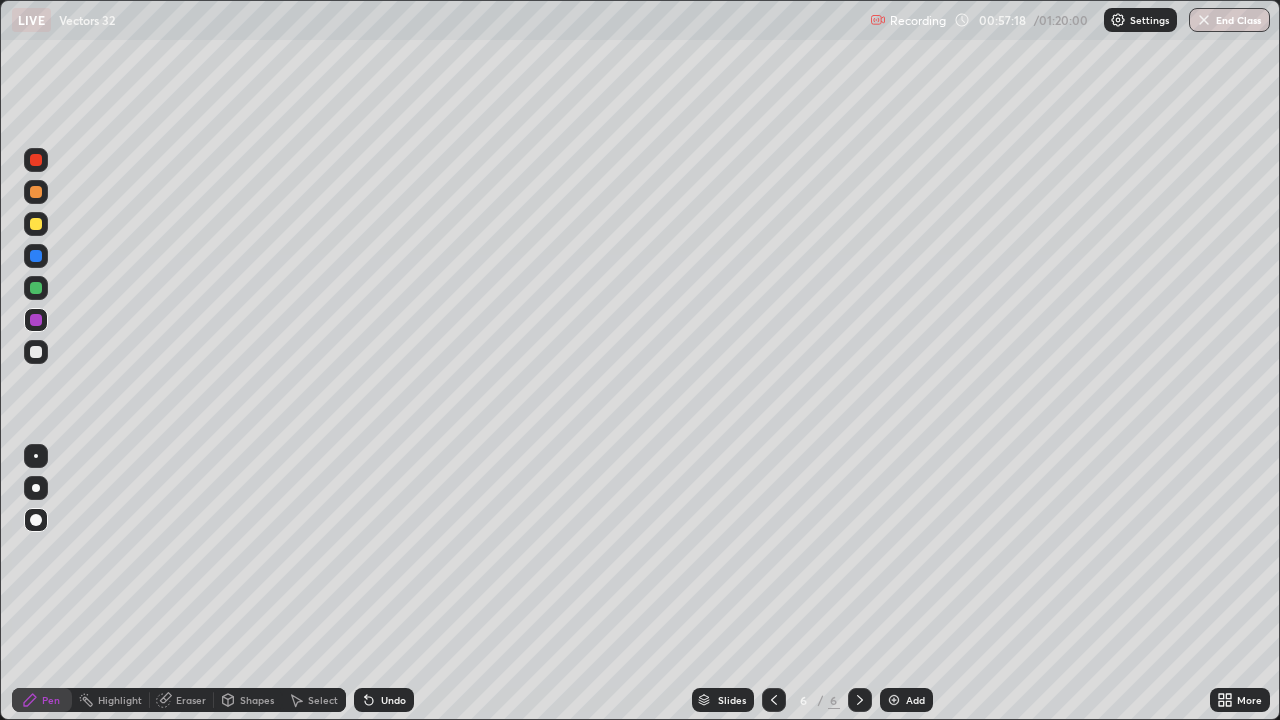 click at bounding box center [36, 320] 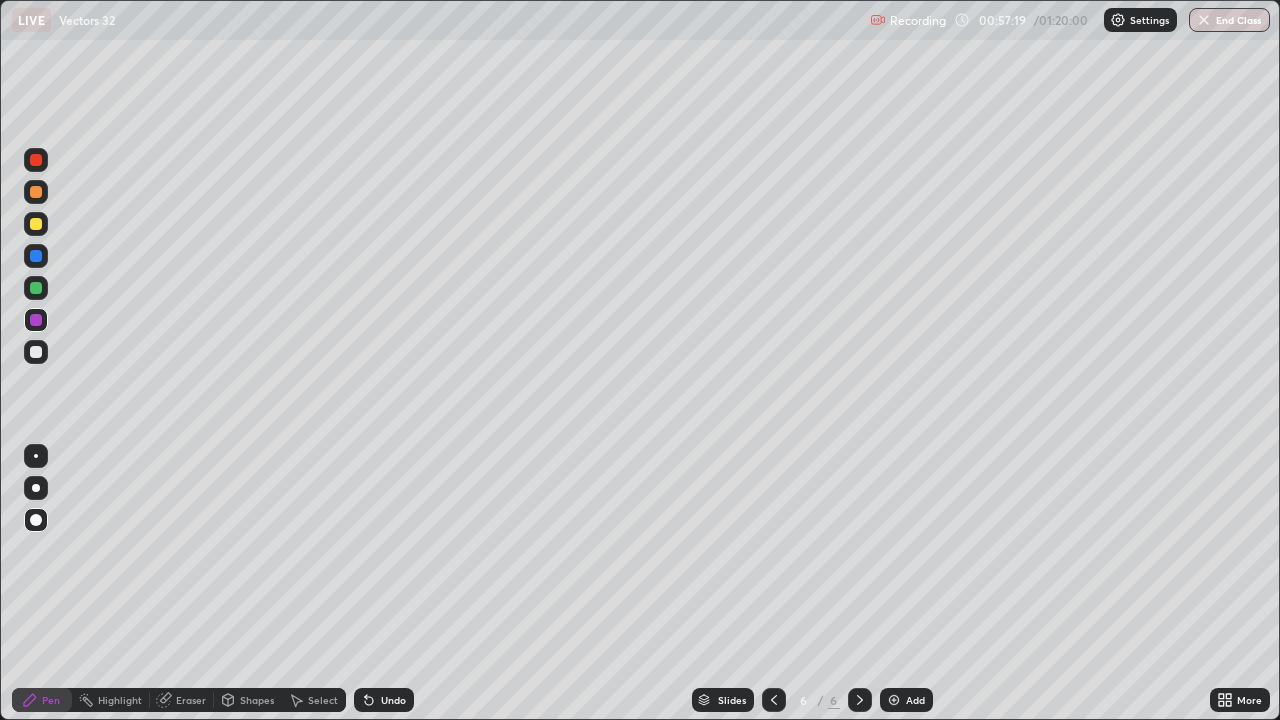 click at bounding box center (36, 352) 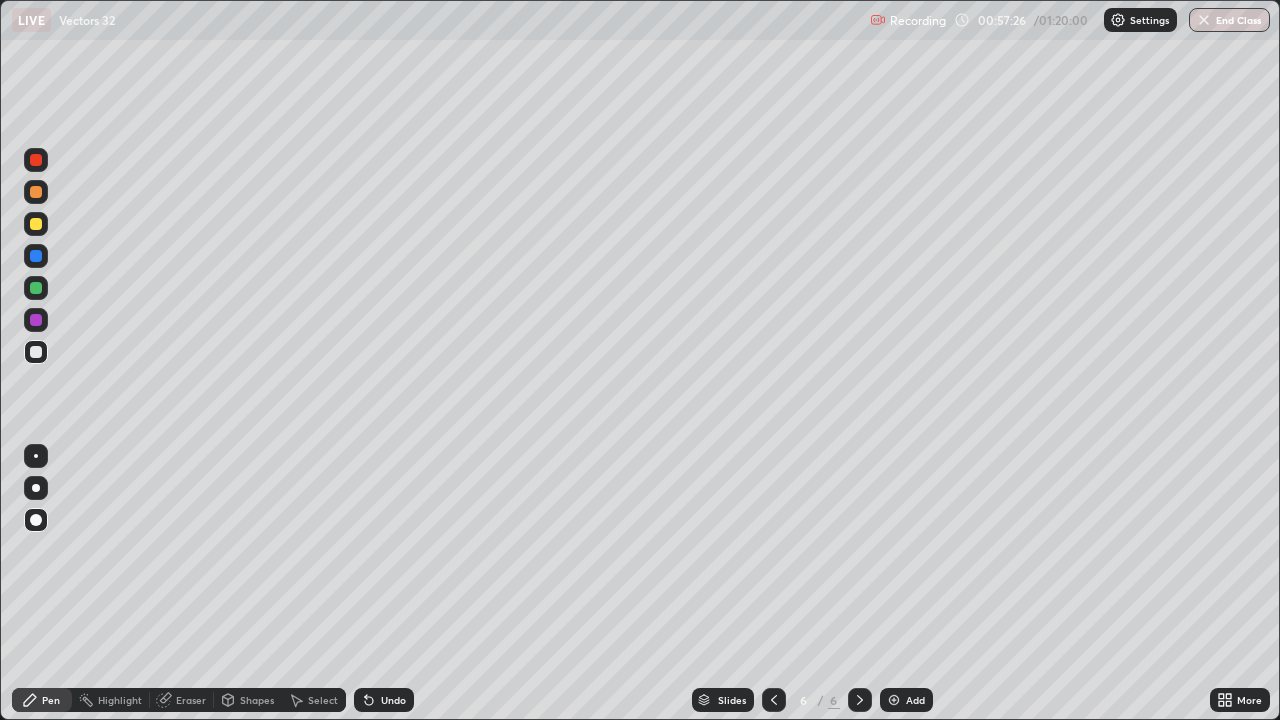 click on "Eraser" at bounding box center (191, 700) 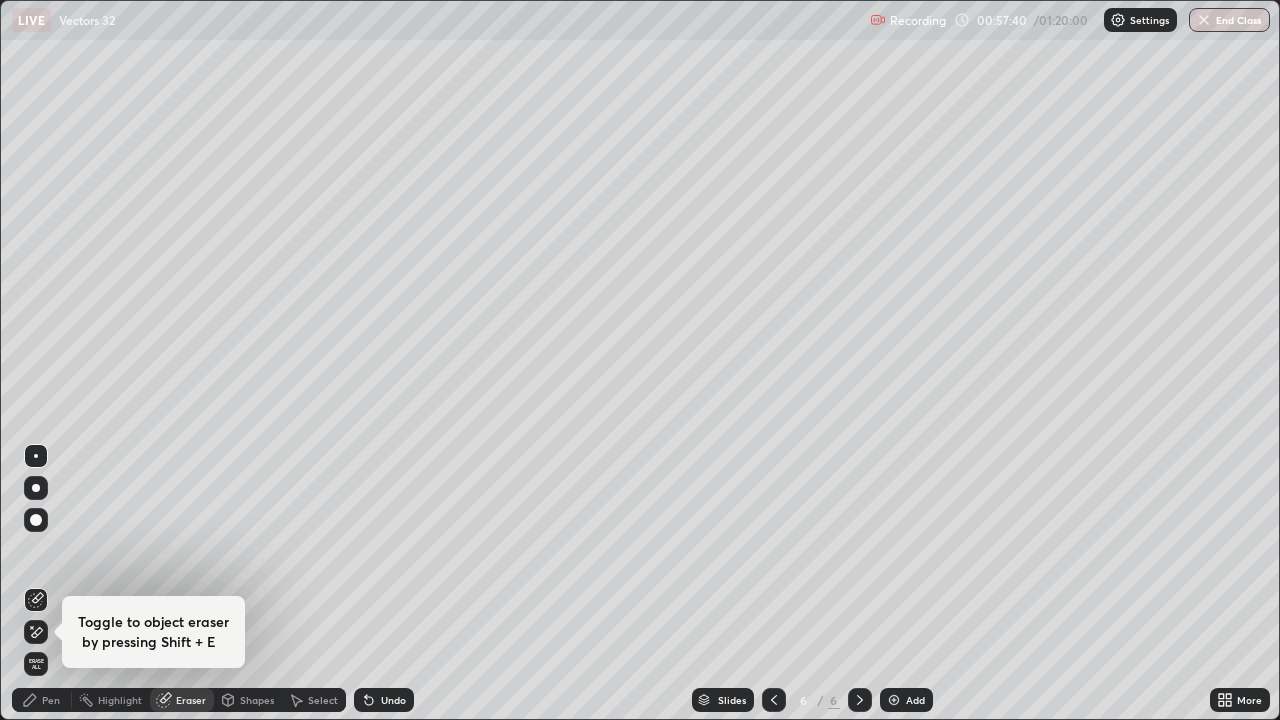 click on "Pen" at bounding box center [42, 700] 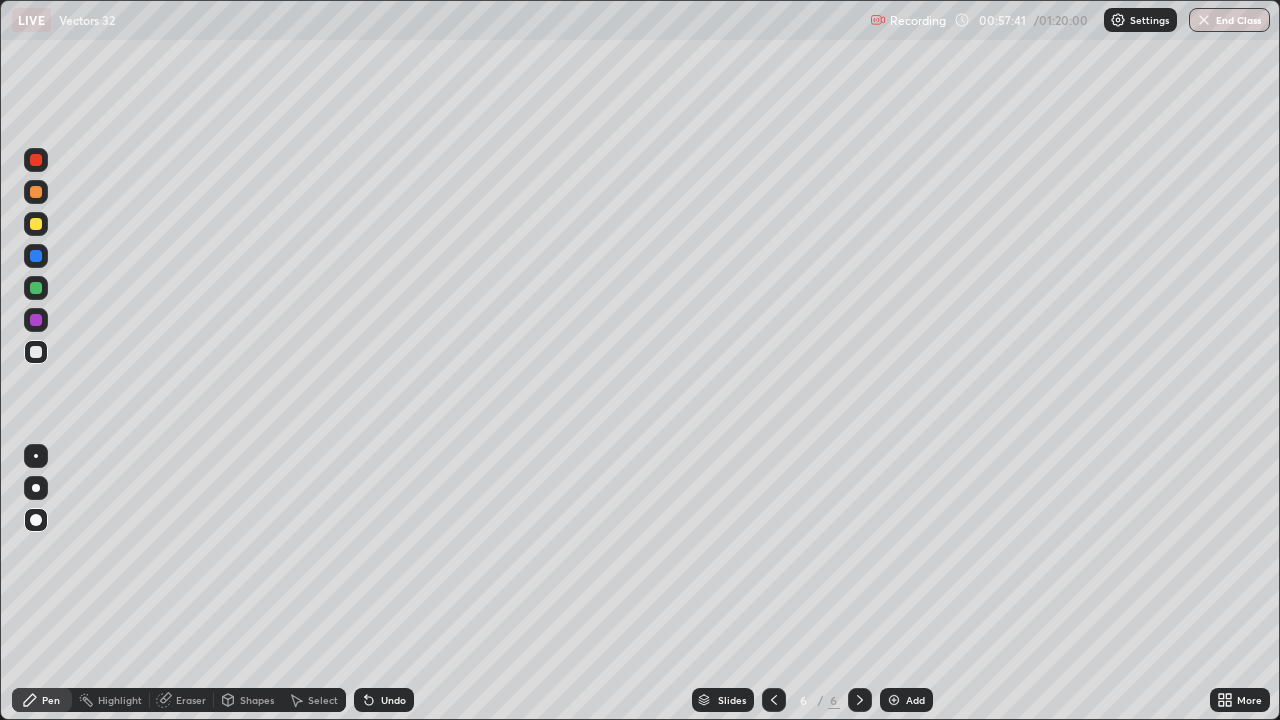 click at bounding box center [36, 352] 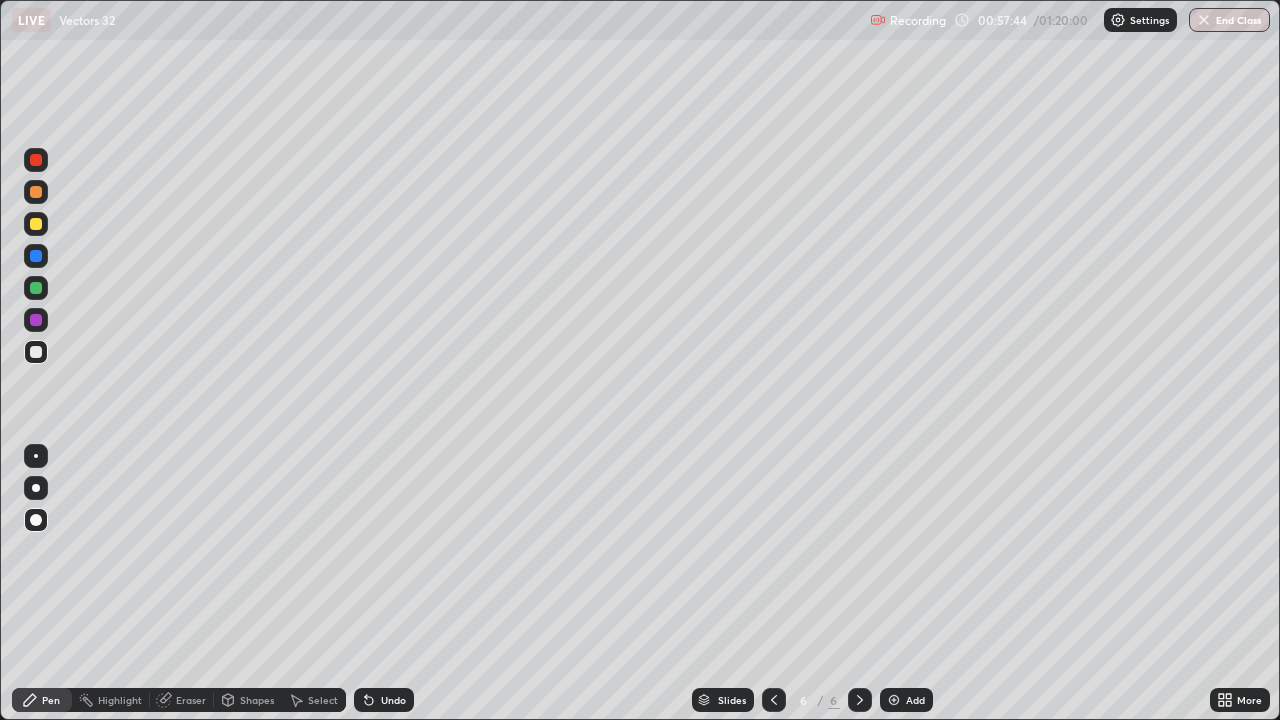 click at bounding box center (36, 320) 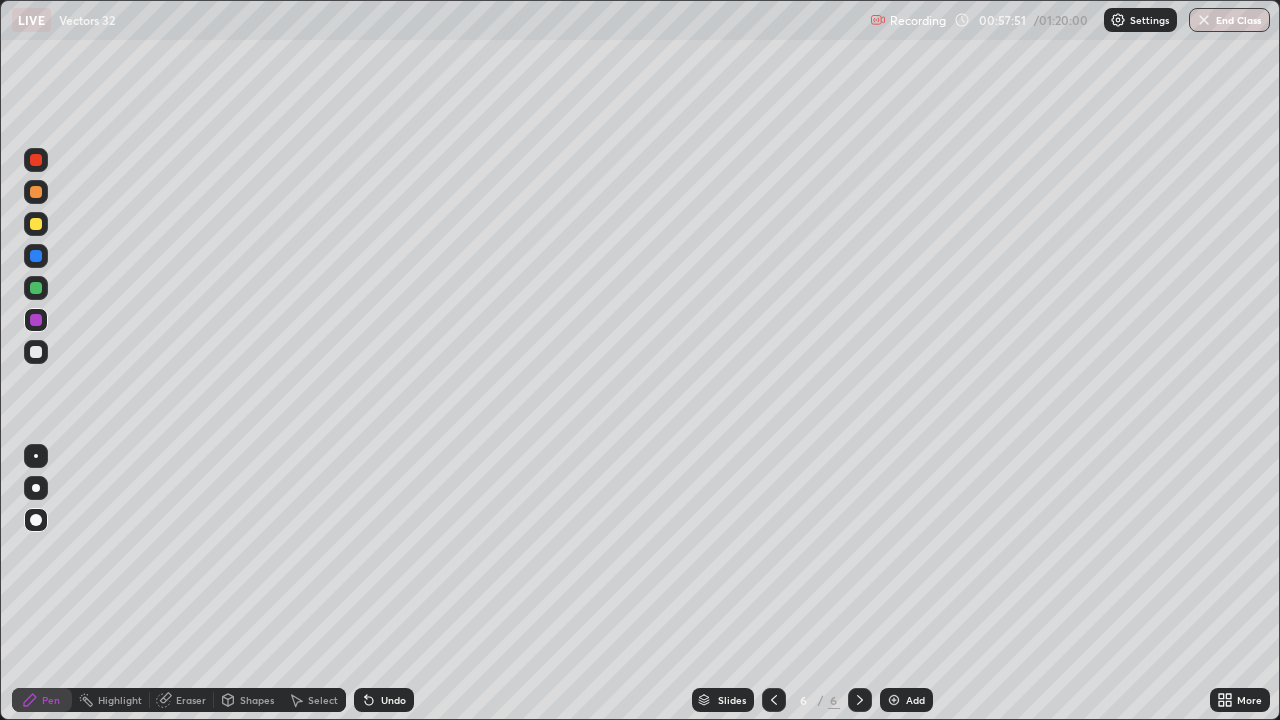 click on "Undo" at bounding box center (393, 700) 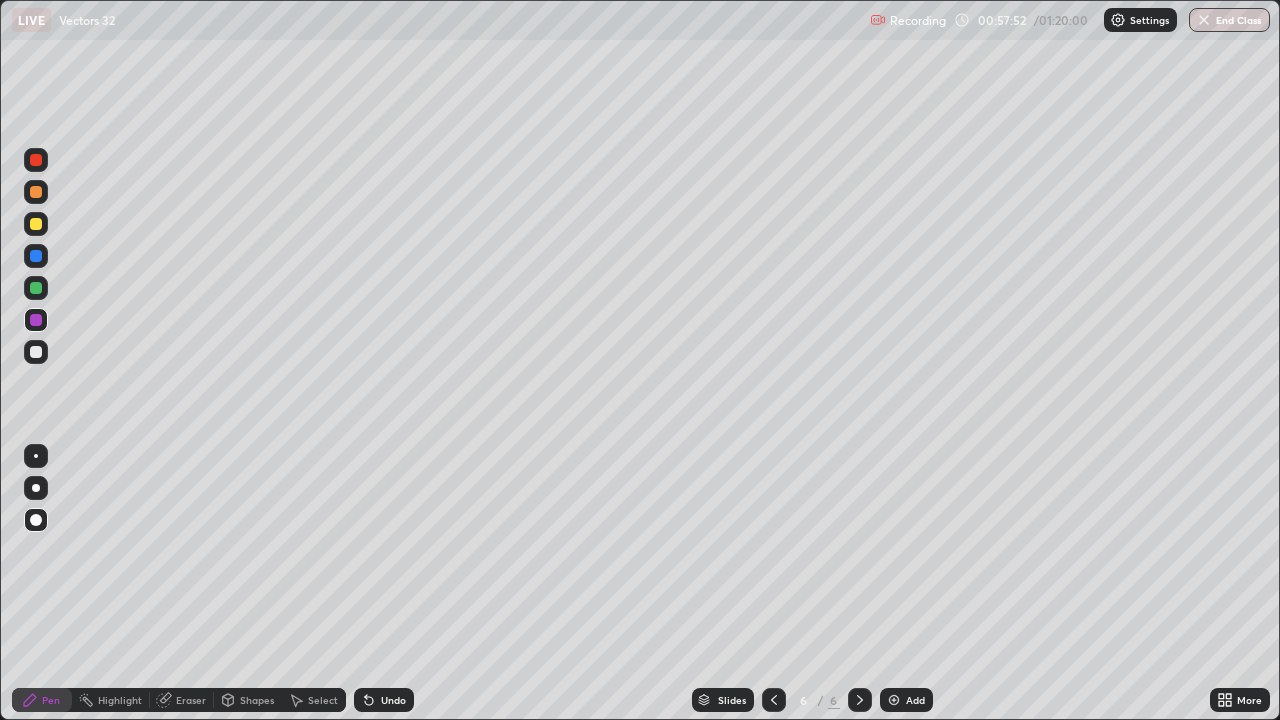 click on "Undo" at bounding box center (393, 700) 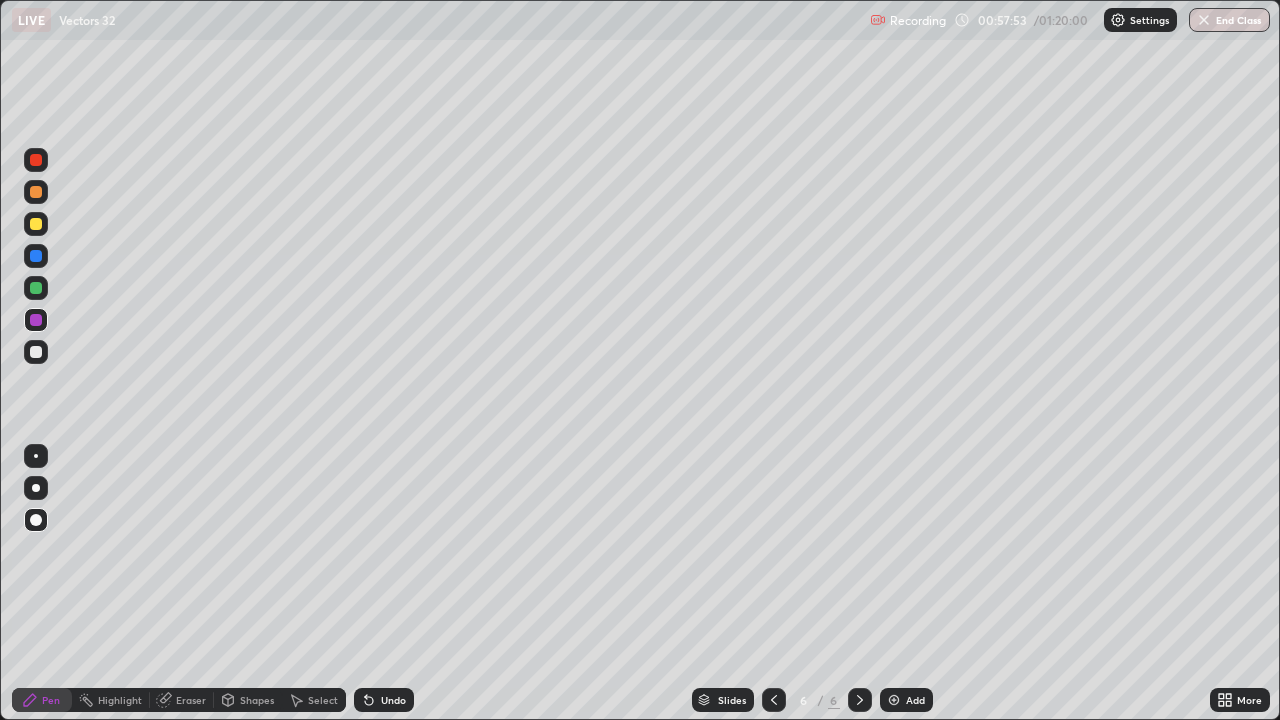 click on "Undo" at bounding box center (384, 700) 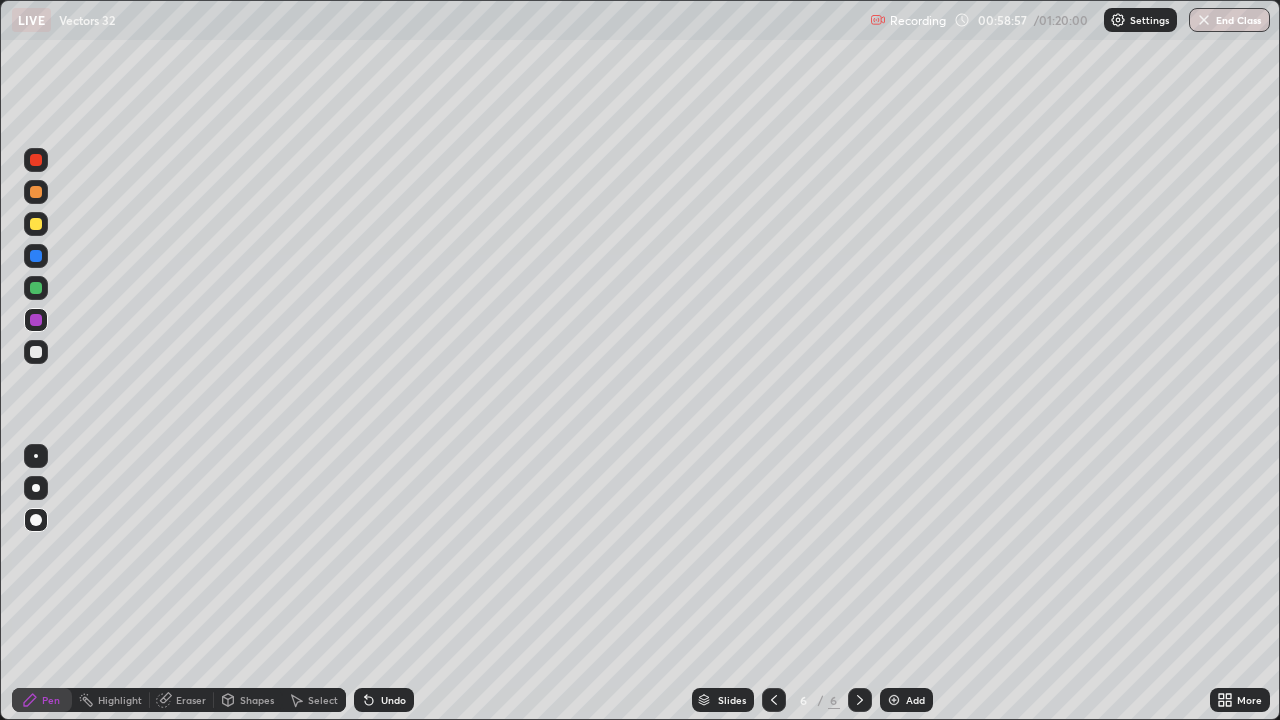 click 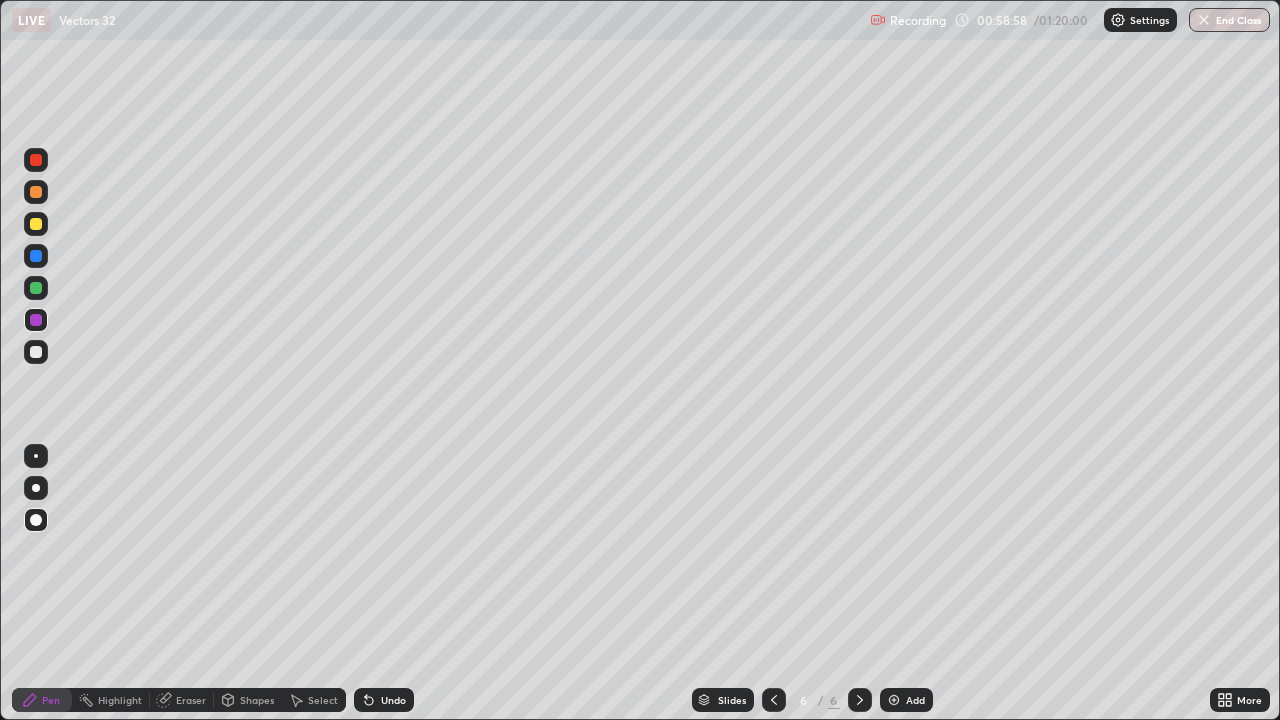 click 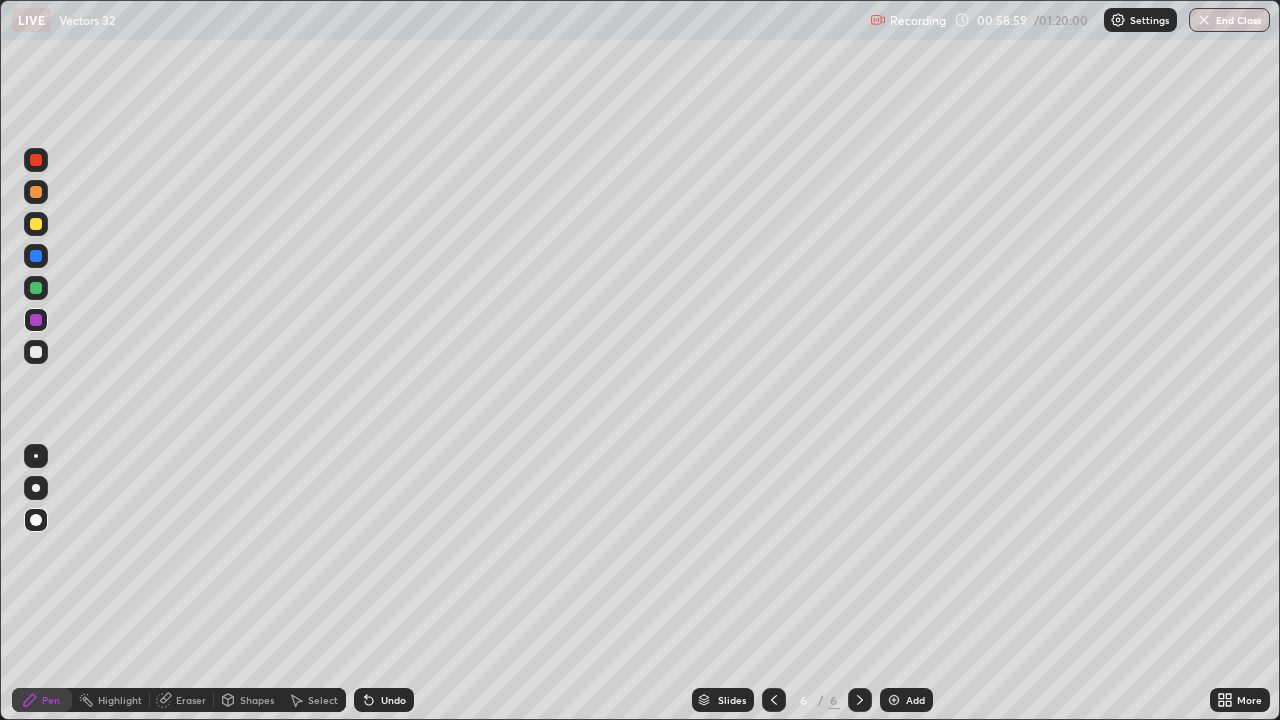 click on "Undo" at bounding box center (384, 700) 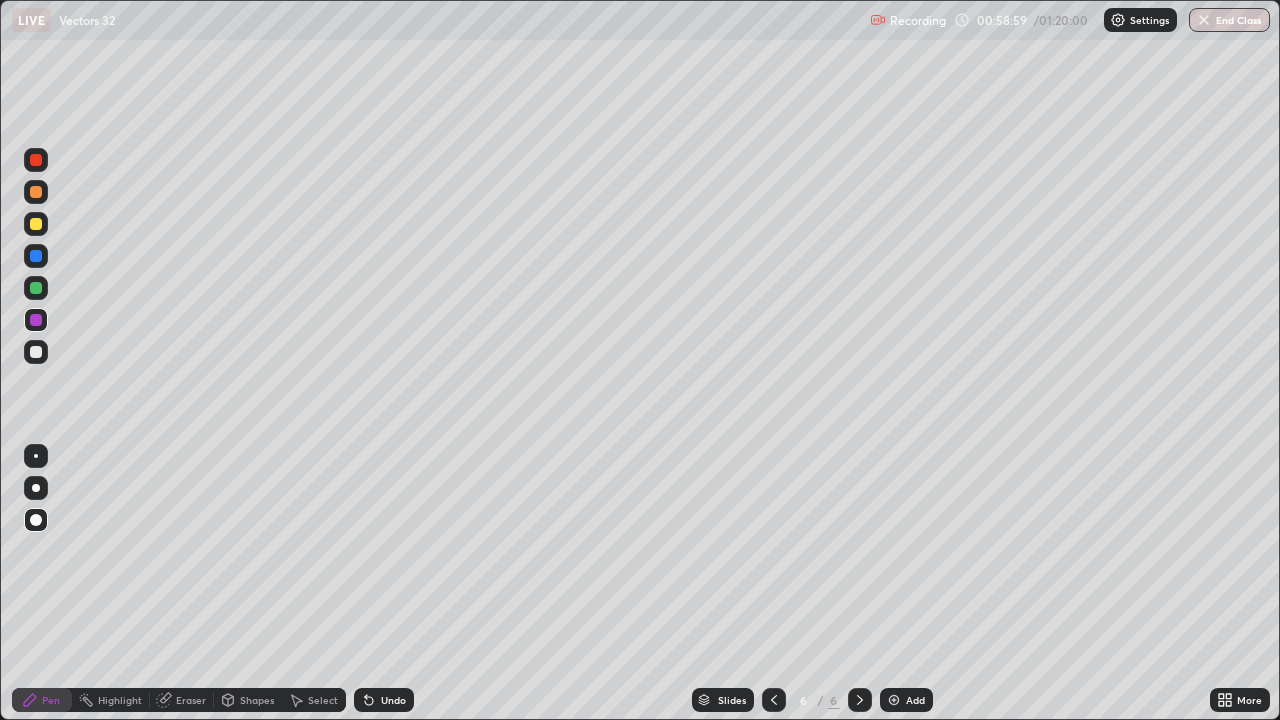 click on "Undo" at bounding box center (393, 700) 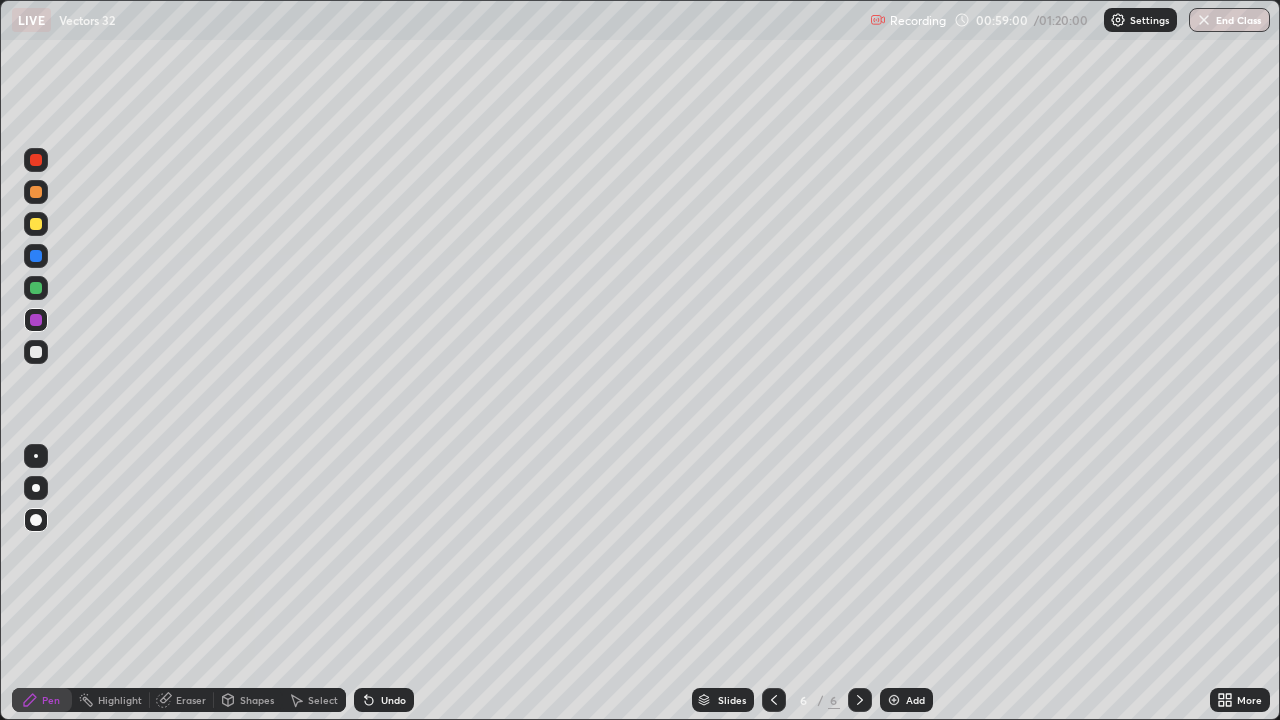 click on "Undo" at bounding box center (393, 700) 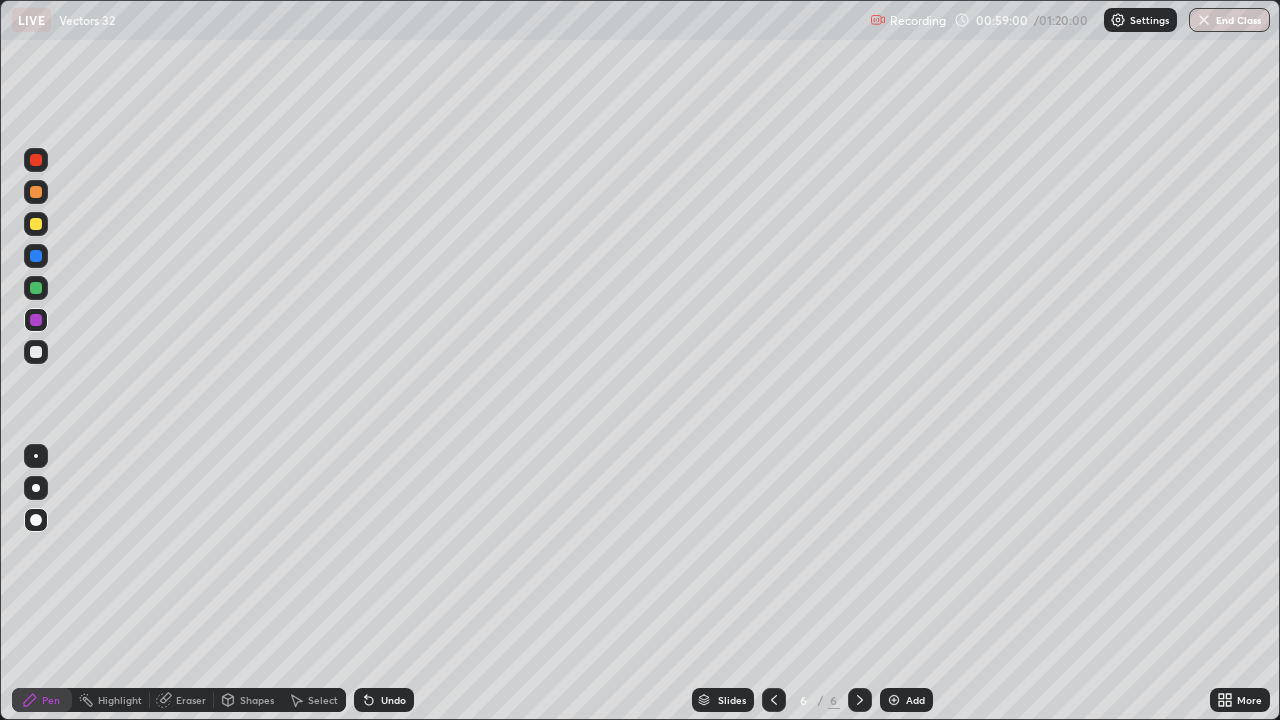 click on "Select" at bounding box center [323, 700] 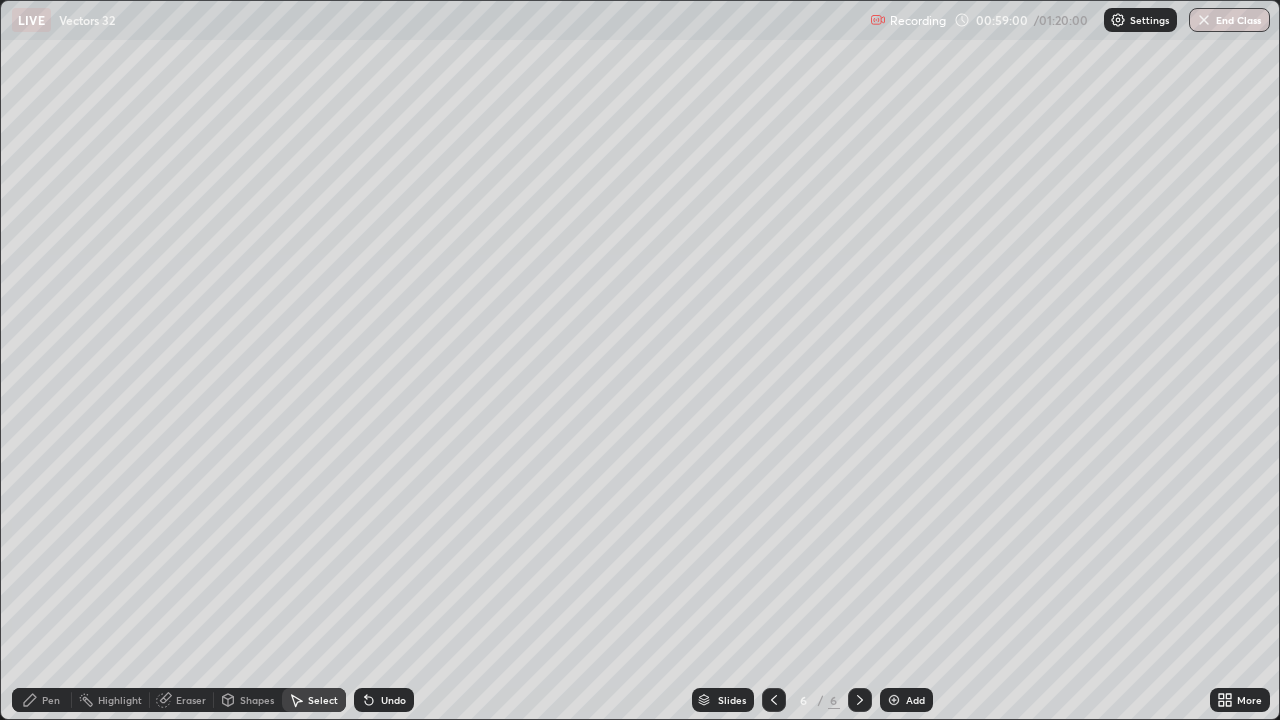 click on "Undo" at bounding box center [393, 700] 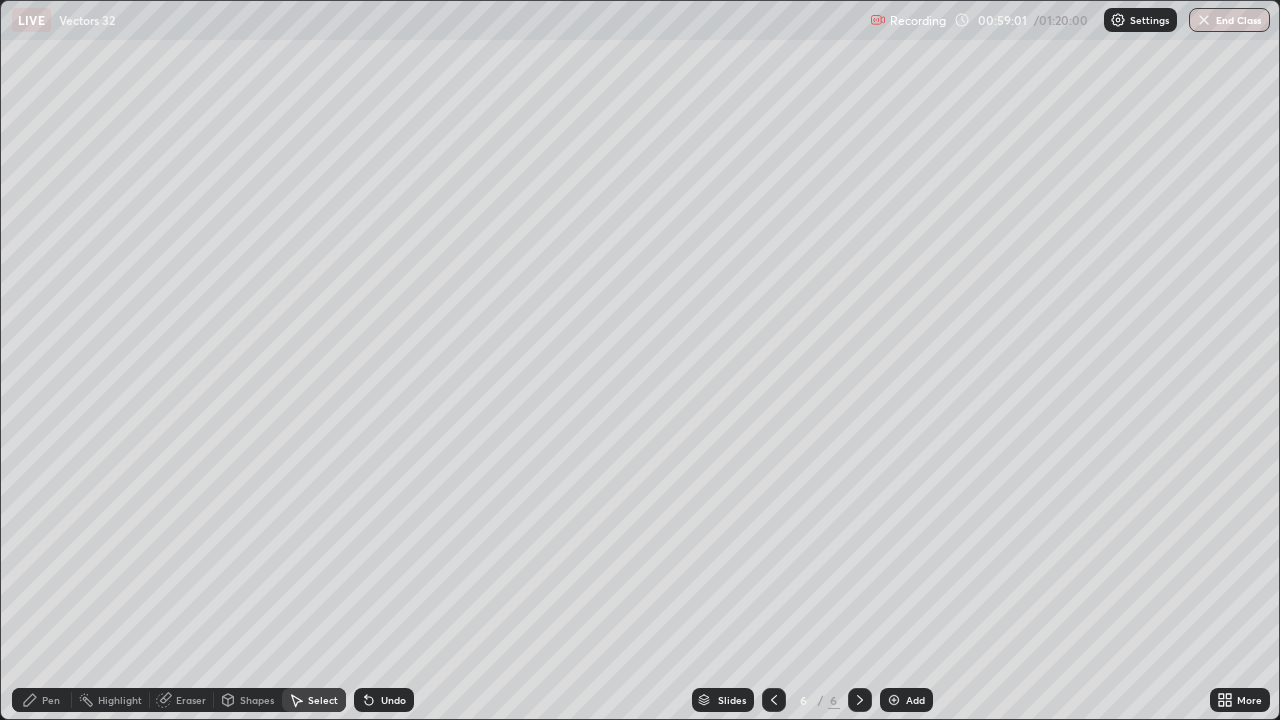 click on "Undo" at bounding box center [384, 700] 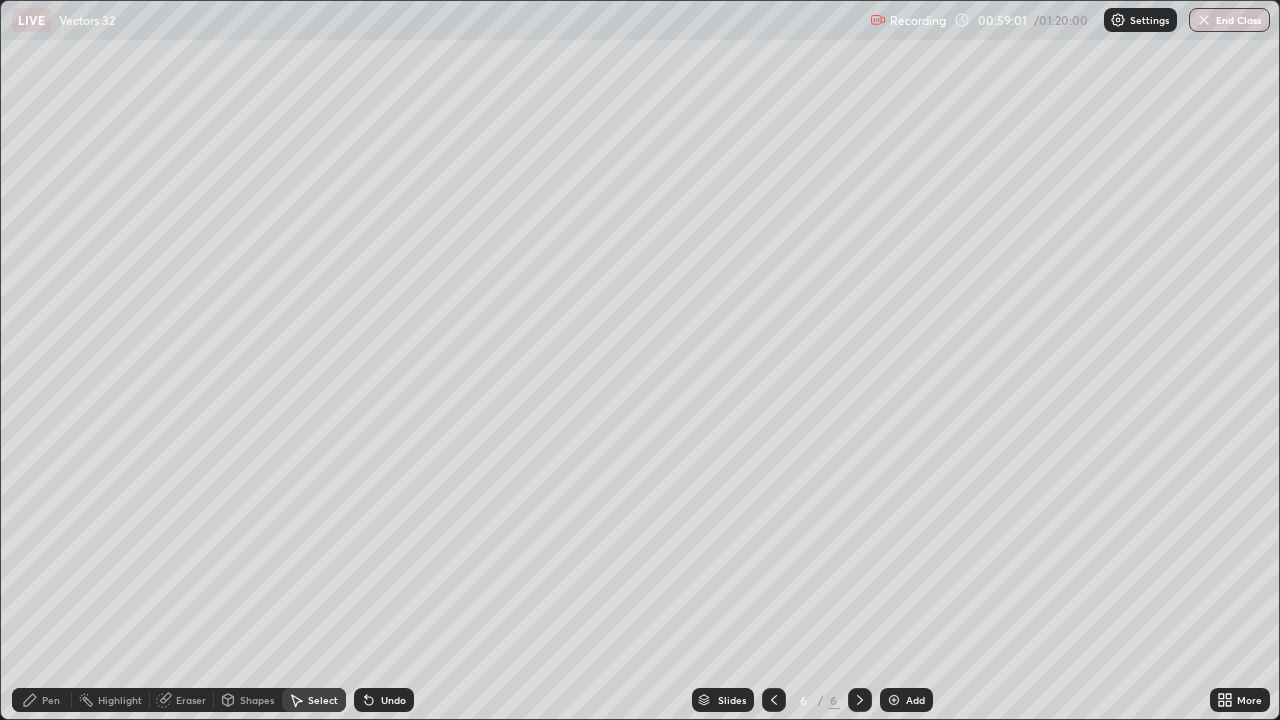 click on "Undo" at bounding box center (384, 700) 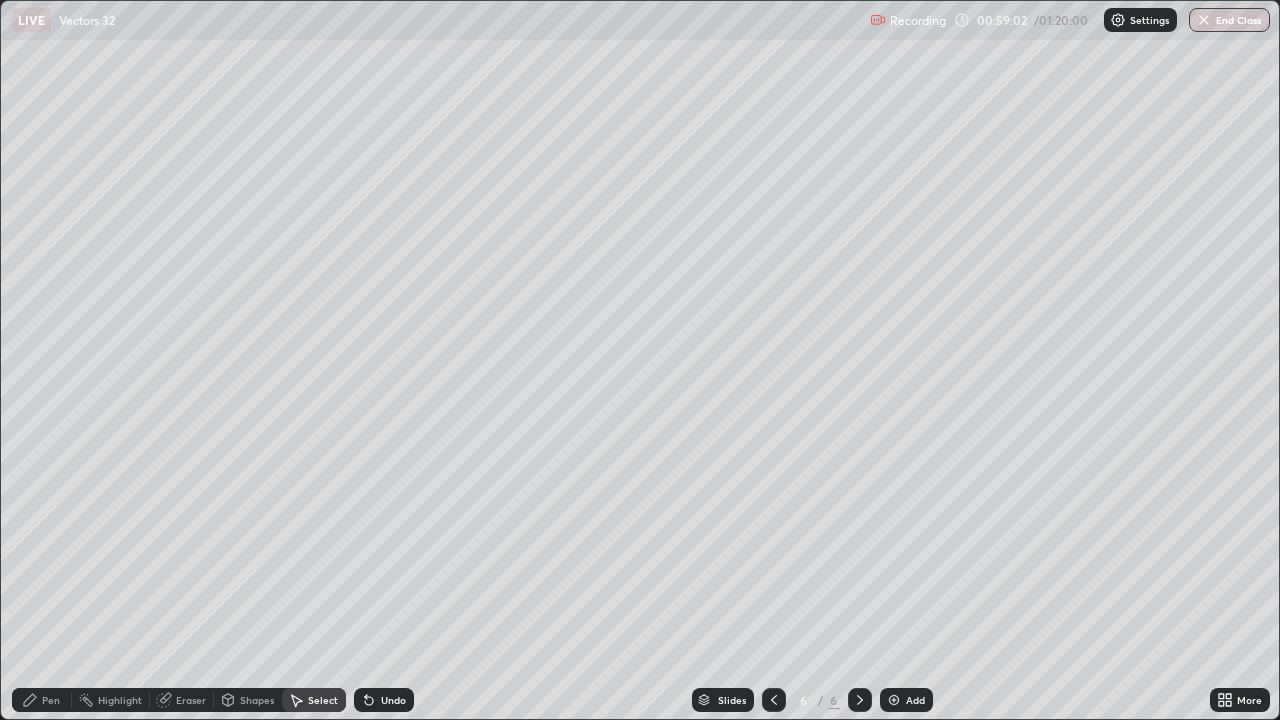 click on "Undo" at bounding box center [384, 700] 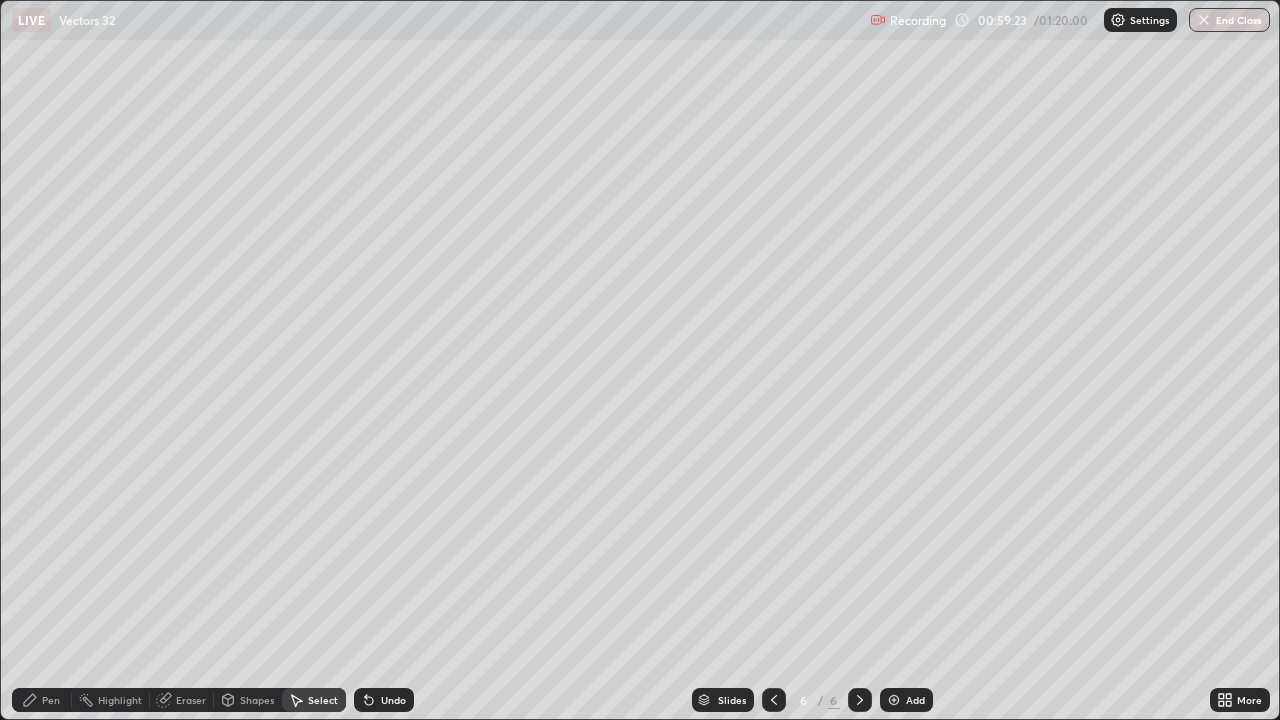 click 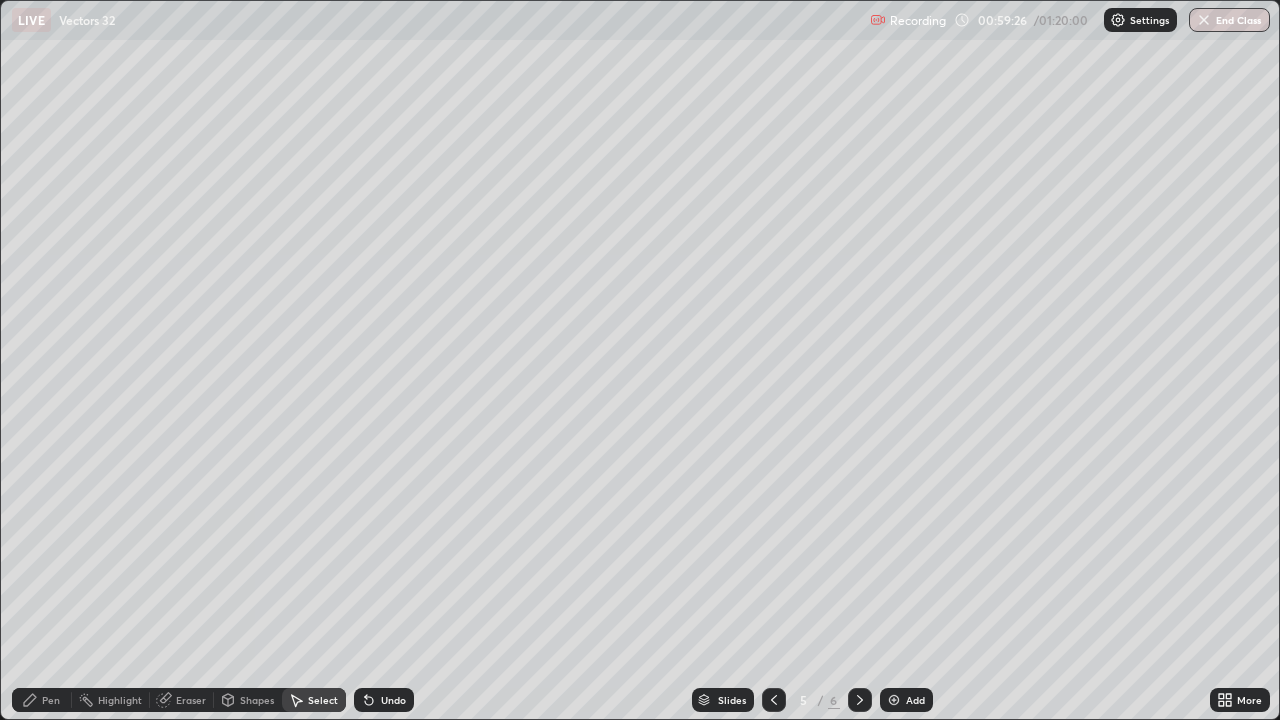 click 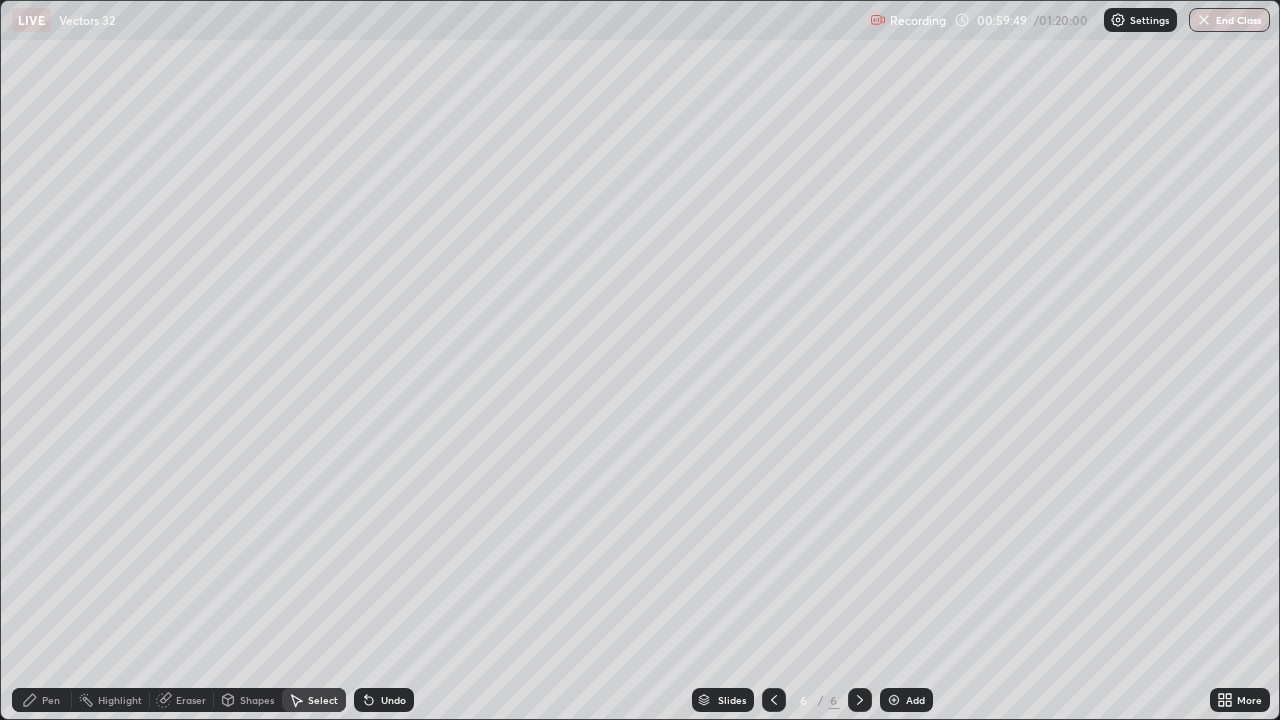 click 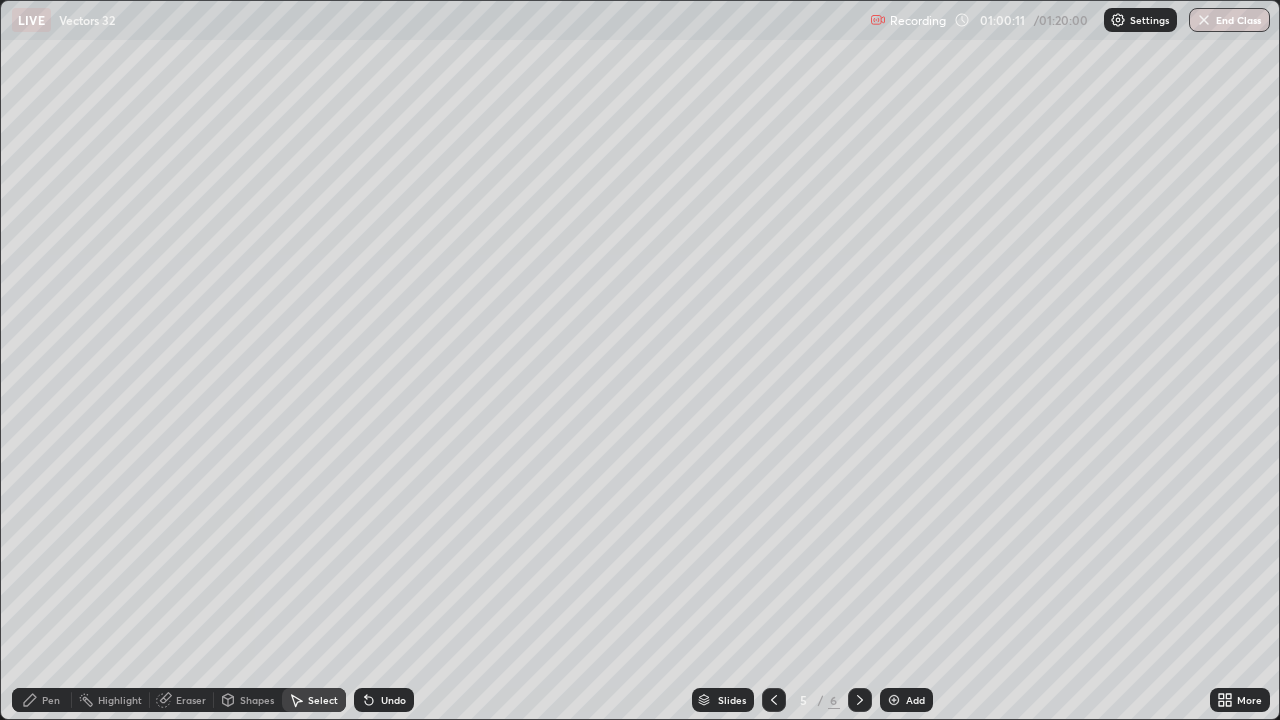click 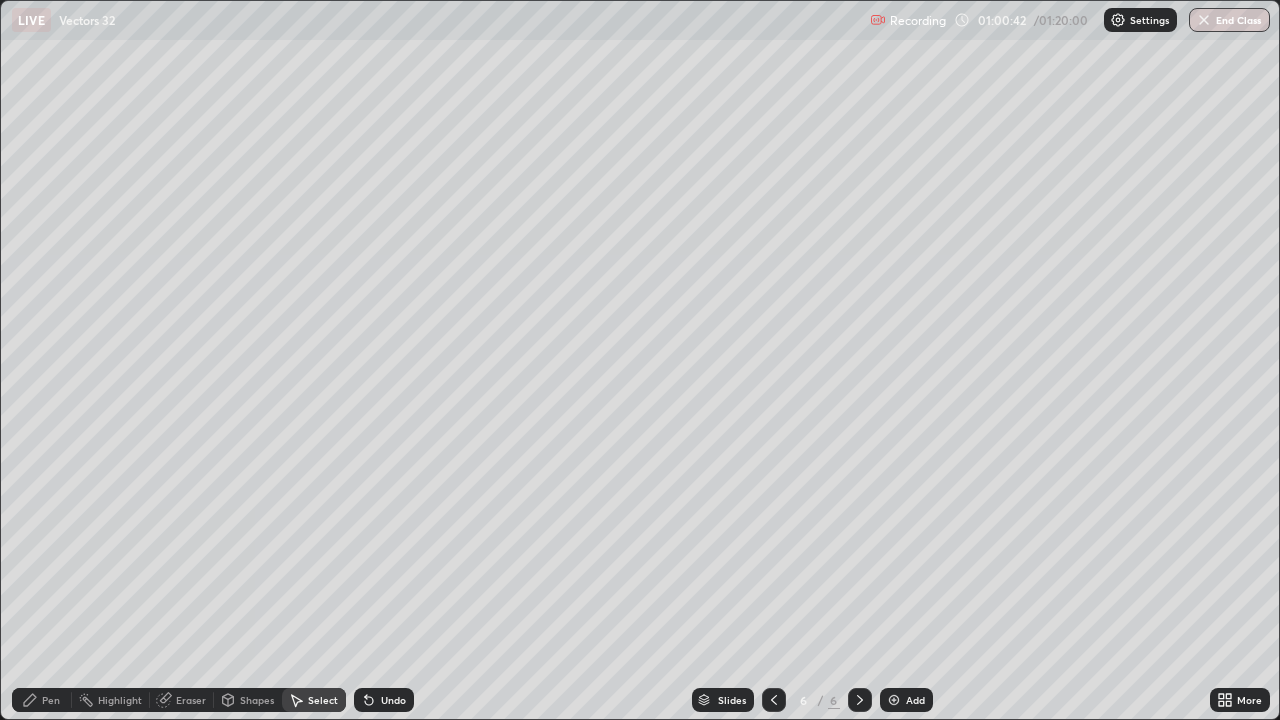 click on "0 ° Undo Copy Duplicate Duplicate to new slide Delete" at bounding box center [640, 360] 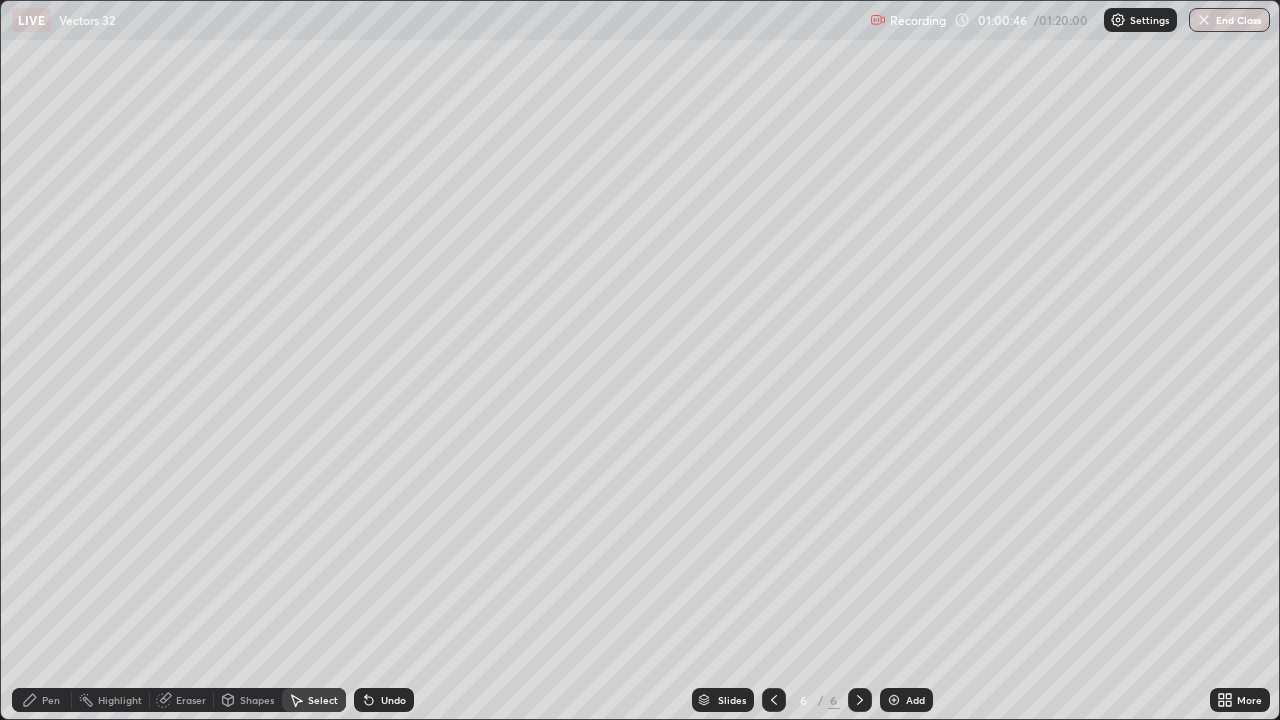click on "0 ° Undo Copy Duplicate Duplicate to new slide Delete" at bounding box center (640, 360) 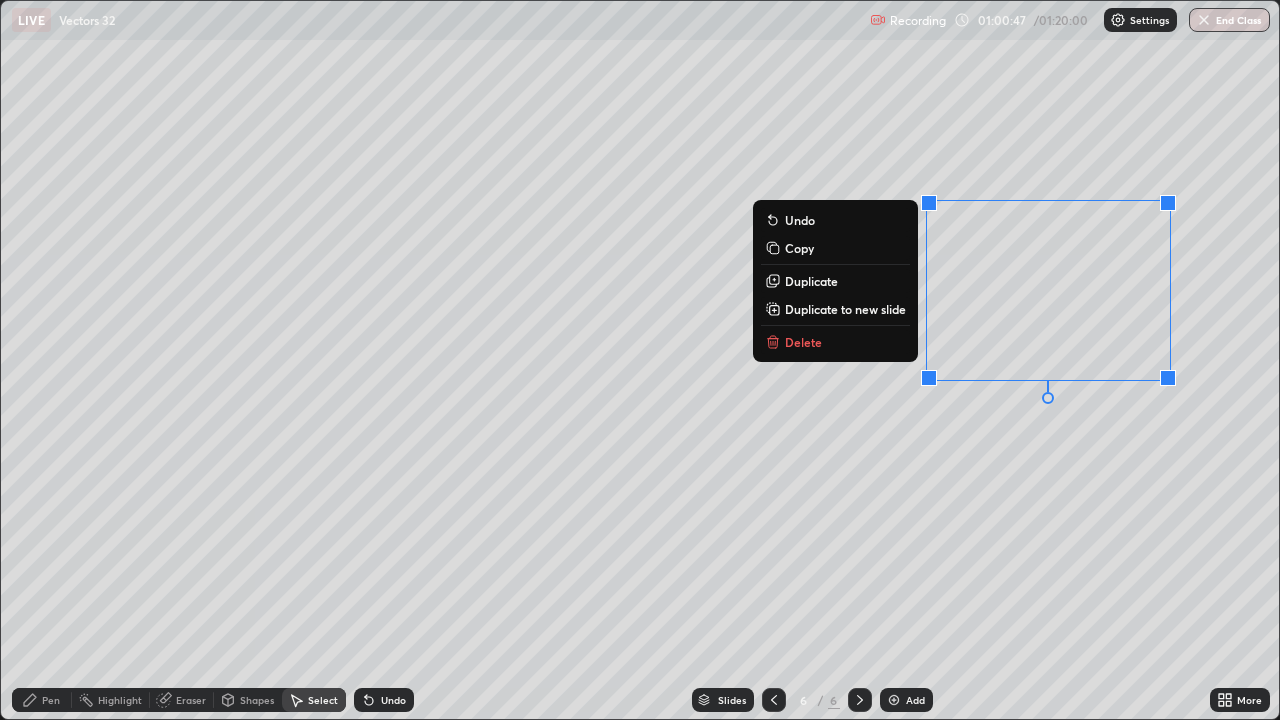 click on "0 ° Undo Copy Duplicate Duplicate to new slide Delete" at bounding box center (640, 360) 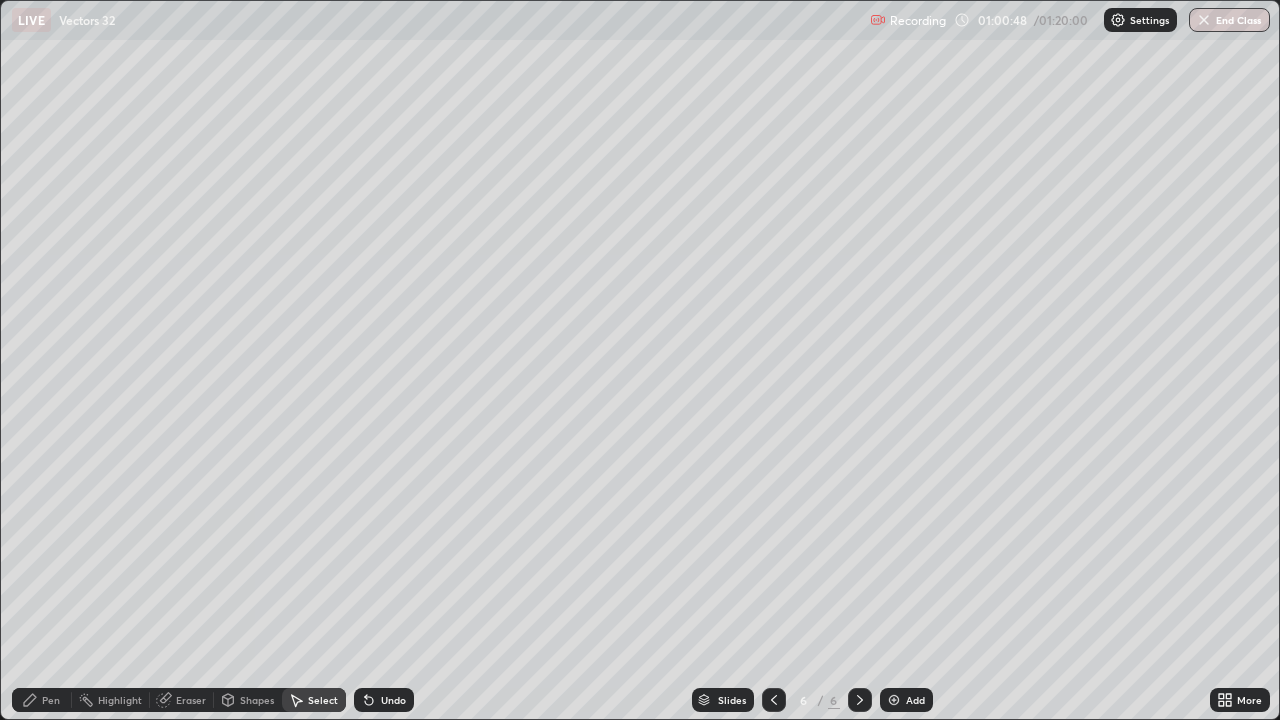 click on "Pen" at bounding box center [51, 700] 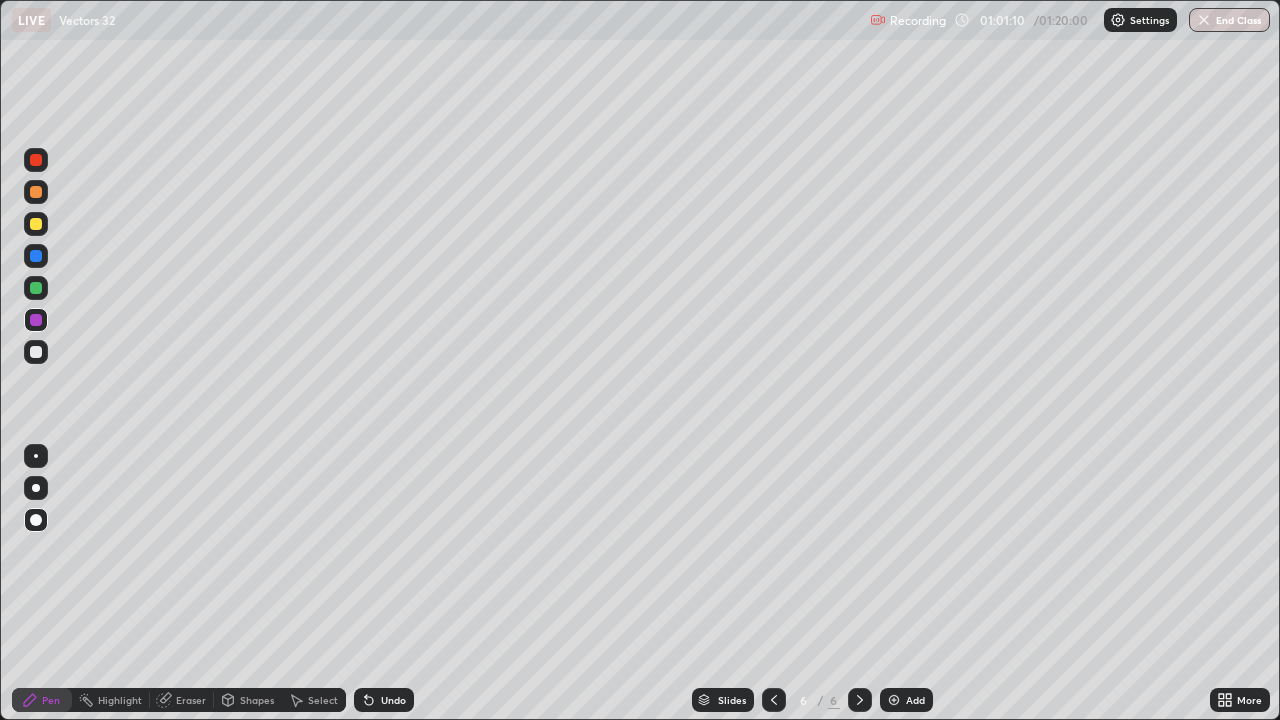 click at bounding box center (860, 700) 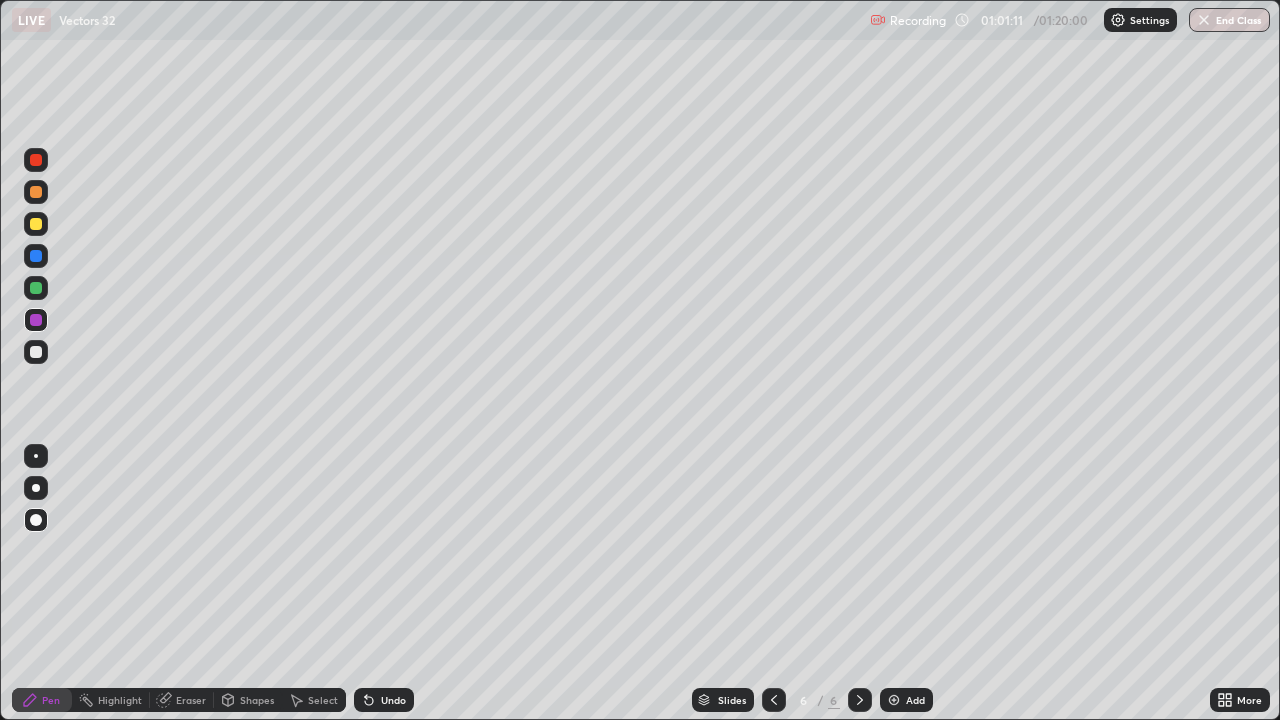 click on "Add" at bounding box center (906, 700) 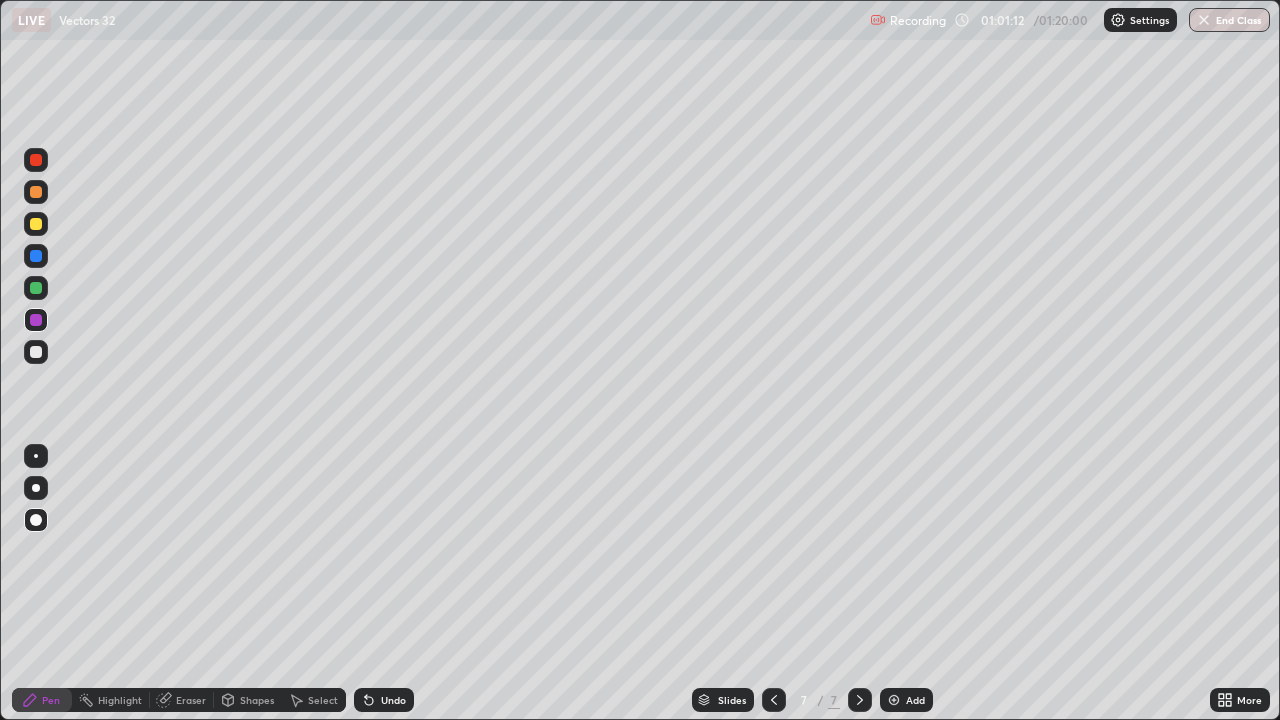 click at bounding box center (36, 352) 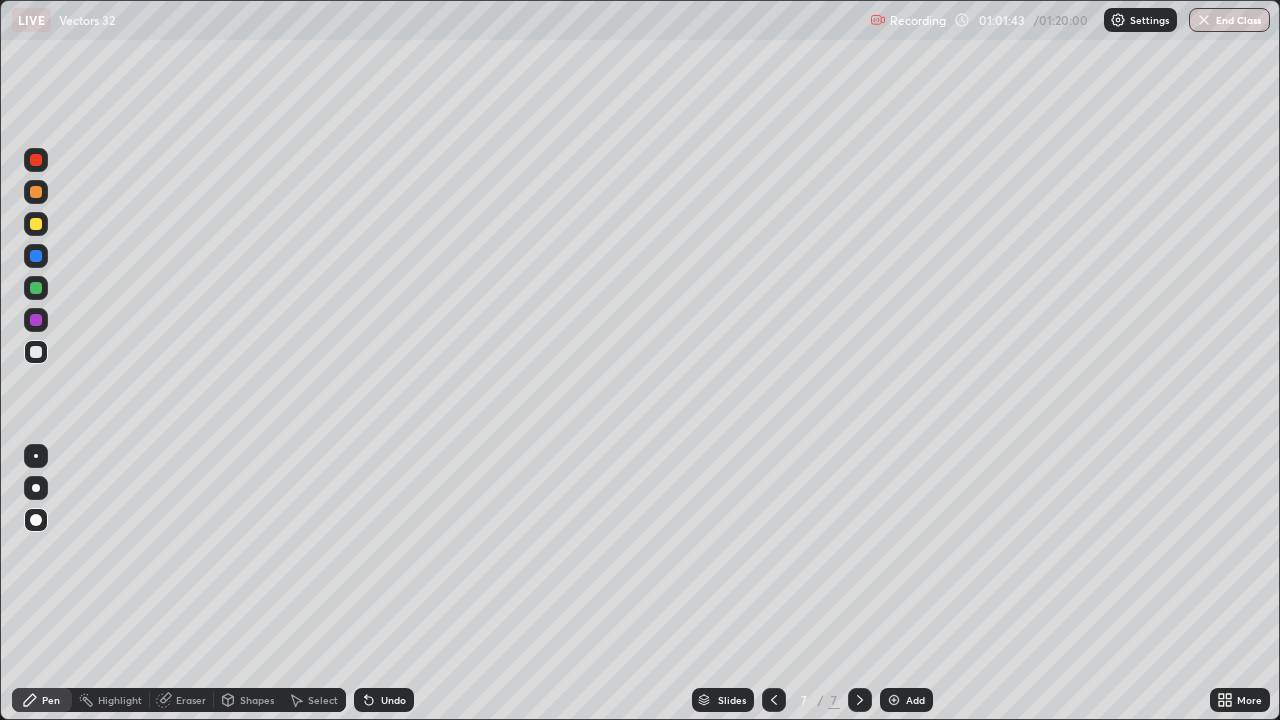 click on "Undo" at bounding box center [393, 700] 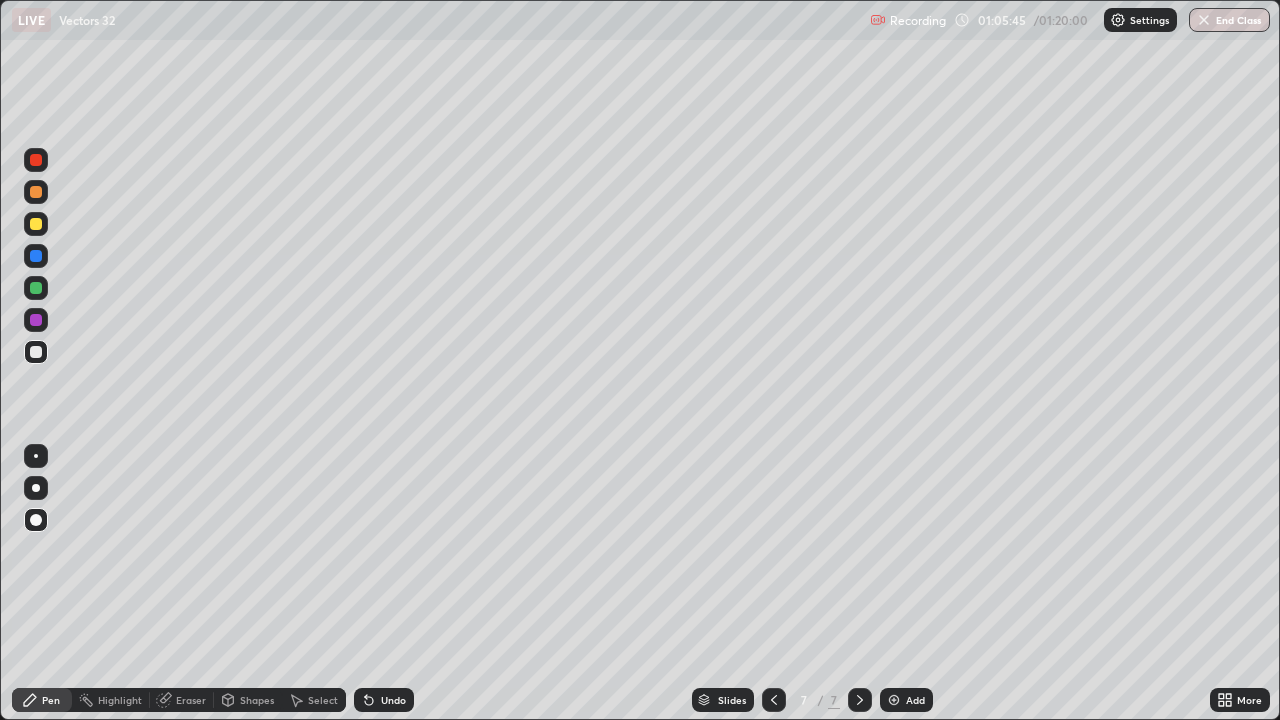 click at bounding box center [36, 288] 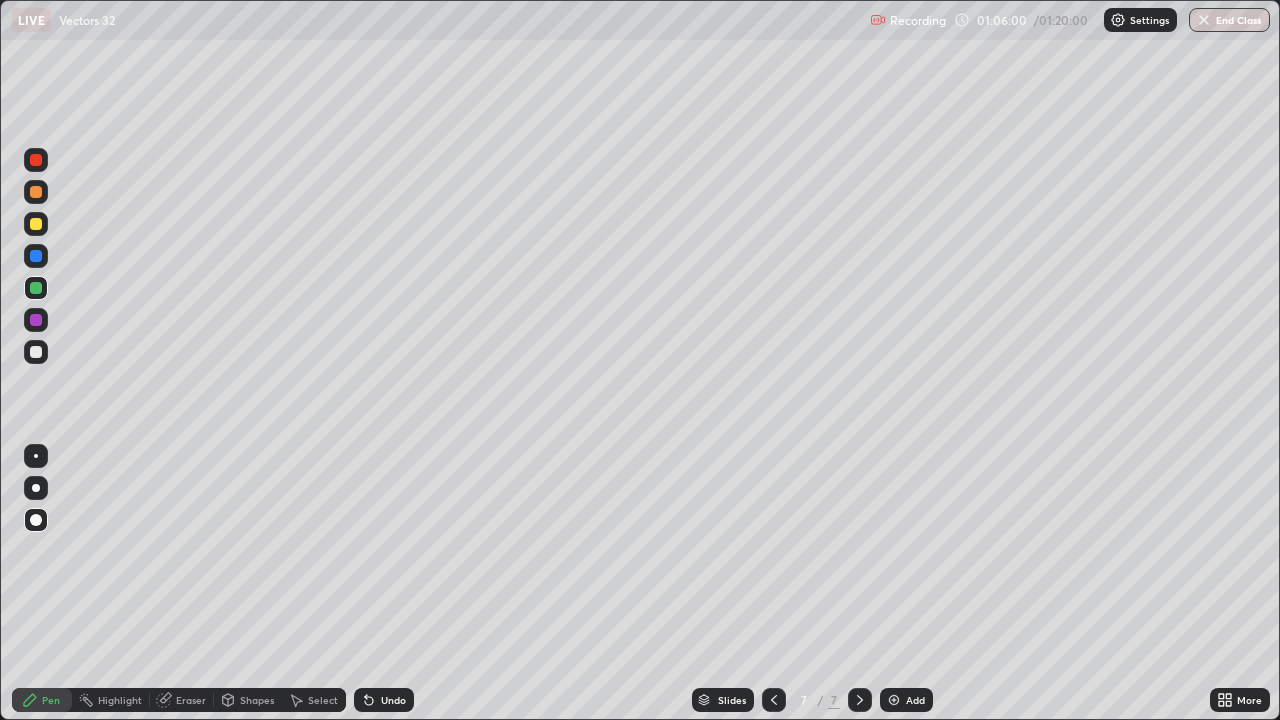 click at bounding box center (36, 256) 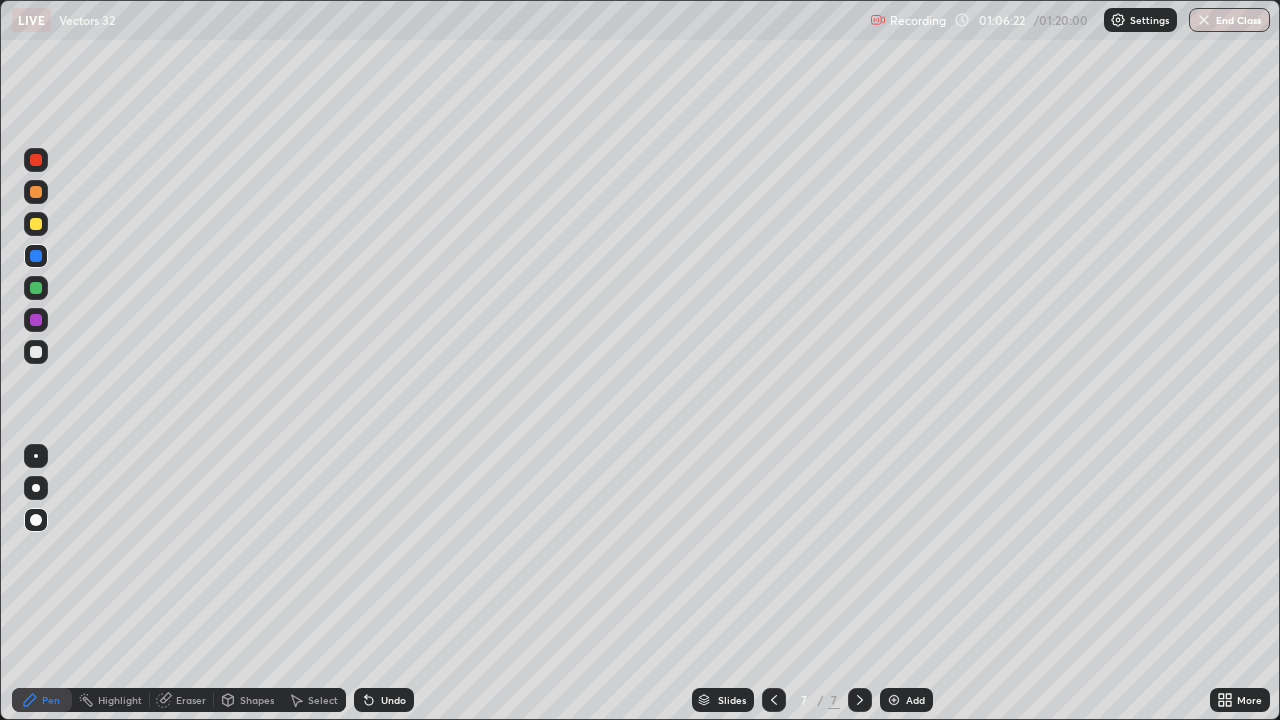 click on "Undo" at bounding box center [393, 700] 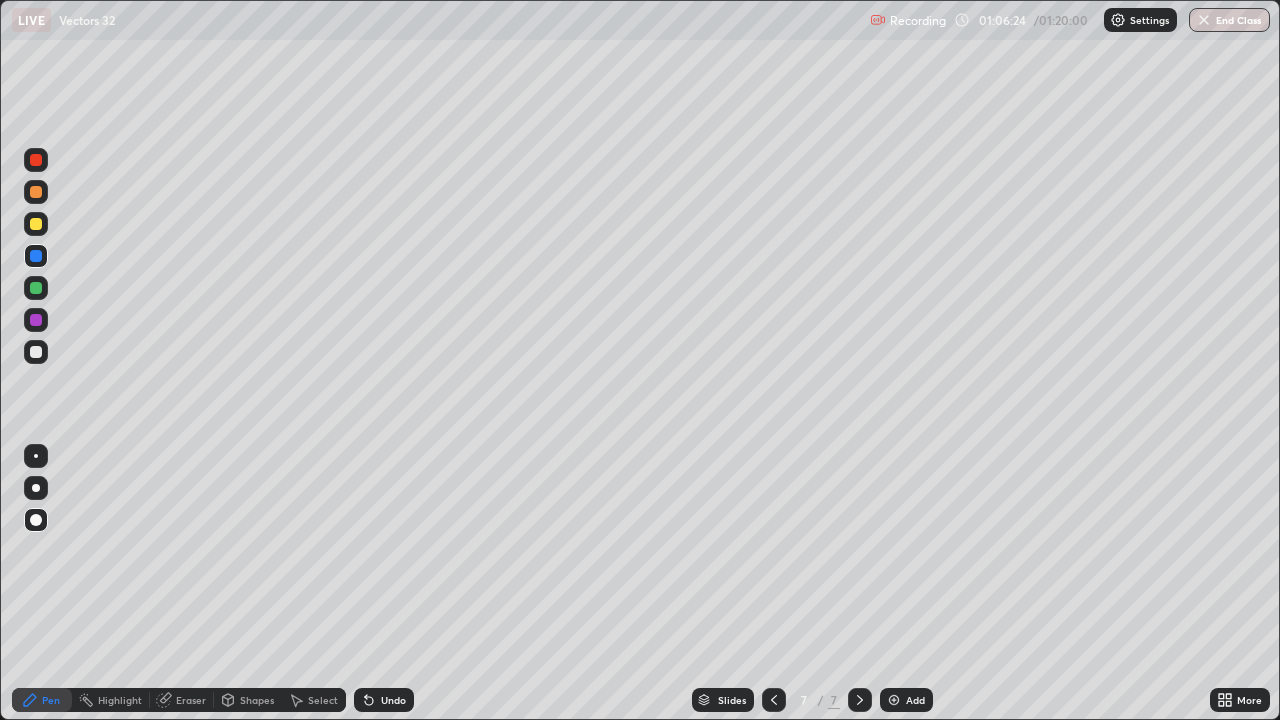 click on "Eraser" at bounding box center (182, 700) 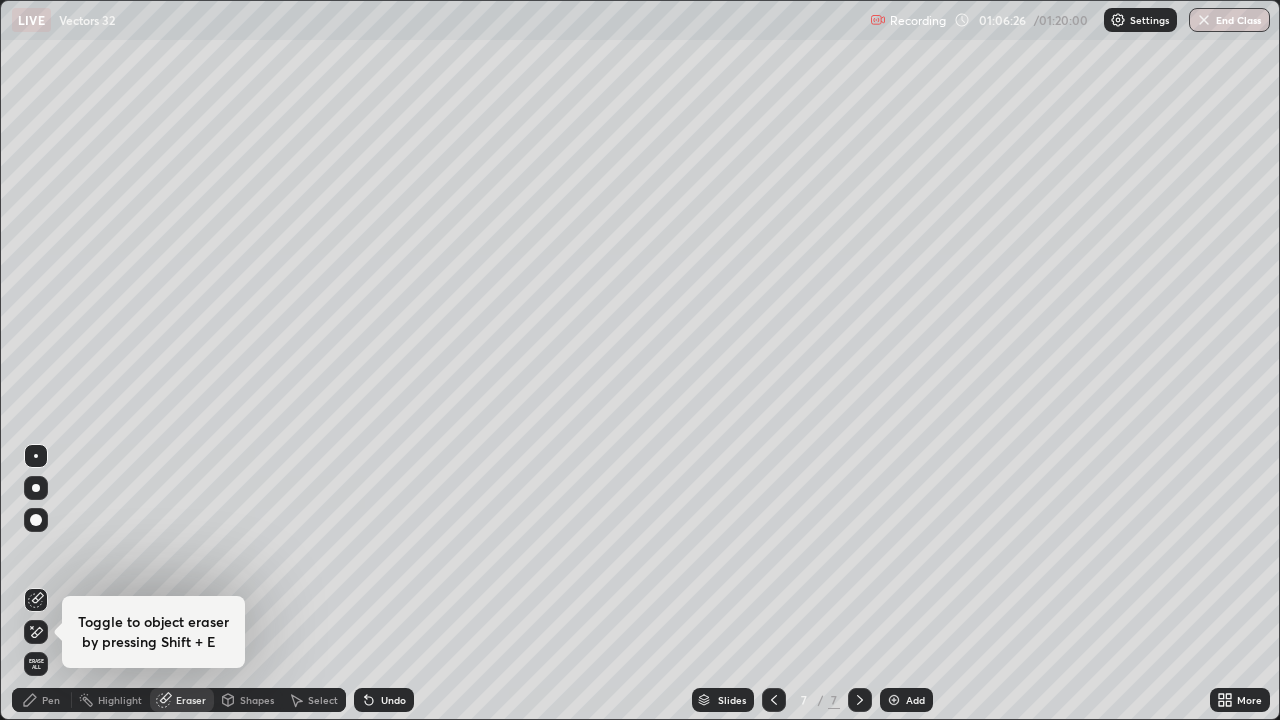 click on "Pen" at bounding box center (51, 700) 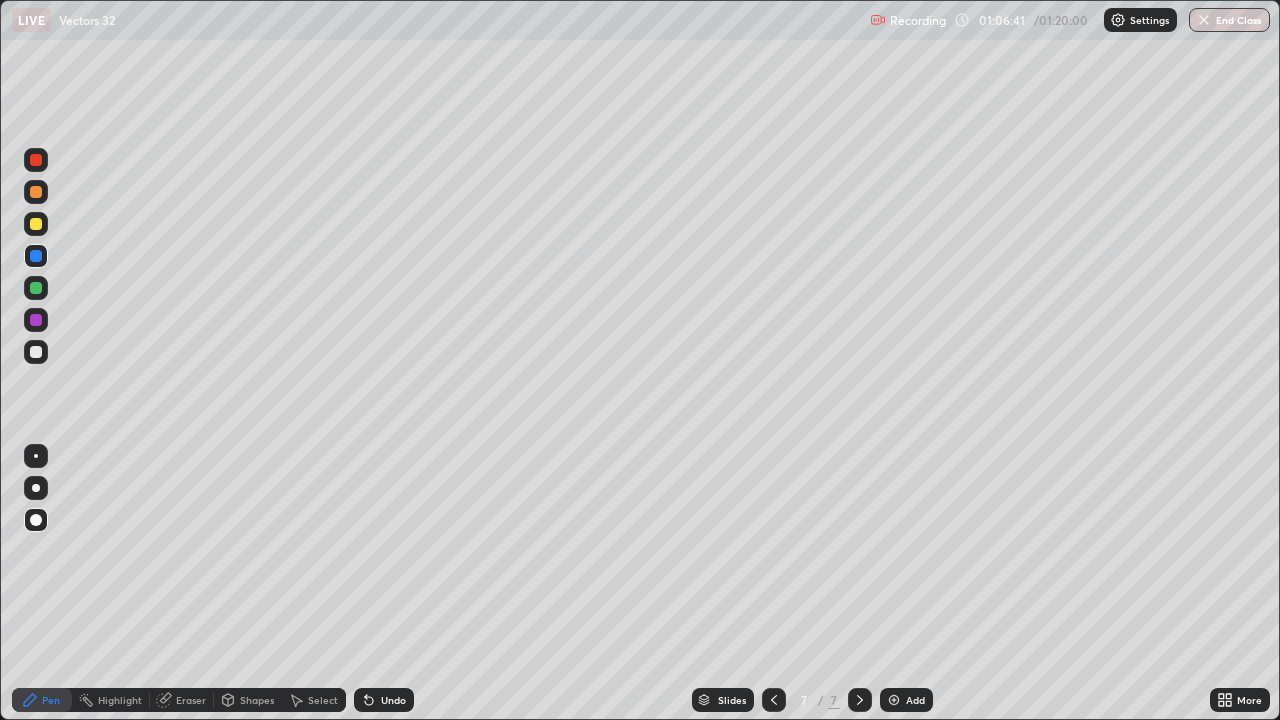 click on "Undo" at bounding box center [393, 700] 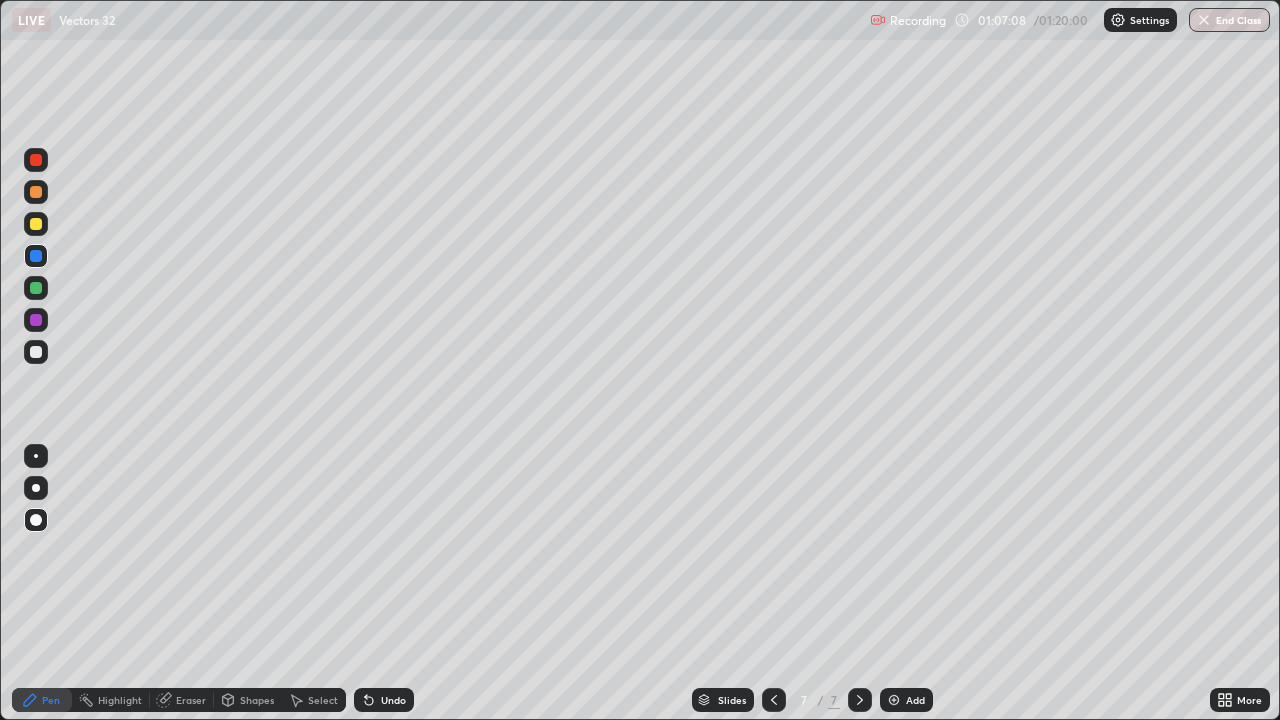 click at bounding box center (36, 288) 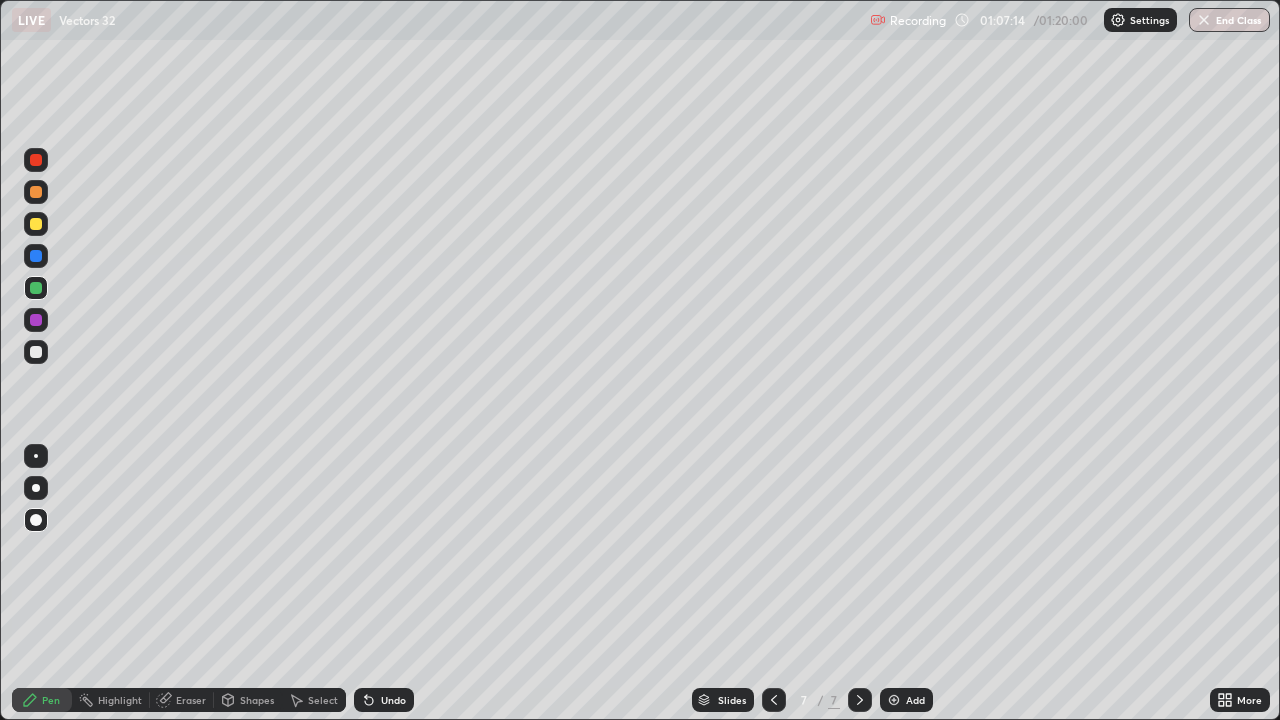 click at bounding box center [36, 320] 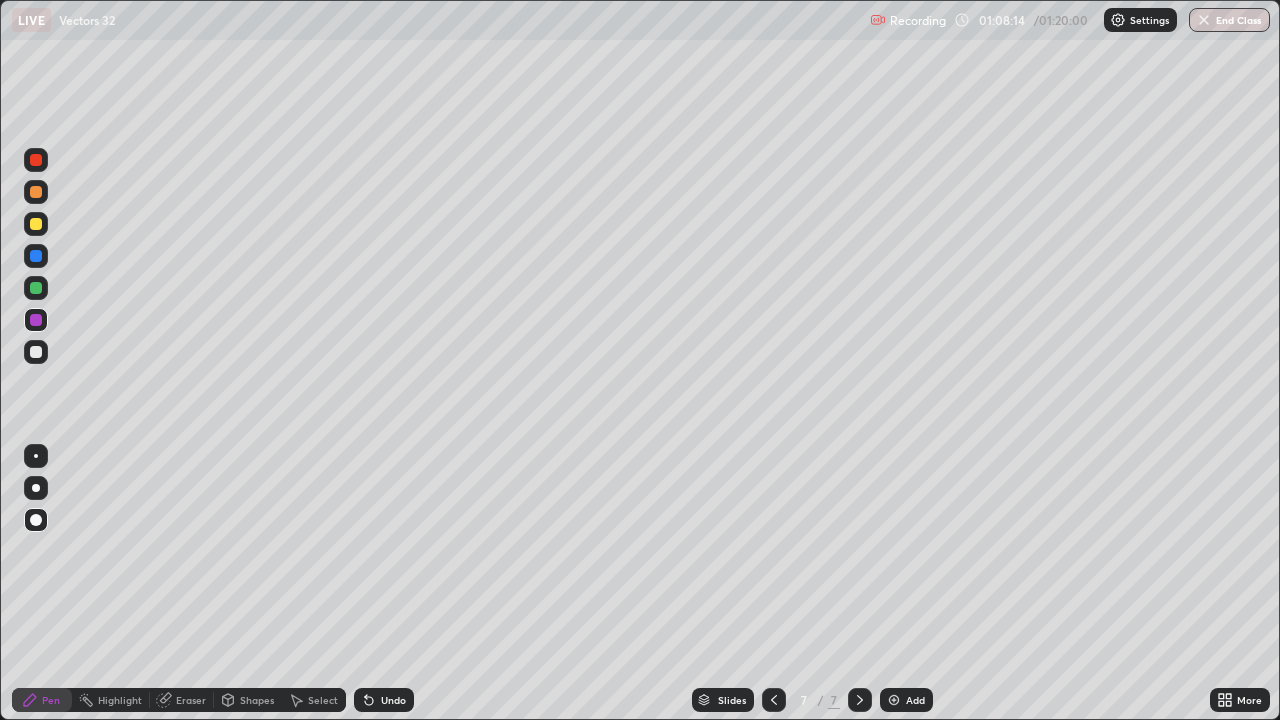 click at bounding box center [36, 352] 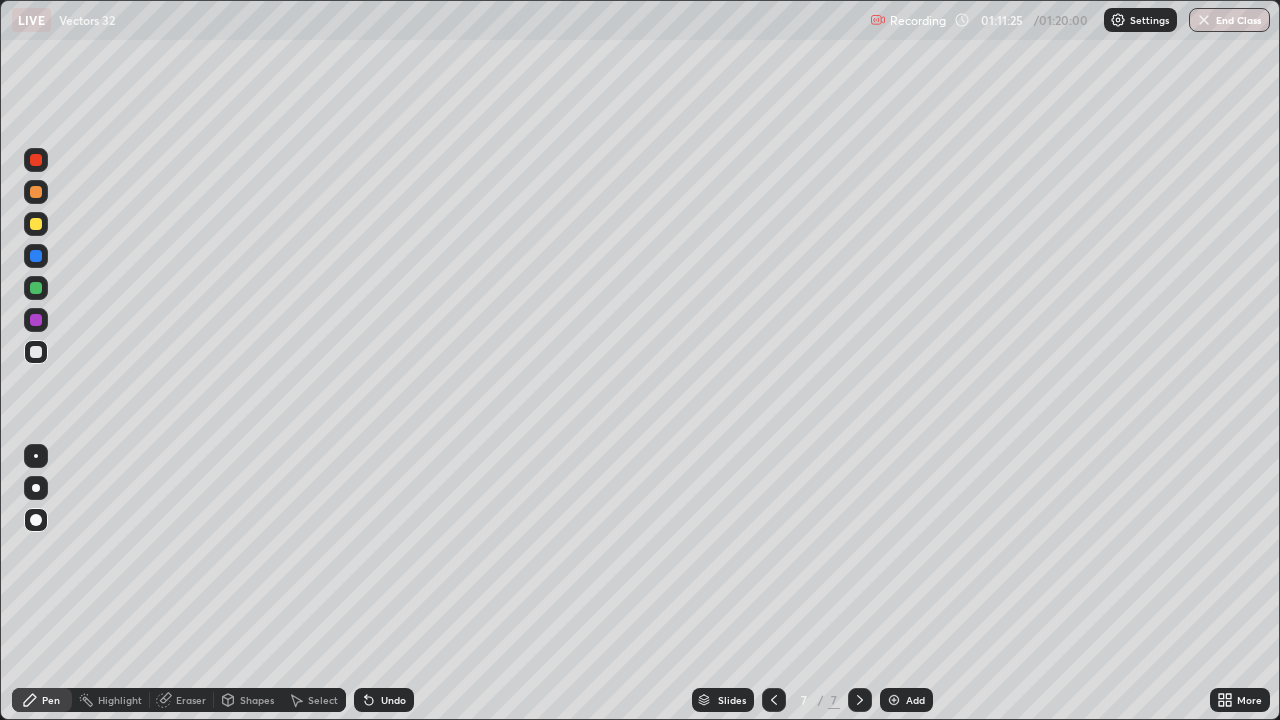click at bounding box center (36, 352) 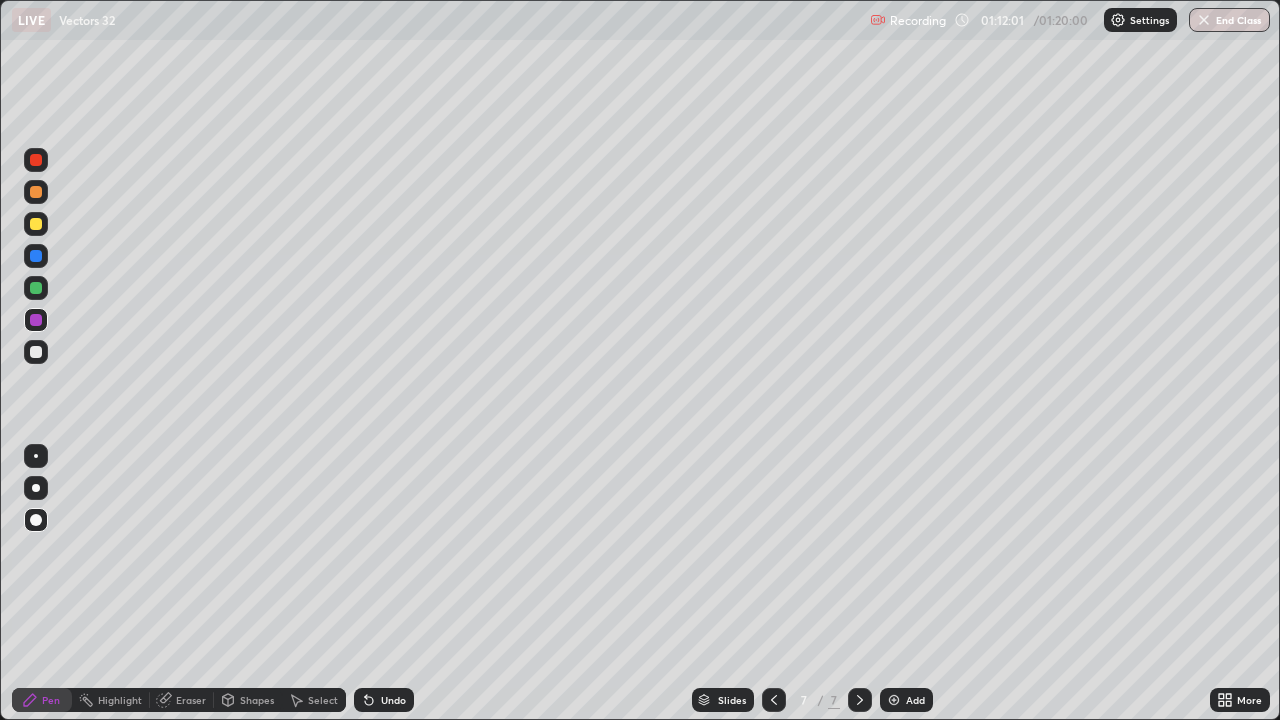 click on "Undo" at bounding box center (384, 700) 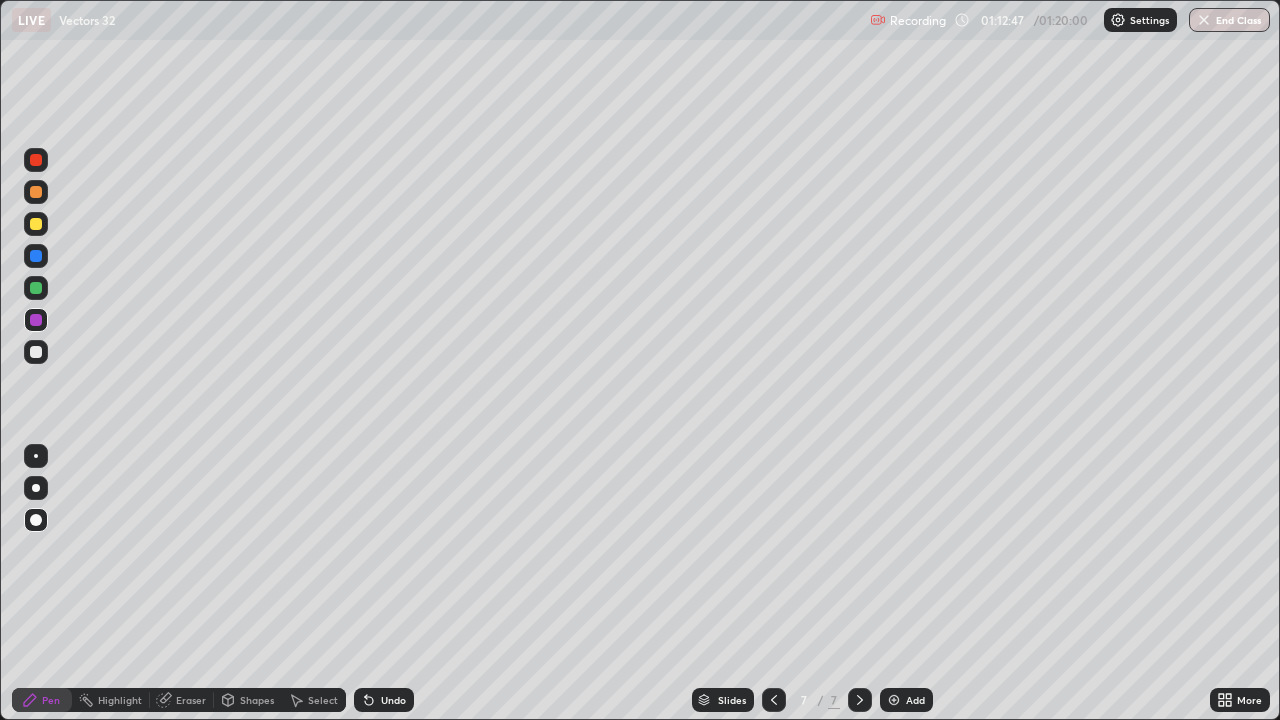 click on "Undo" at bounding box center (393, 700) 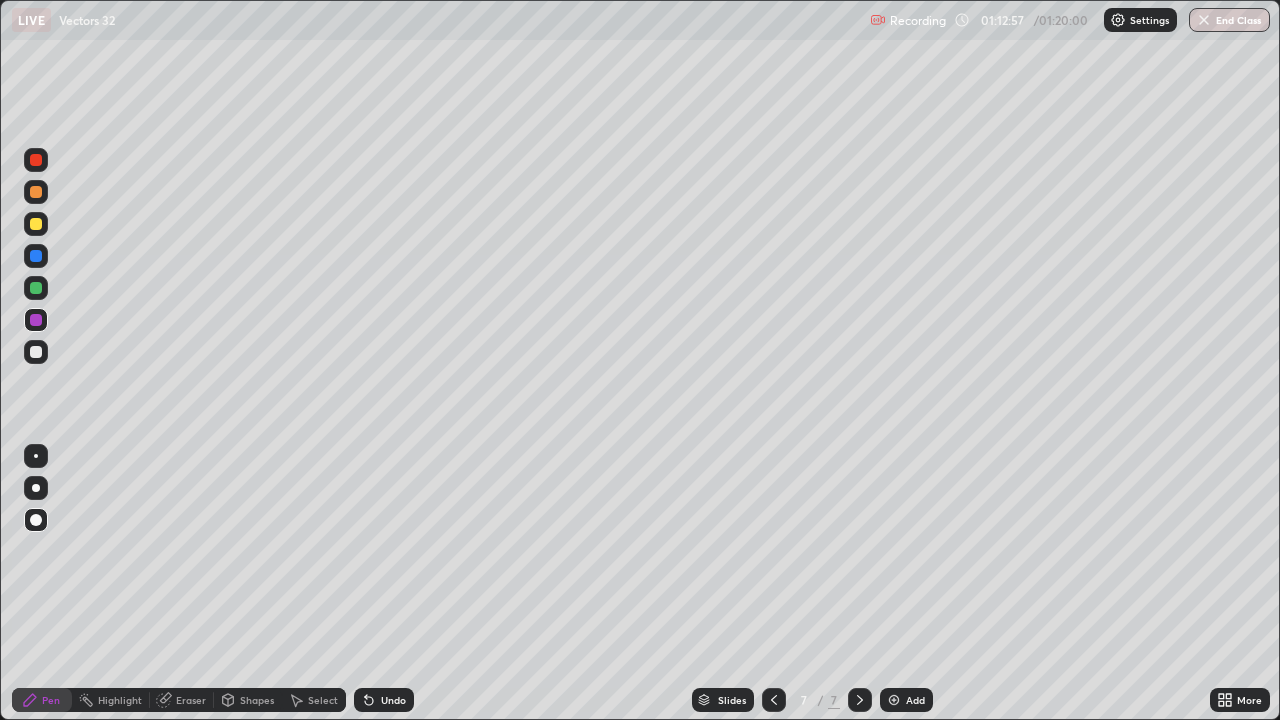 click on "Add" at bounding box center [915, 700] 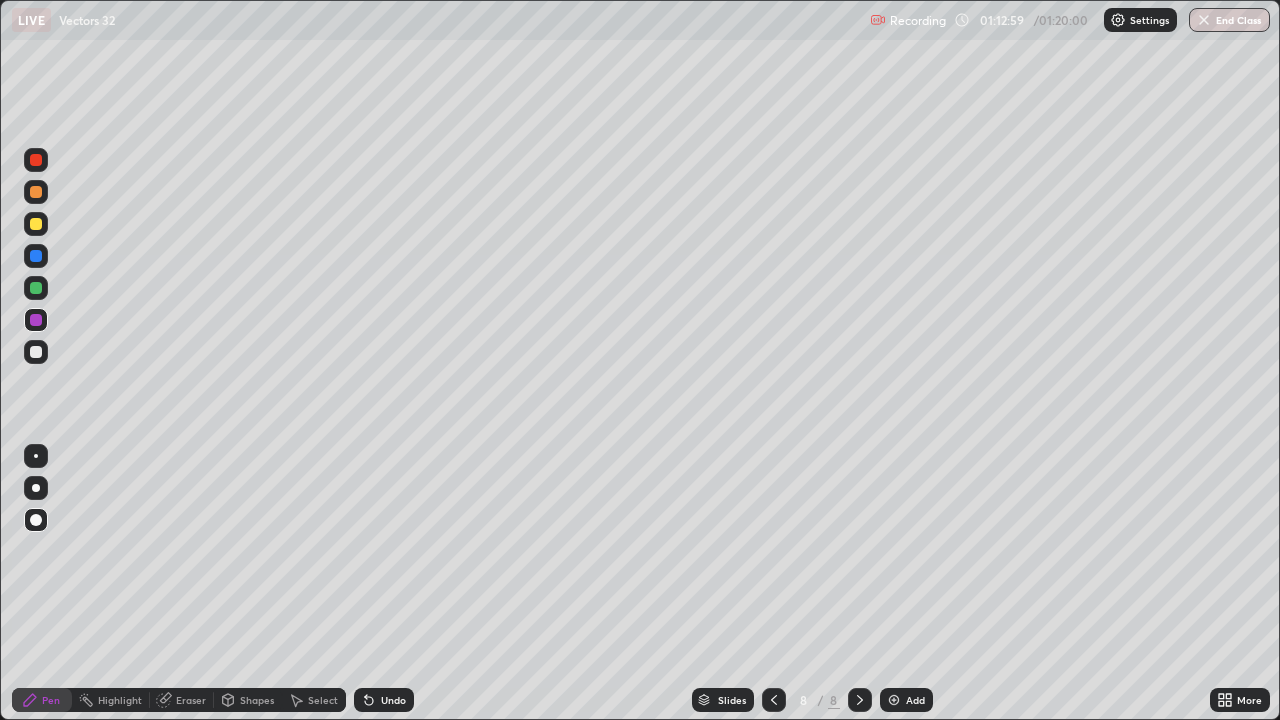 click 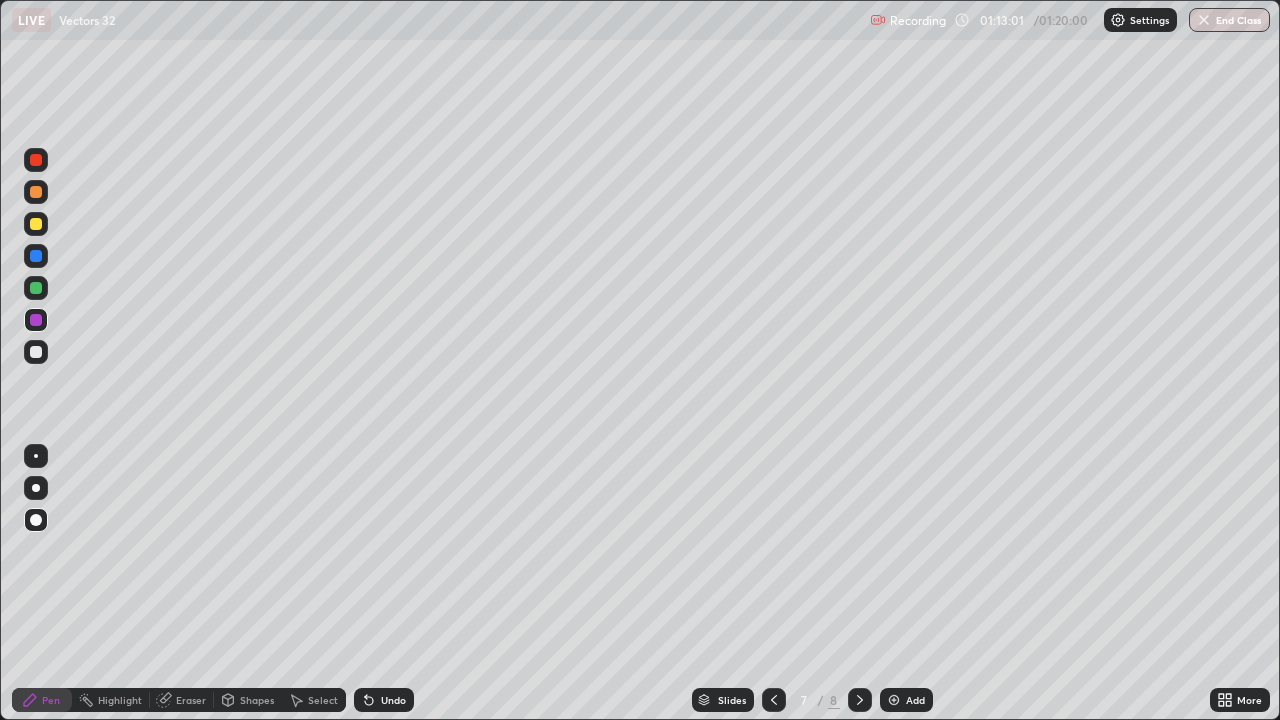 click on "Undo" at bounding box center [393, 700] 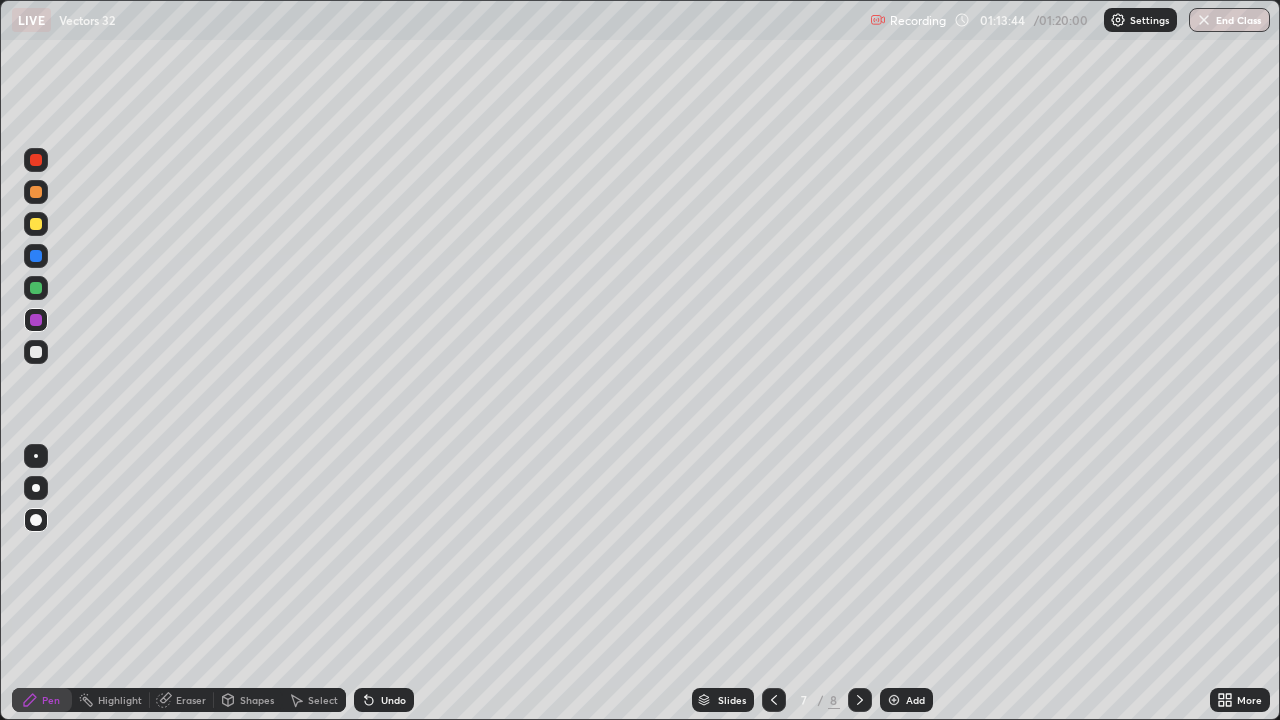 click on "Undo" at bounding box center (393, 700) 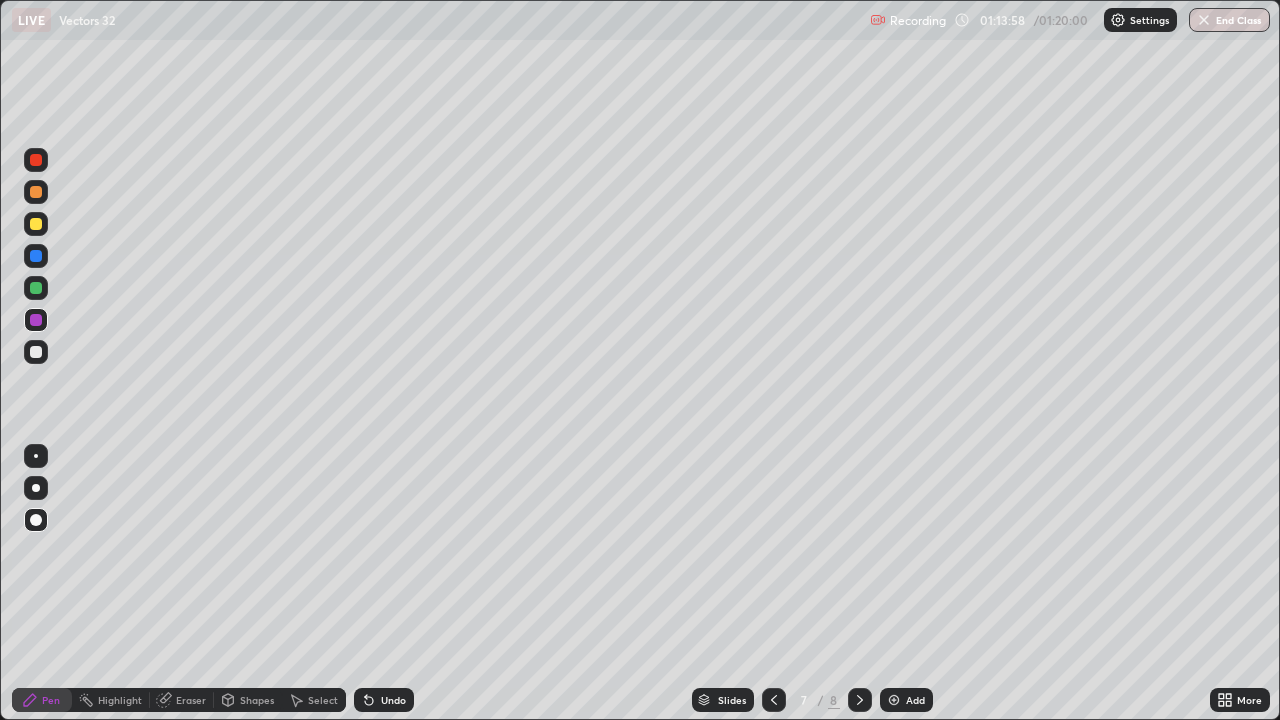 click on "Slides 7 / 8 Add" at bounding box center (812, 700) 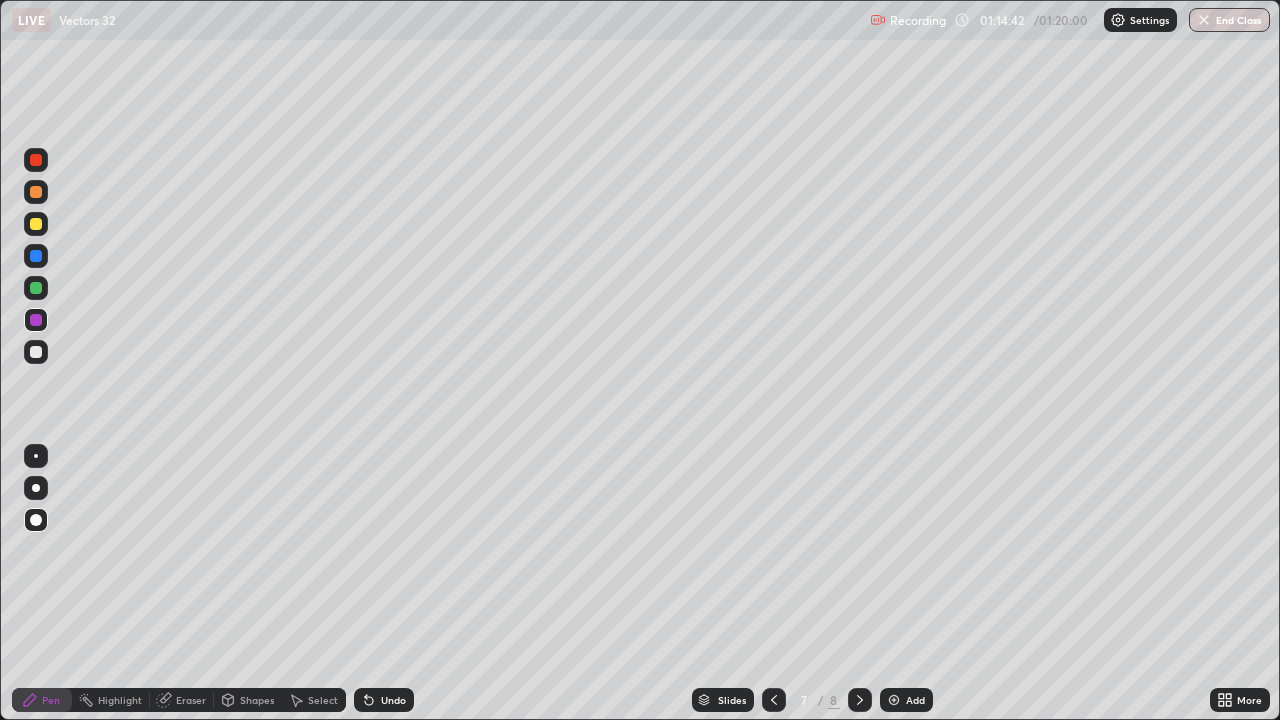 click on "Eraser" at bounding box center [191, 700] 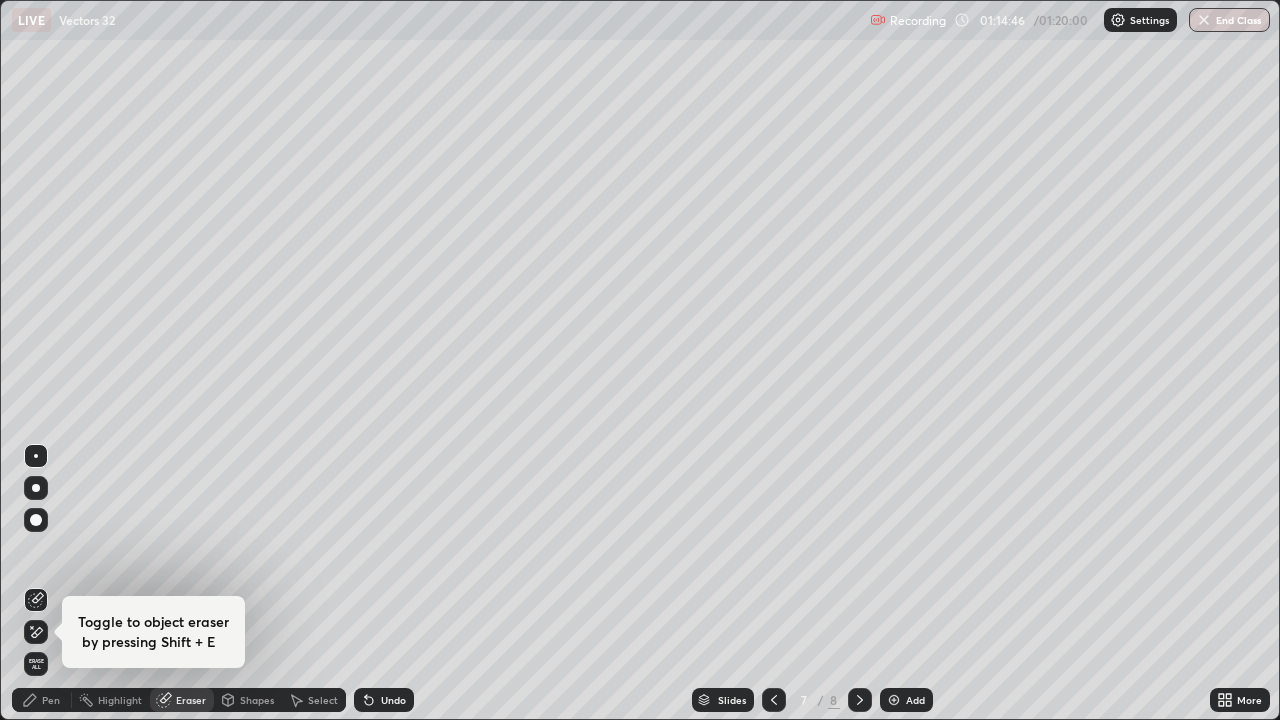 click on "Pen" at bounding box center (51, 700) 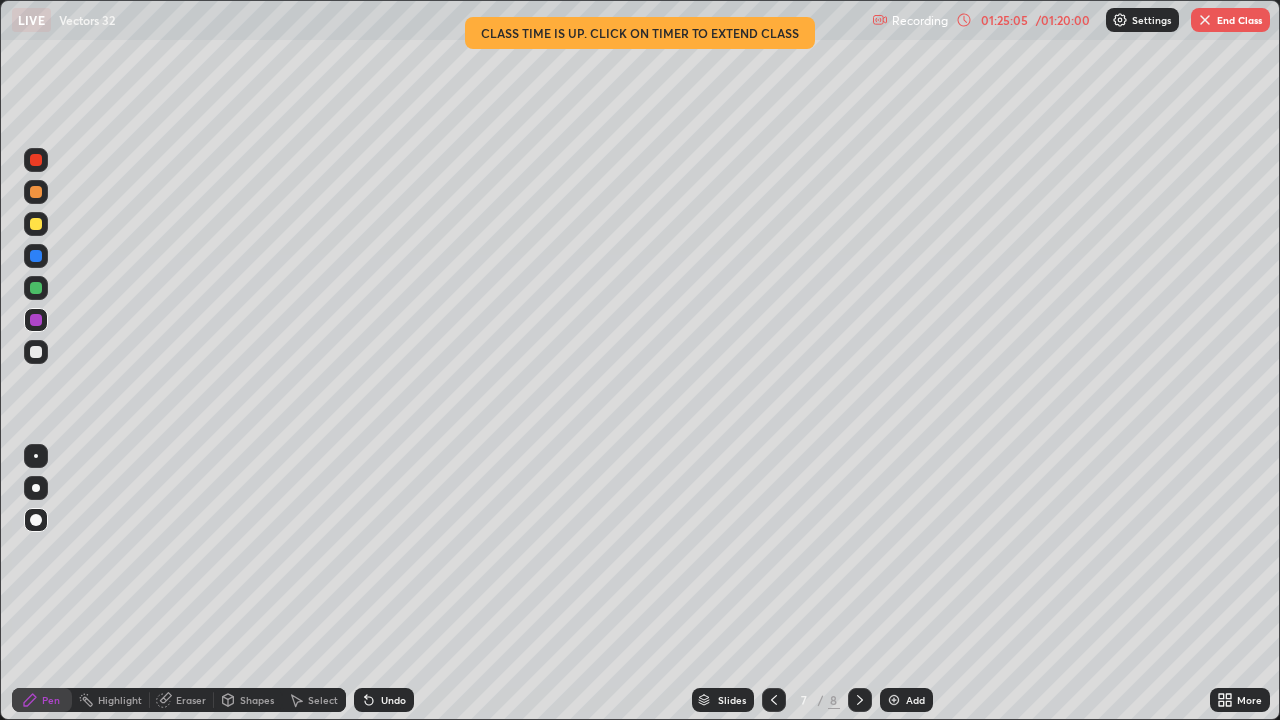 click at bounding box center (1205, 20) 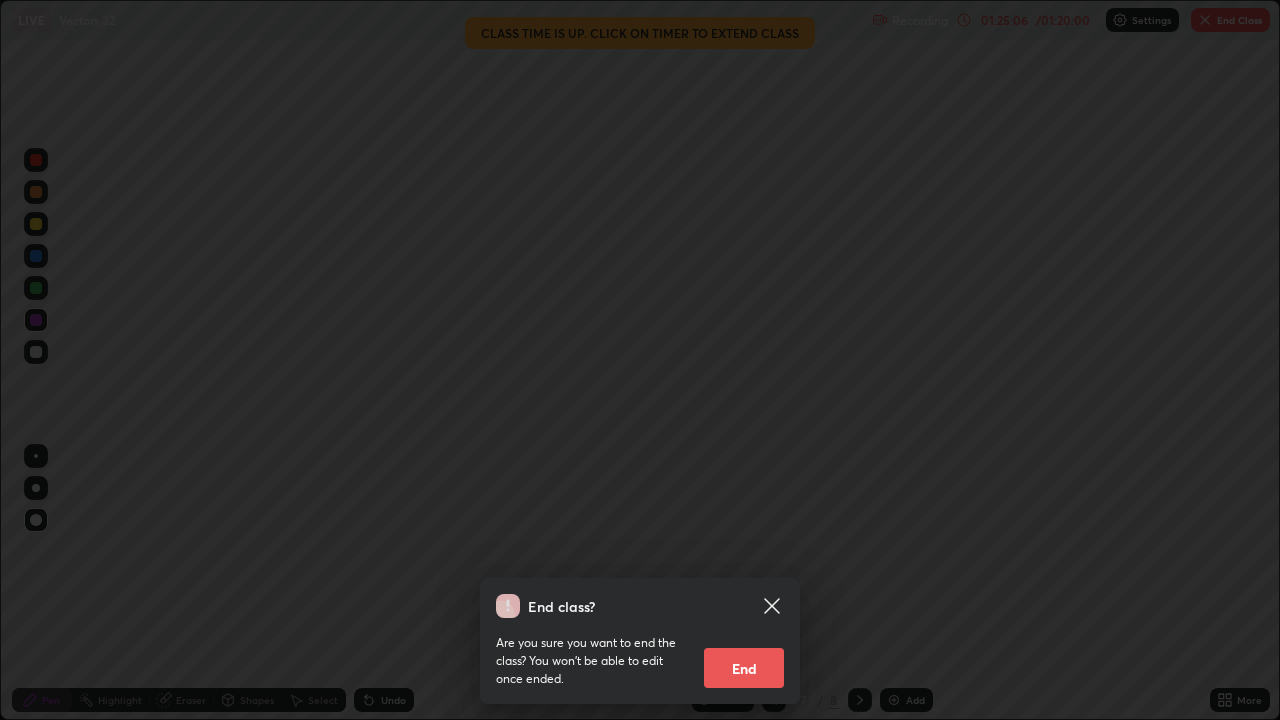 click on "End" at bounding box center [744, 668] 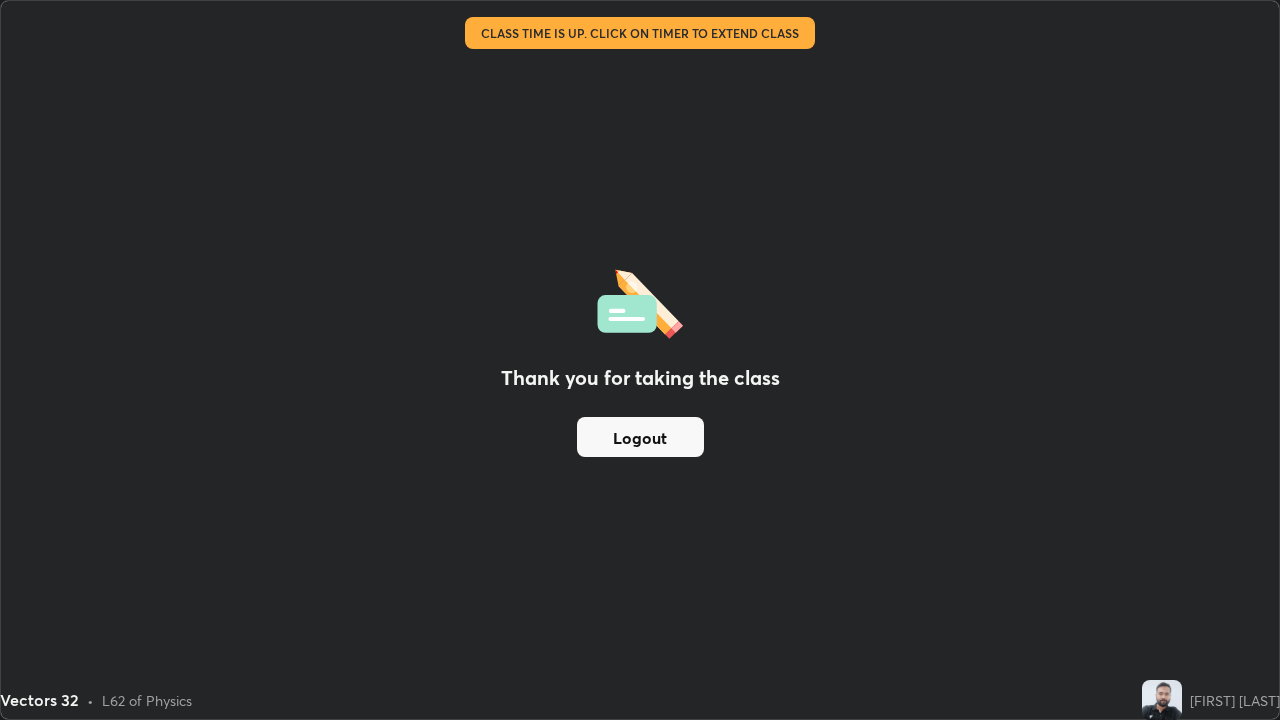 click on "Logout" at bounding box center (640, 437) 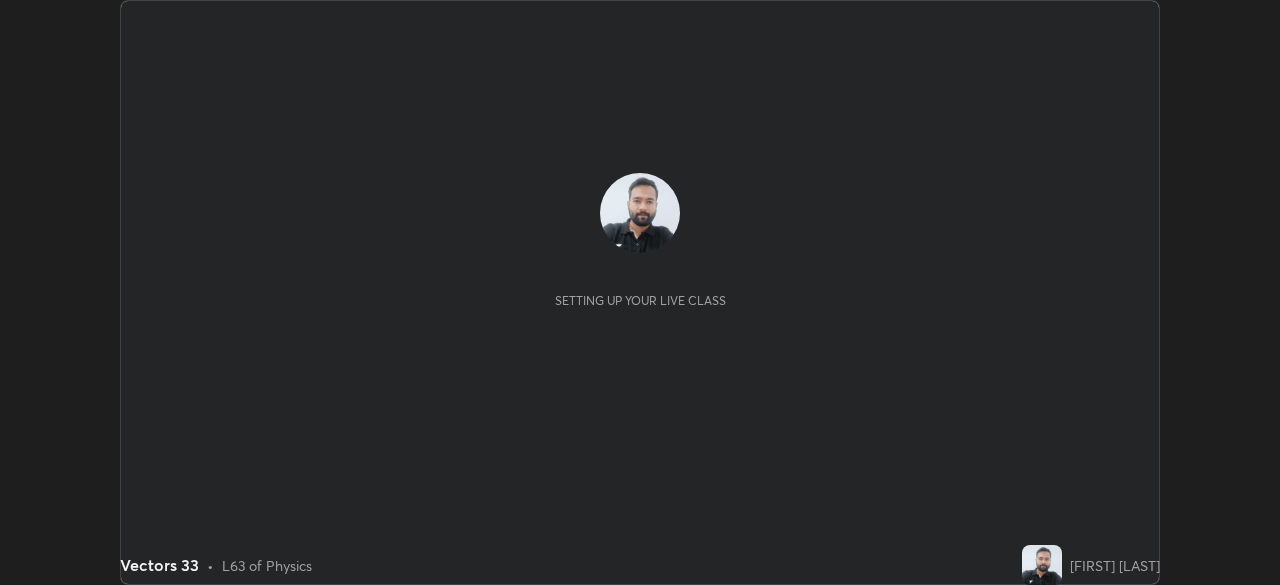 scroll, scrollTop: 0, scrollLeft: 0, axis: both 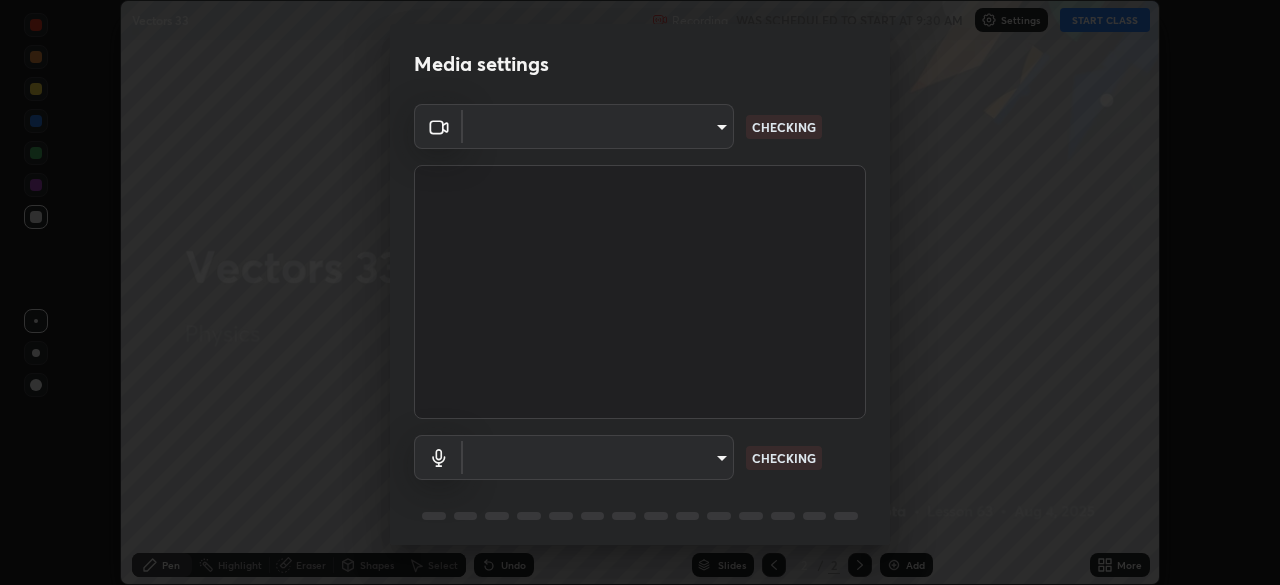type on "1155cc2d7dabe307700984d5600aff9a86bdb4545dc4bc7441ef77515dec06d2" 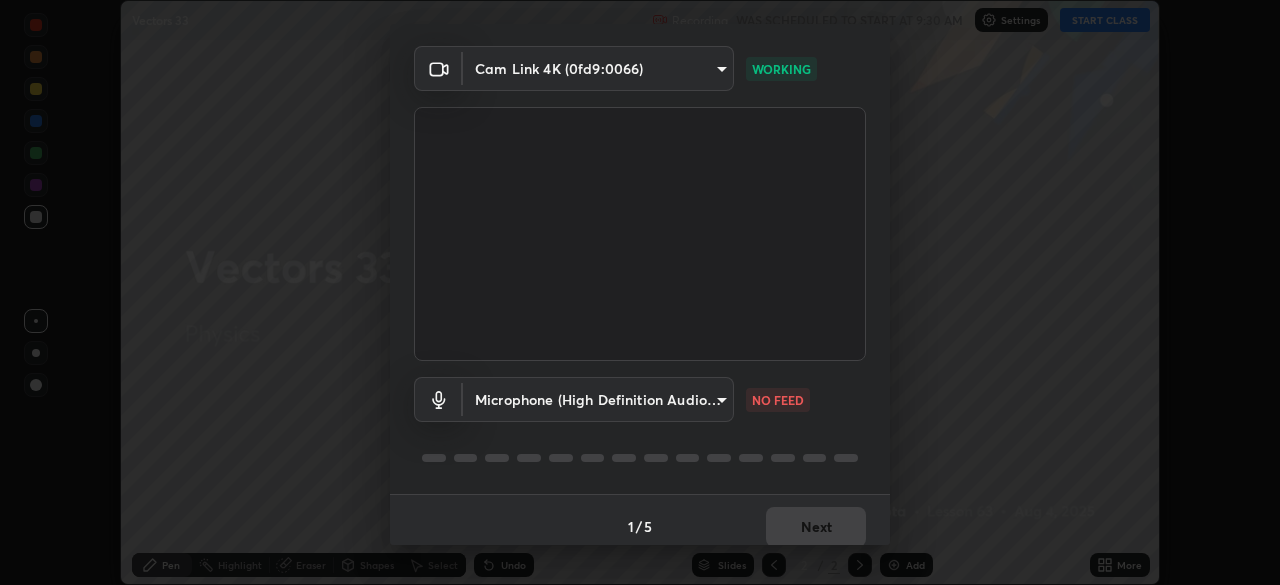 scroll, scrollTop: 71, scrollLeft: 0, axis: vertical 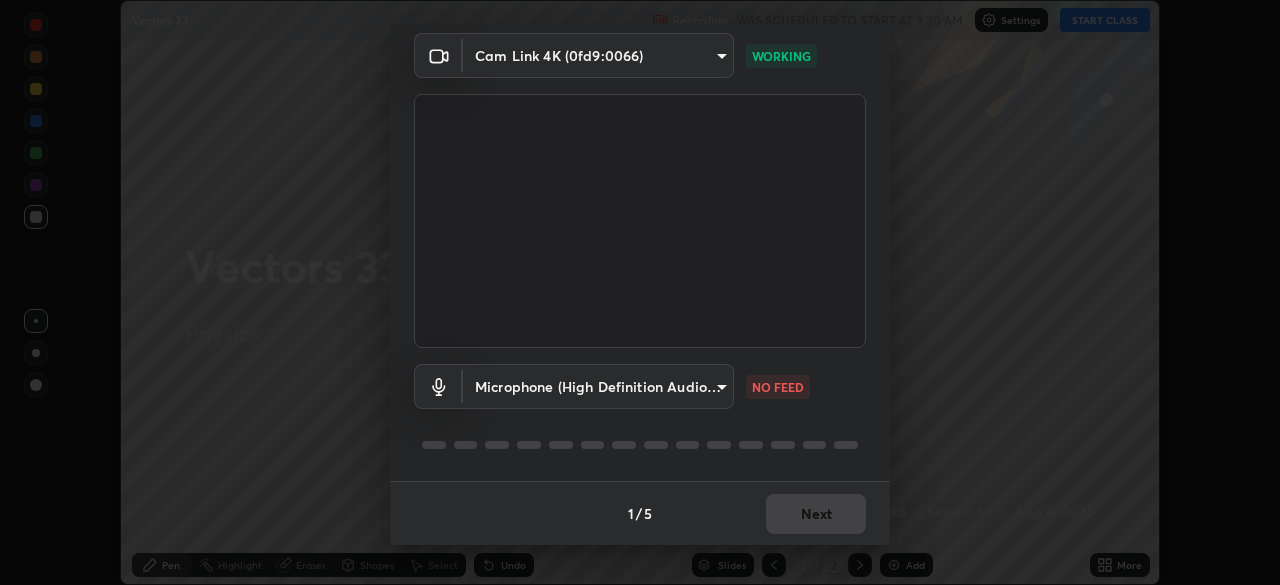 click on "Erase all Vectors 33 Recording WAS SCHEDULED TO START AT  9:30 AM Settings START CLASS Setting up your live class Vectors 33 • L63 of Physics [FIRST] [LAST] Pen Highlight Eraser Shapes Select Undo Slides 2 / 2 Add More No doubts shared Encourage your learners to ask a doubt for better clarity Report an issue Reason for reporting Buffering Chat not working Audio - Video sync issue Educator video quality low ​ Attach an image Report Media settings Cam Link 4K ([DEVICE_ID]) [HASH] WORKING Microphone (High Definition Audio Device) [HASH] NO FEED 1 / 5 Next" at bounding box center (640, 292) 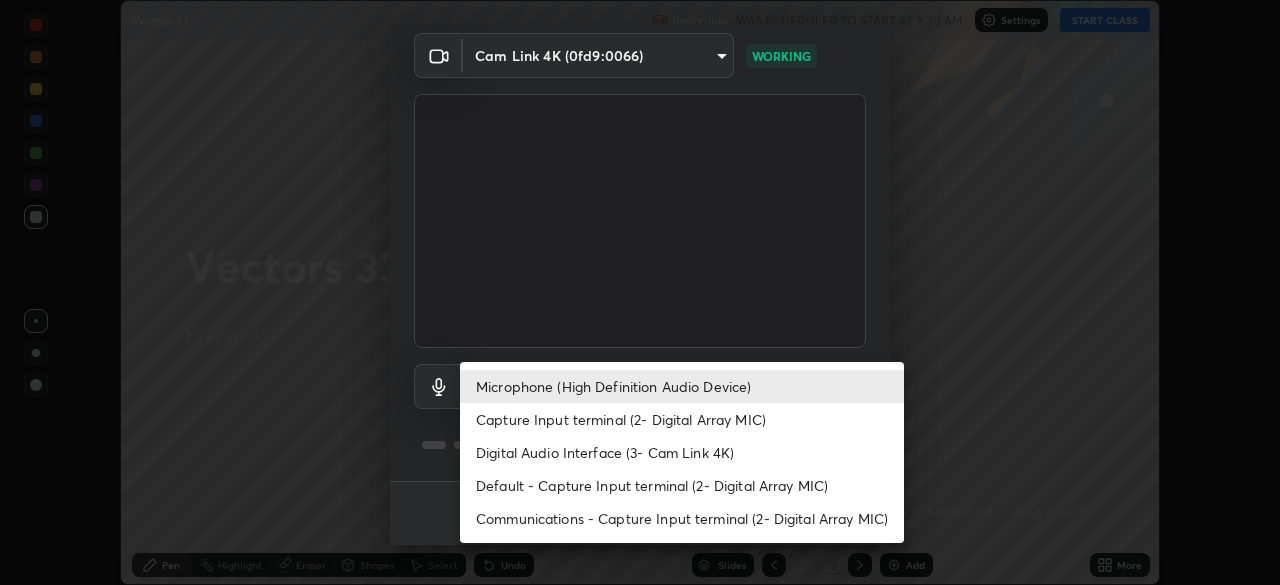click on "Capture Input terminal (2- Digital Array MIC)" at bounding box center [682, 419] 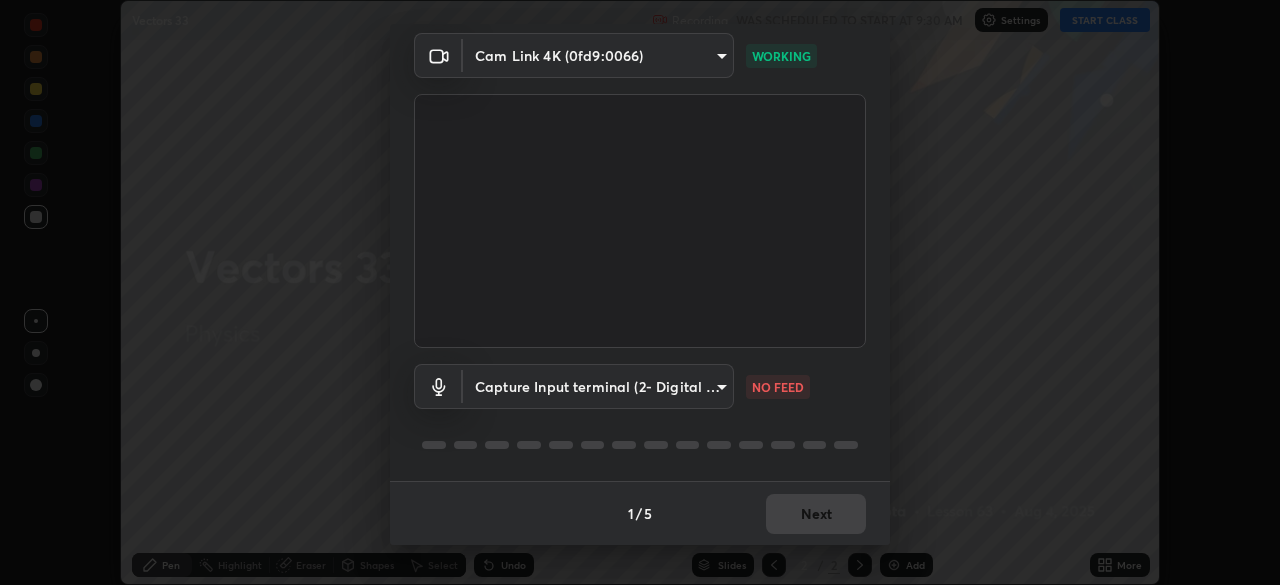 click on "Erase all Vectors 33 Recording WAS SCHEDULED TO START AT  9:30 AM Settings START CLASS Setting up your live class Vectors 33 • L63 of Physics [FIRST] [LAST] Pen Highlight Eraser Shapes Select Undo Slides 2 / 2 Add More No doubts shared Encourage your learners to ask a doubt for better clarity Report an issue Reason for reporting Buffering Chat not working Audio - Video sync issue Educator video quality low ​ Attach an image Report Media settings Cam Link 4K ([DEVICE_ID]) [HASH] WORKING Capture Input terminal (2- Digital Array MIC) [HASH] NO FEED 1 / 5 Next Microphone (High Definition Audio Device) Capture Input terminal (2- Digital Array MIC) Digital Audio Interface (3- Cam Link 4K) Default - Capture Input terminal (2- Digital Array MIC) Communications - Capture Input terminal (2- Digital Array MIC)" at bounding box center (640, 292) 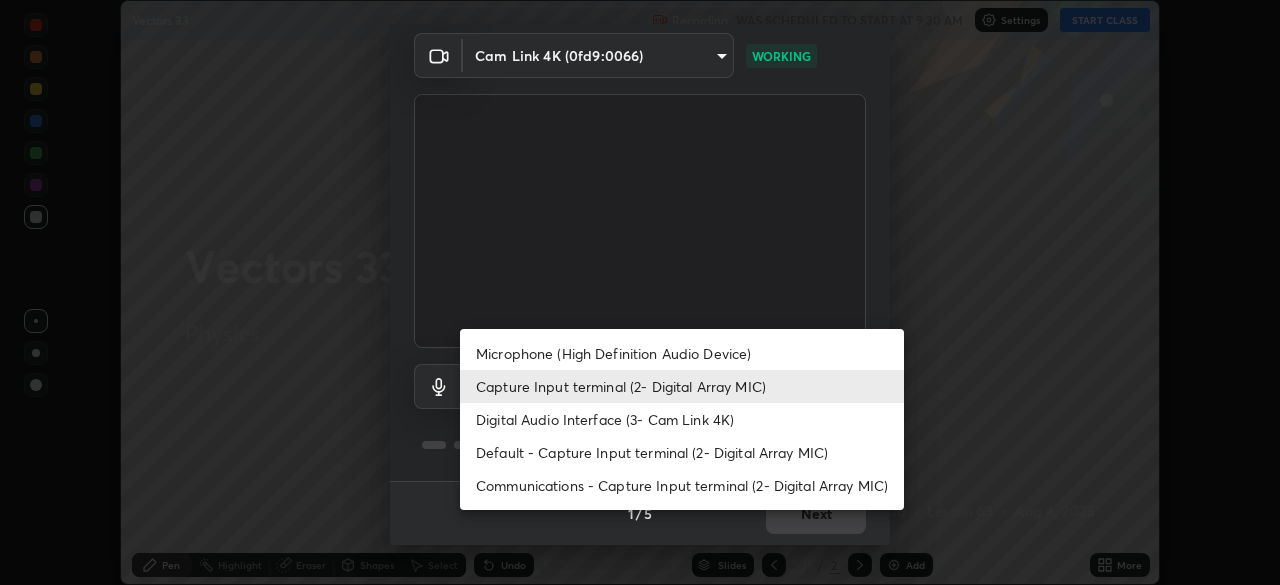 click on "Microphone (High Definition Audio Device)" at bounding box center (682, 353) 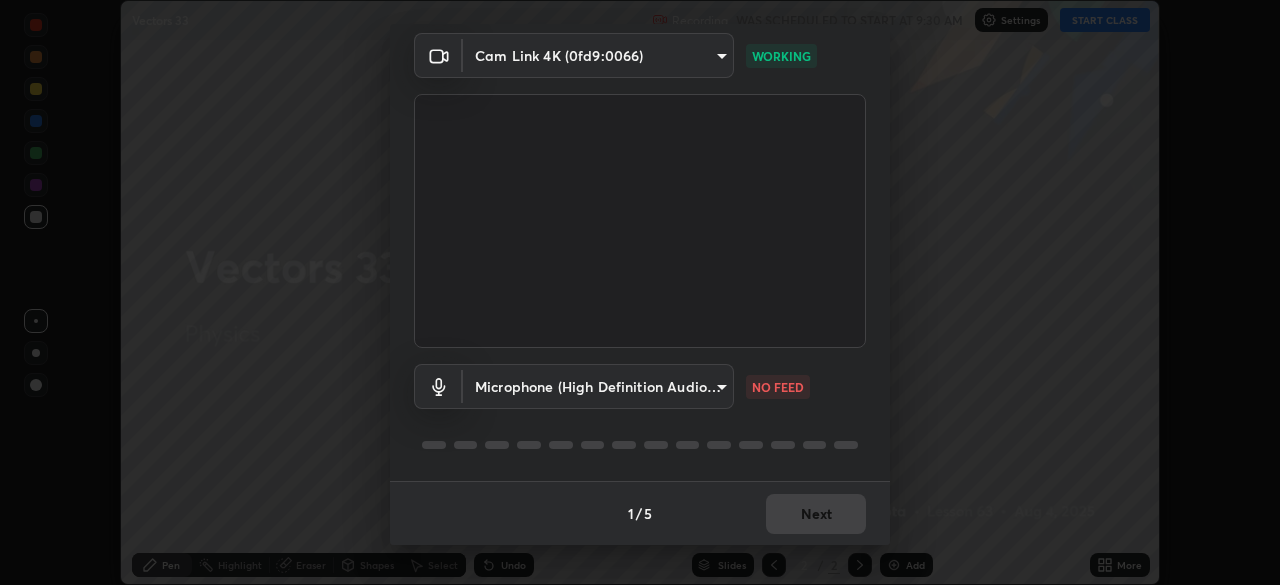 type on "55eab0746e91b1d61b5e5fb981827aa0990299f89444ff07b738b1ecaa0a25e3" 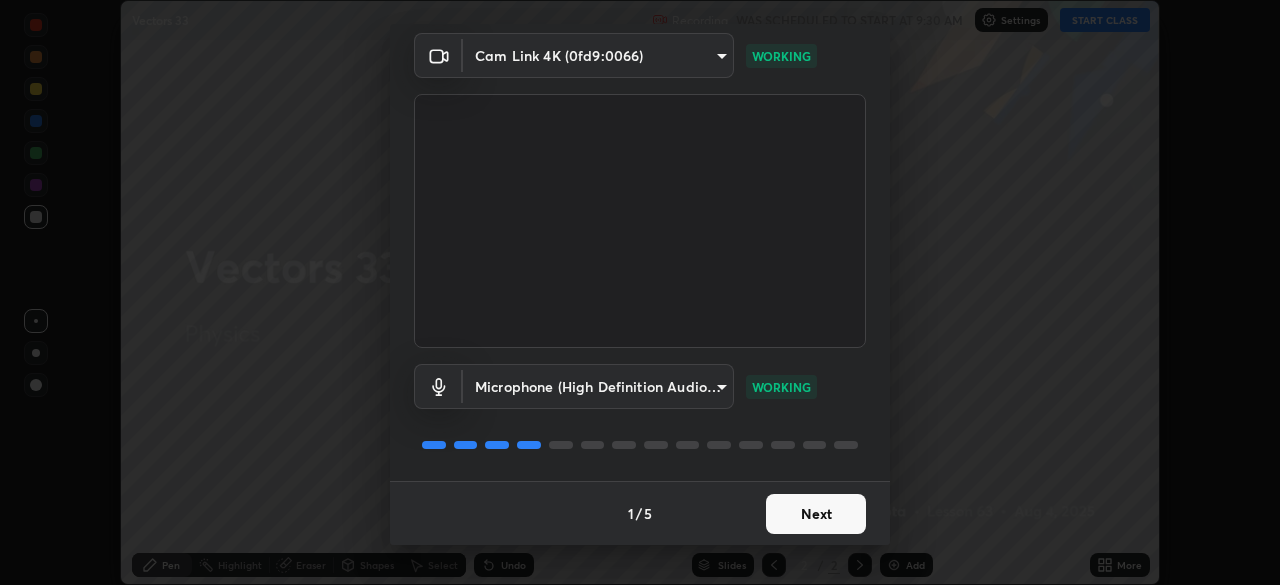 click on "Next" at bounding box center [816, 514] 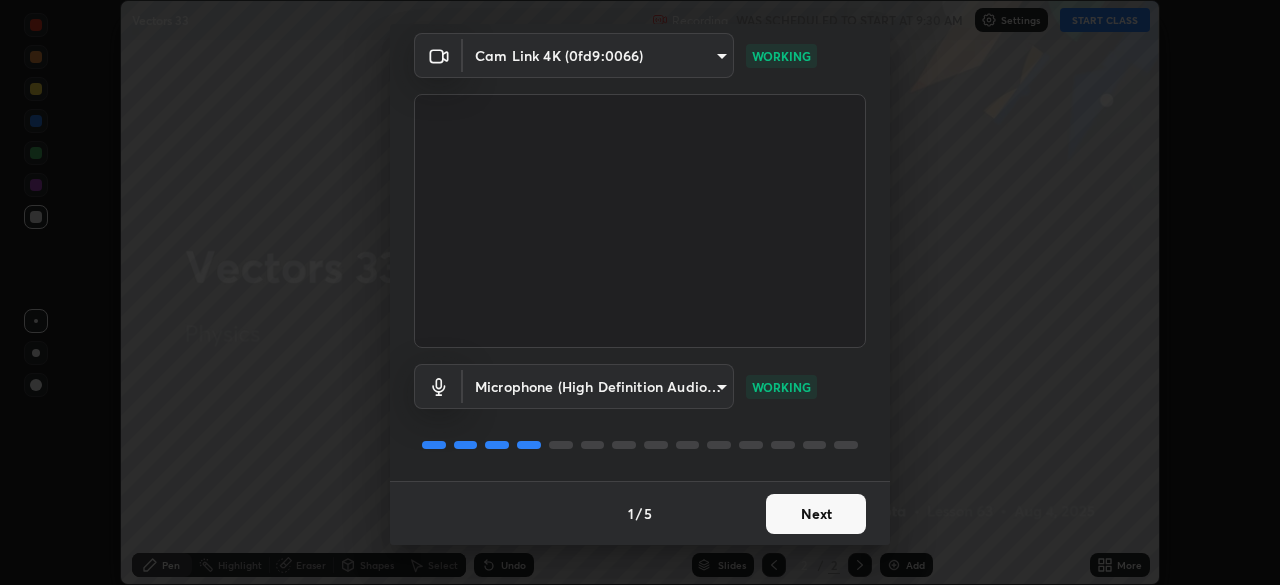 scroll, scrollTop: 0, scrollLeft: 0, axis: both 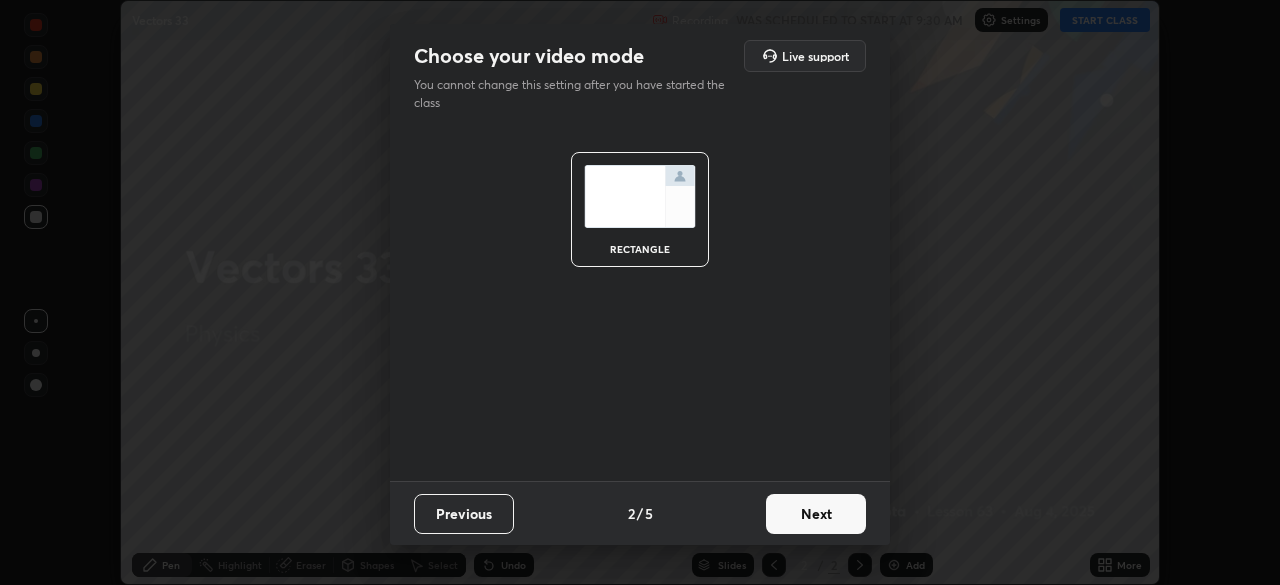 click on "Next" at bounding box center [816, 514] 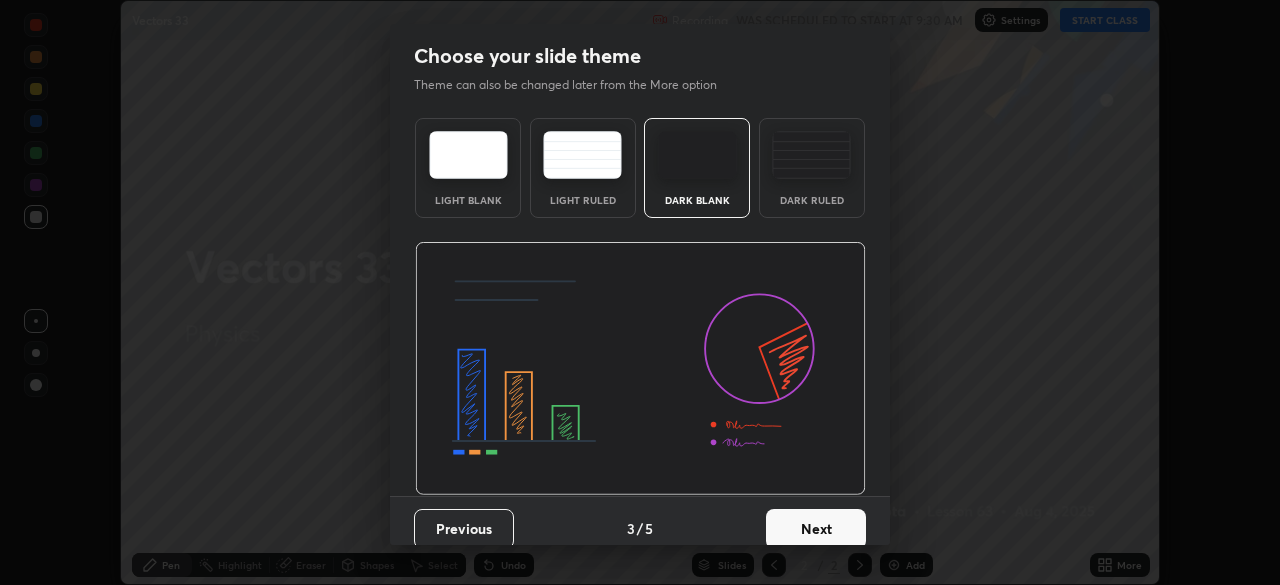 scroll, scrollTop: 15, scrollLeft: 0, axis: vertical 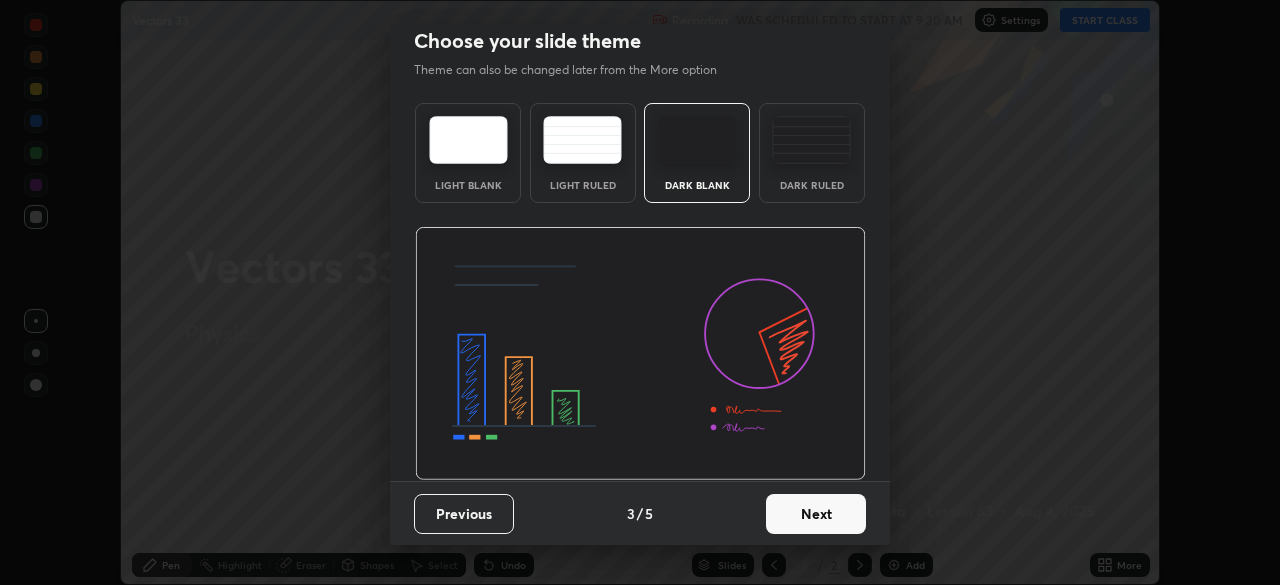 click on "Next" at bounding box center (816, 514) 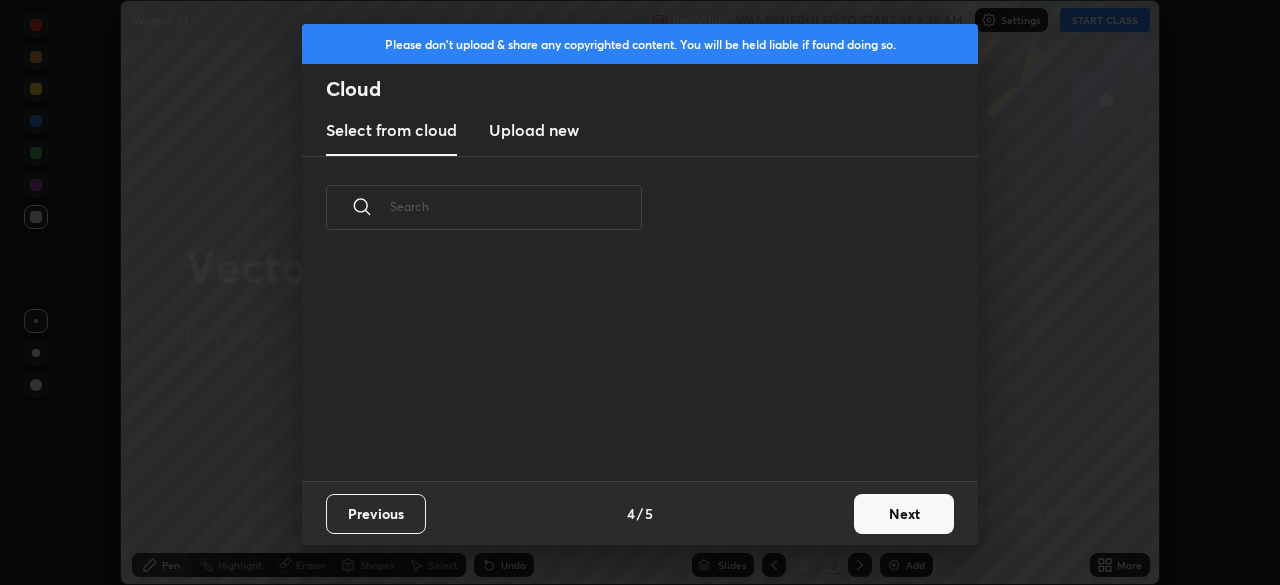 scroll, scrollTop: 0, scrollLeft: 0, axis: both 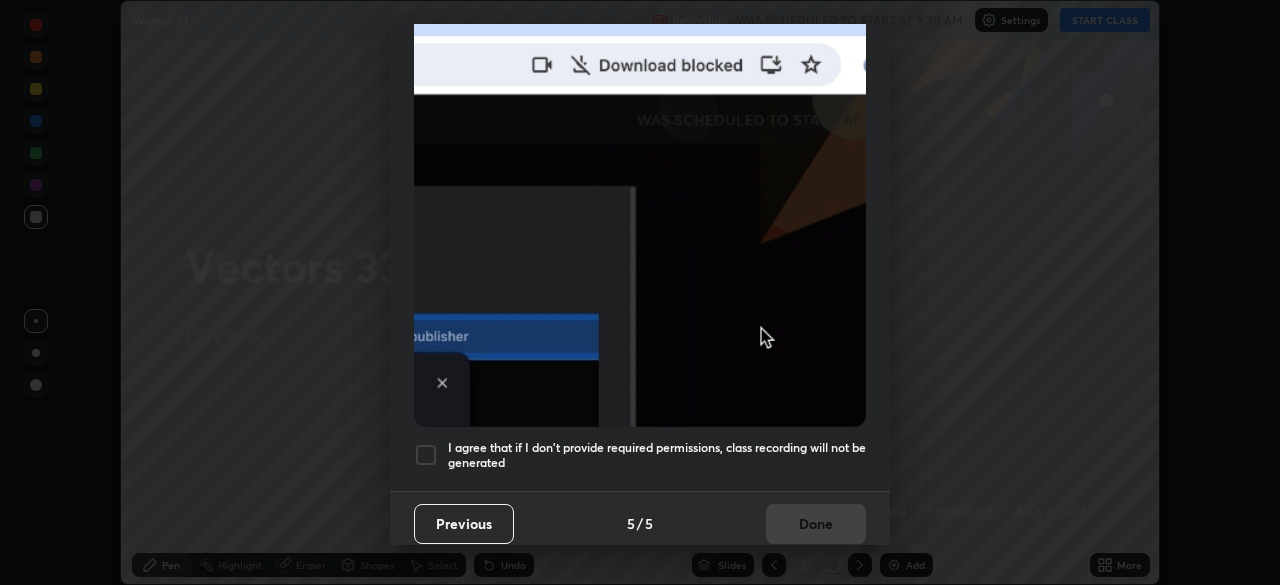 click on "I agree that if I don't provide required permissions, class recording will not be generated" at bounding box center (657, 455) 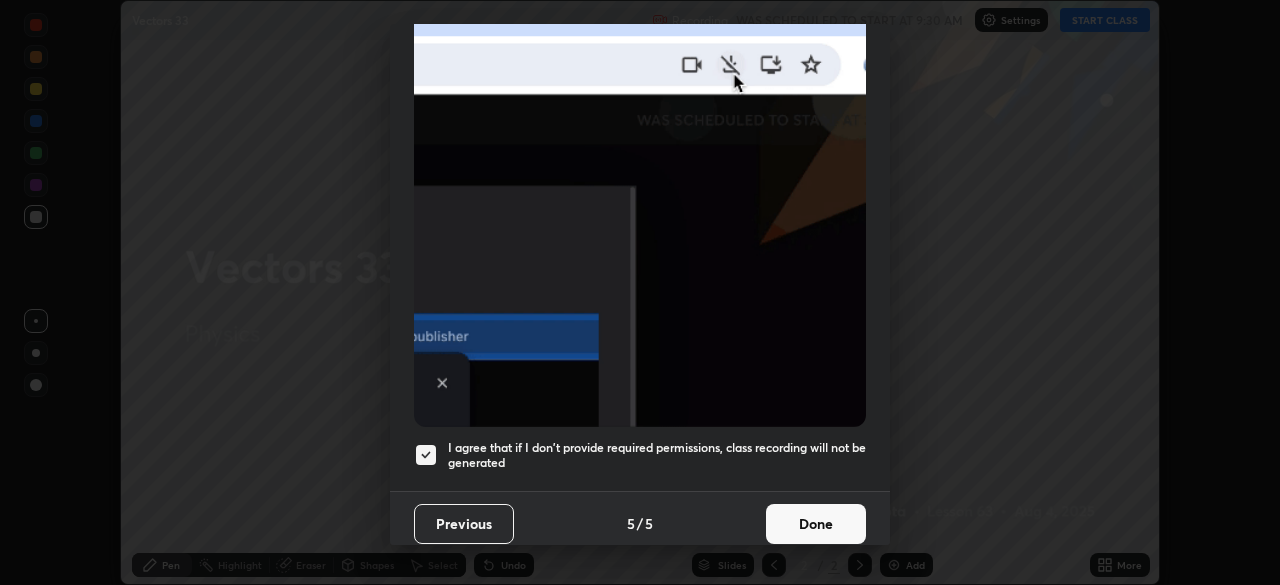 click on "Done" at bounding box center (816, 524) 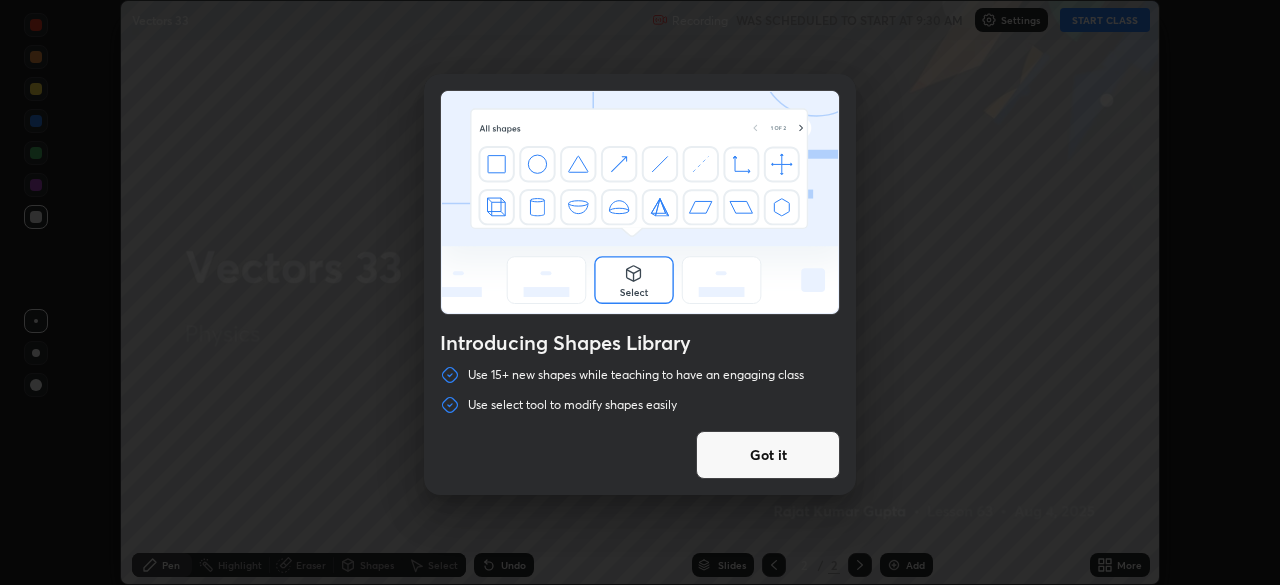 click on "Got it" at bounding box center [768, 455] 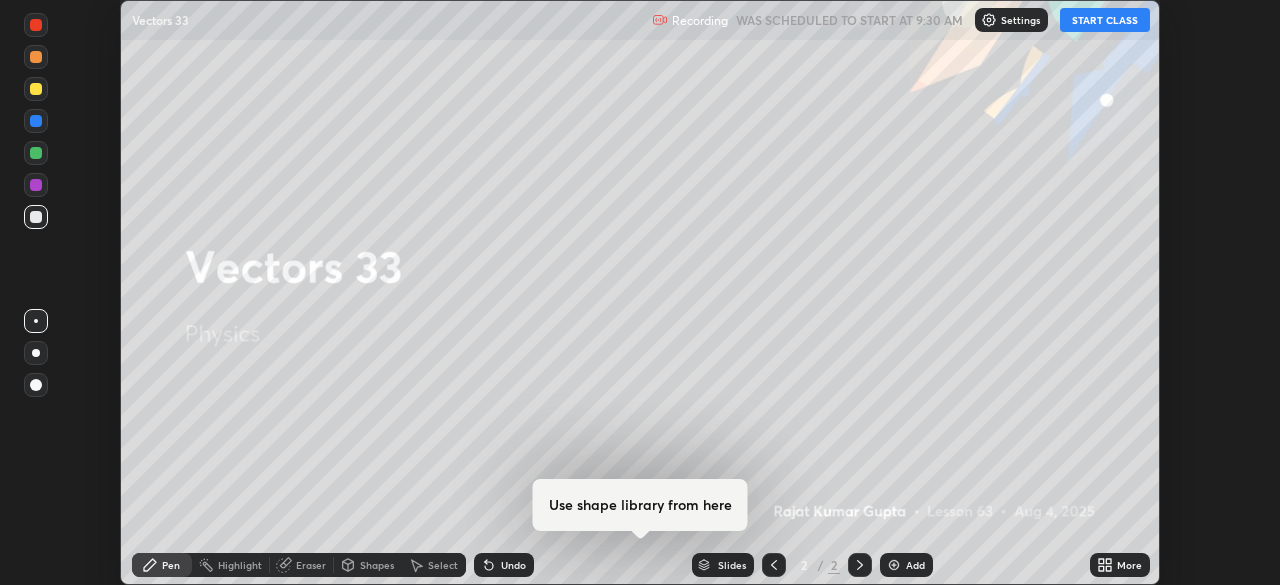 click on "START CLASS" at bounding box center (1105, 20) 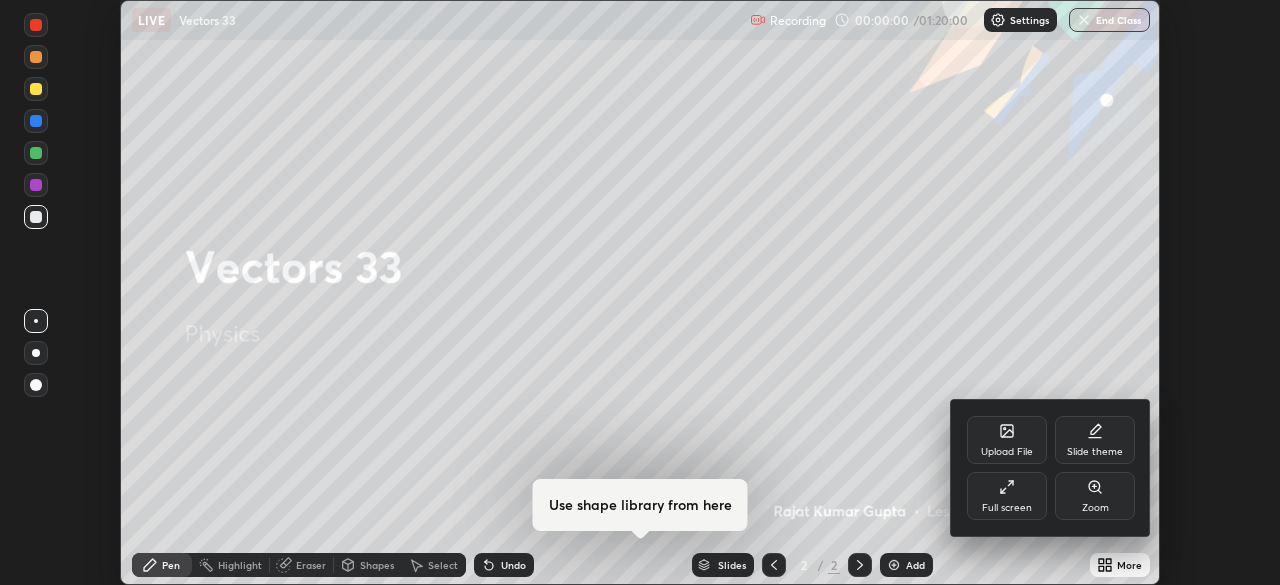 click on "Full screen" at bounding box center (1007, 496) 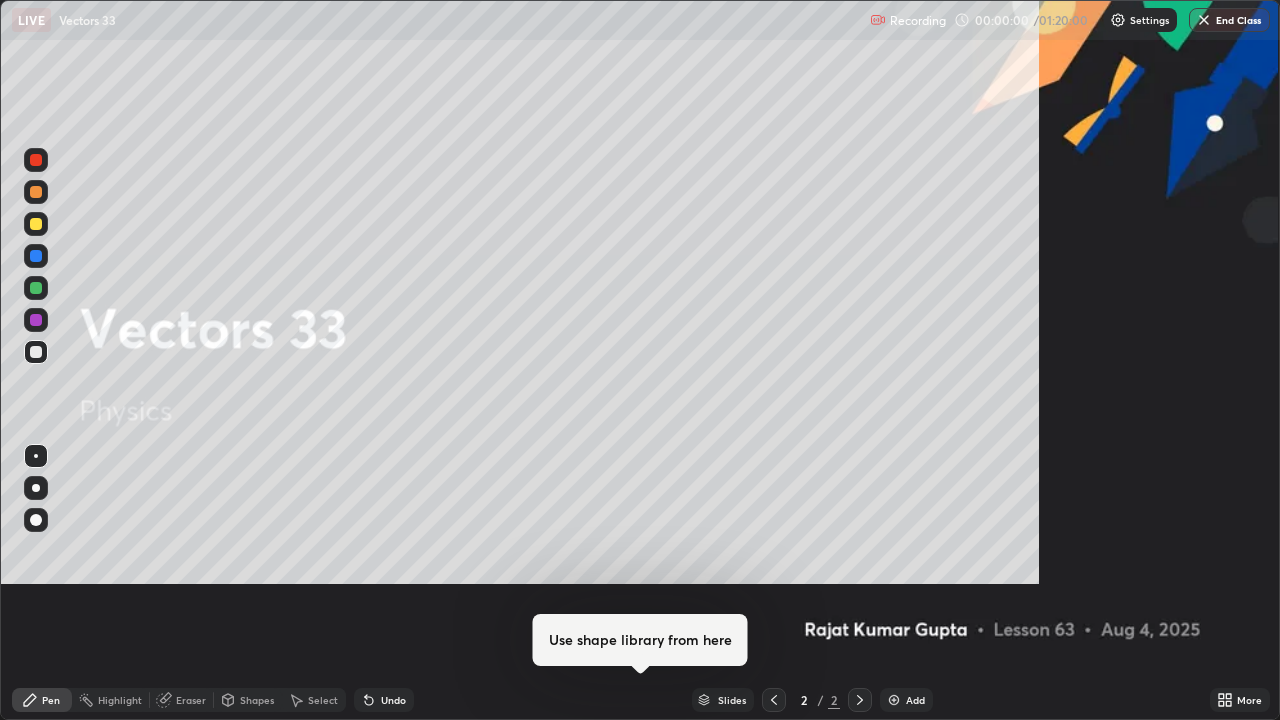scroll, scrollTop: 99280, scrollLeft: 98720, axis: both 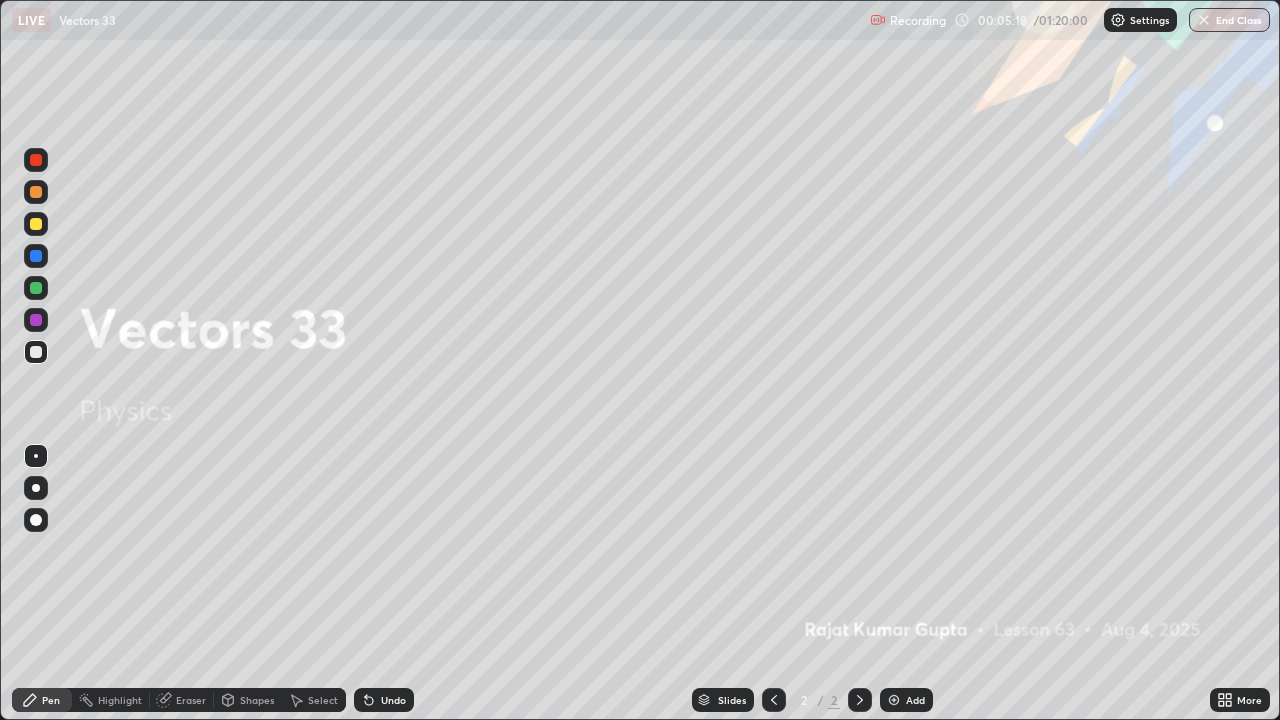 click at bounding box center (860, 700) 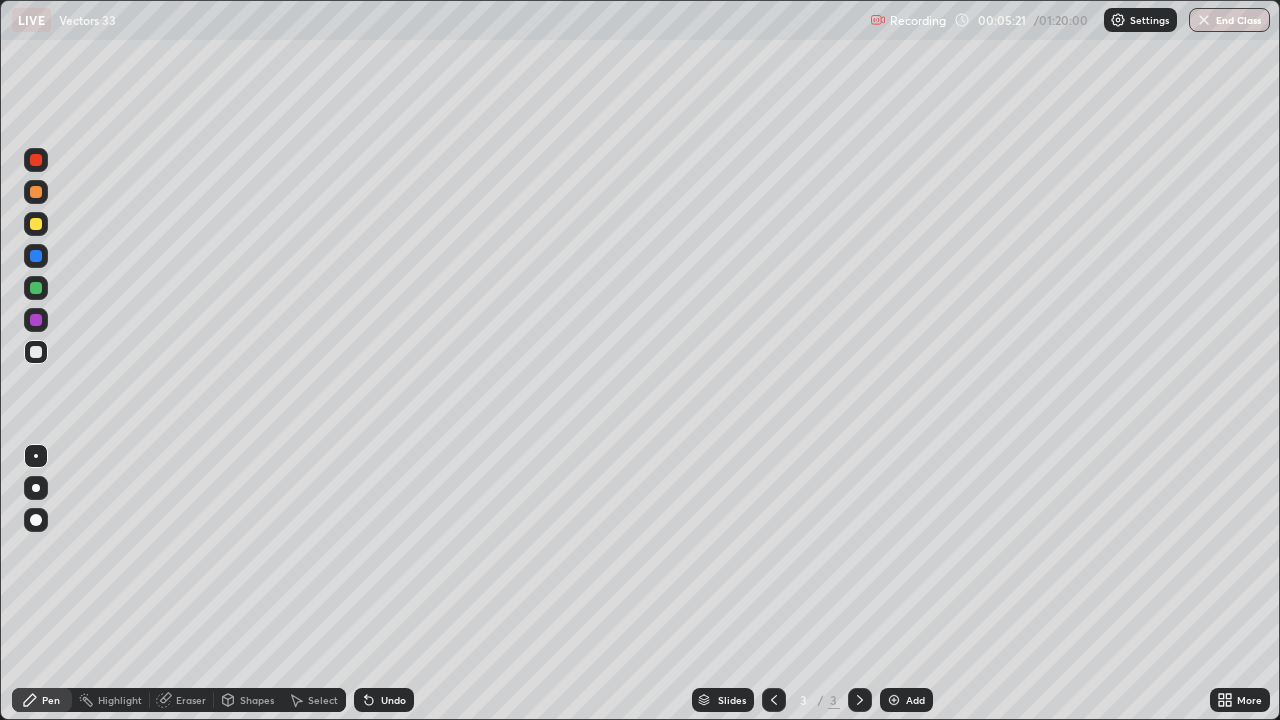 click at bounding box center [36, 520] 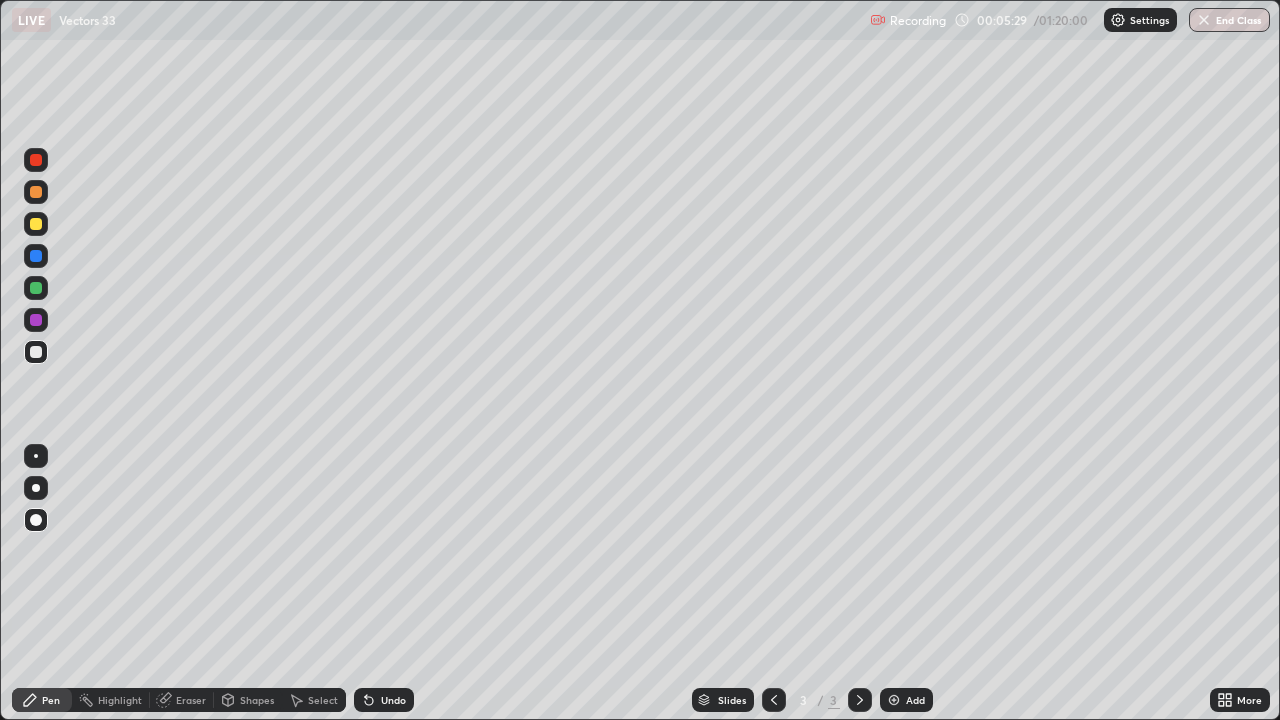 click on "Undo" at bounding box center [393, 700] 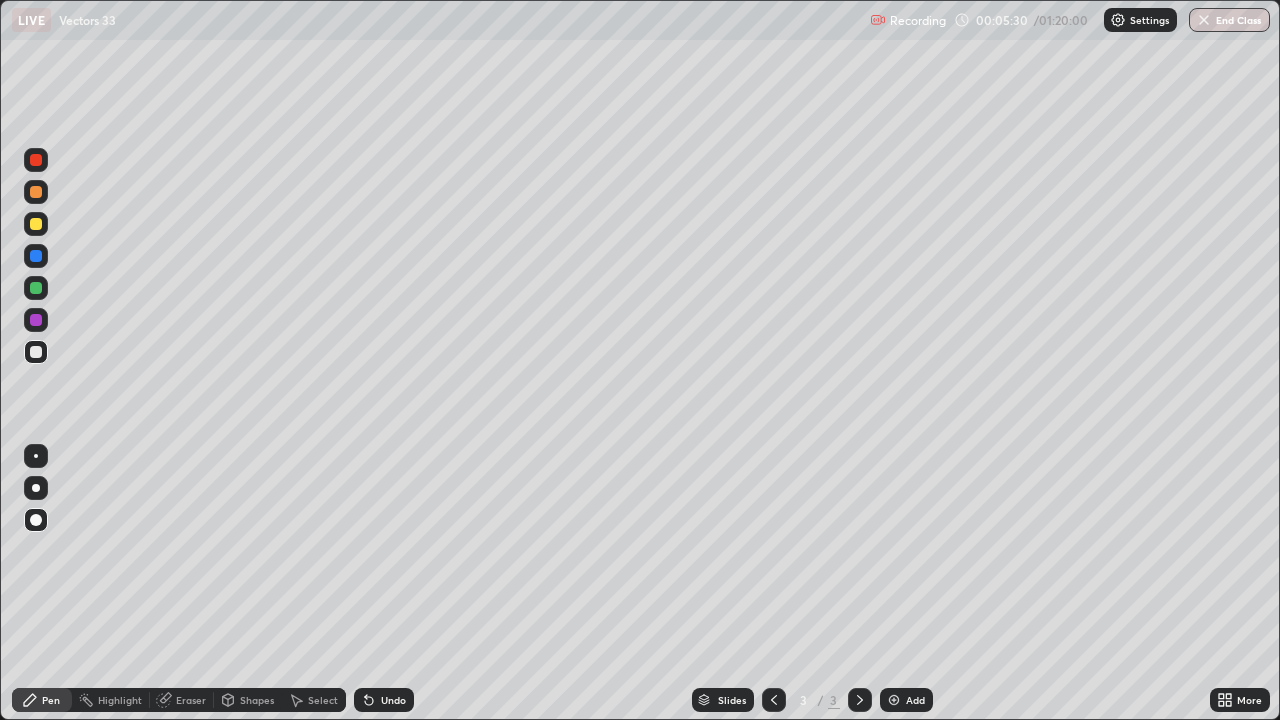 click on "Shapes" at bounding box center [248, 700] 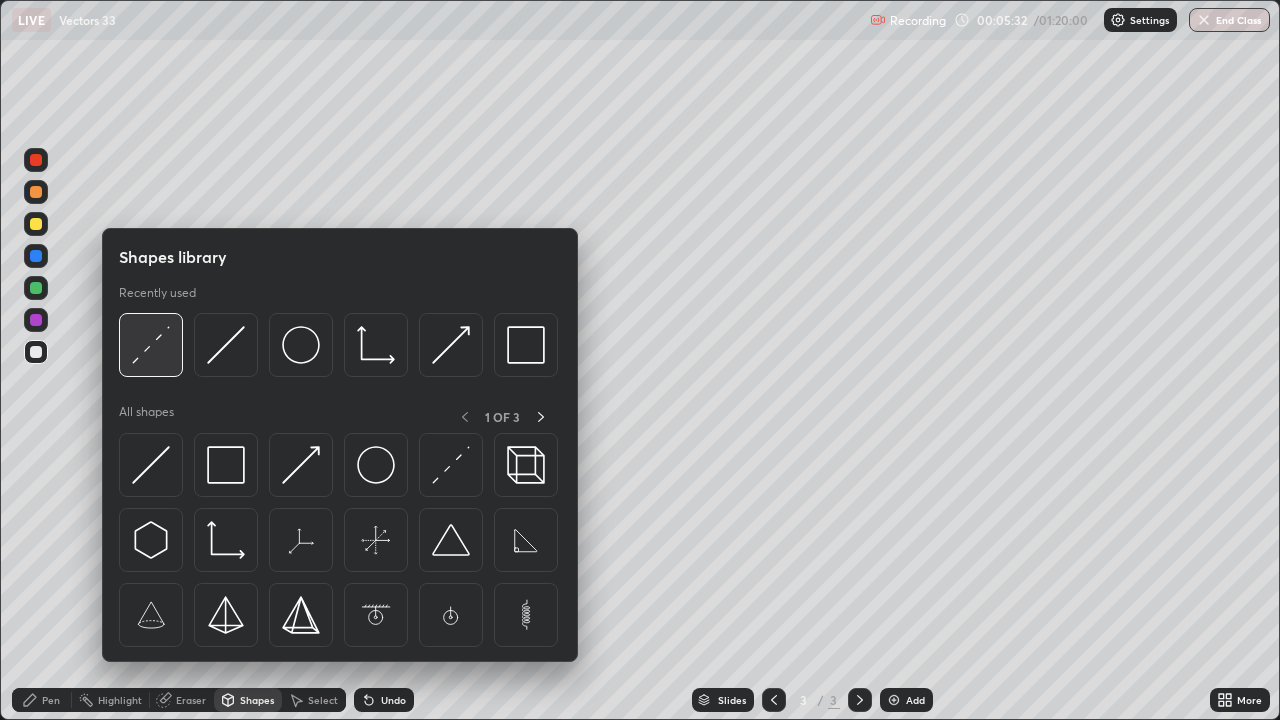 click at bounding box center [151, 345] 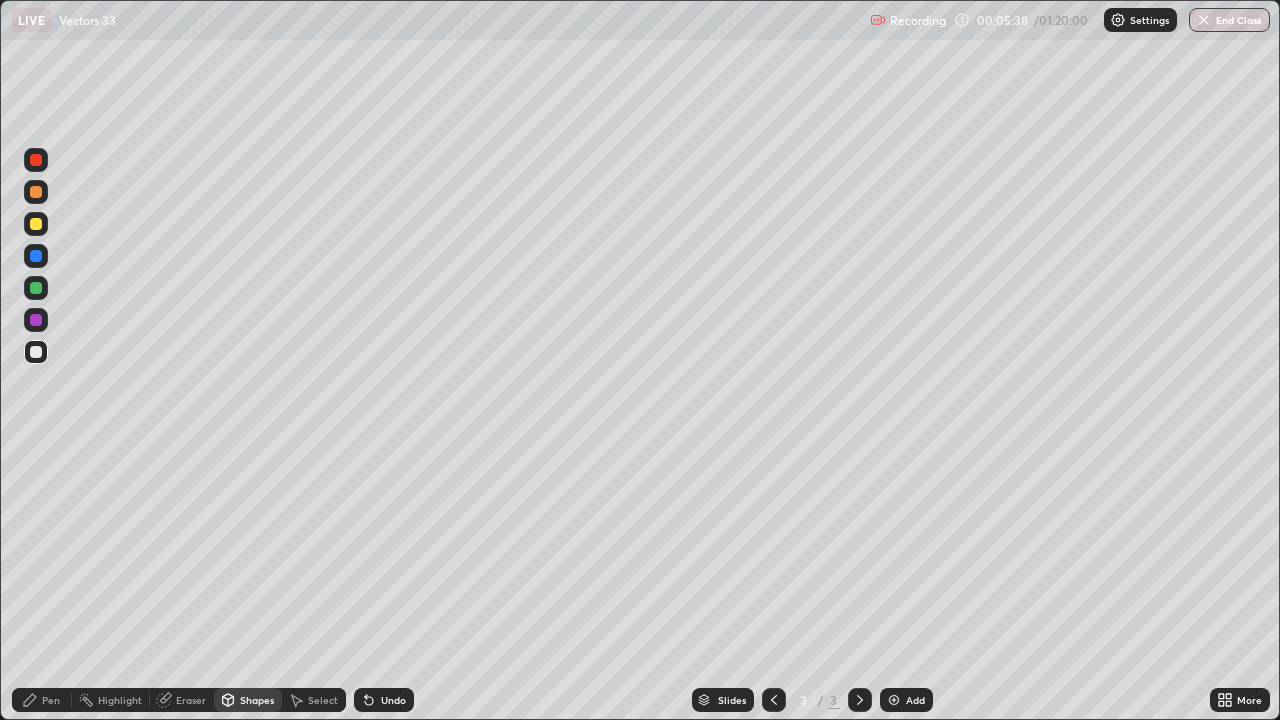 click 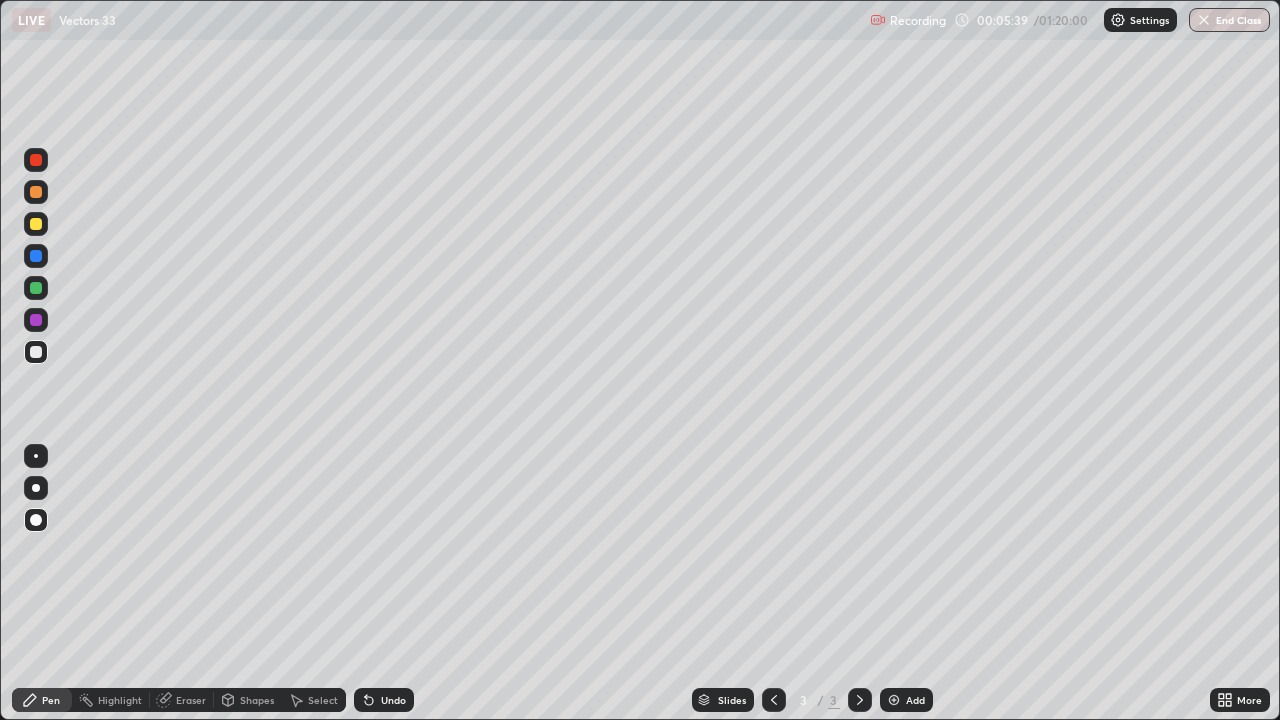click at bounding box center [36, 320] 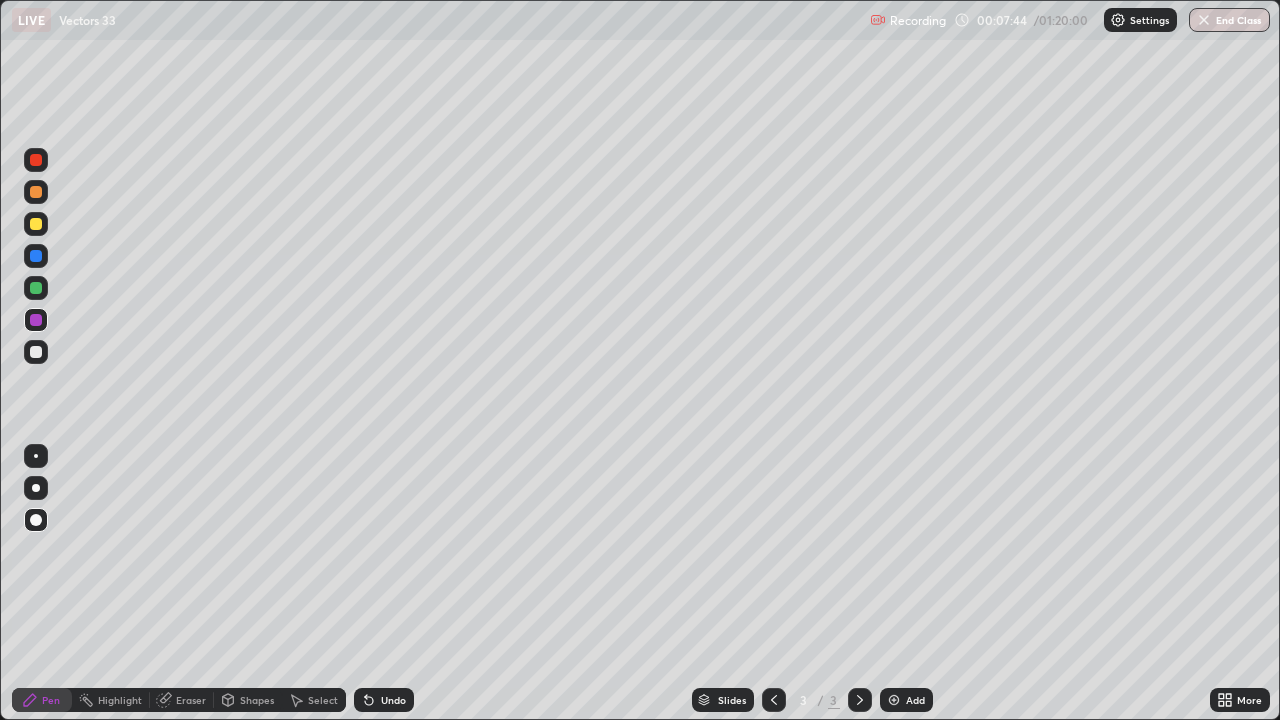 click on "Shapes" at bounding box center (257, 700) 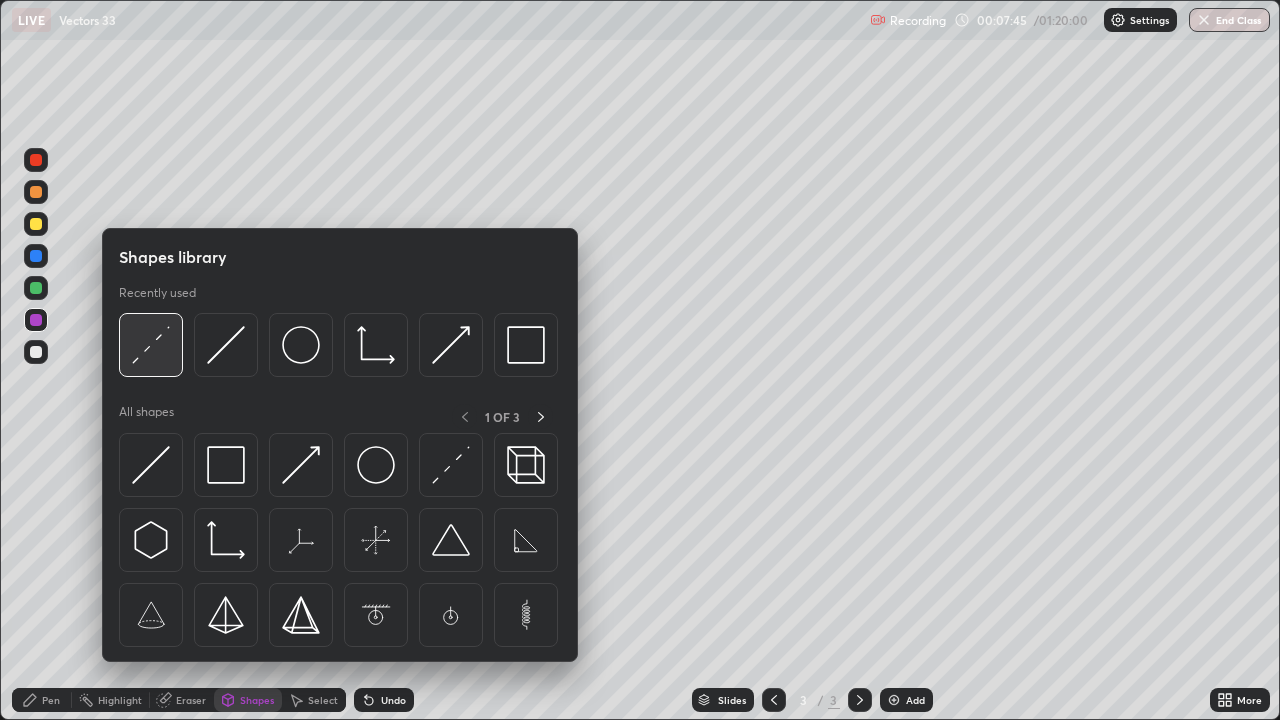 click at bounding box center [151, 345] 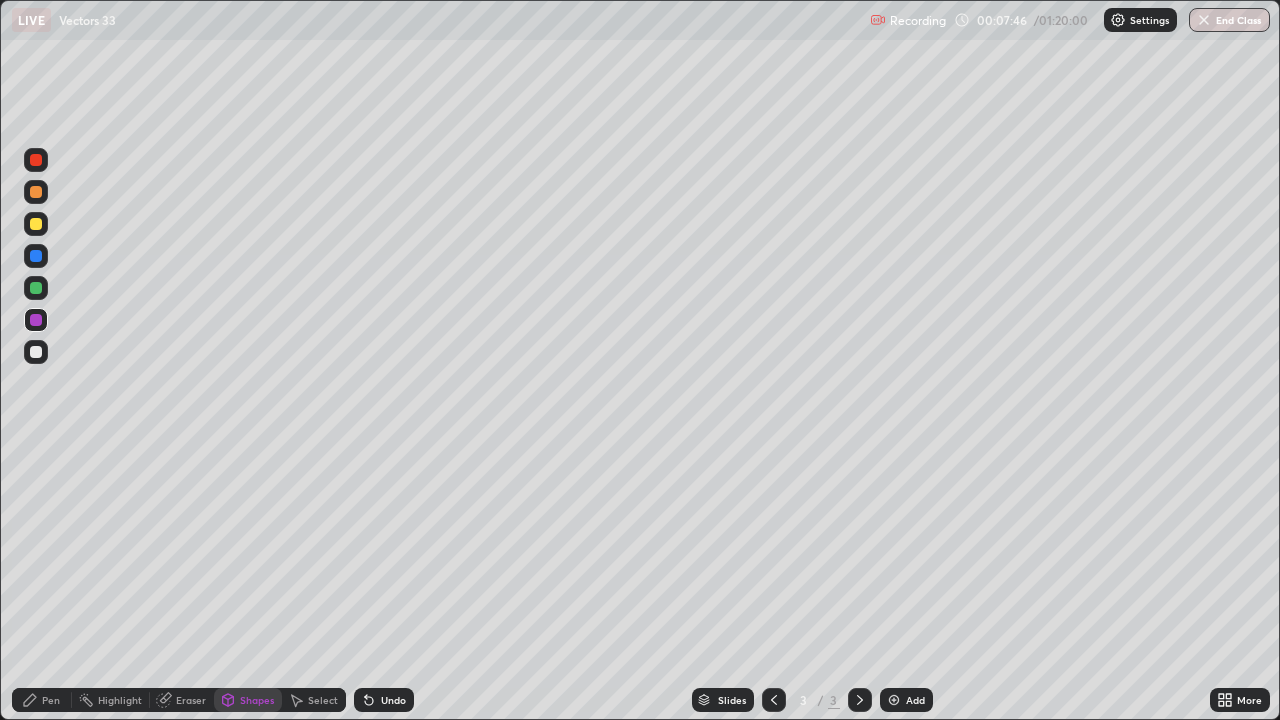 click at bounding box center (36, 352) 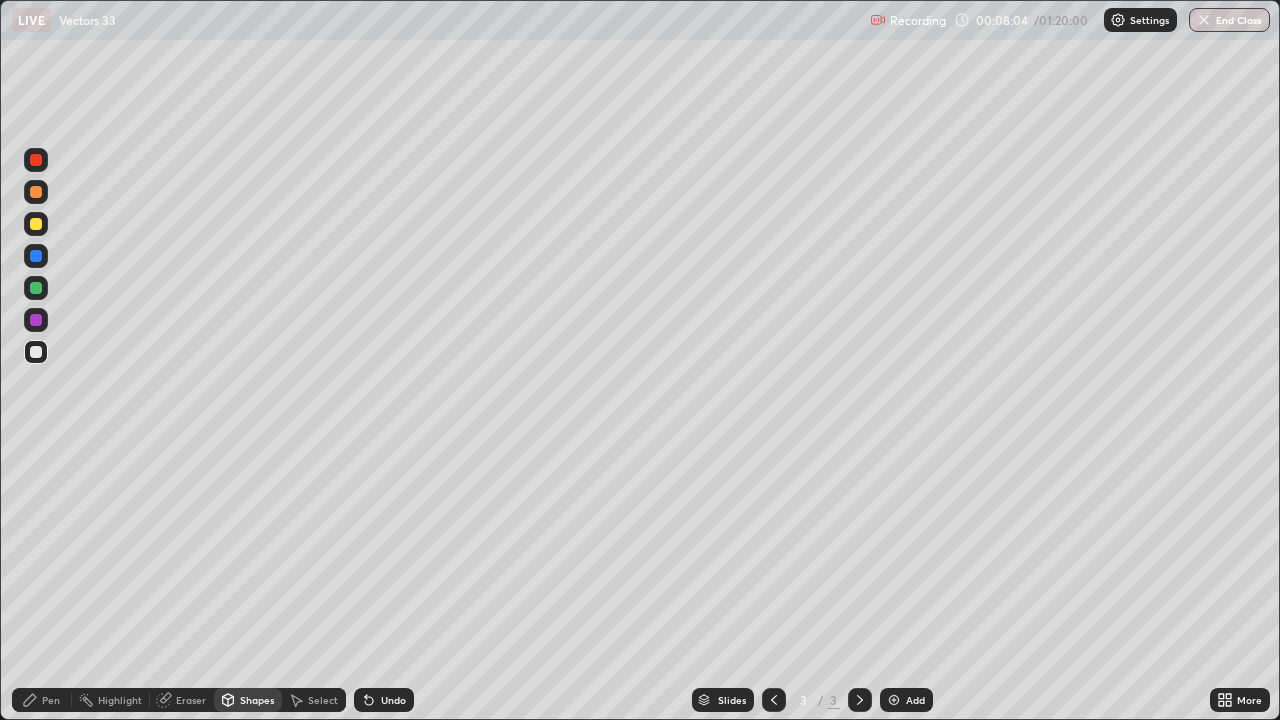click on "Pen" at bounding box center (51, 700) 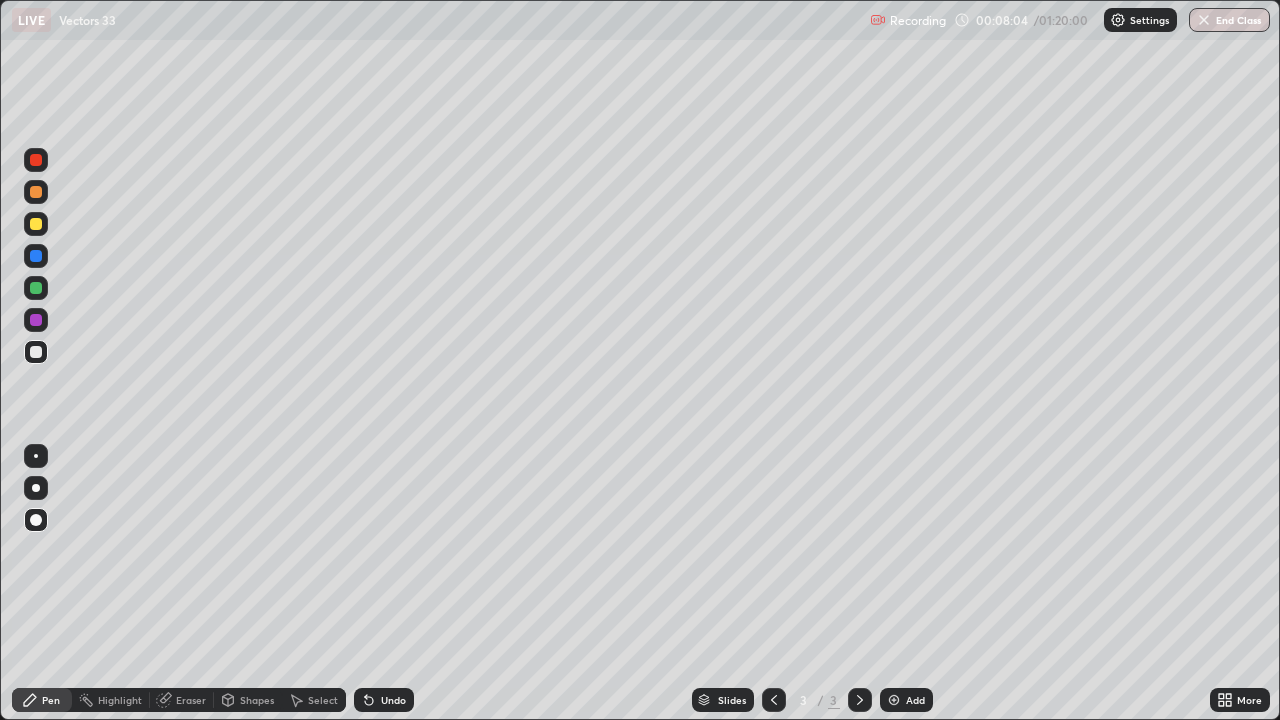 click at bounding box center (36, 320) 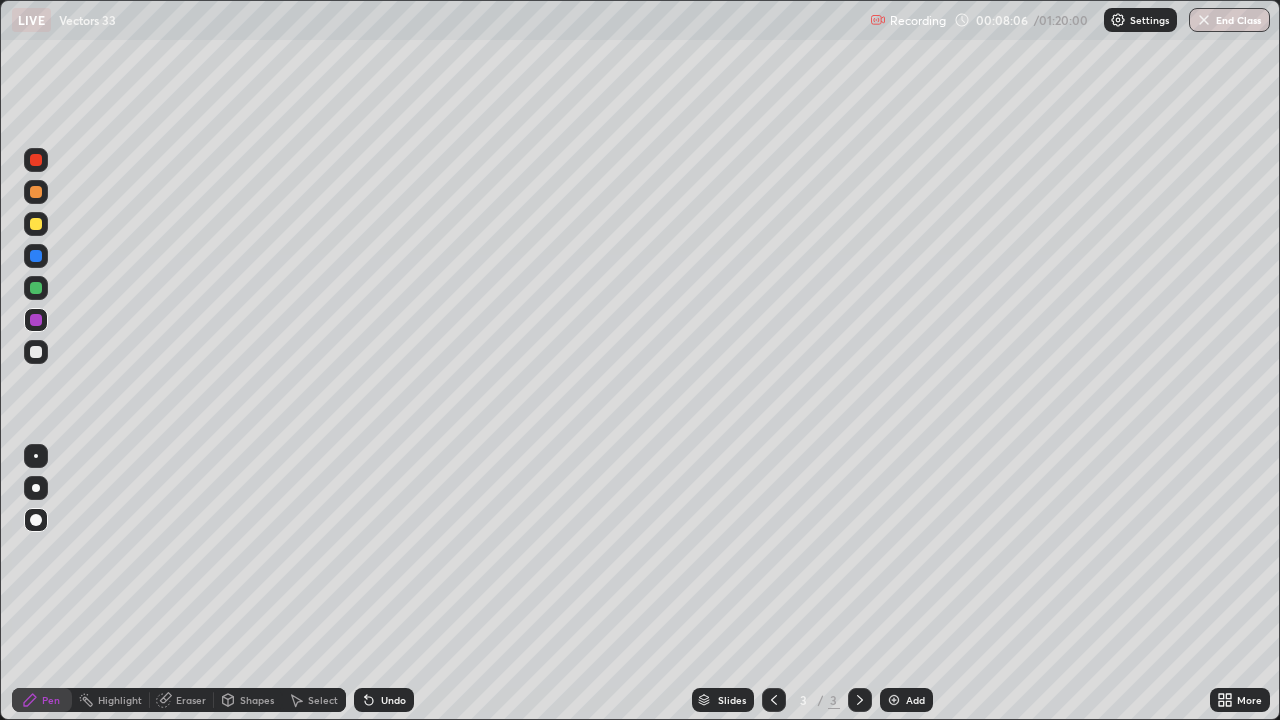 click at bounding box center [36, 288] 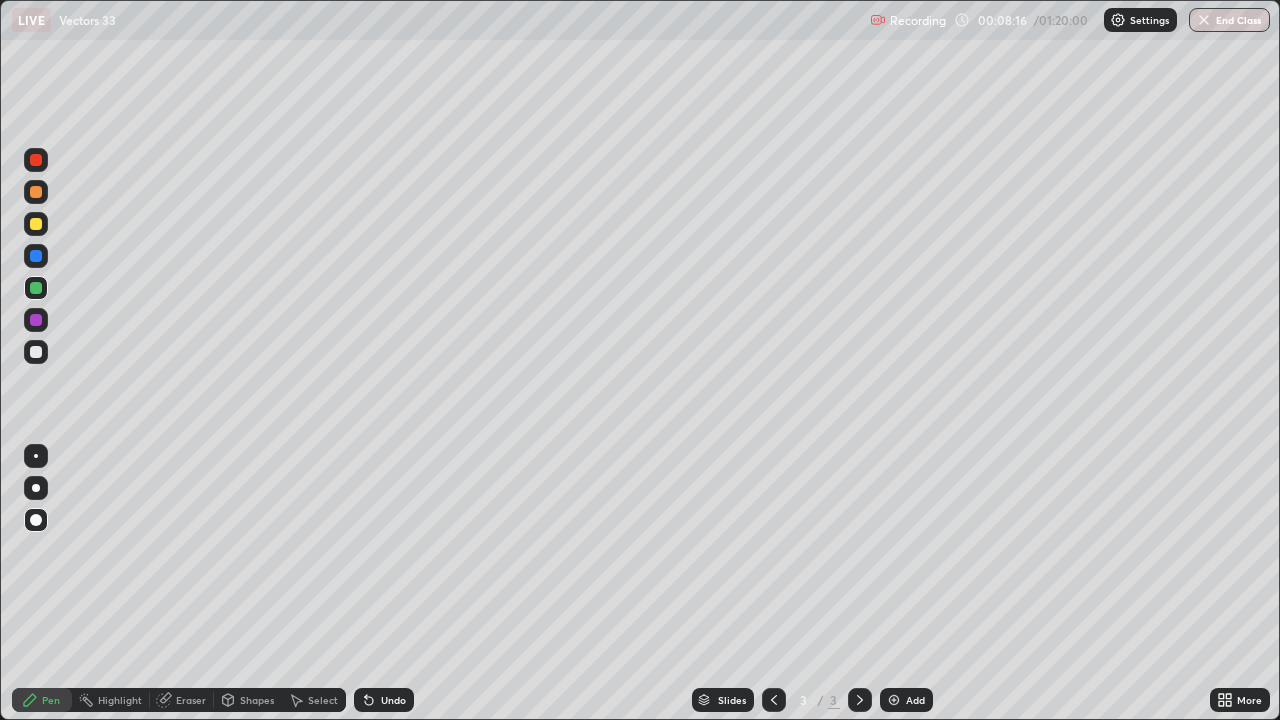 click on "Shapes" at bounding box center [257, 700] 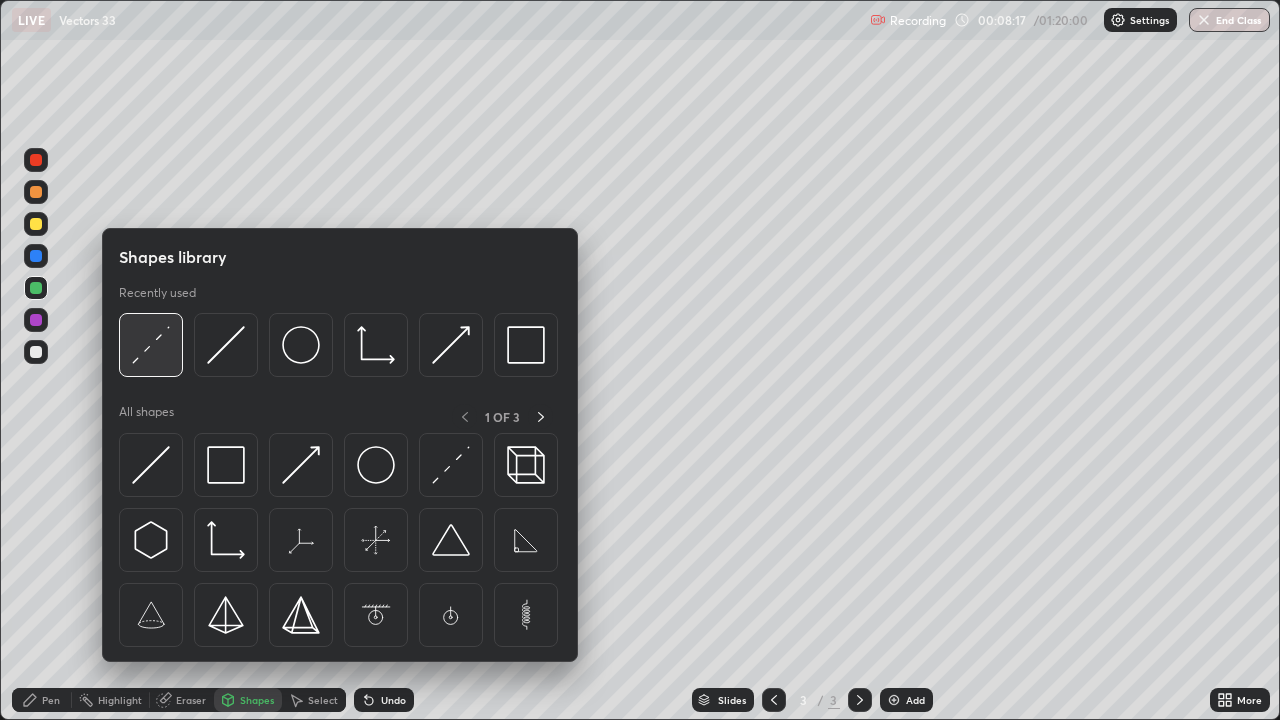 click at bounding box center [151, 345] 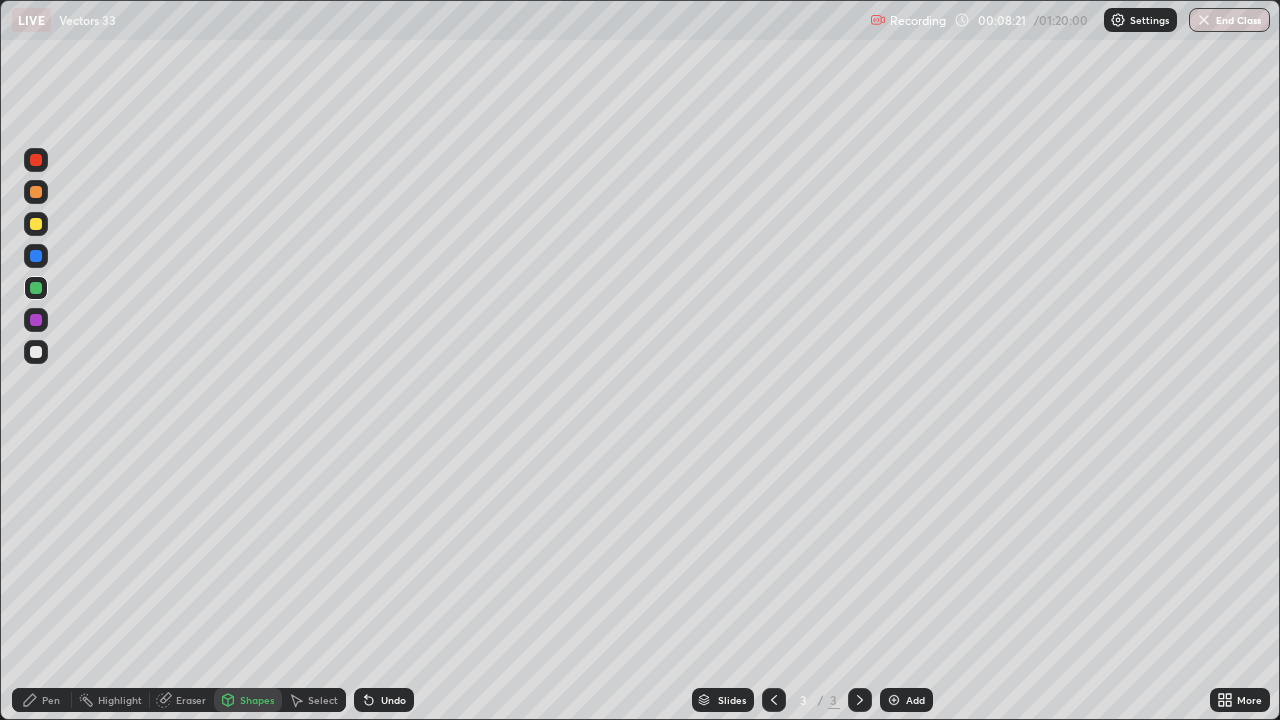 click on "Pen" at bounding box center [51, 700] 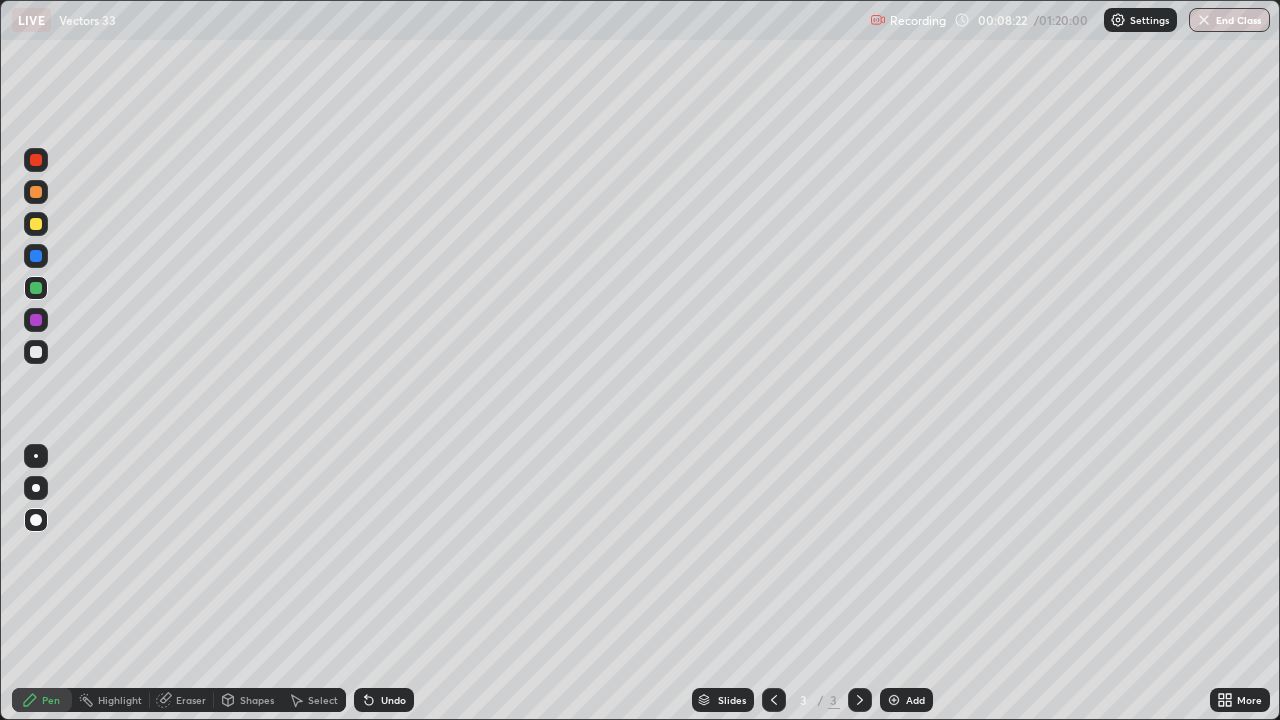 click at bounding box center (36, 352) 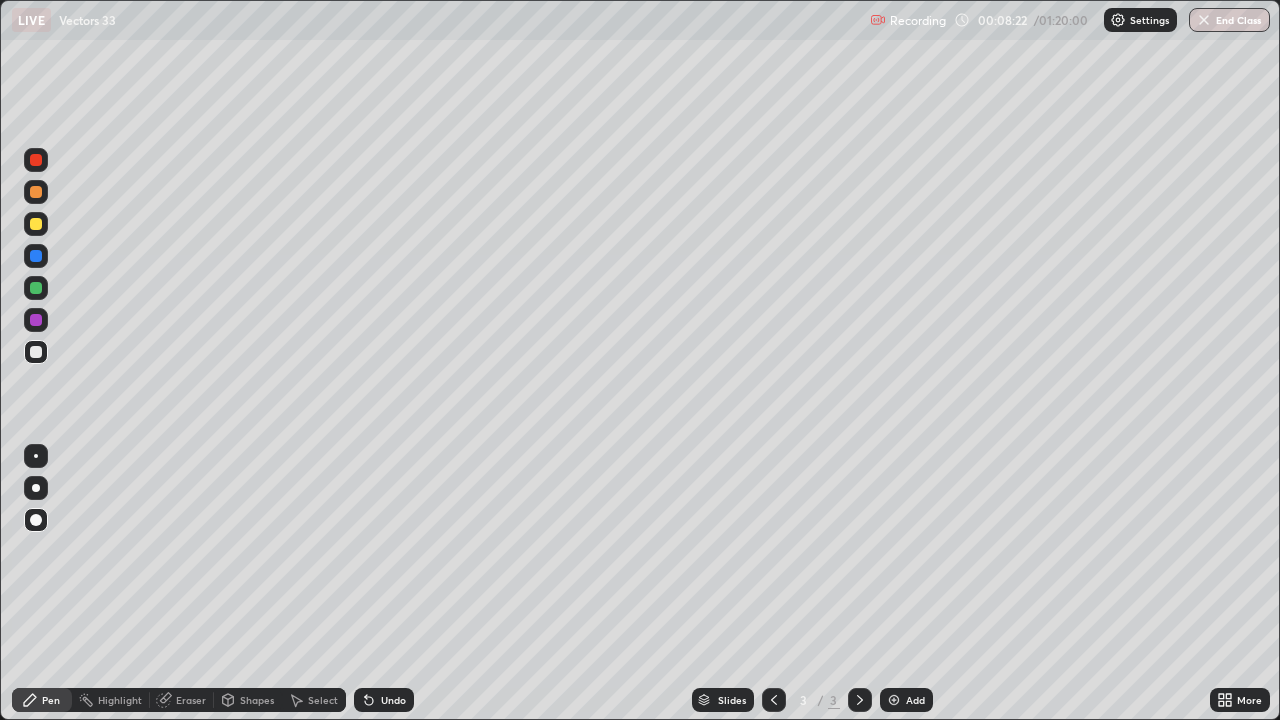 click at bounding box center (36, 288) 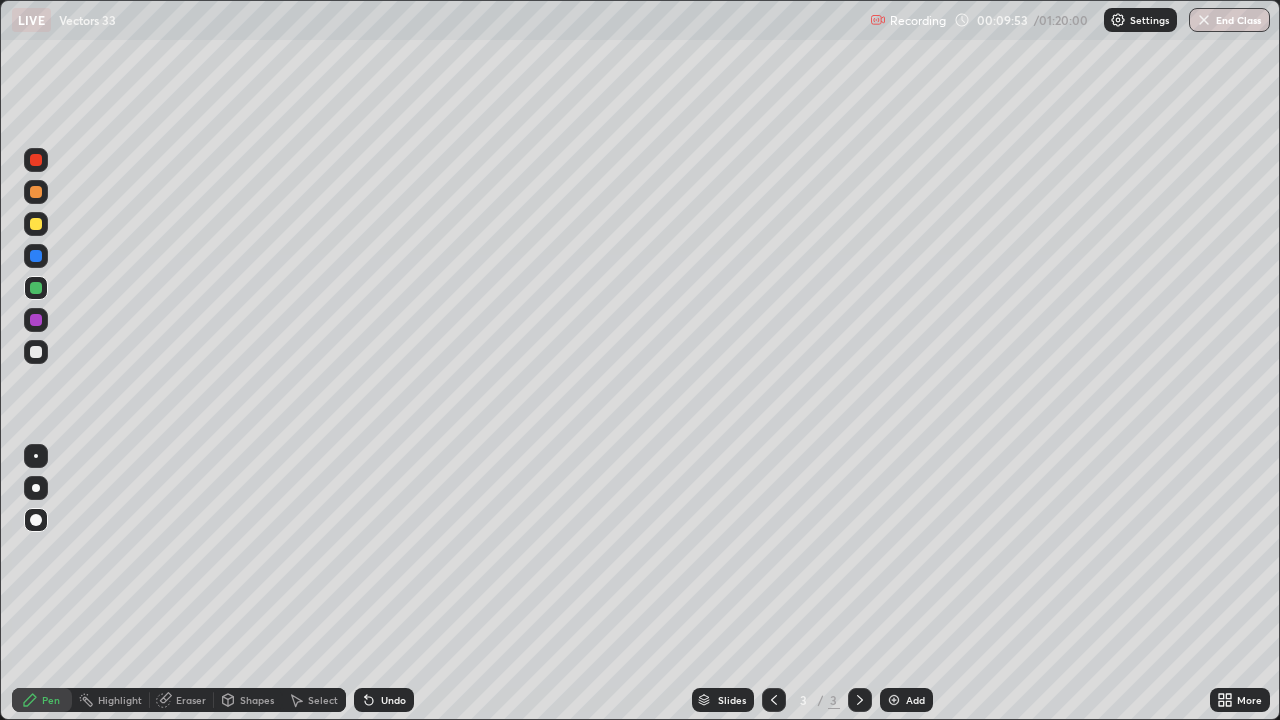 click at bounding box center (36, 320) 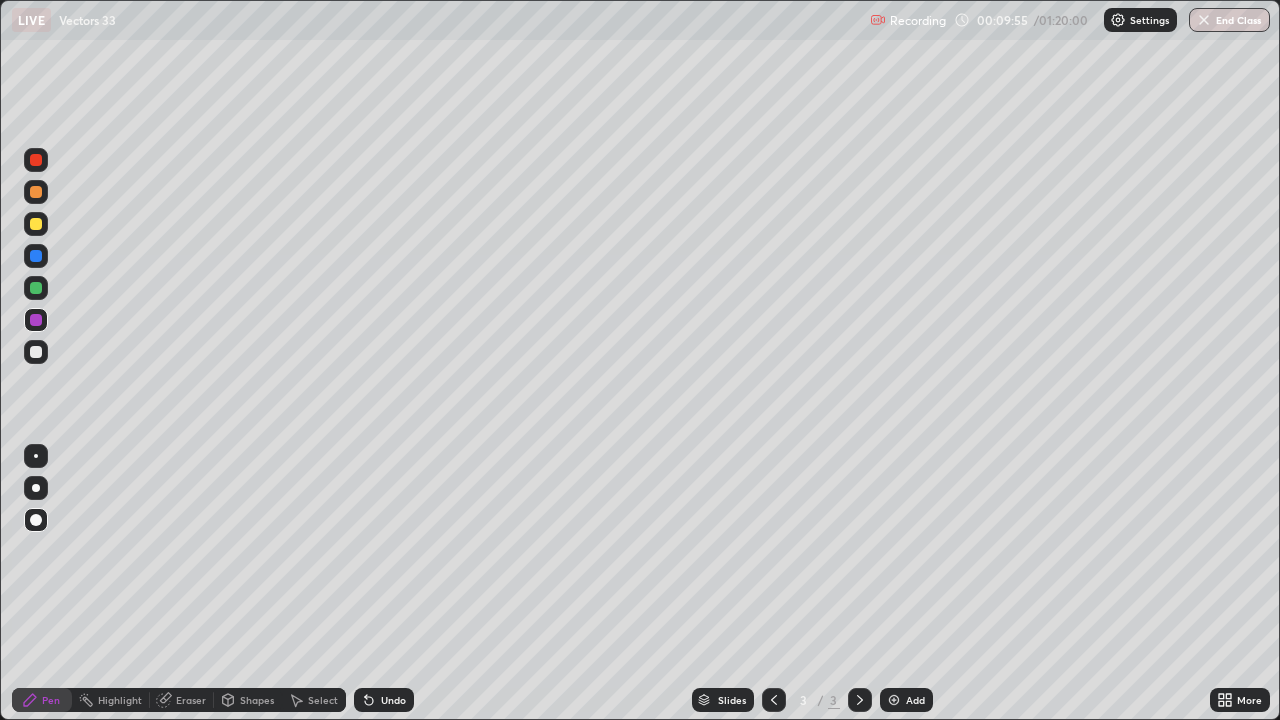 click at bounding box center [36, 352] 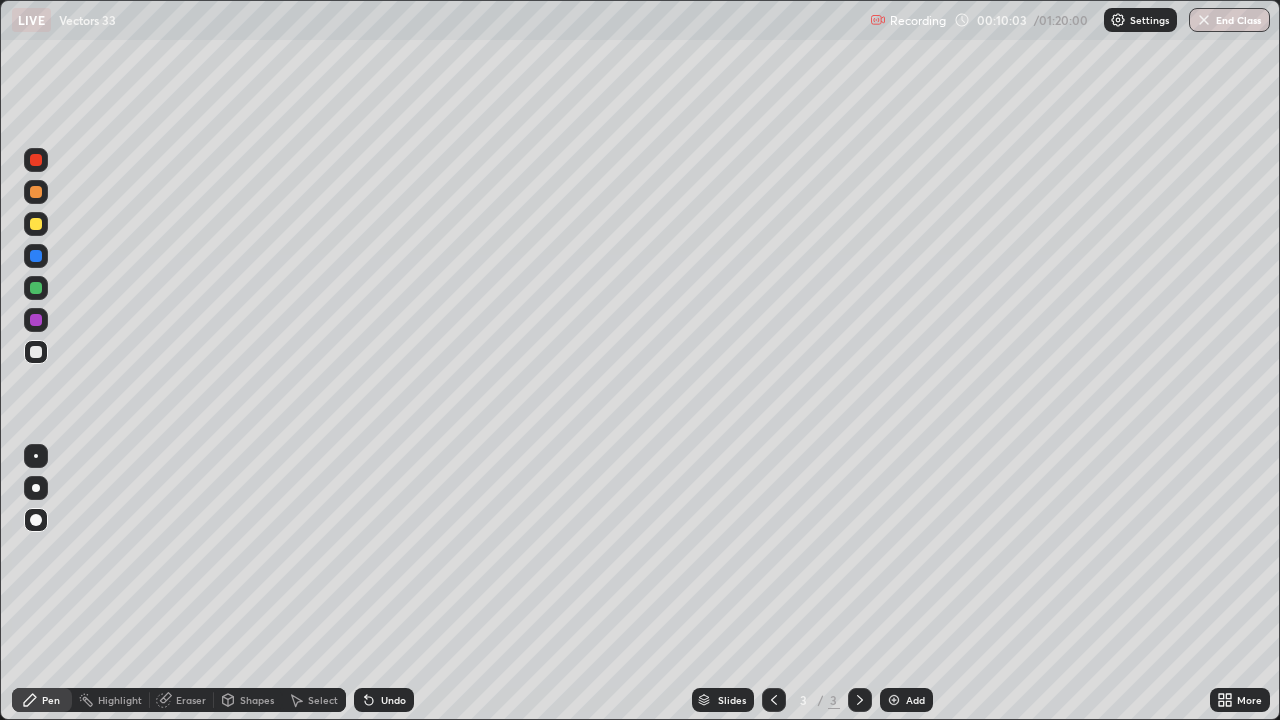 click at bounding box center (36, 288) 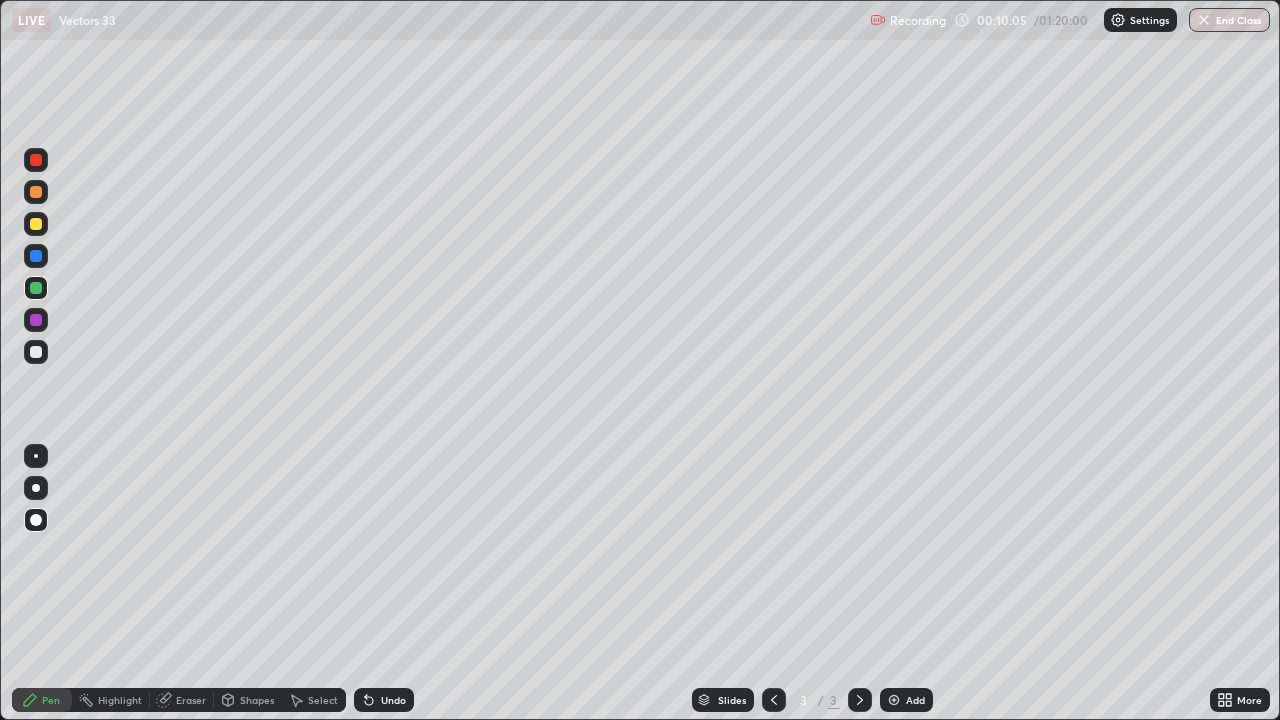 click at bounding box center (36, 224) 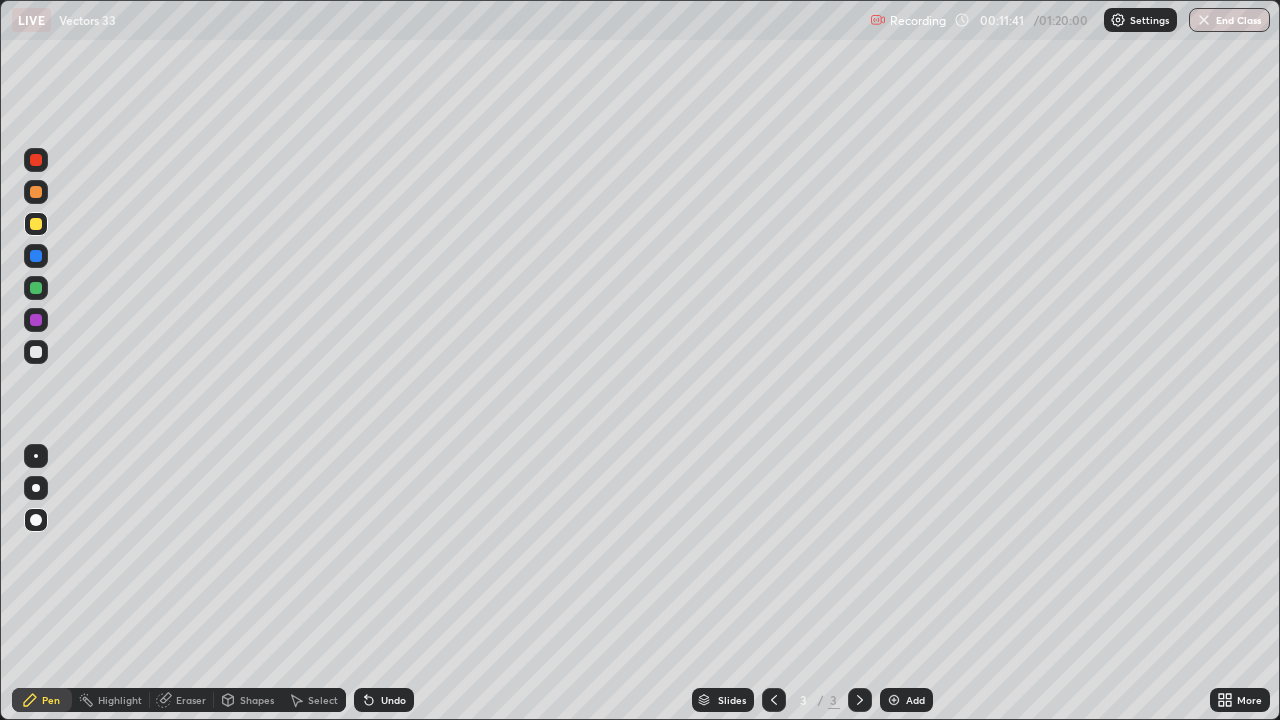 click on "Select" at bounding box center [323, 700] 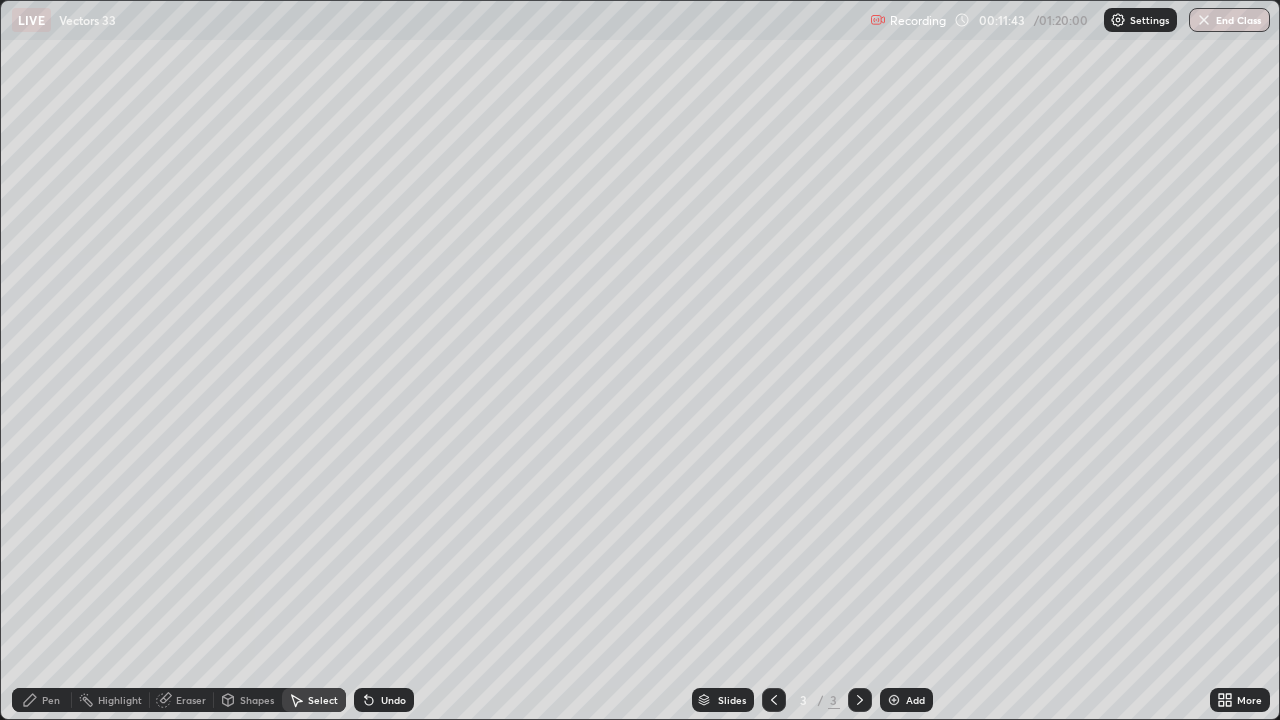 click on "Eraser" at bounding box center [191, 700] 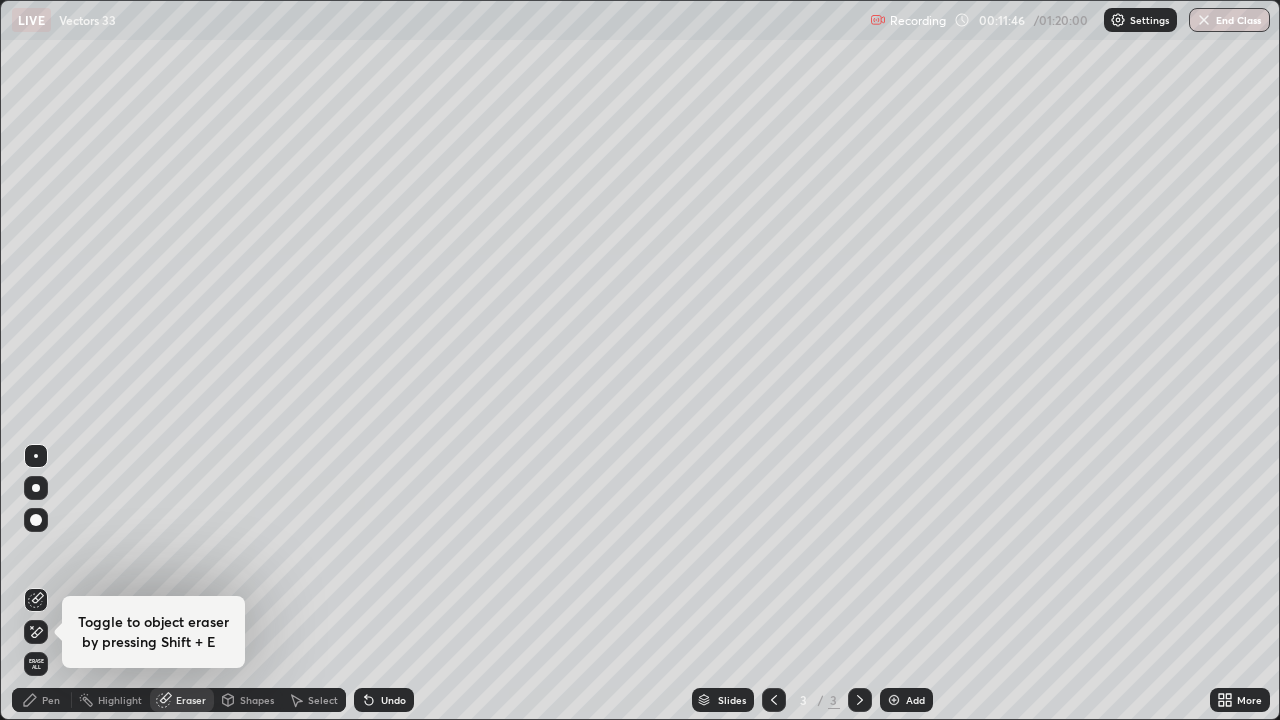 click on "Select" at bounding box center [323, 700] 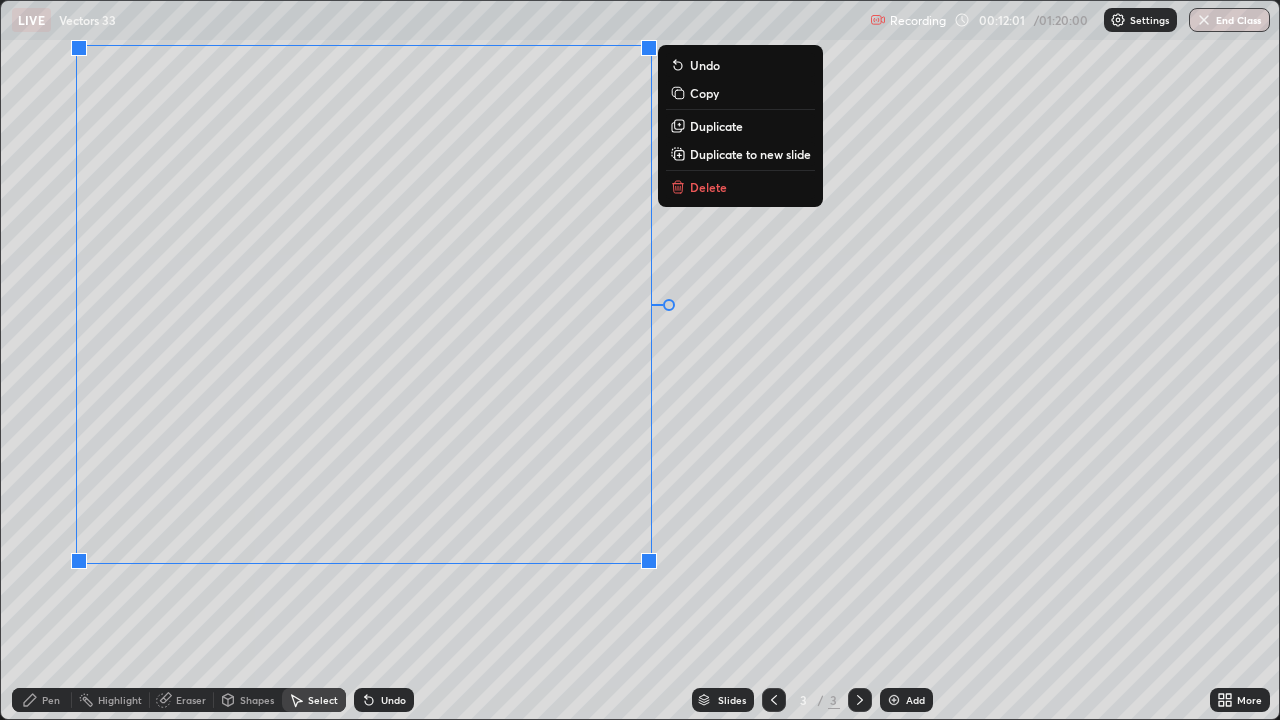 click on "0 ° Undo Copy Duplicate Duplicate to new slide Delete" at bounding box center (640, 360) 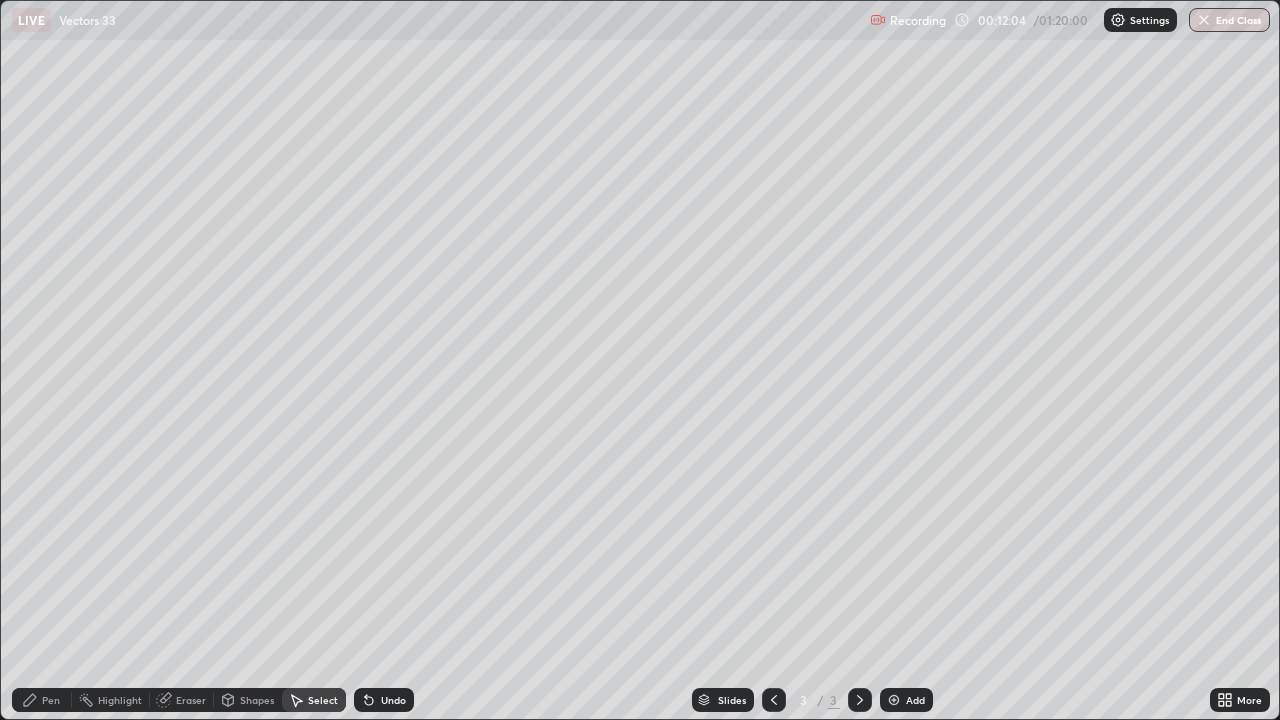 click on "Pen" at bounding box center (51, 700) 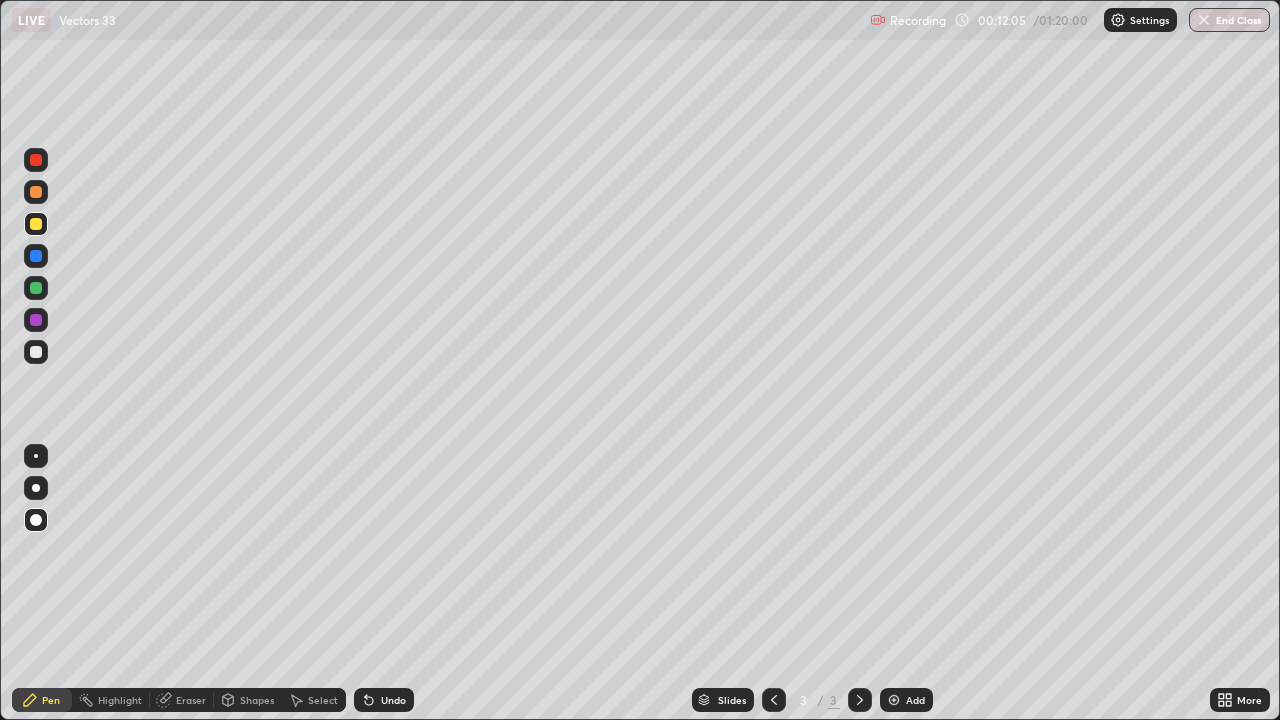 click at bounding box center (36, 352) 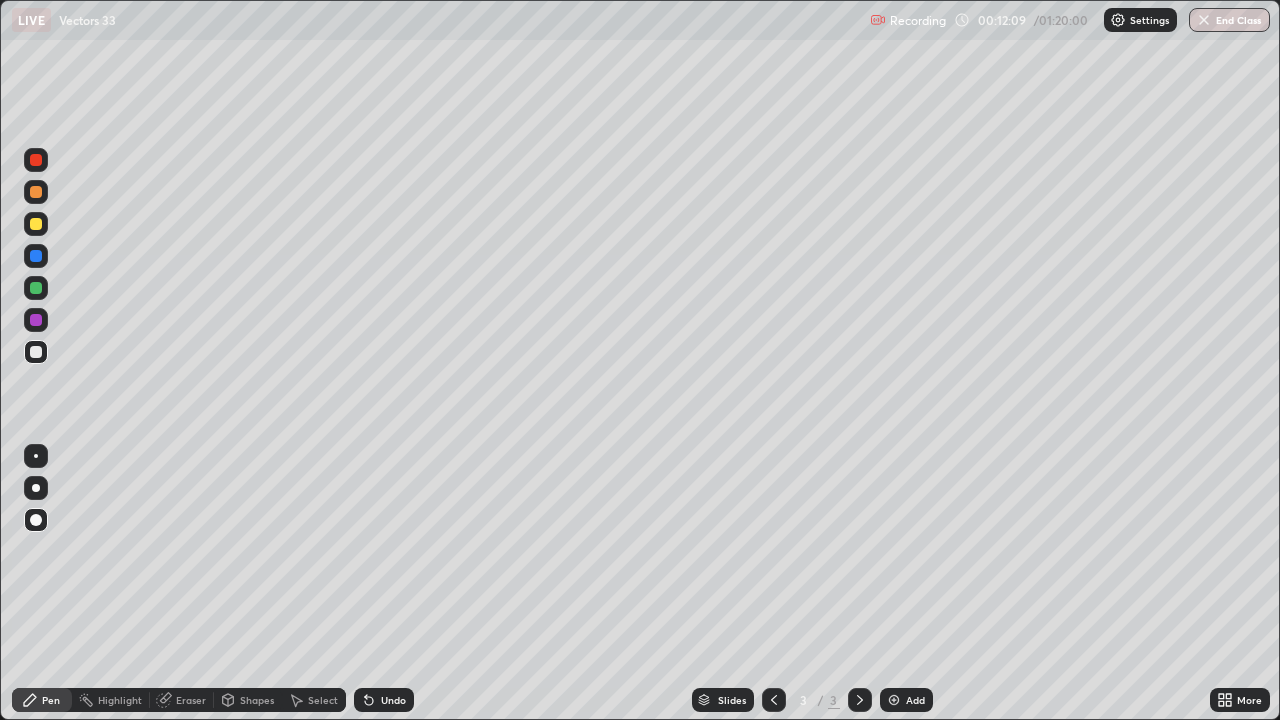 click on "Shapes" at bounding box center [248, 700] 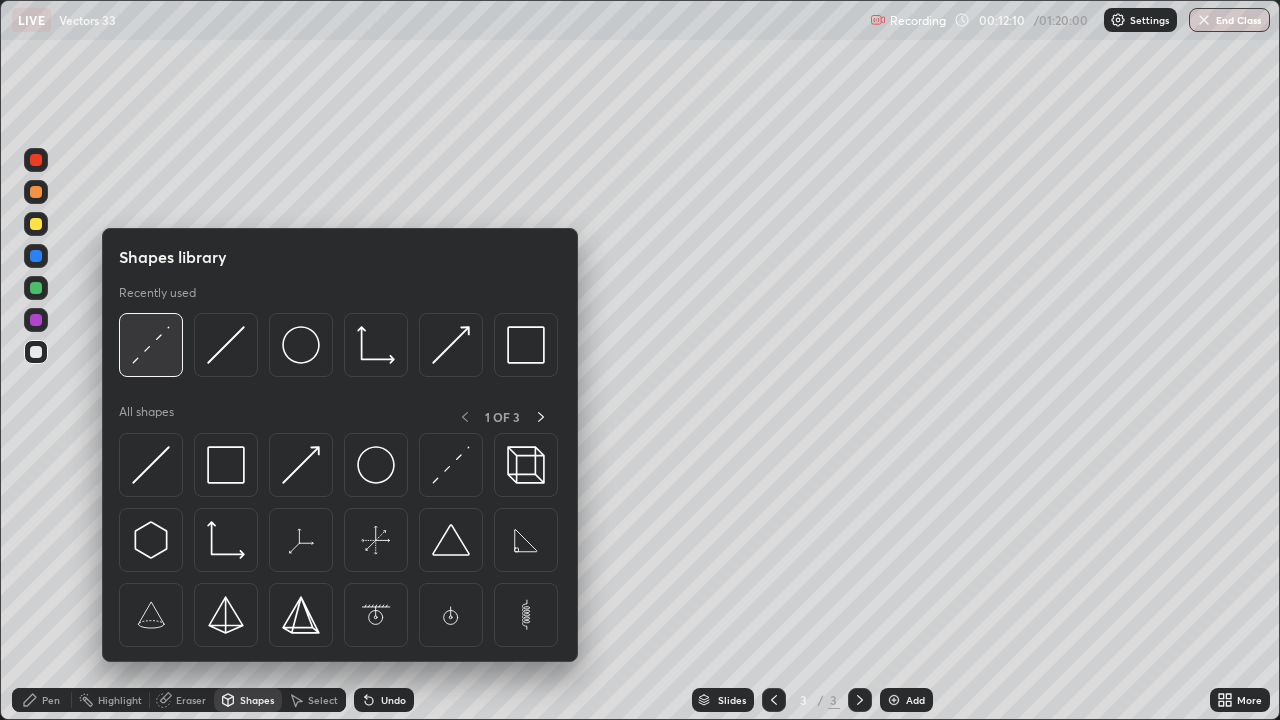 click at bounding box center [151, 345] 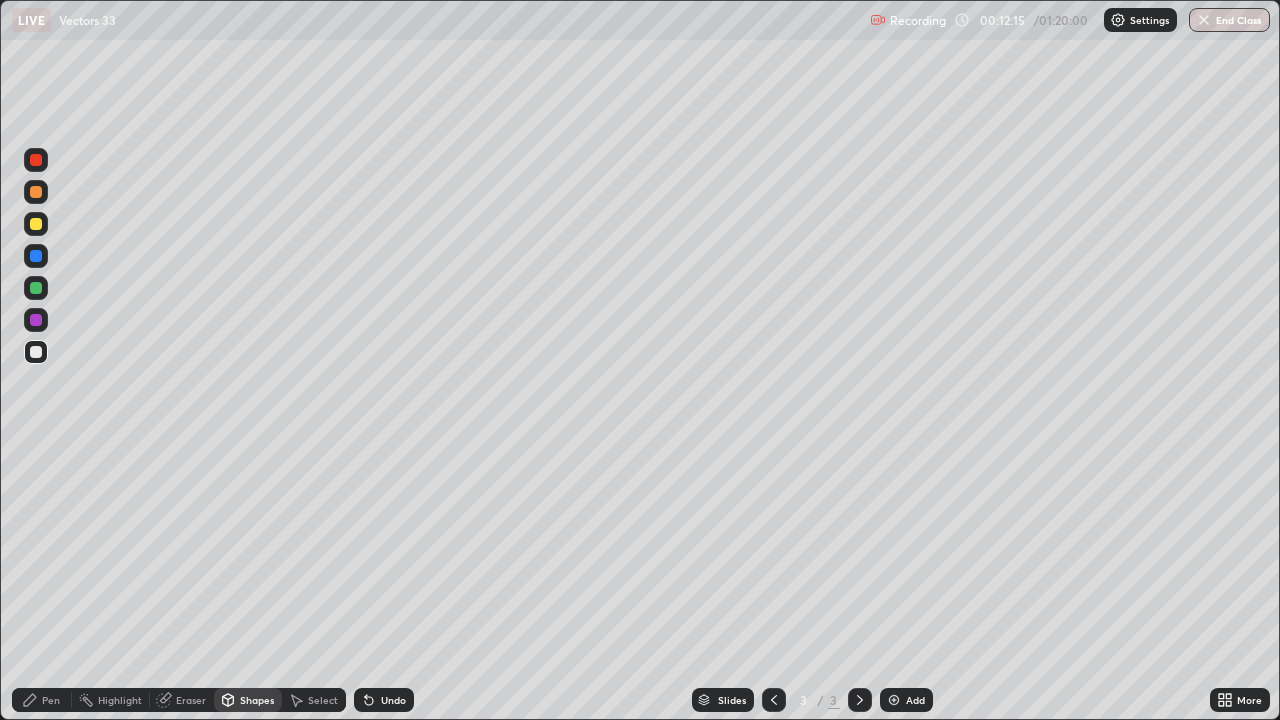 click on "Undo" at bounding box center (393, 700) 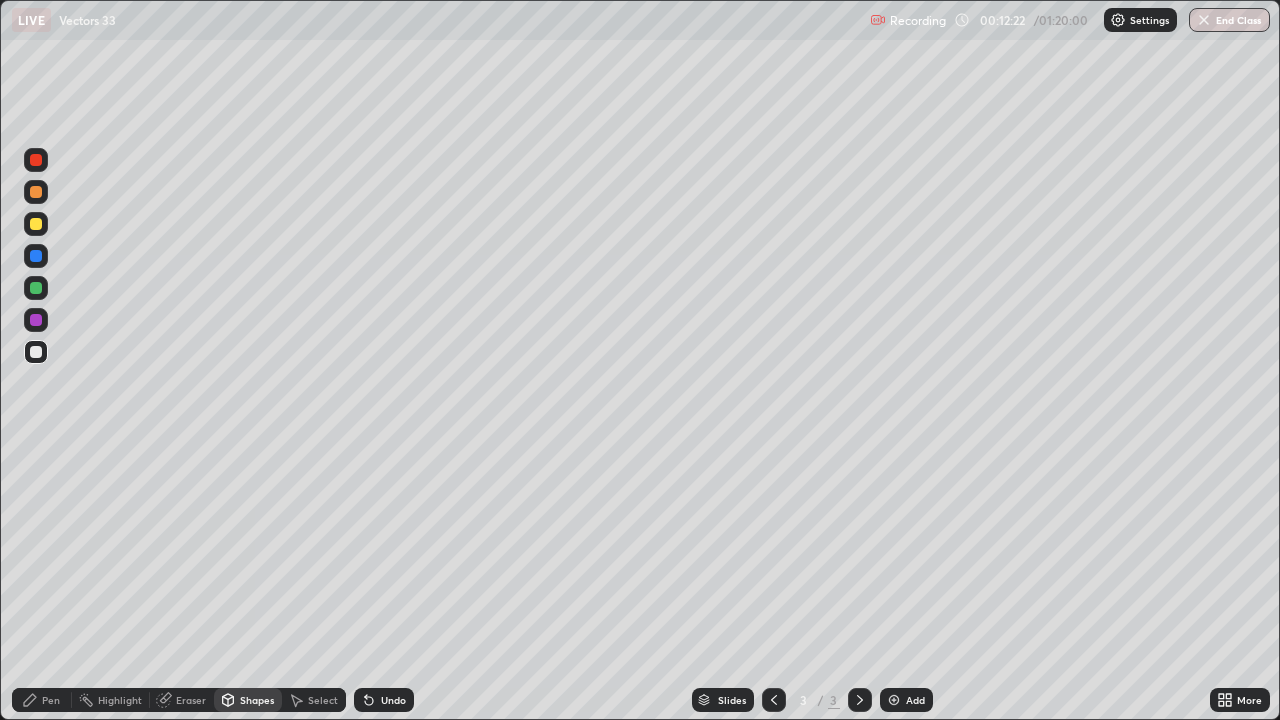 click on "Pen" at bounding box center (51, 700) 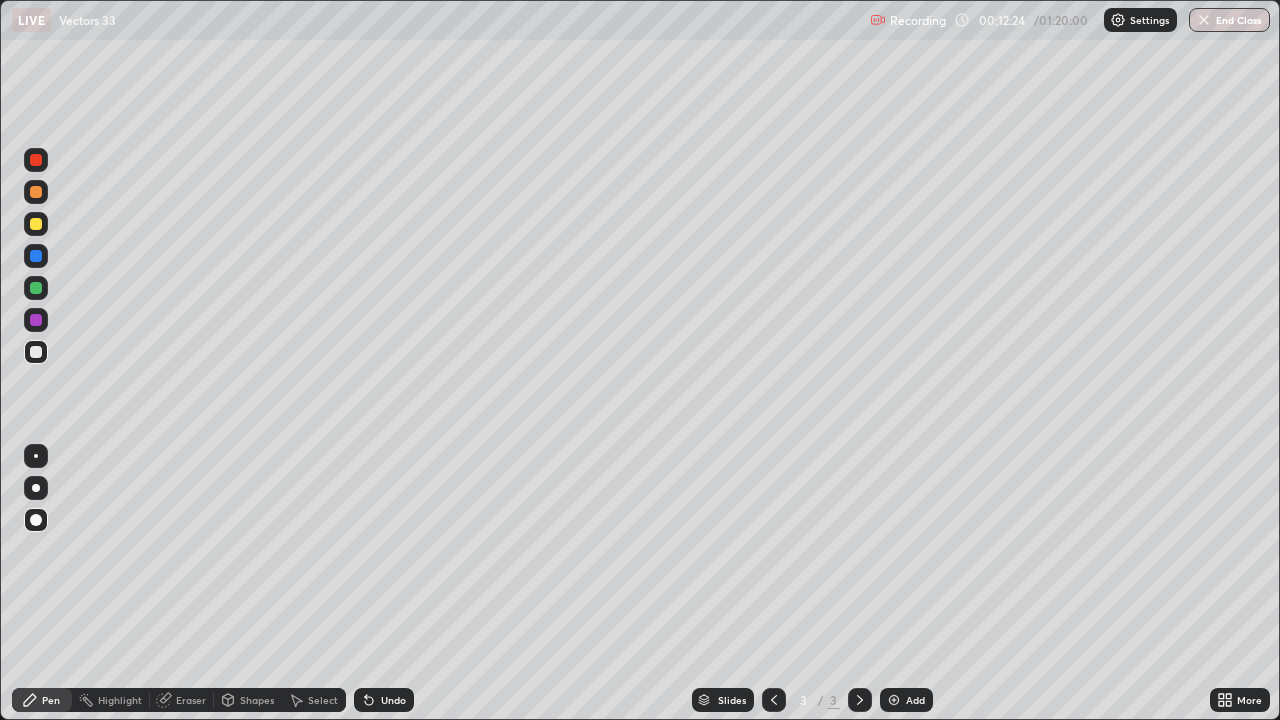 click at bounding box center (36, 256) 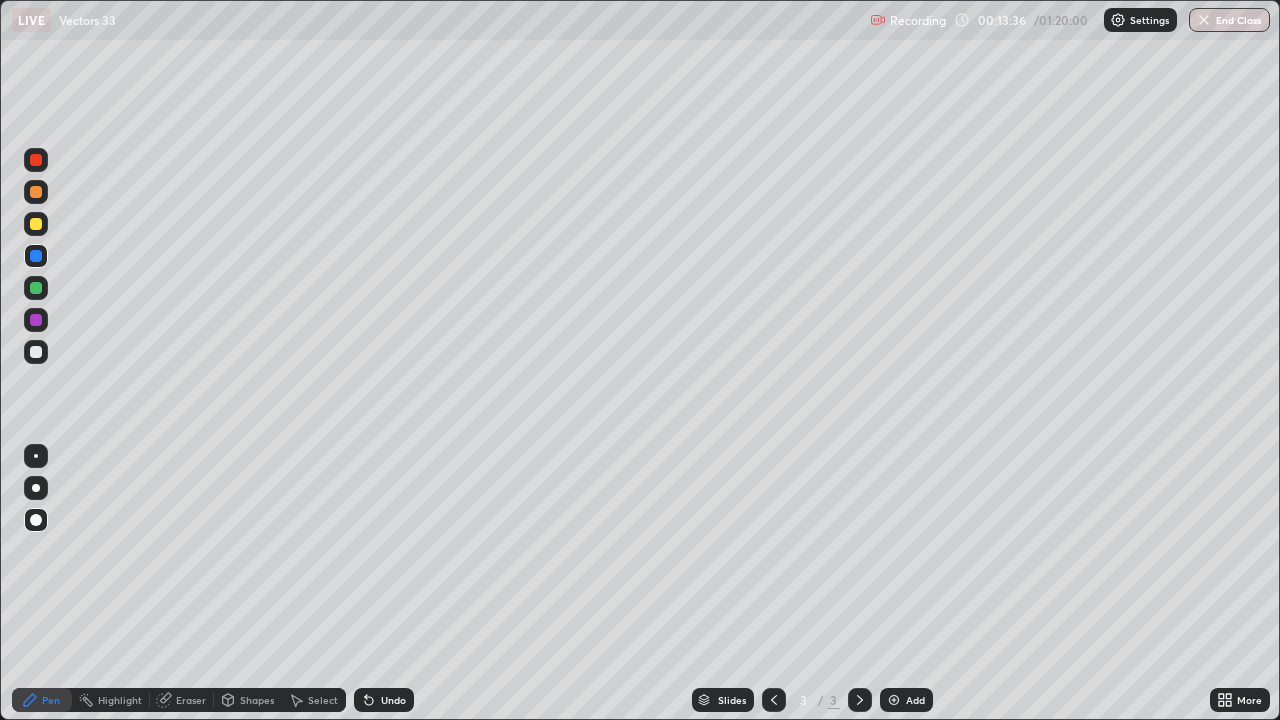 click at bounding box center [36, 288] 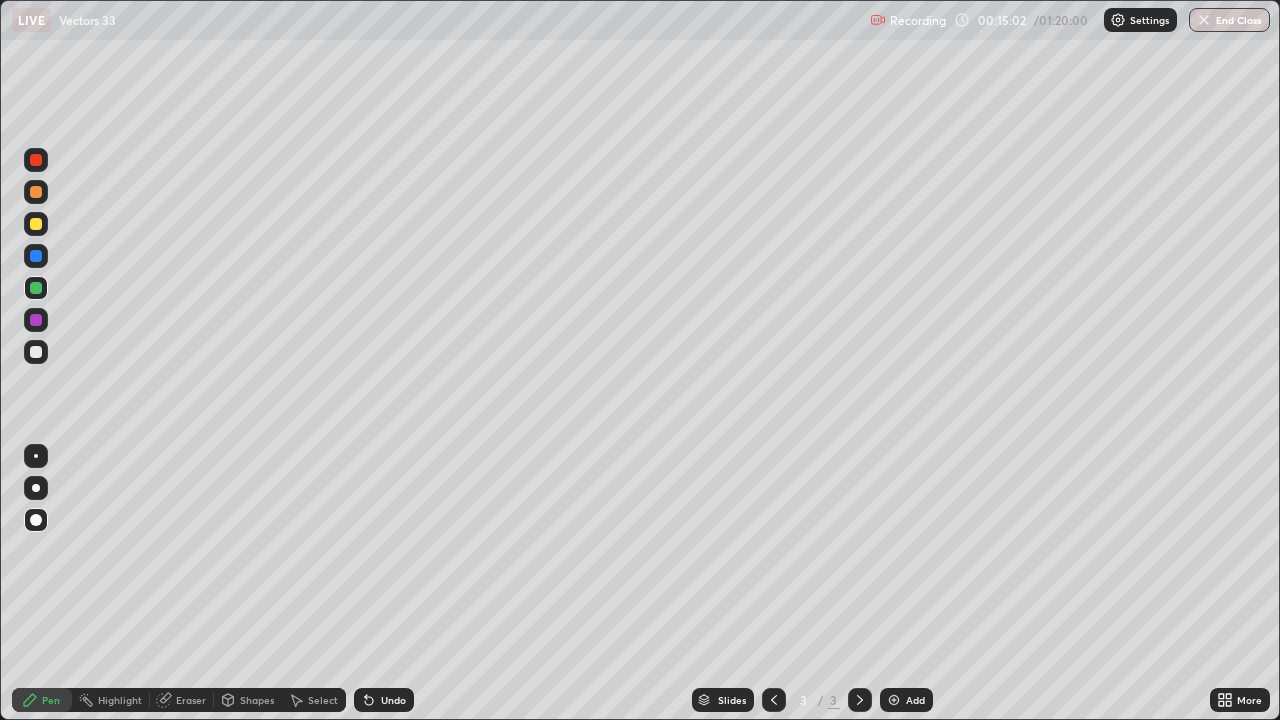 click at bounding box center [36, 320] 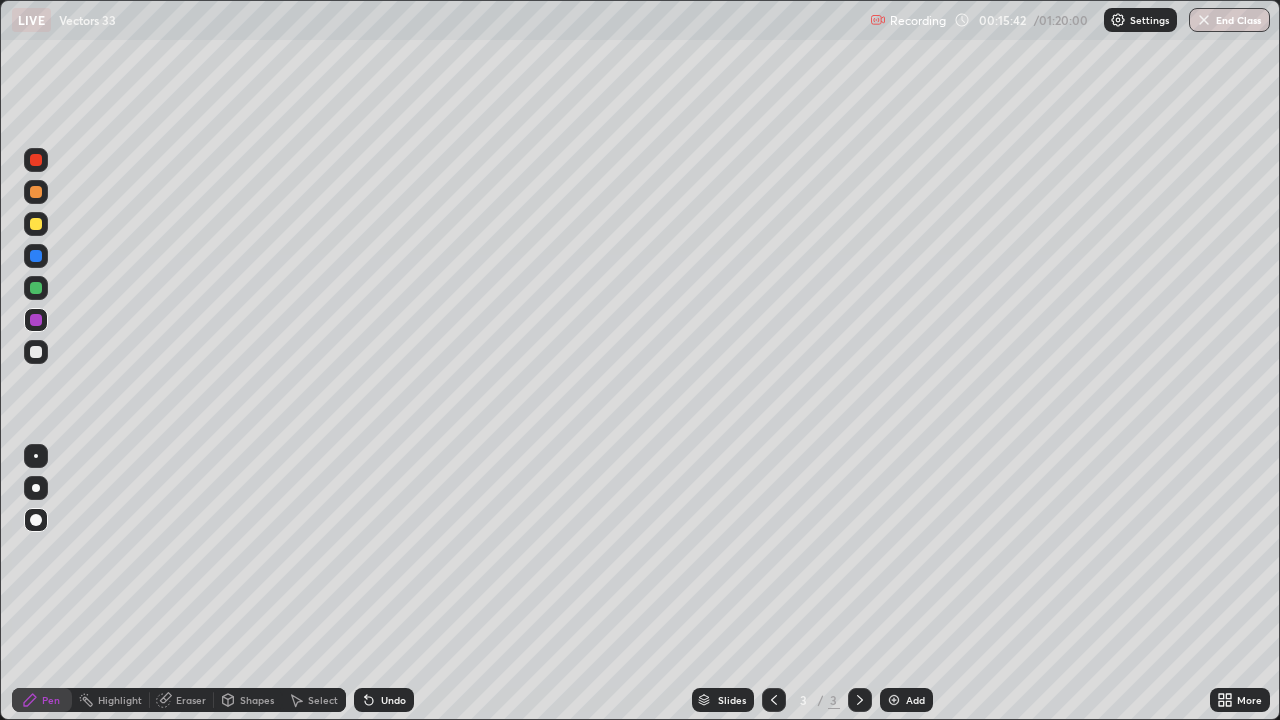 click on "Undo" at bounding box center (393, 700) 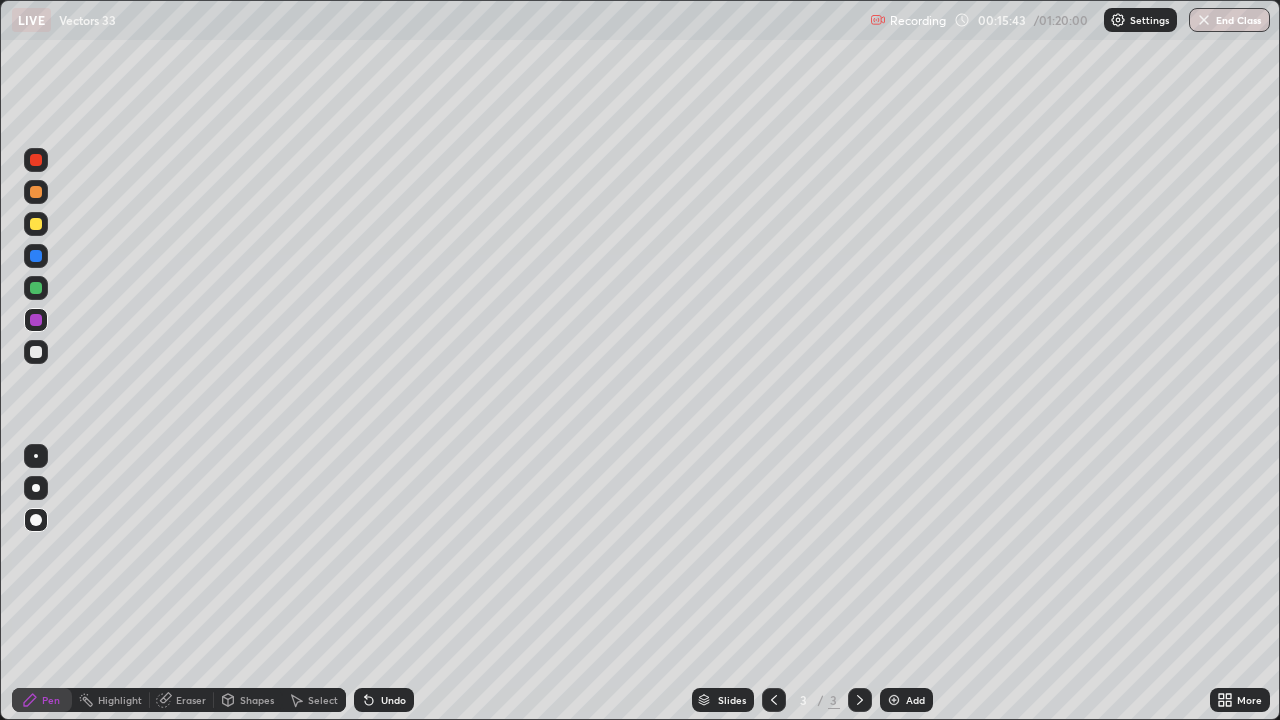 click on "Undo" at bounding box center [393, 700] 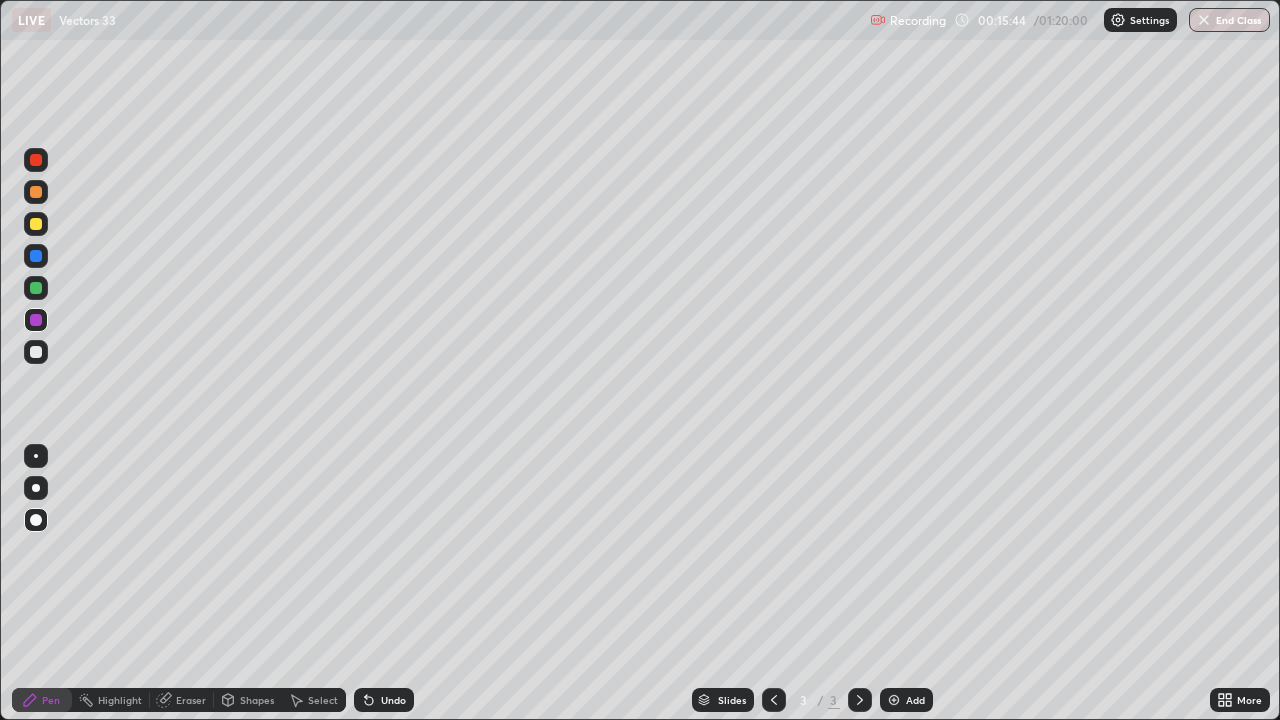 click on "Undo" at bounding box center [393, 700] 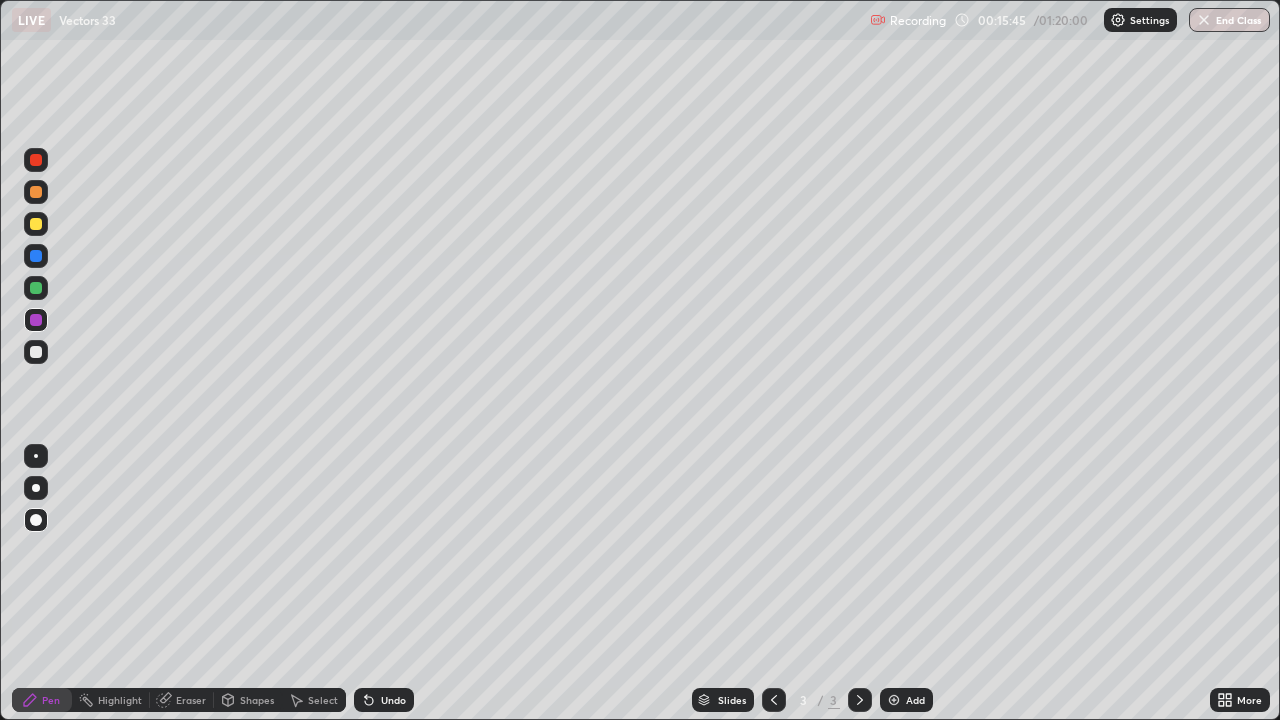 click on "Undo" at bounding box center [384, 700] 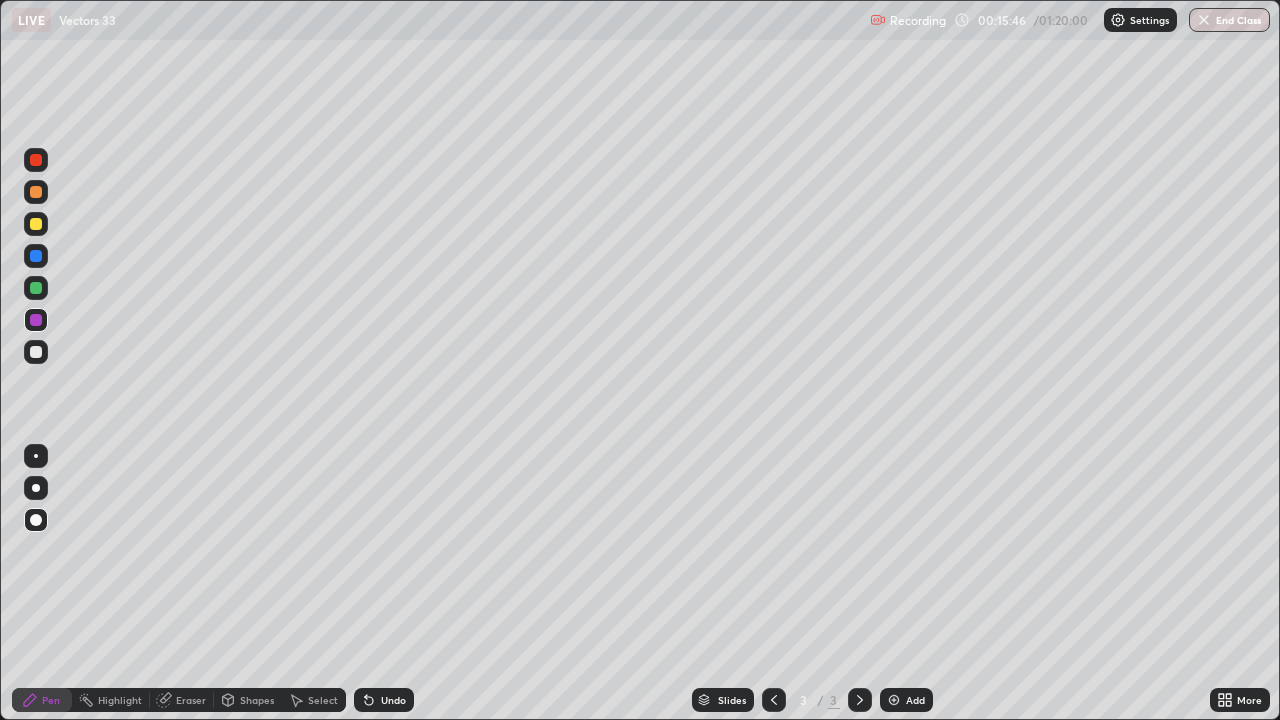click on "Undo" at bounding box center (384, 700) 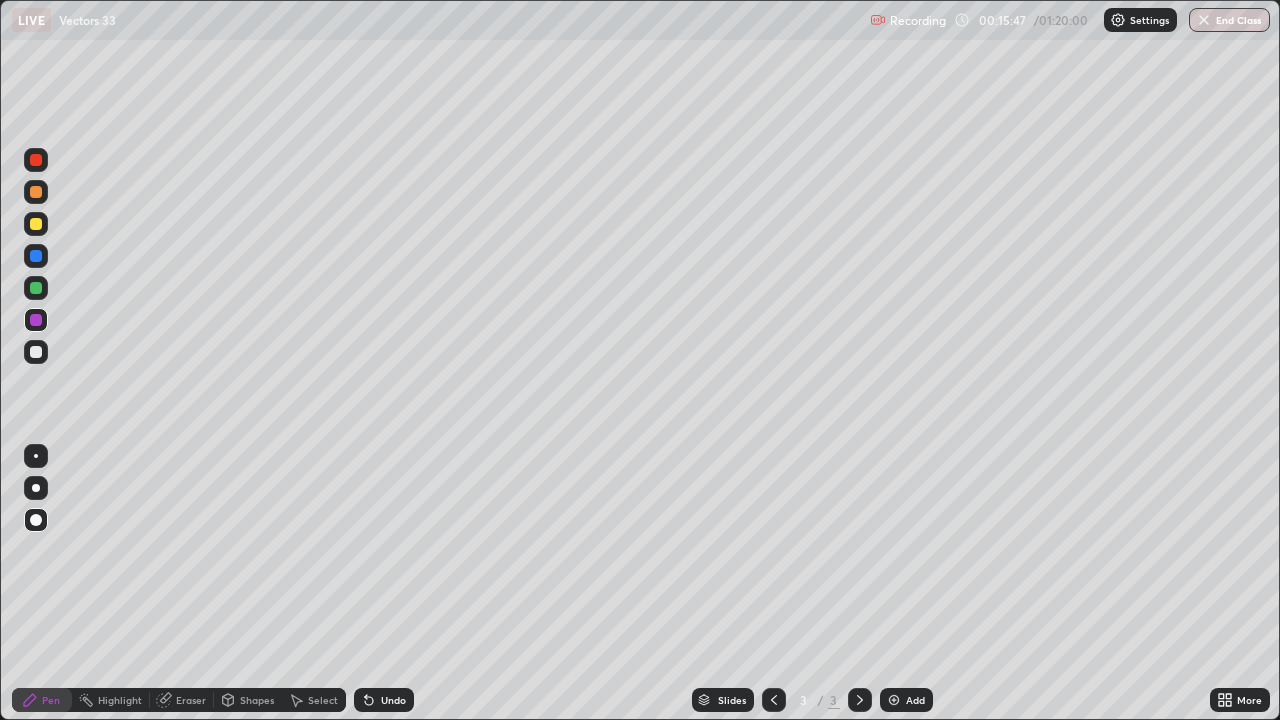 click on "Undo" at bounding box center [393, 700] 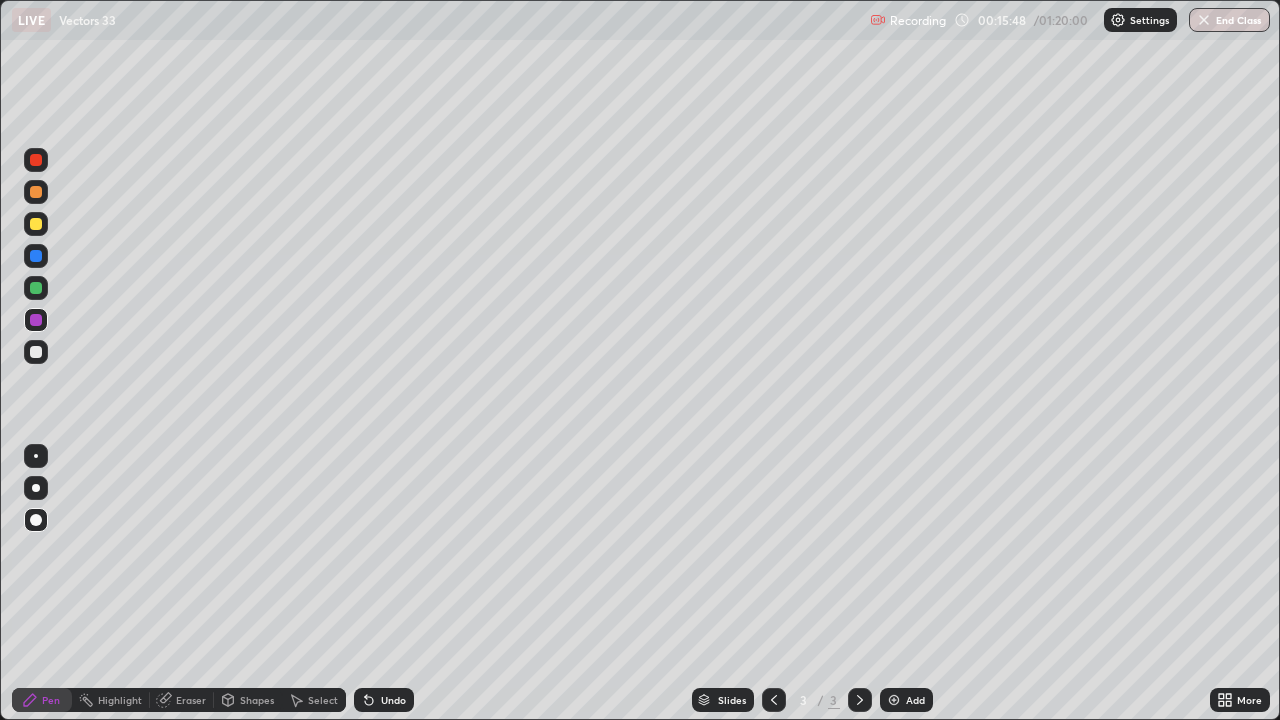 click 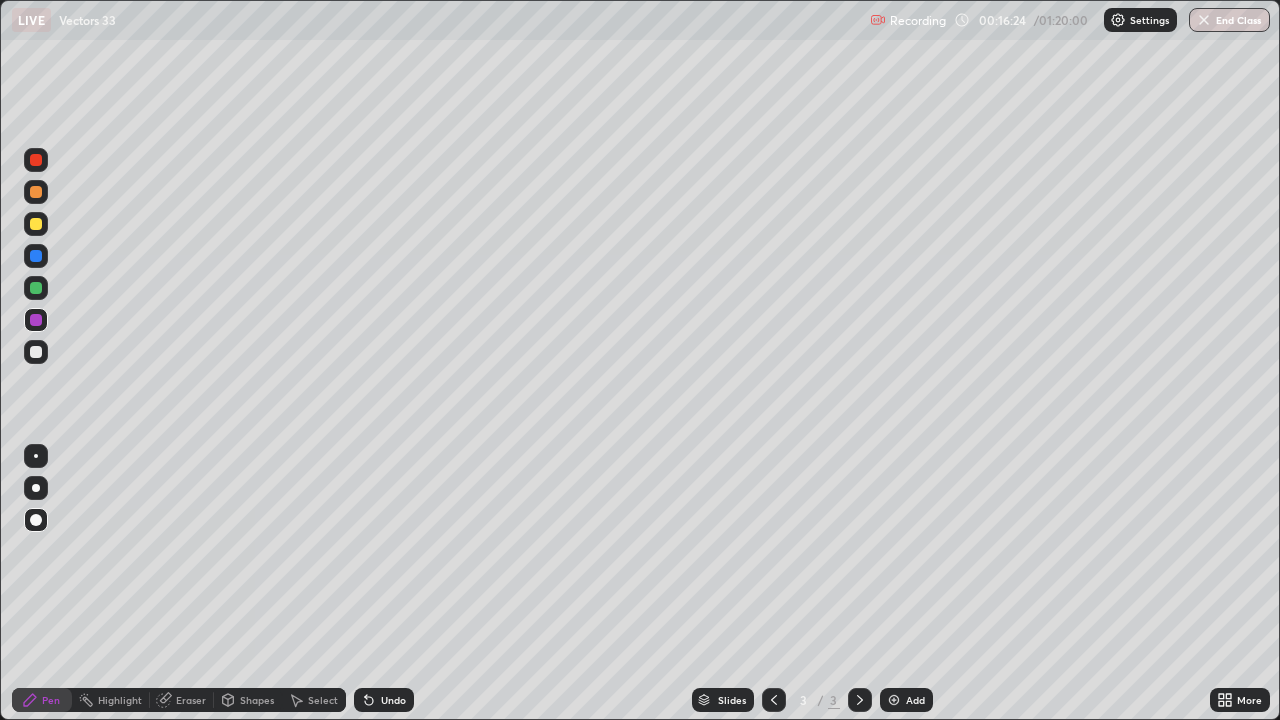 click on "Undo" at bounding box center [393, 700] 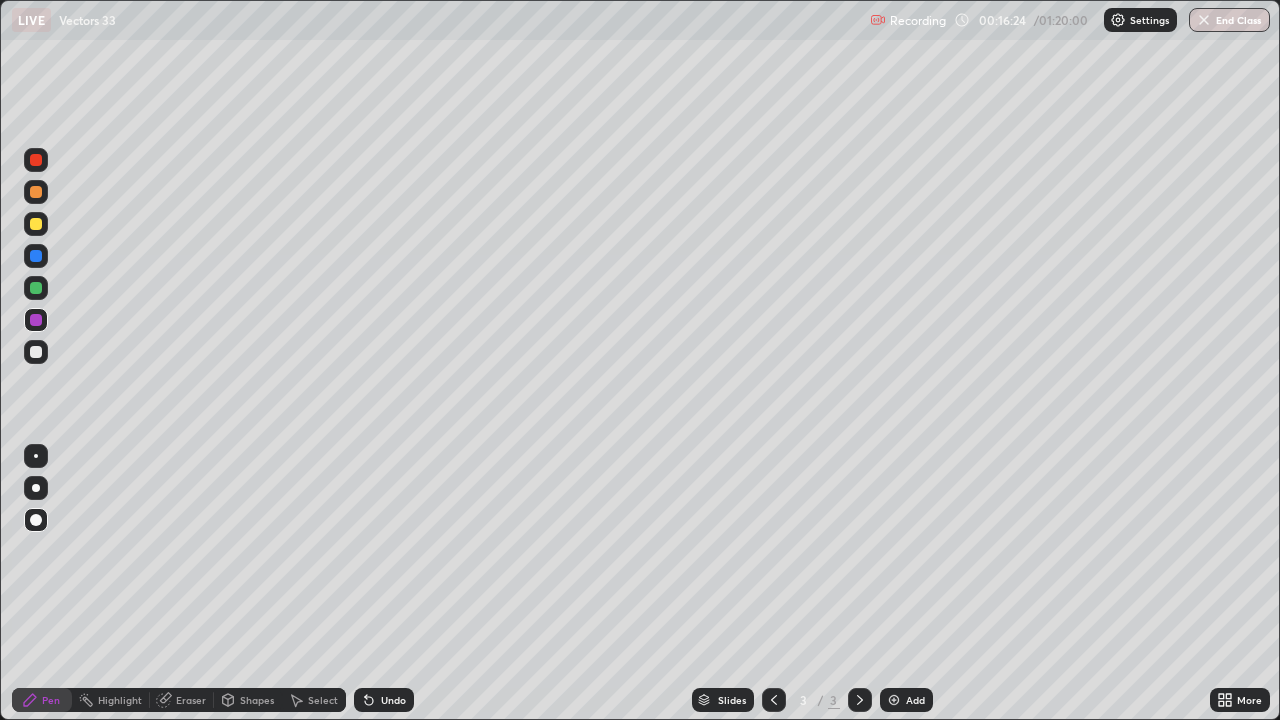 click on "Undo" at bounding box center [384, 700] 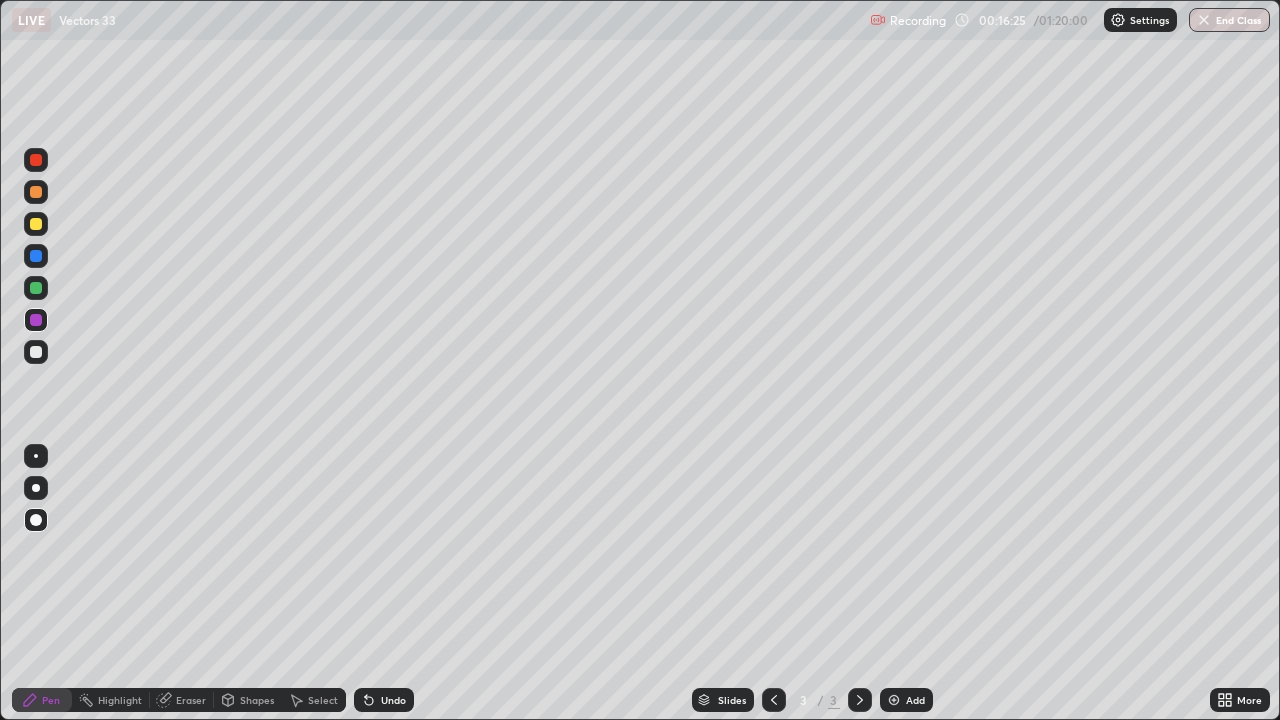 click on "Undo" at bounding box center [384, 700] 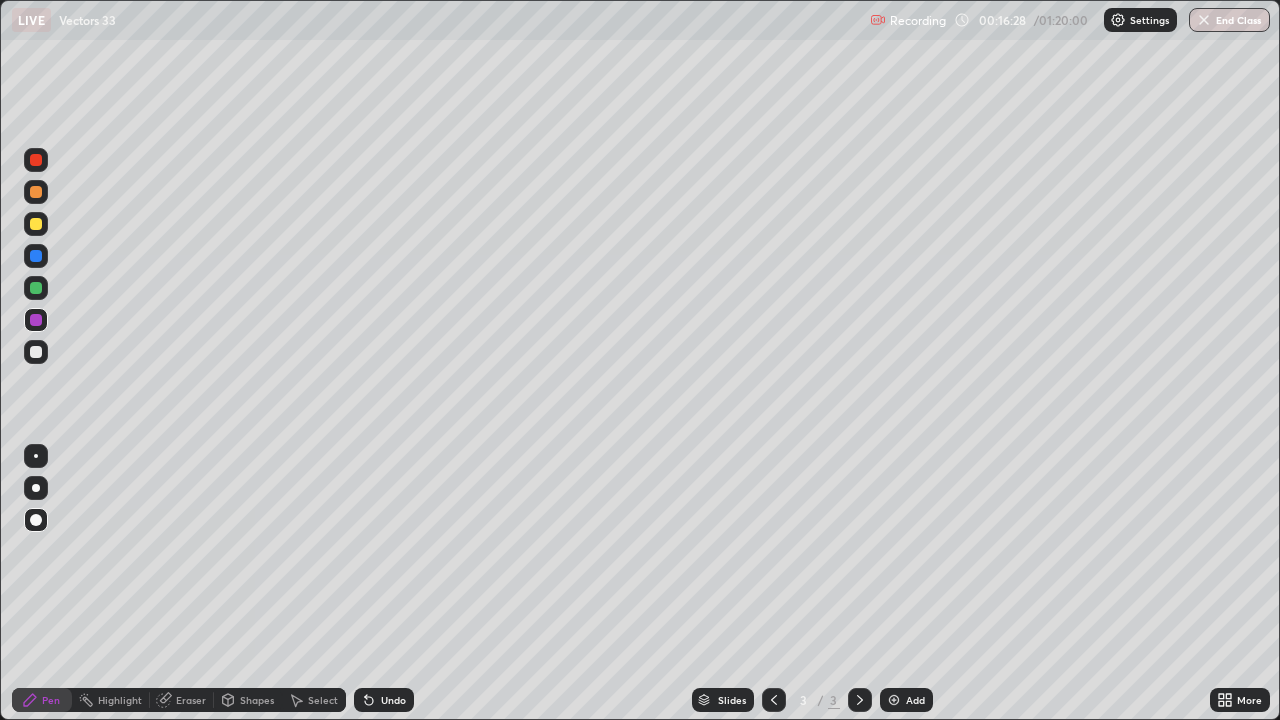 click on "Undo" at bounding box center (384, 700) 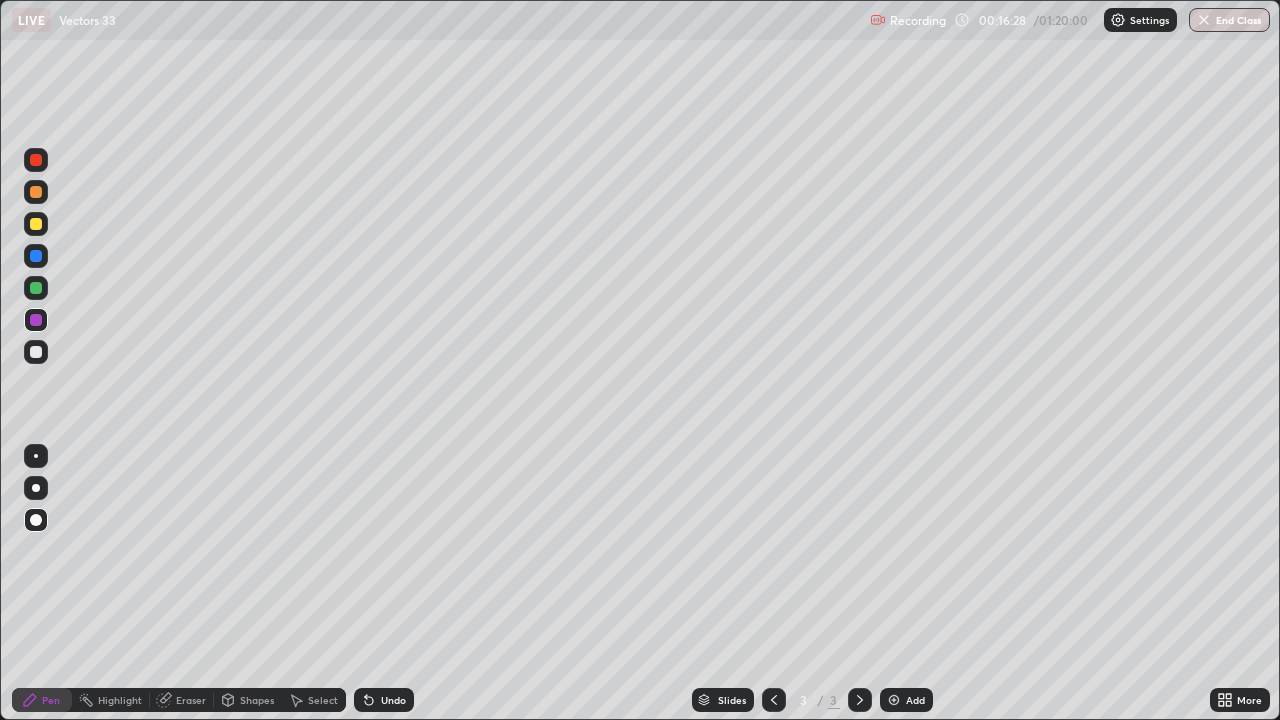 click on "Undo" at bounding box center (393, 700) 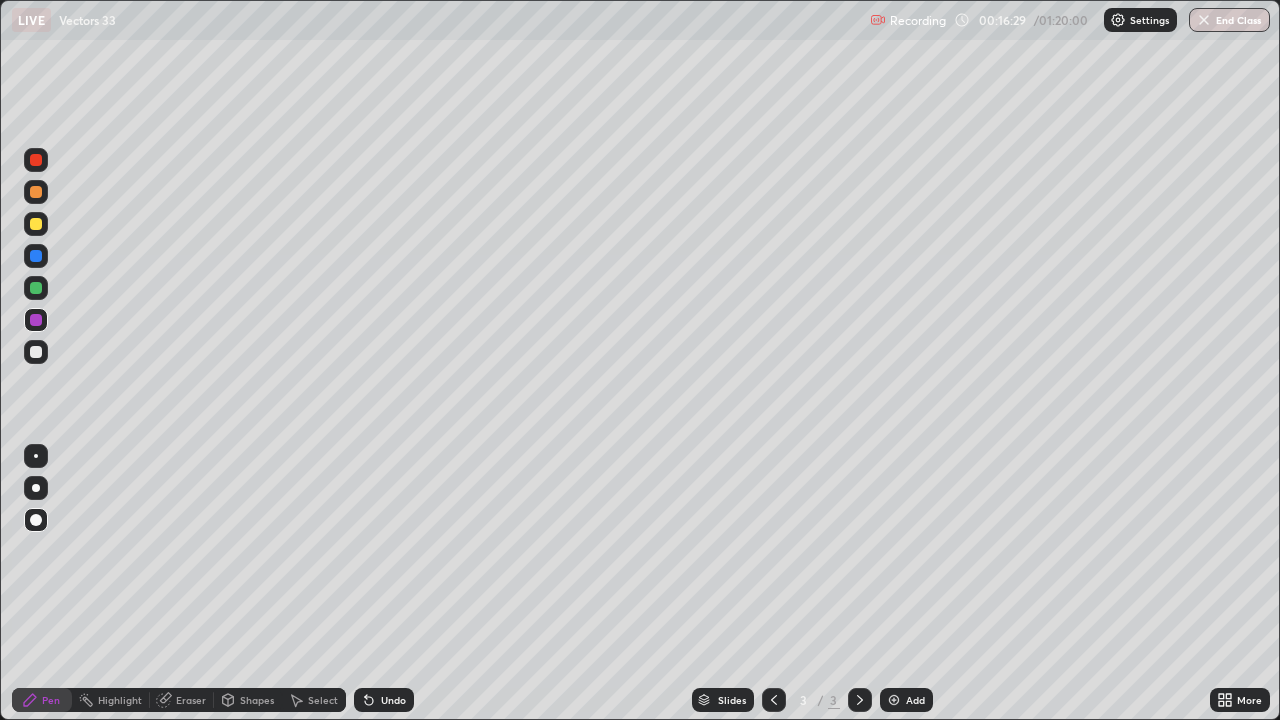 click on "Undo" at bounding box center [384, 700] 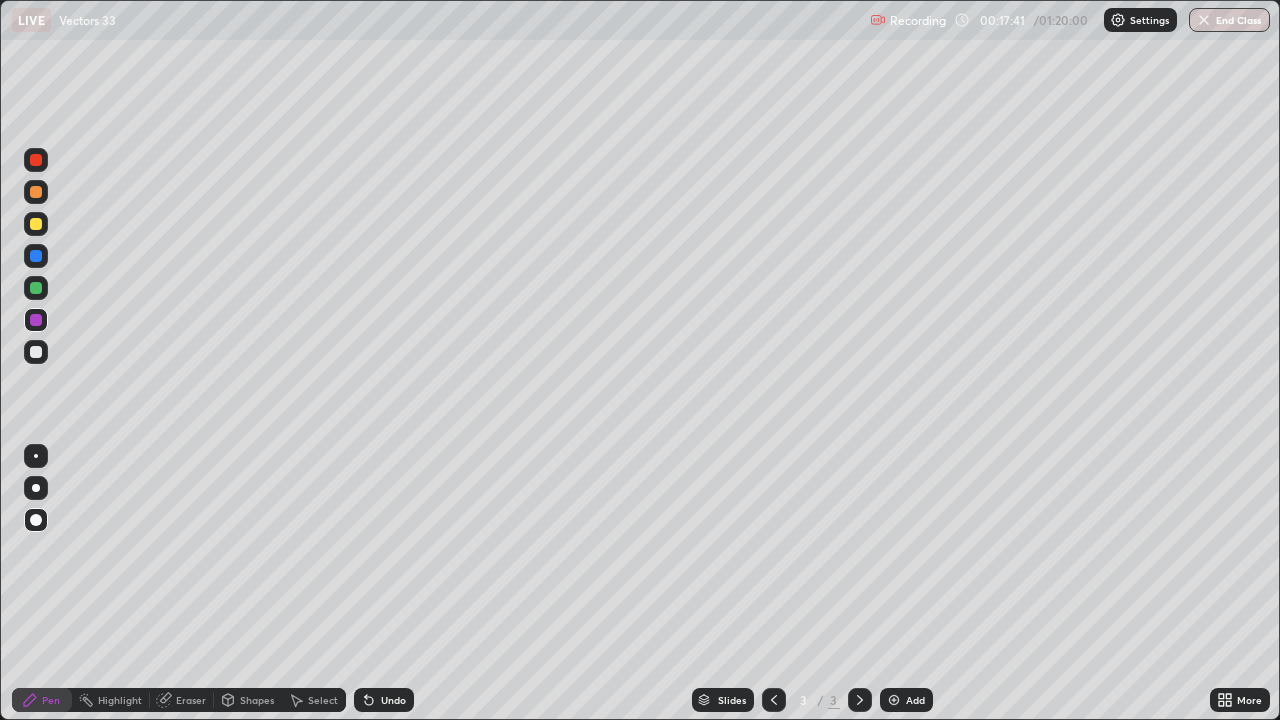 click 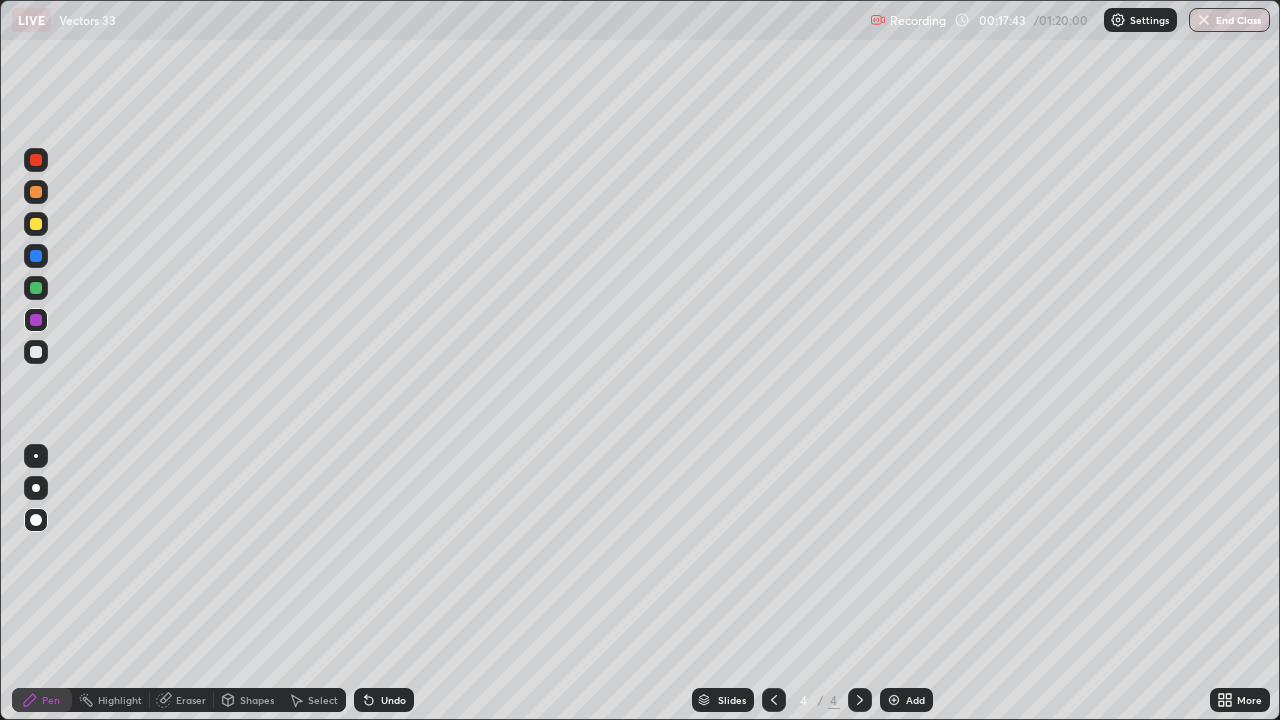 click at bounding box center (36, 352) 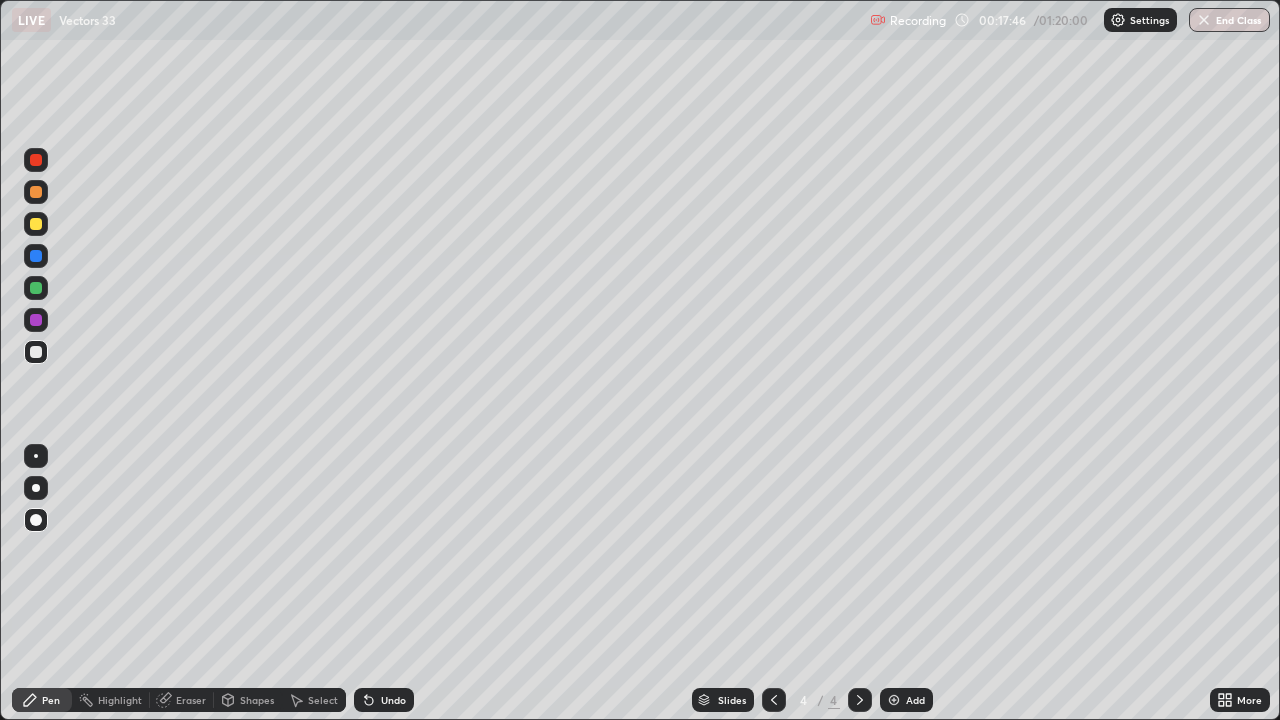 click on "Shapes" at bounding box center (257, 700) 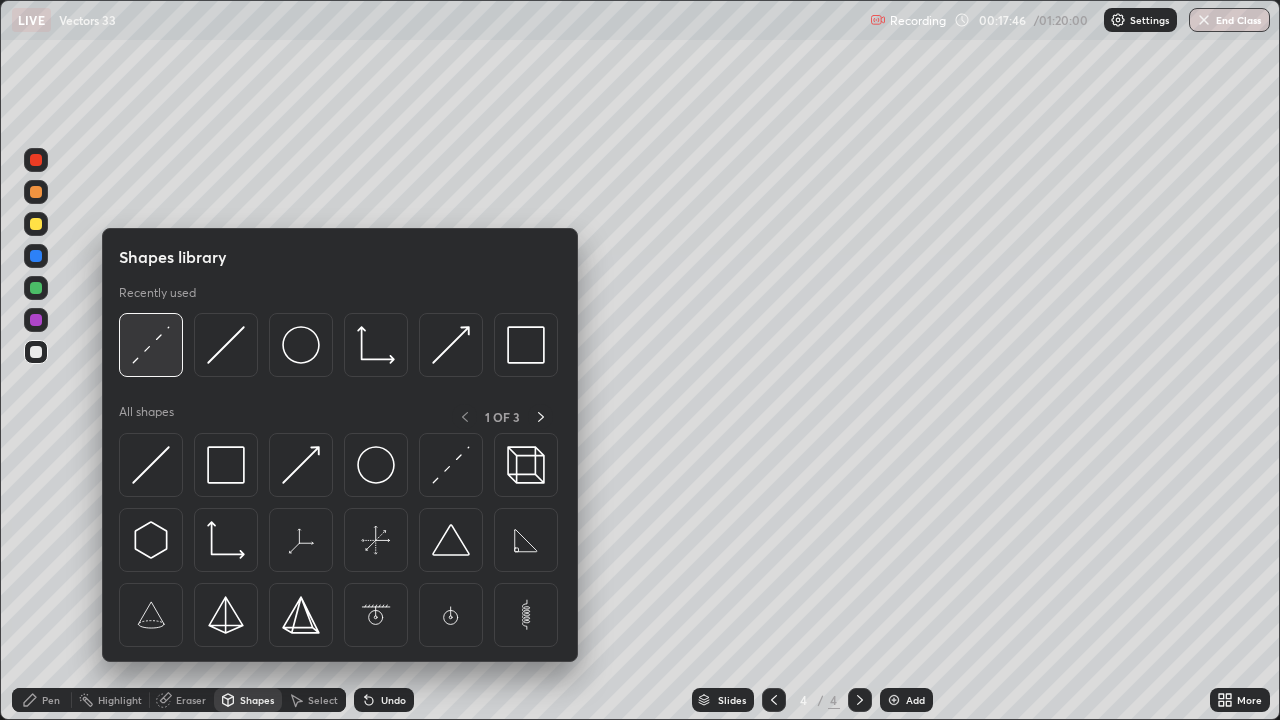 click at bounding box center [151, 345] 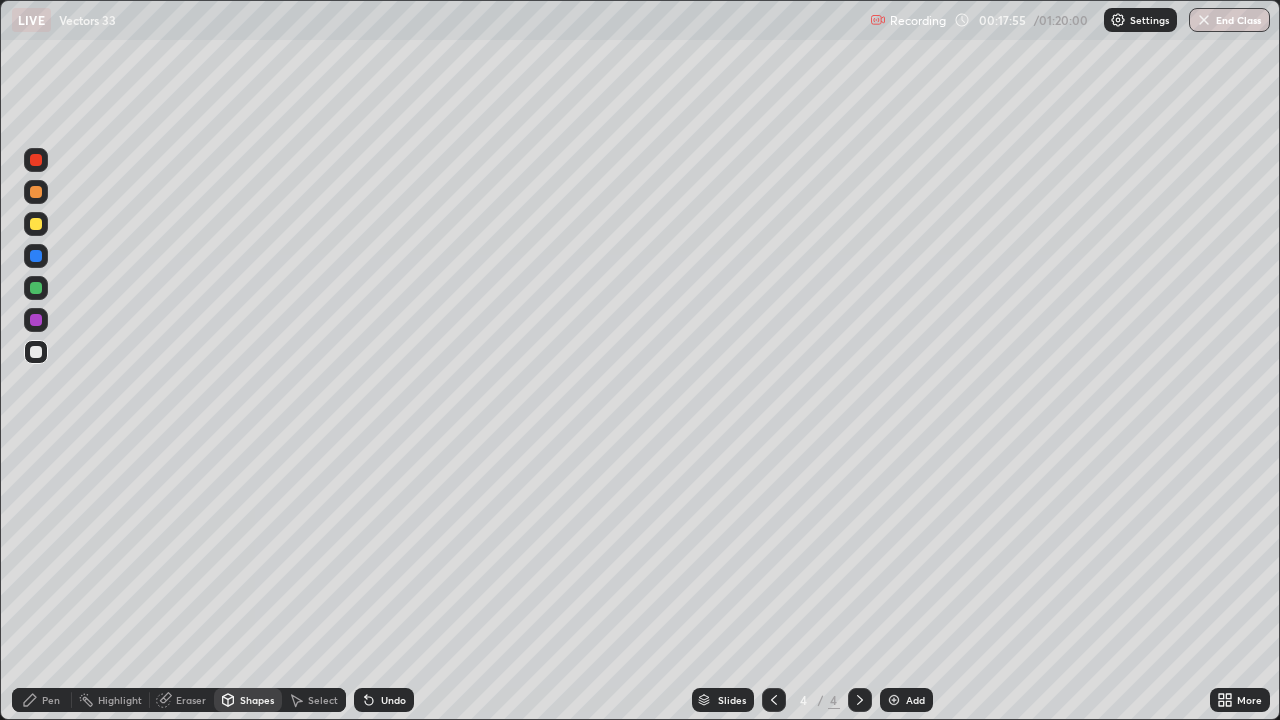 click on "Undo" at bounding box center (384, 700) 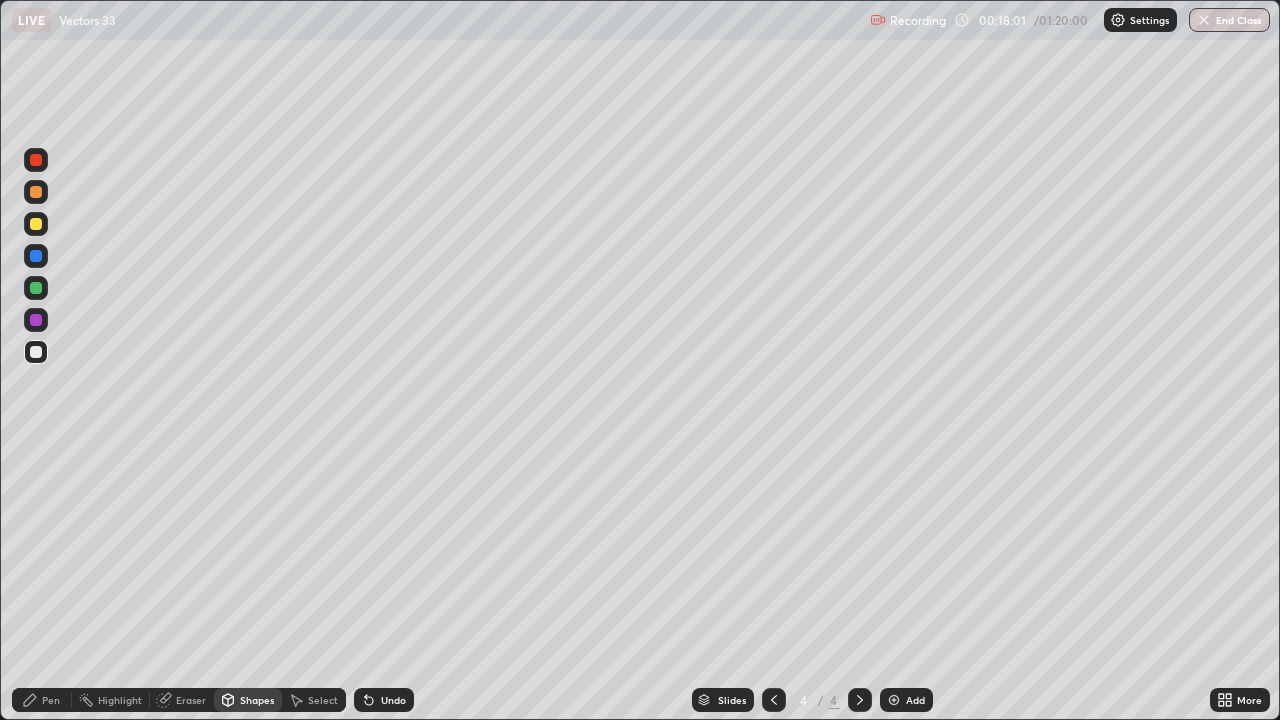 click on "Pen" at bounding box center [51, 700] 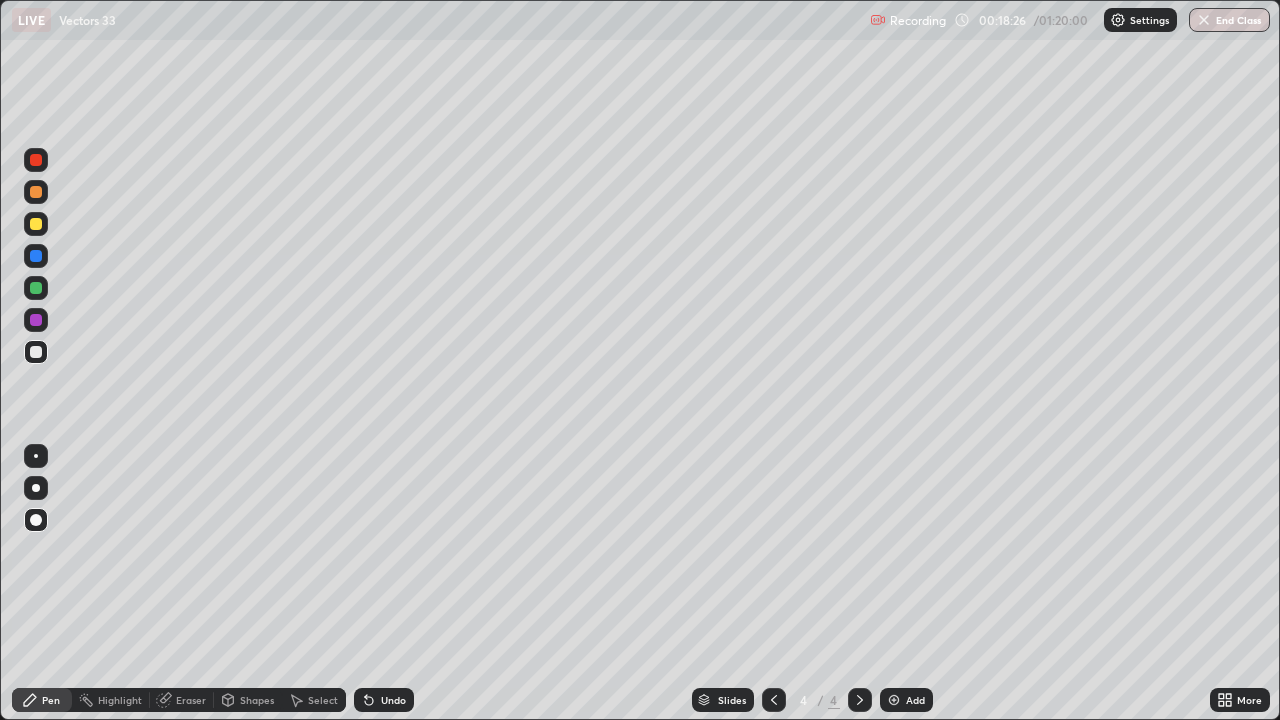 click on "Select" at bounding box center (323, 700) 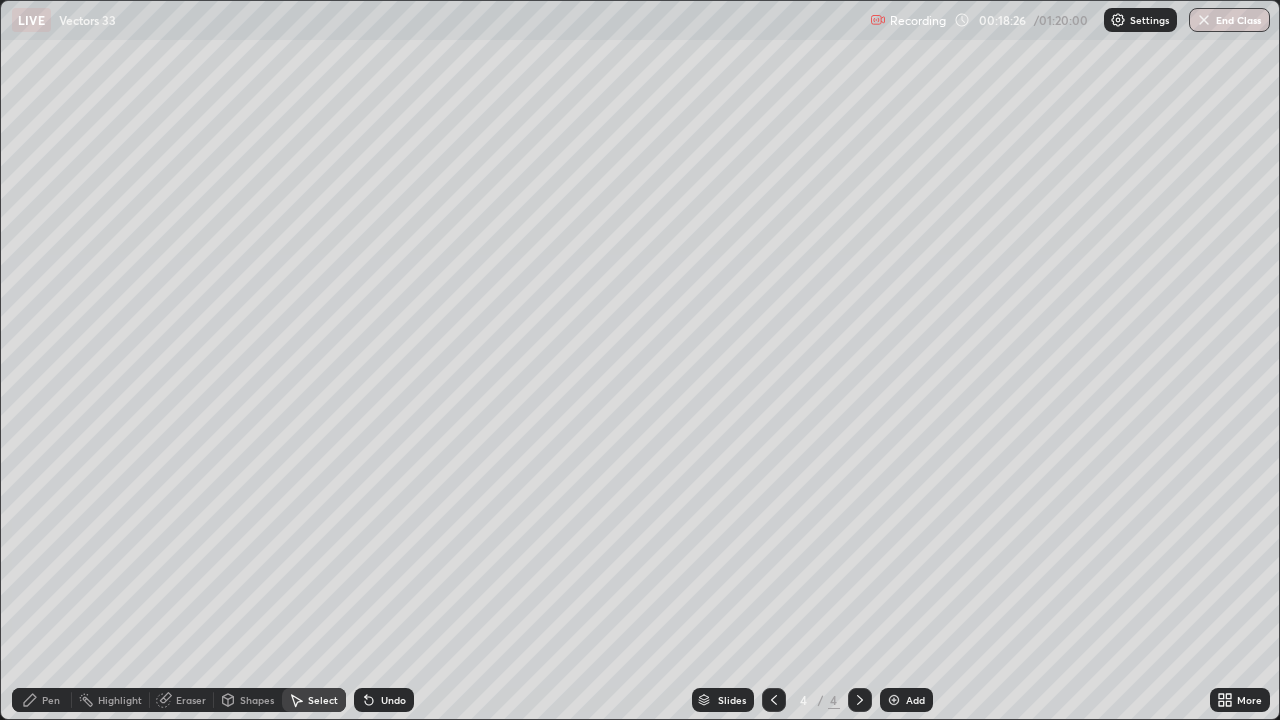 click on "Shapes" at bounding box center [257, 700] 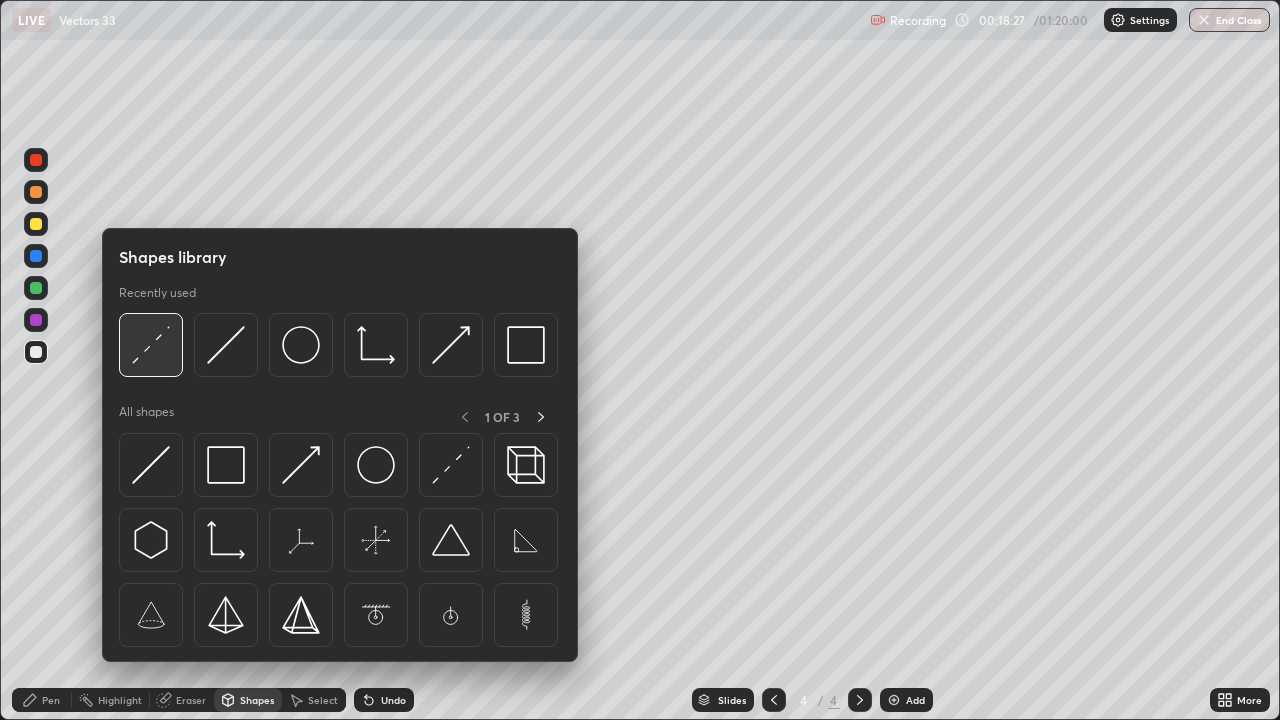 click at bounding box center (151, 345) 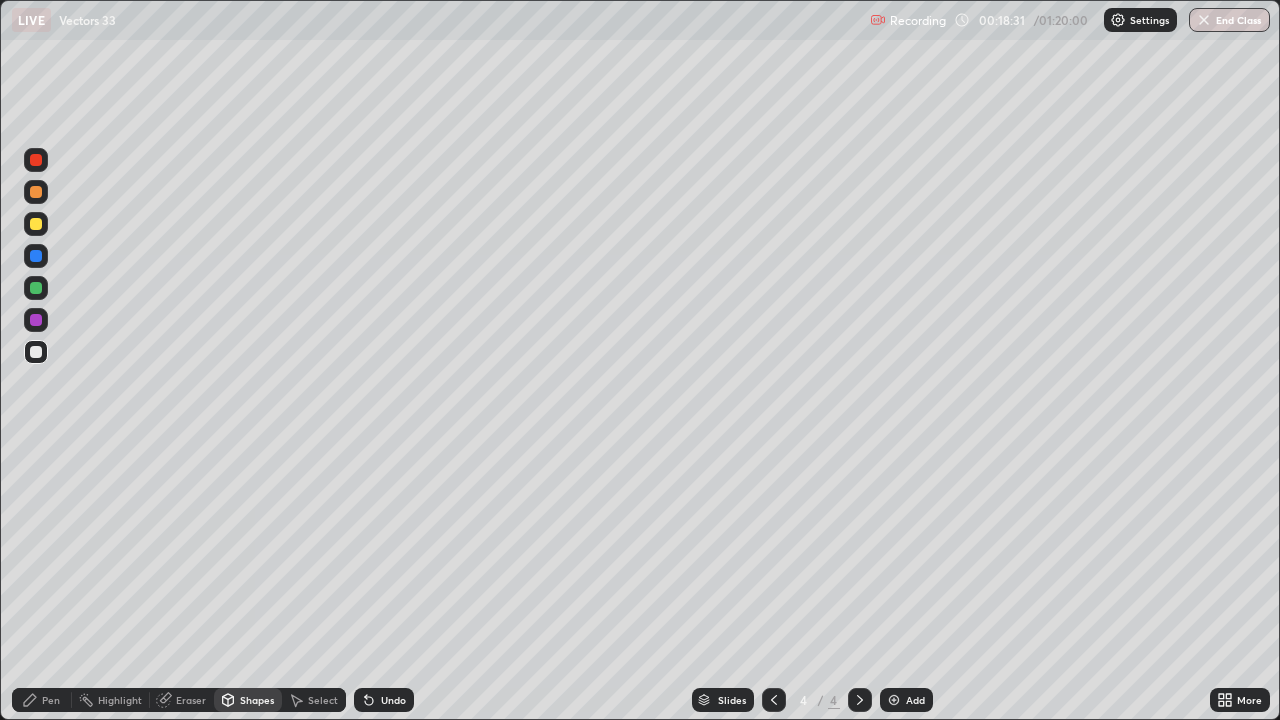 click on "Pen" at bounding box center (42, 700) 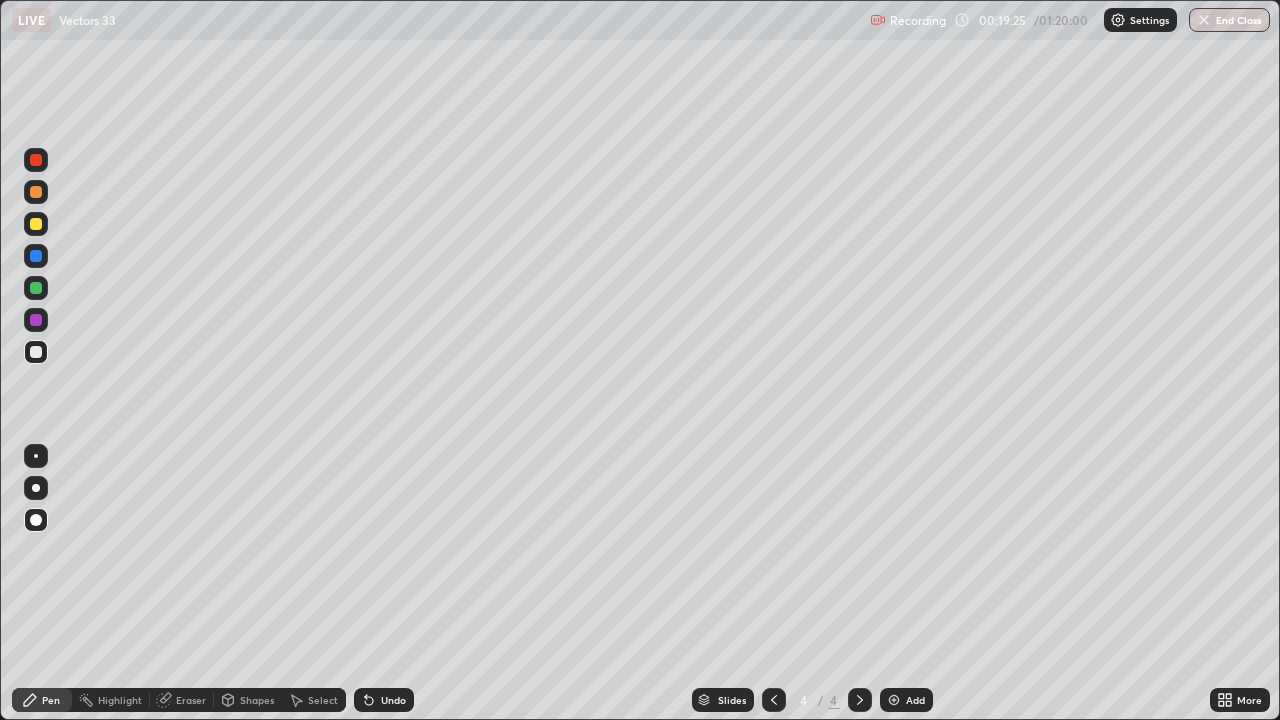 click at bounding box center [774, 700] 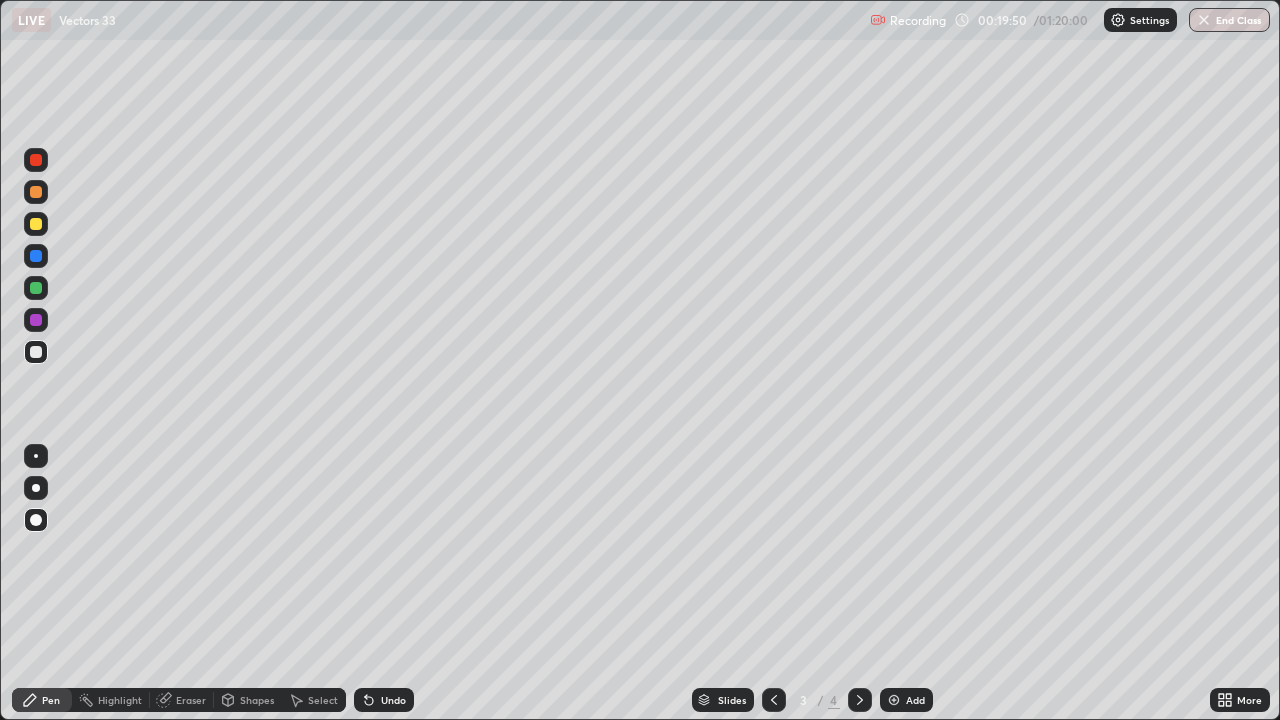 click 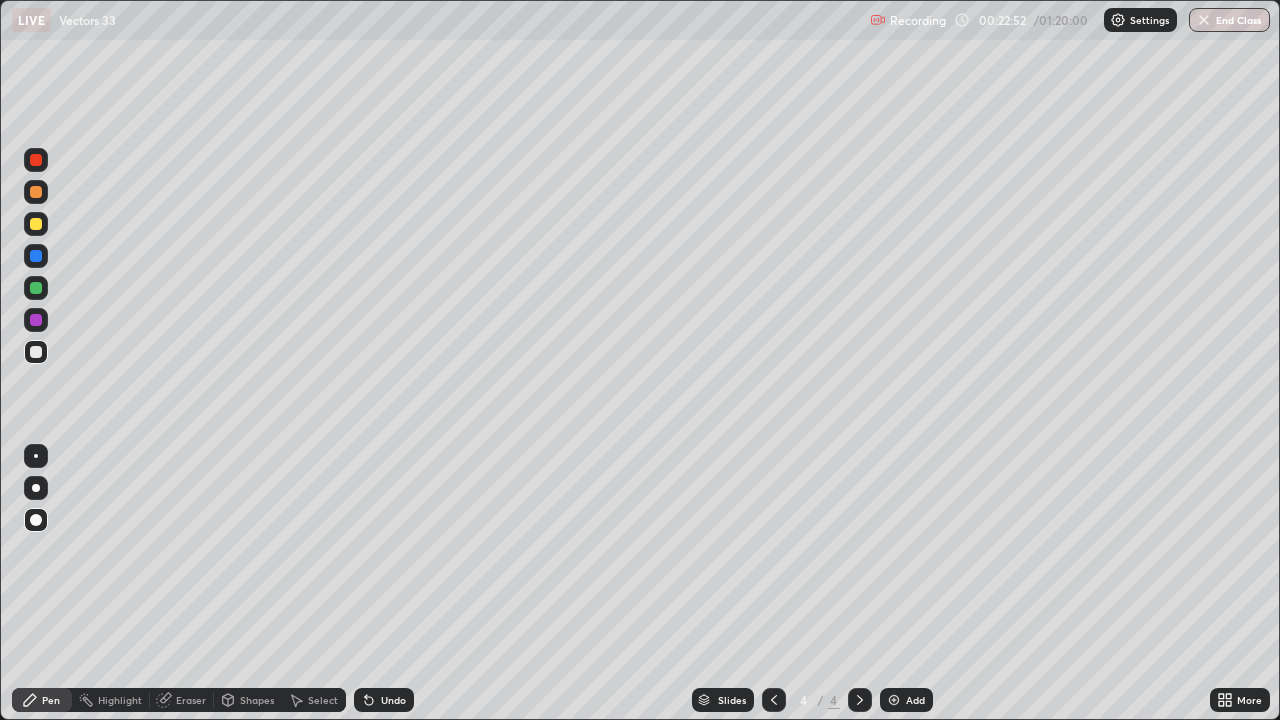 click at bounding box center [36, 352] 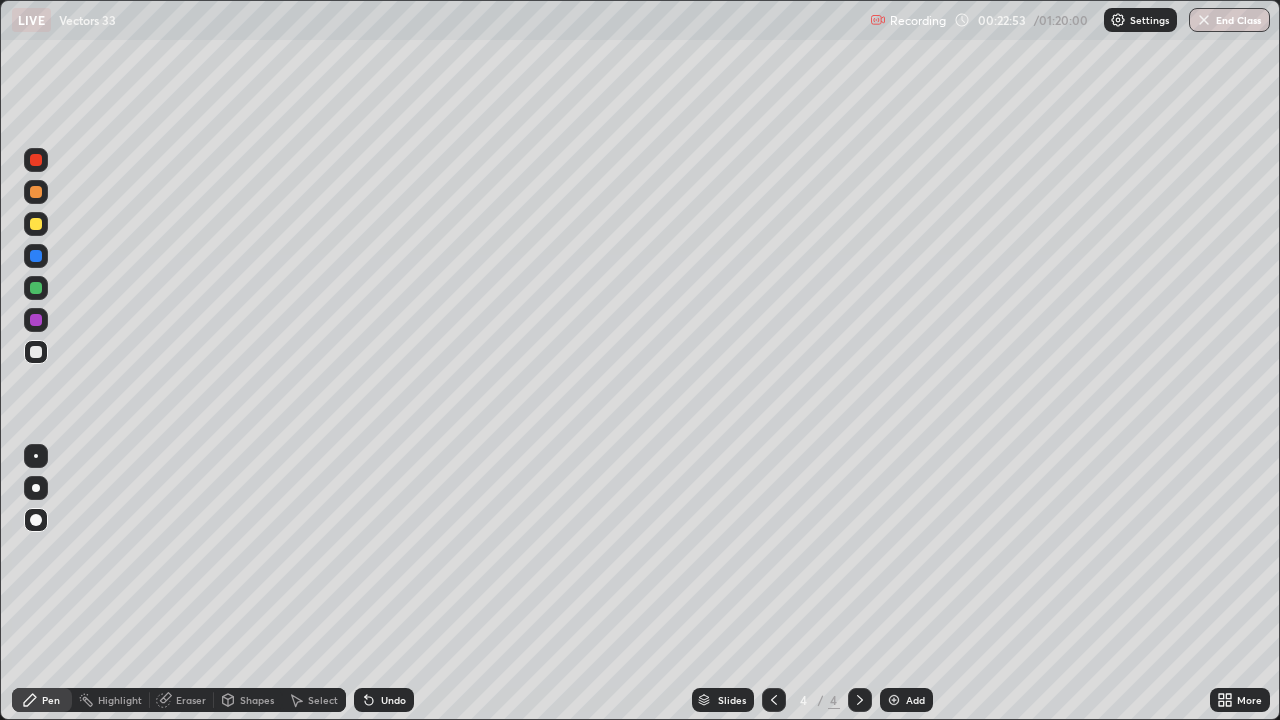 click on "Select" at bounding box center [323, 700] 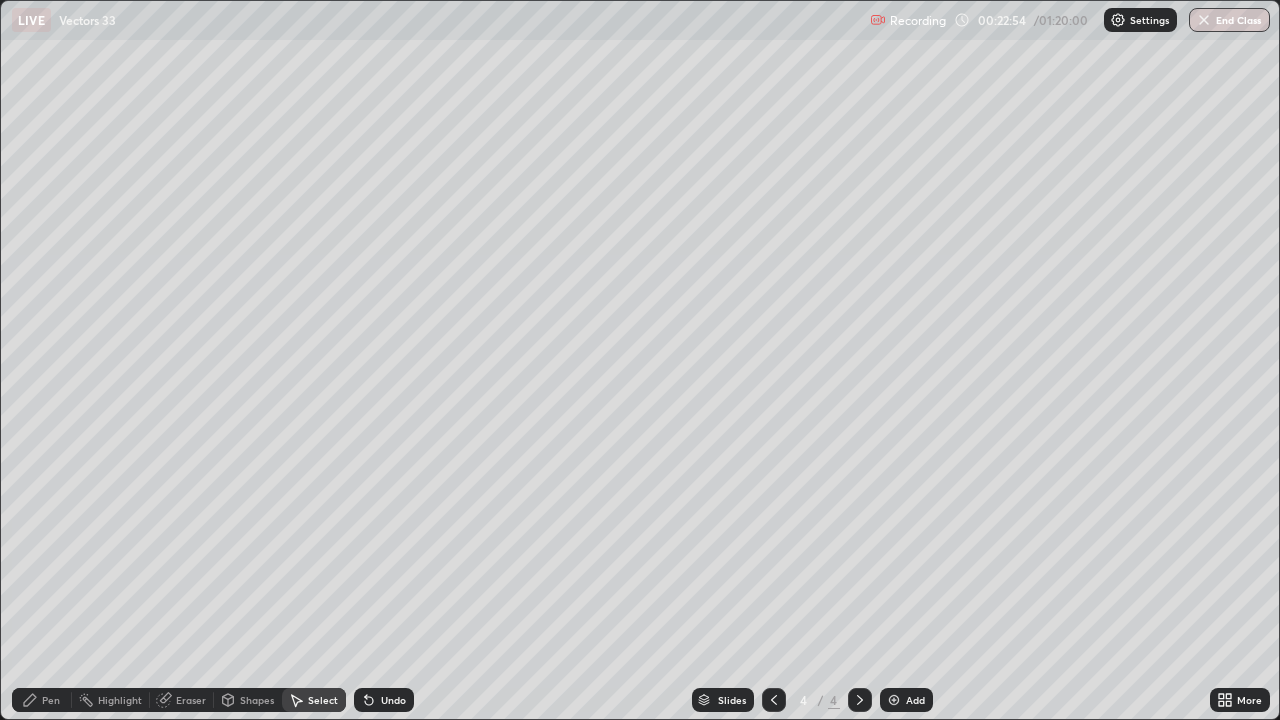 click on "Shapes" at bounding box center [257, 700] 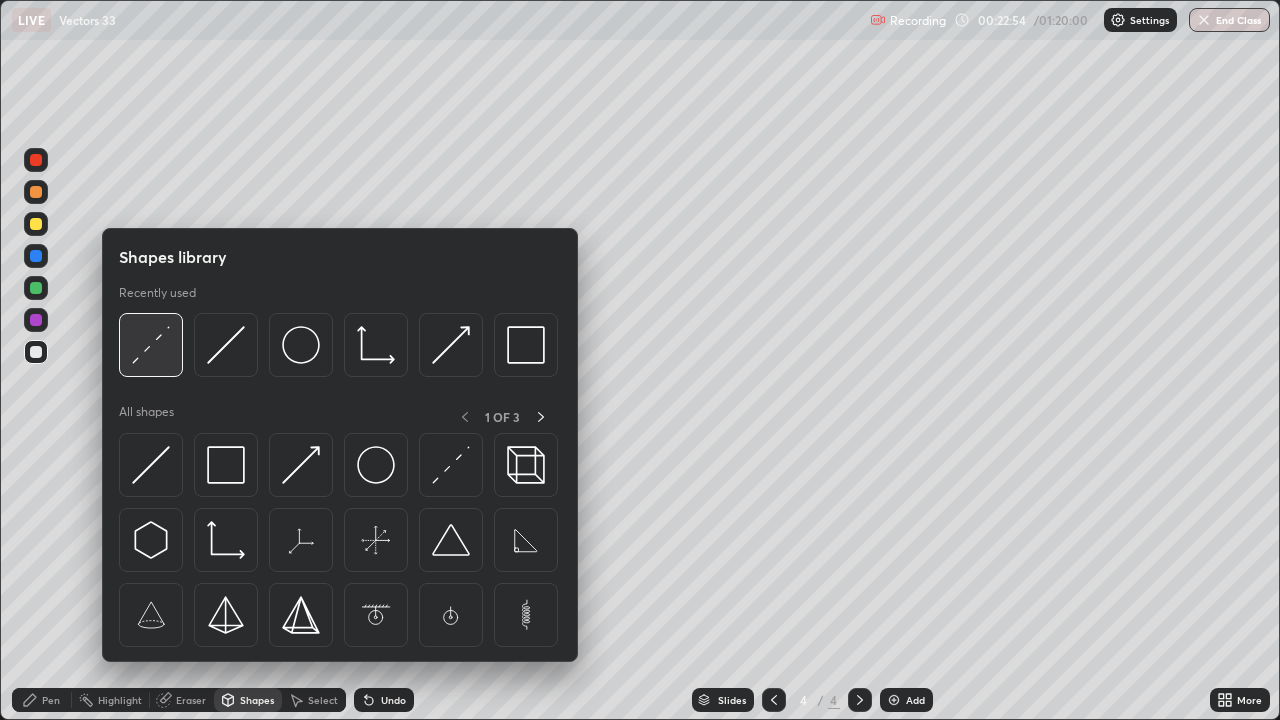 click at bounding box center (151, 345) 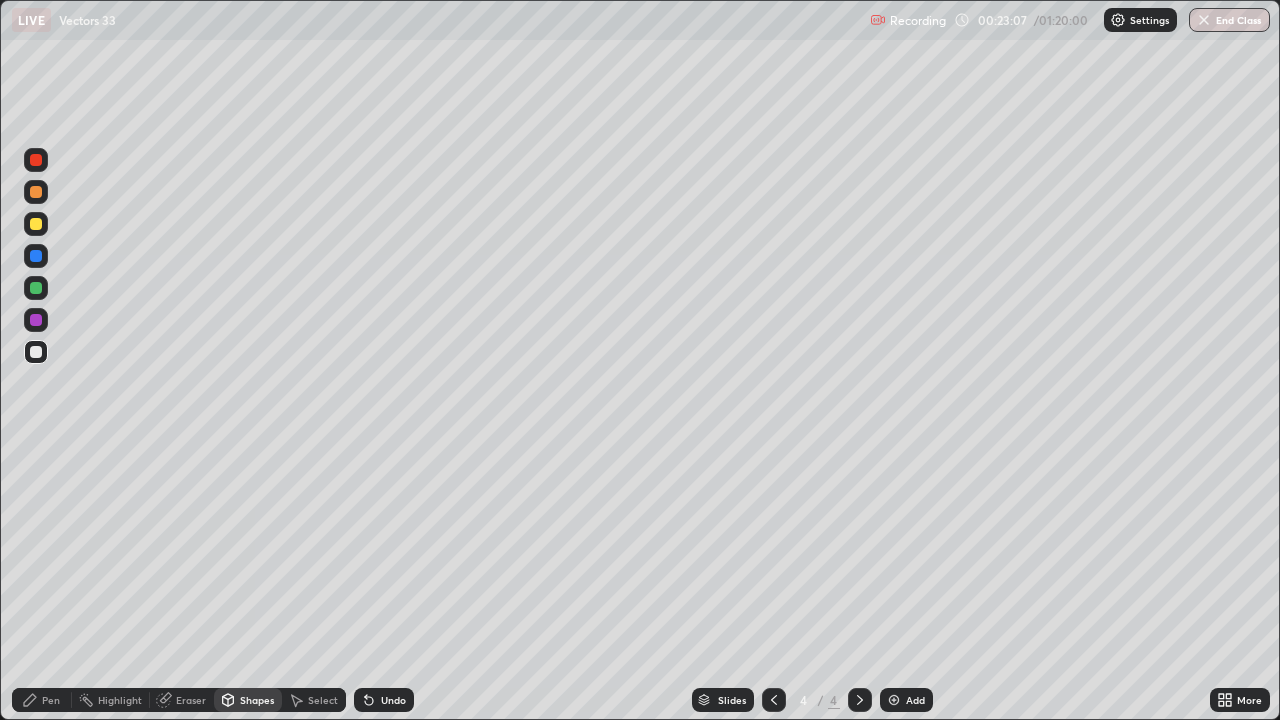 click on "Pen" at bounding box center [51, 700] 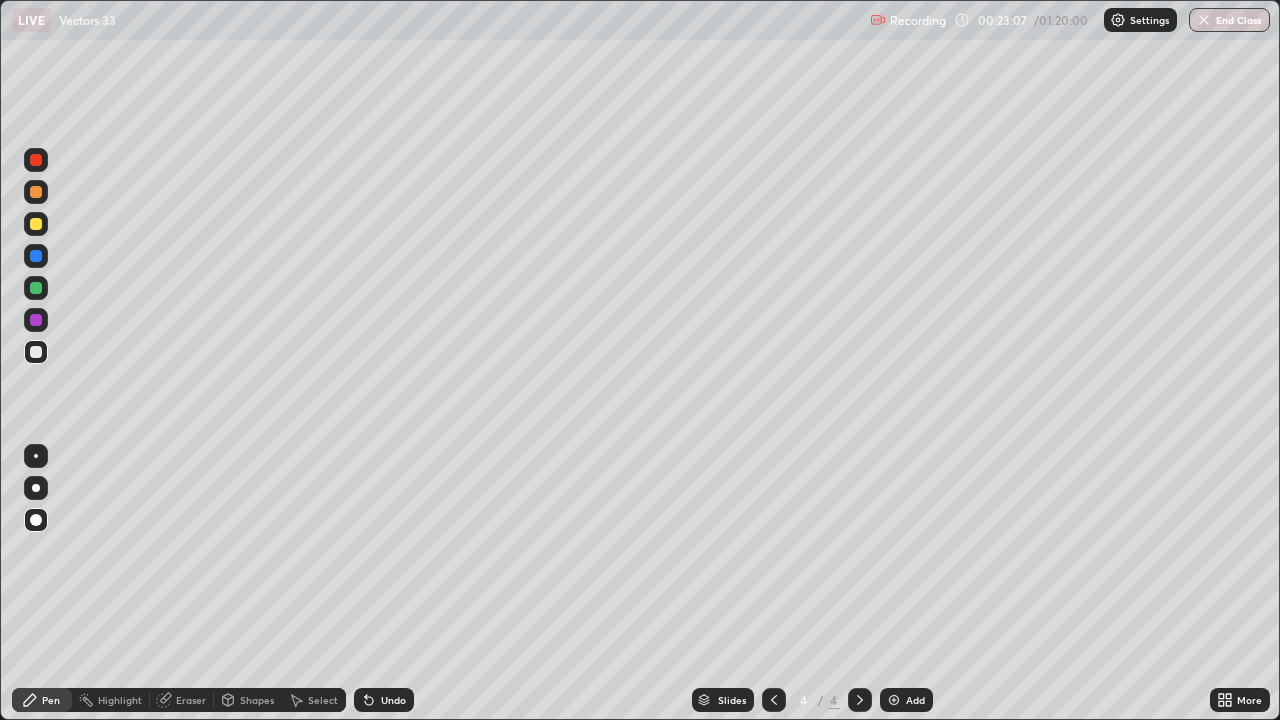 click at bounding box center [36, 320] 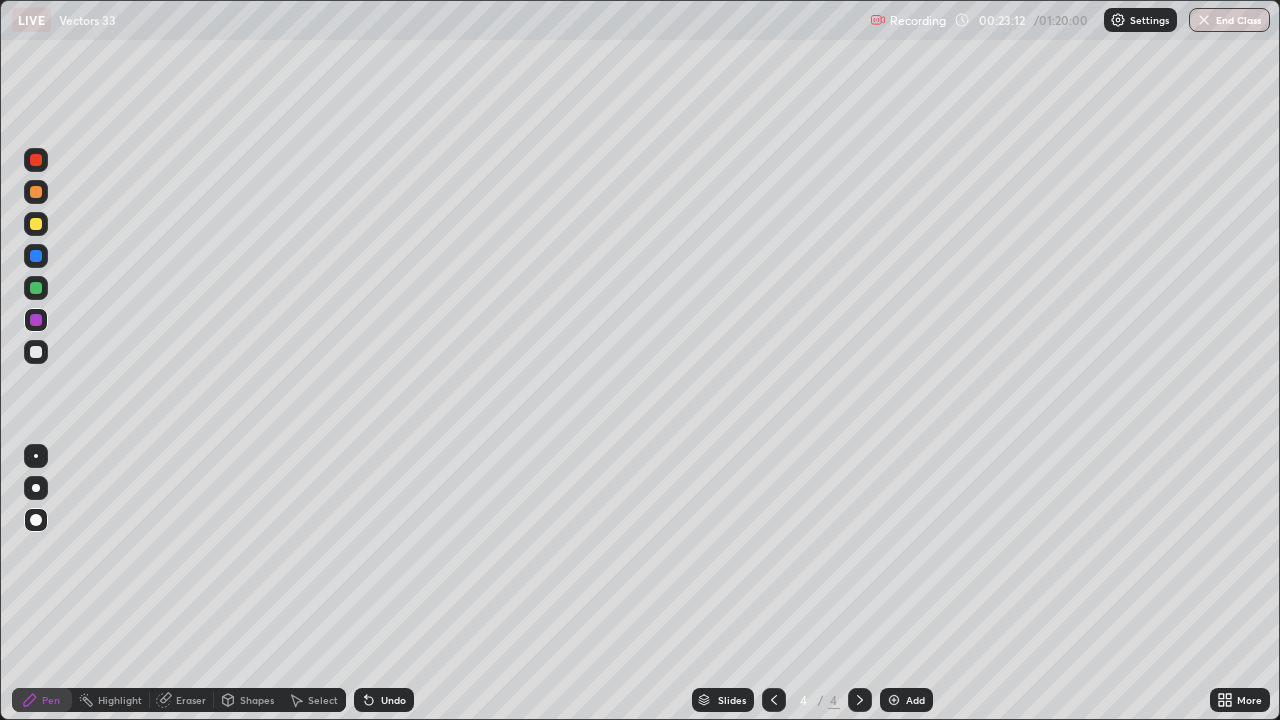 click on "Undo" at bounding box center [393, 700] 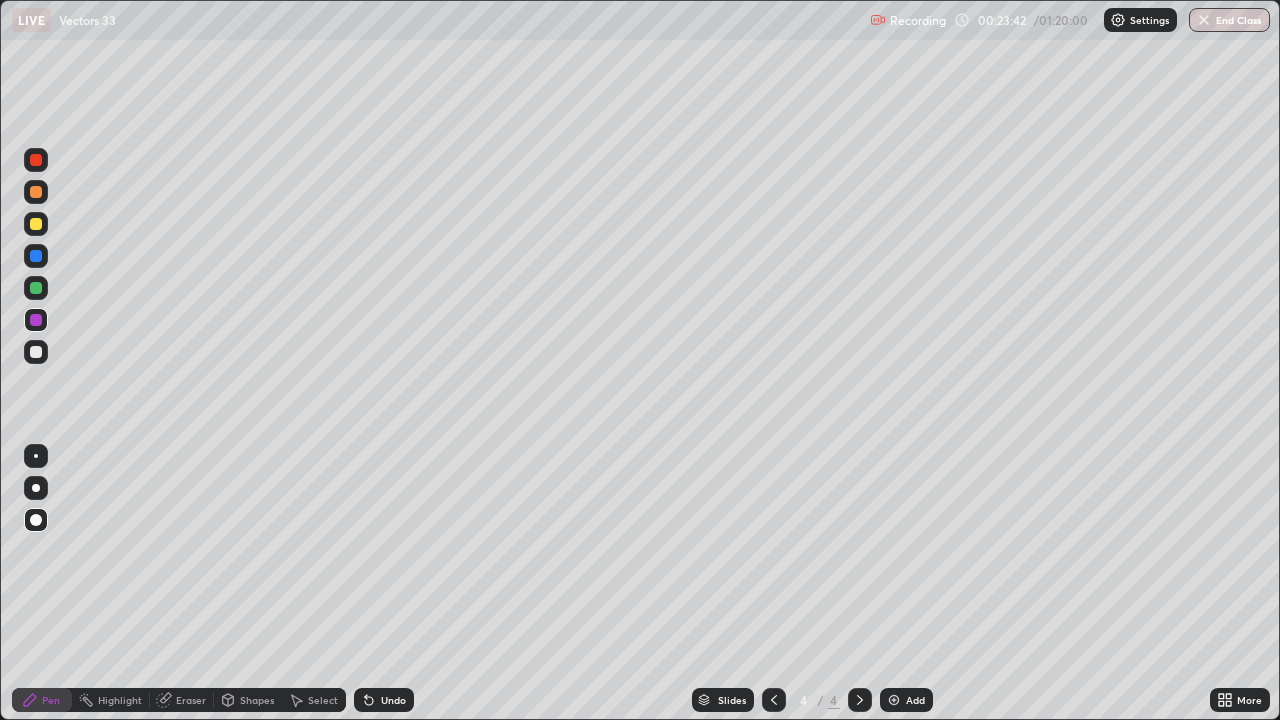 click at bounding box center [36, 192] 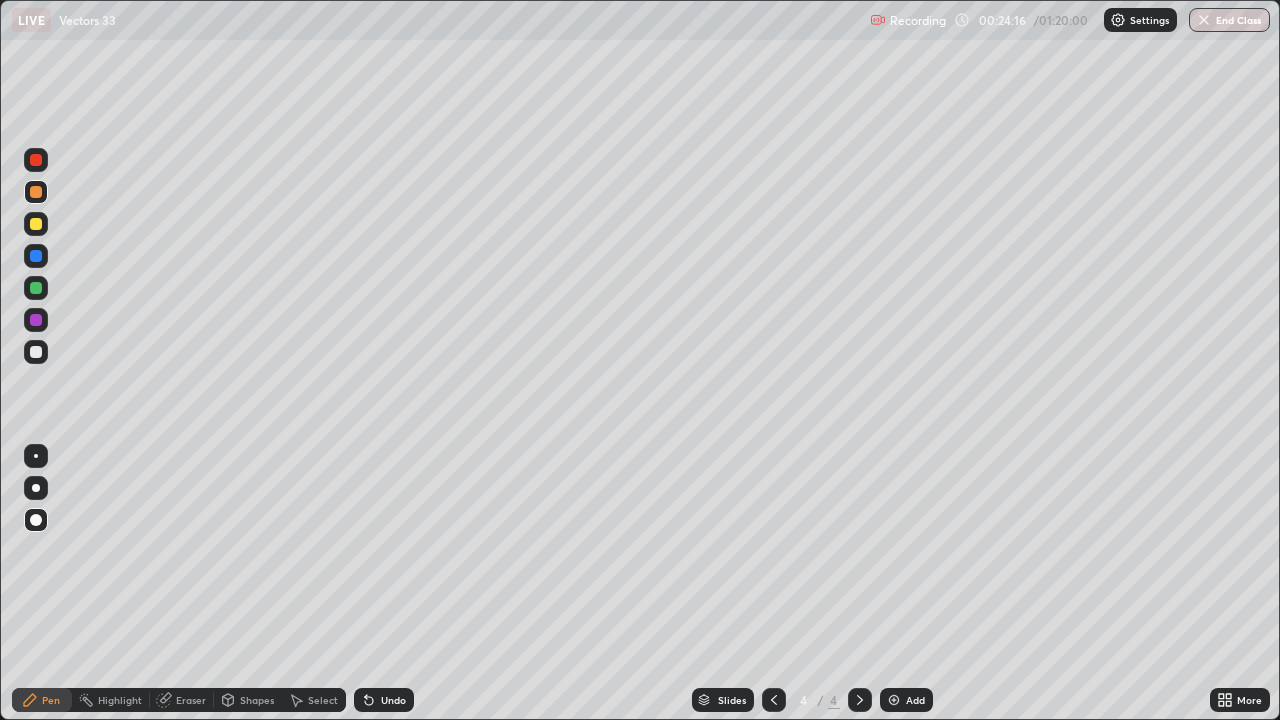 click on "Undo" at bounding box center (384, 700) 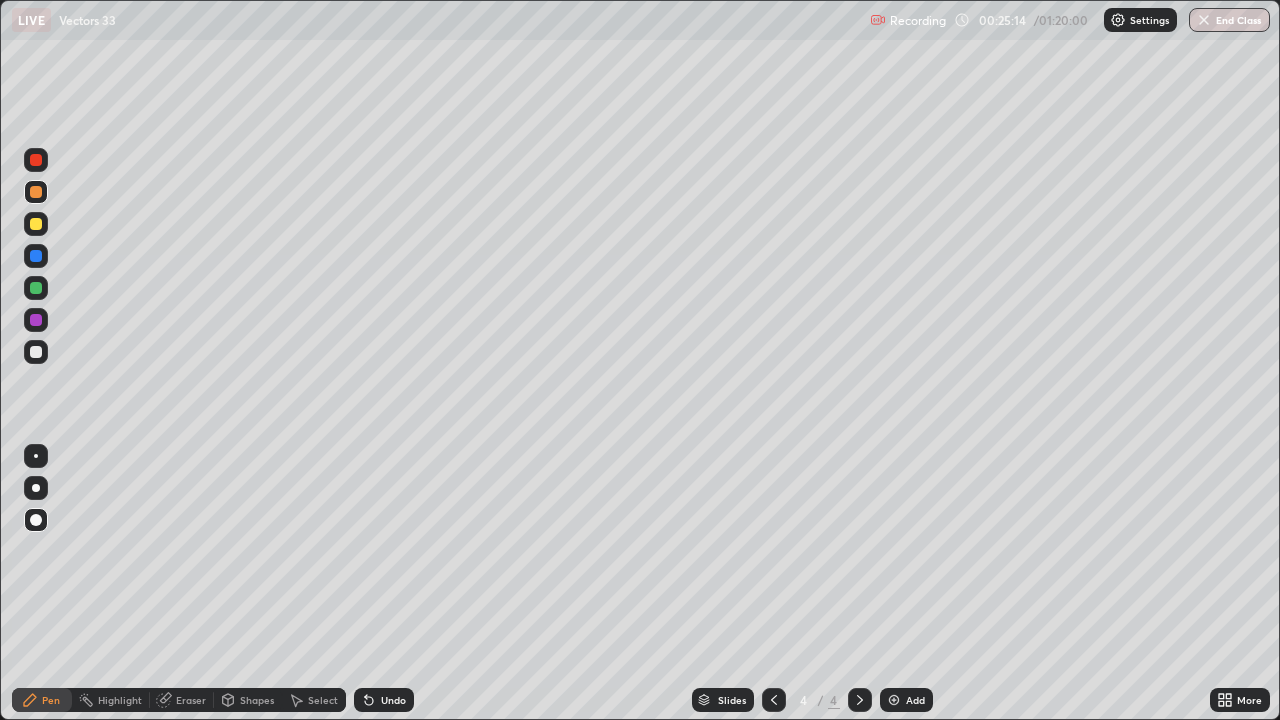 click on "Undo" at bounding box center (393, 700) 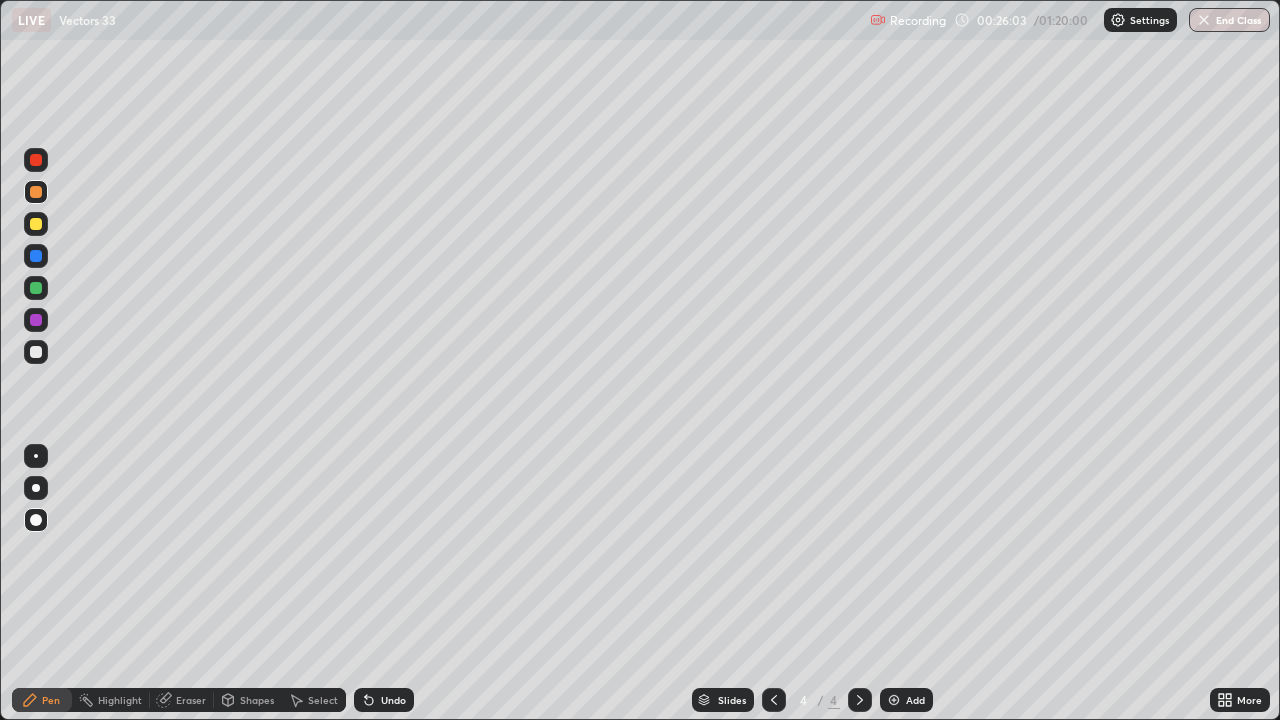 click on "Undo" at bounding box center [393, 700] 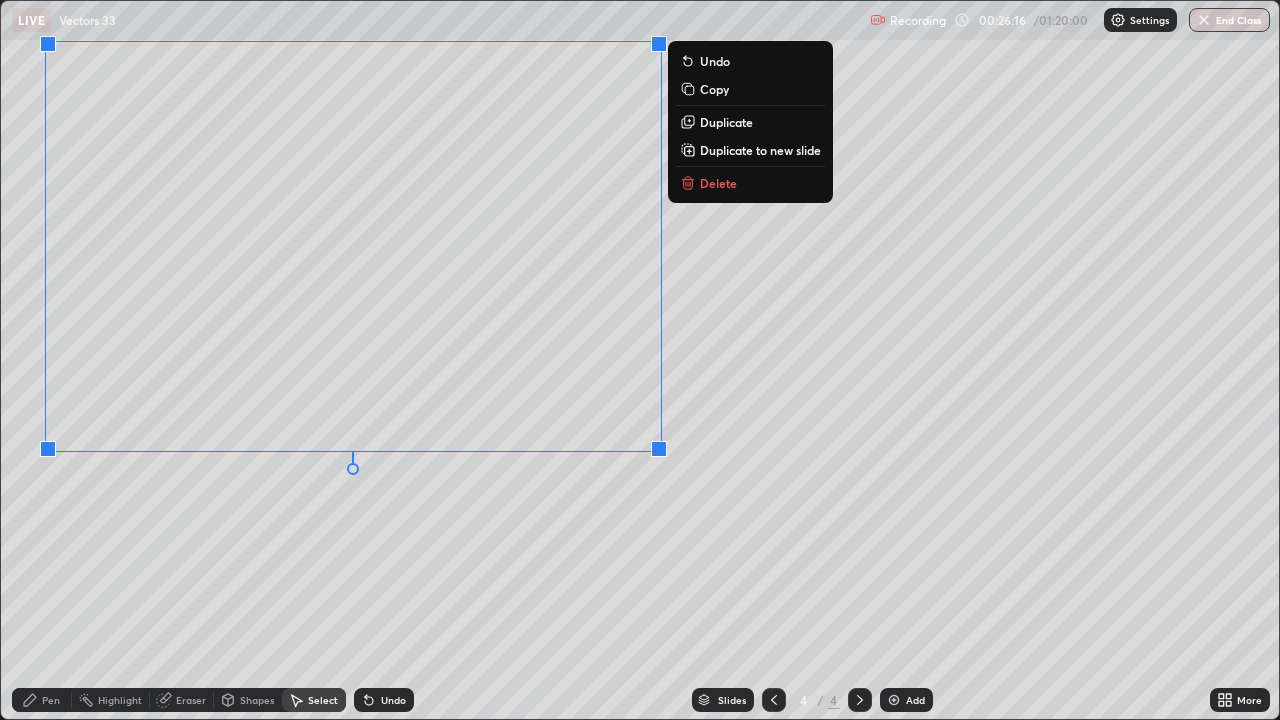 click on "0 ° Undo Copy Duplicate Duplicate to new slide Delete" at bounding box center [640, 360] 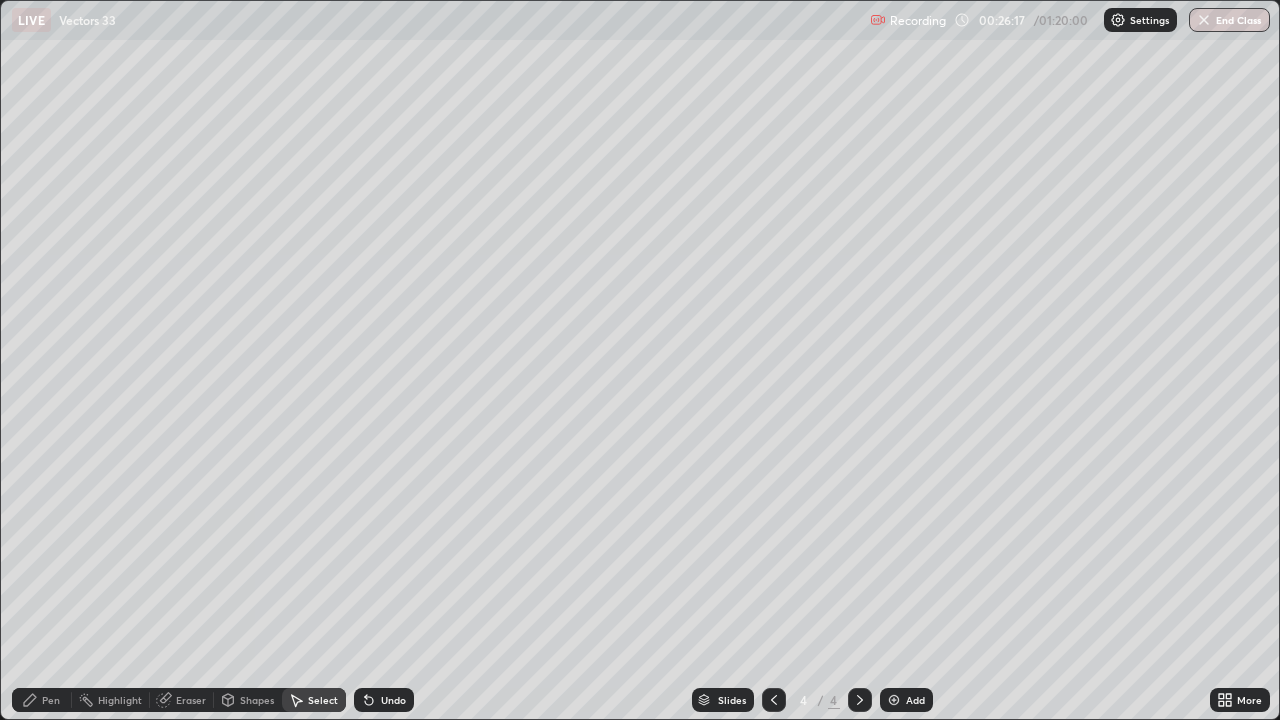 click on "Pen" at bounding box center [51, 700] 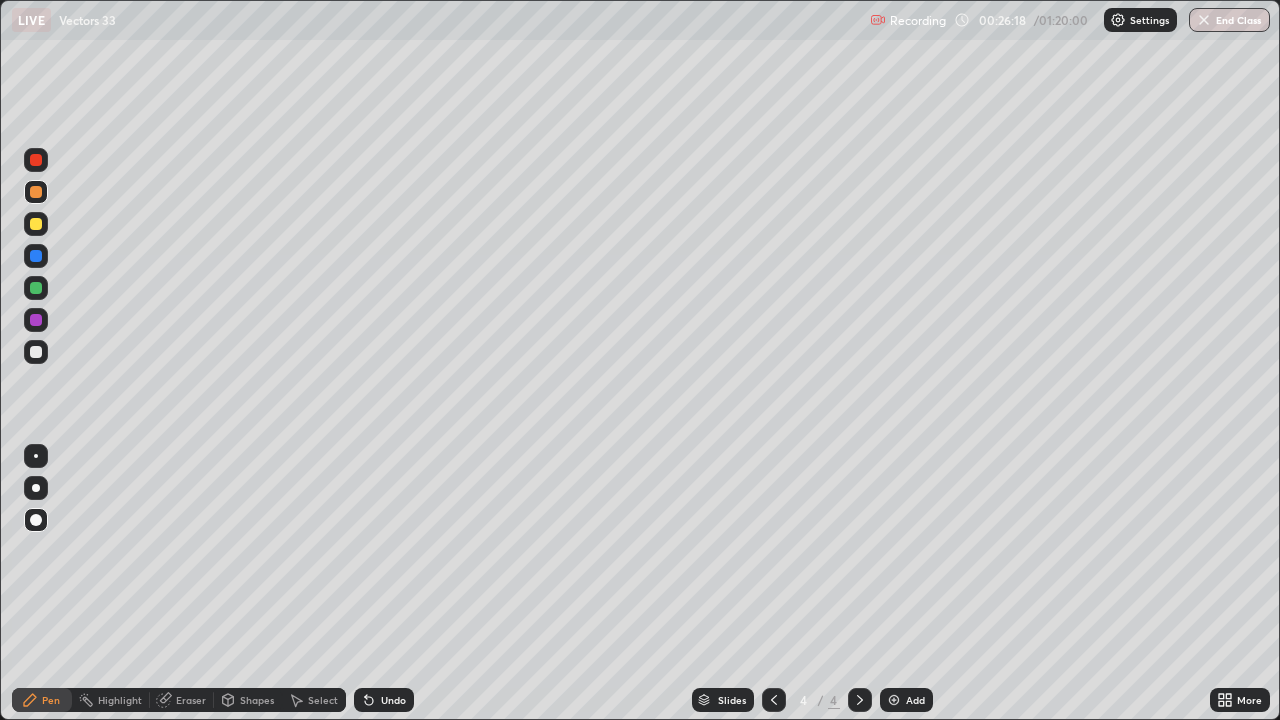 click on "Select" at bounding box center (314, 700) 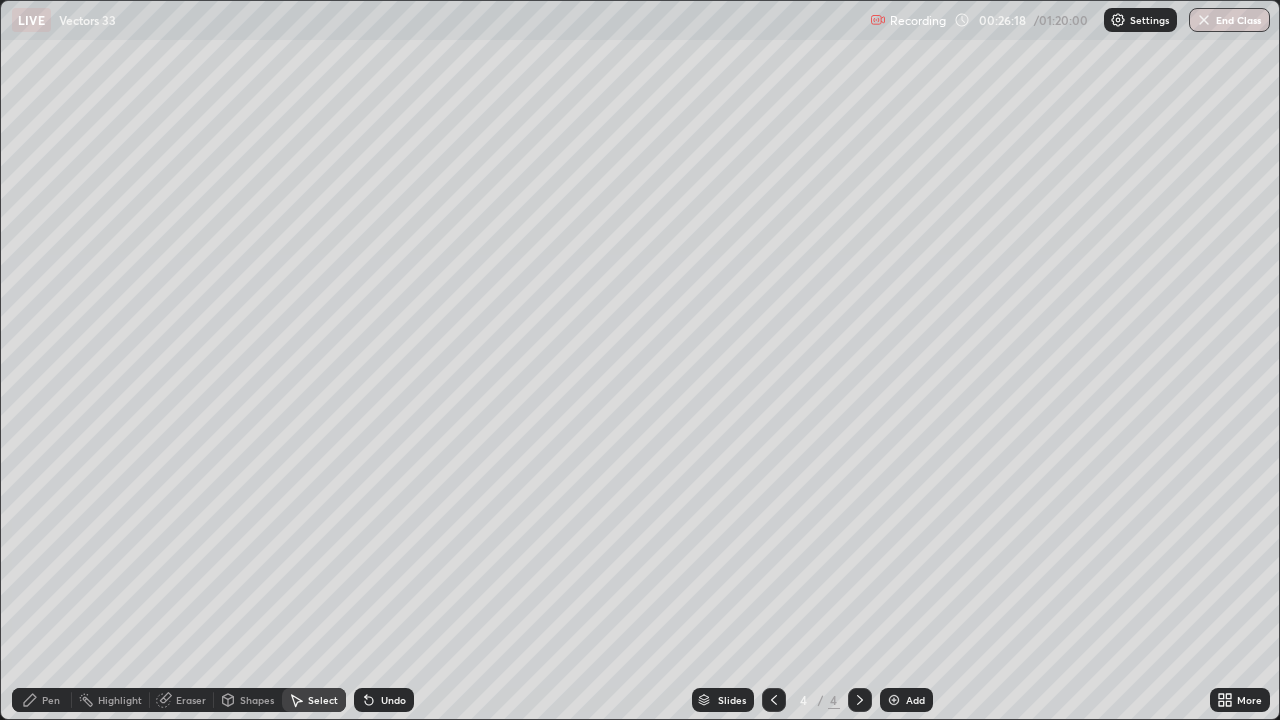 click on "Shapes" at bounding box center (257, 700) 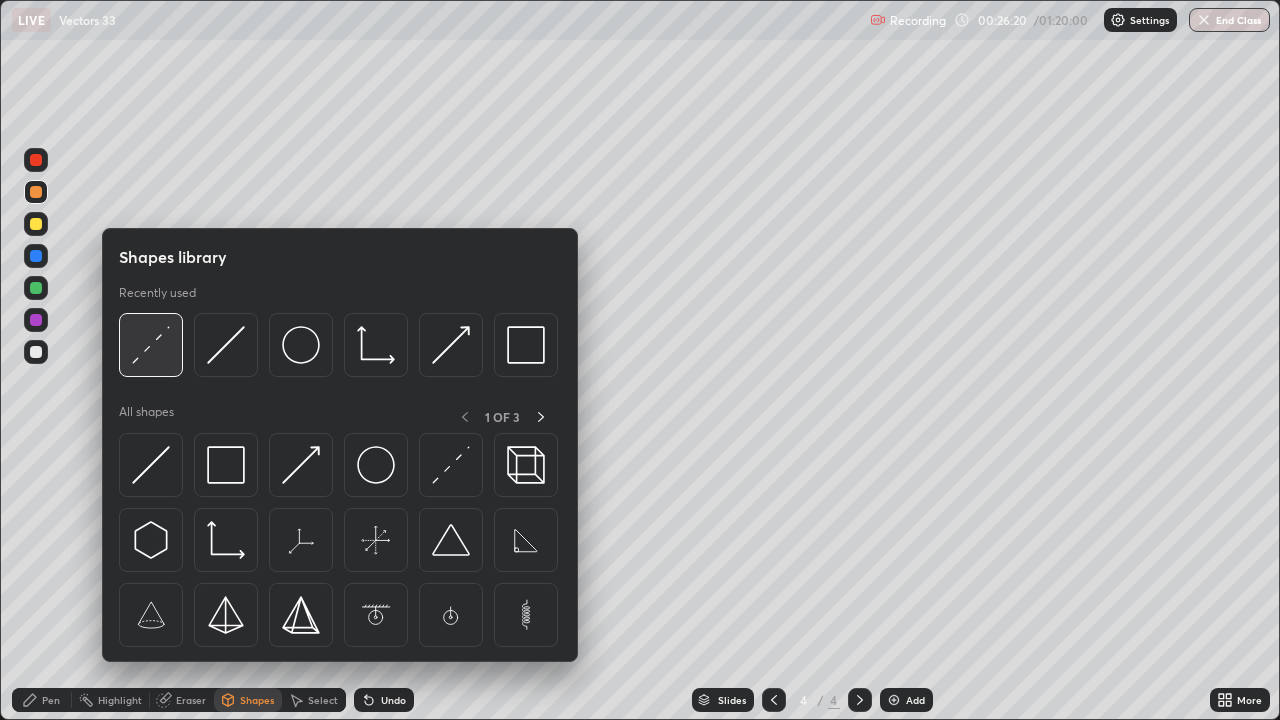 click at bounding box center [151, 345] 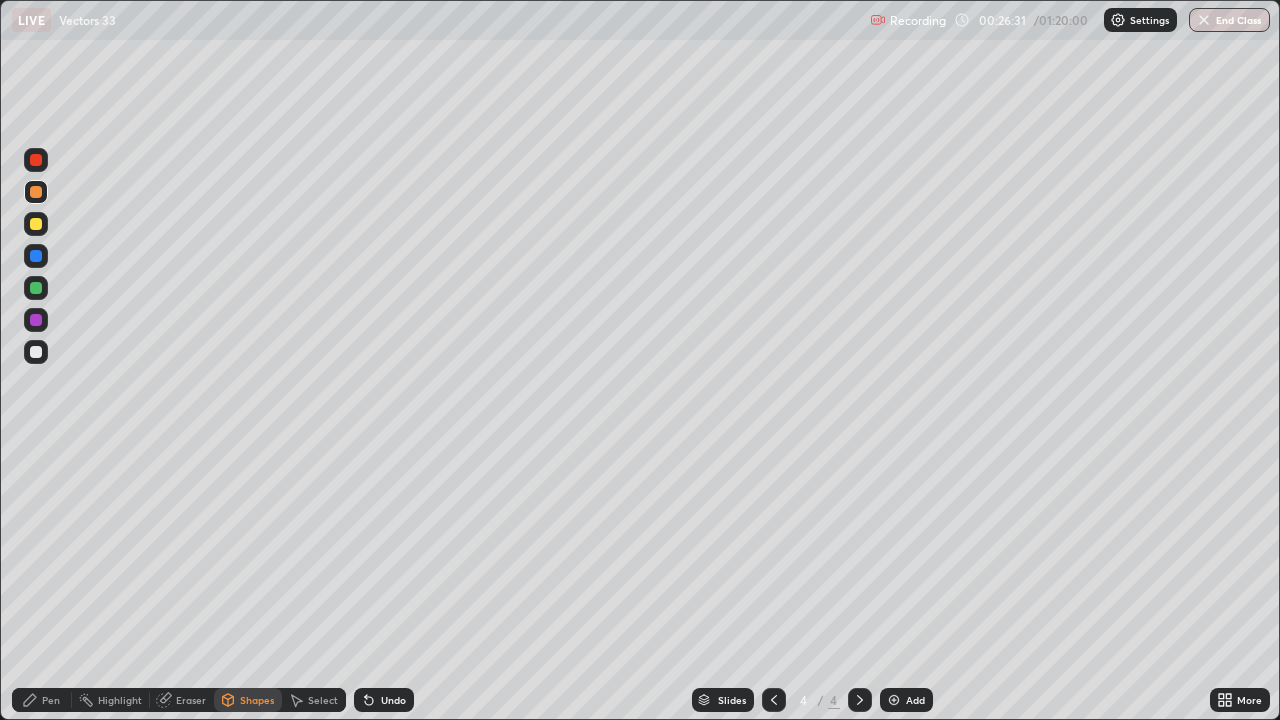 click on "Pen" at bounding box center (42, 700) 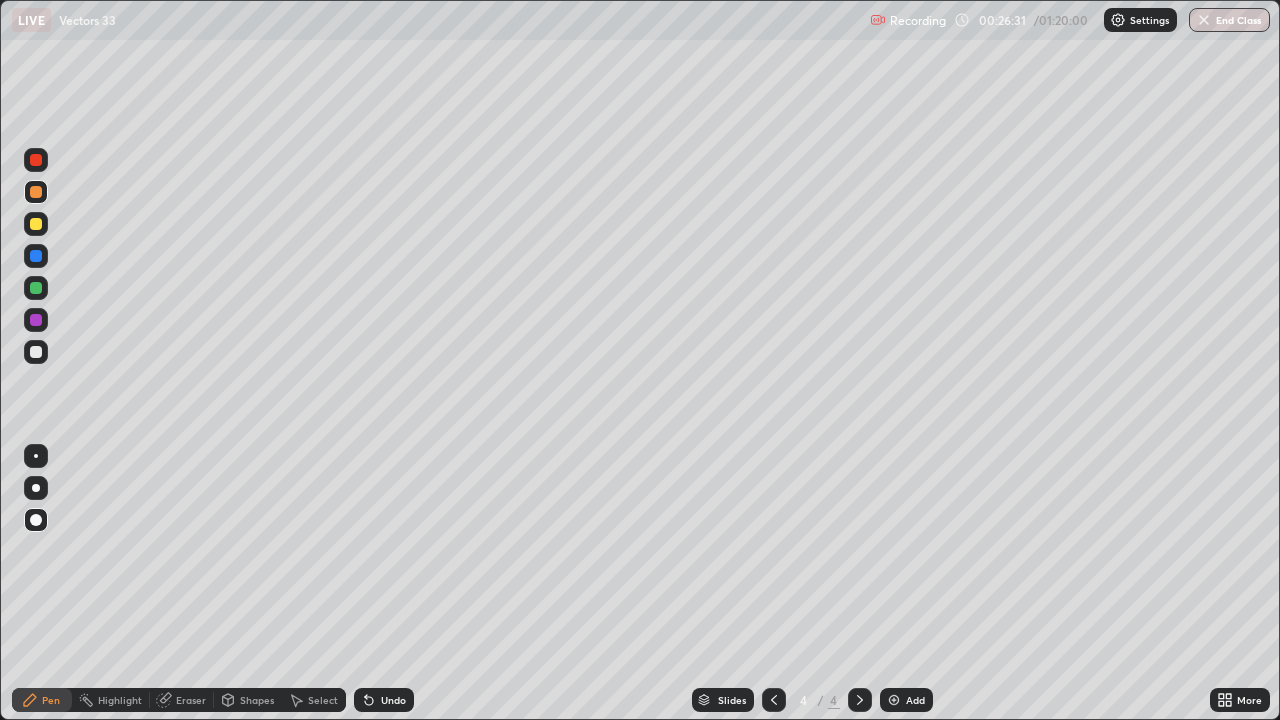click at bounding box center (36, 352) 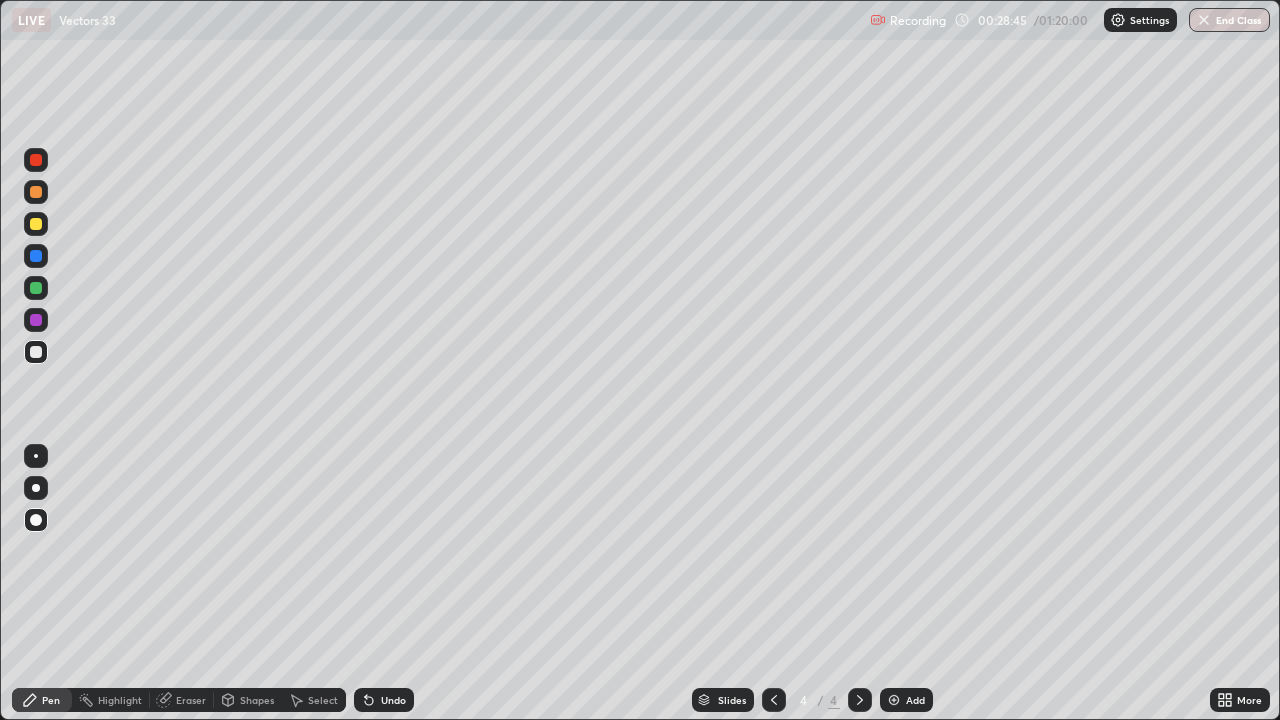 click on "Undo" at bounding box center (384, 700) 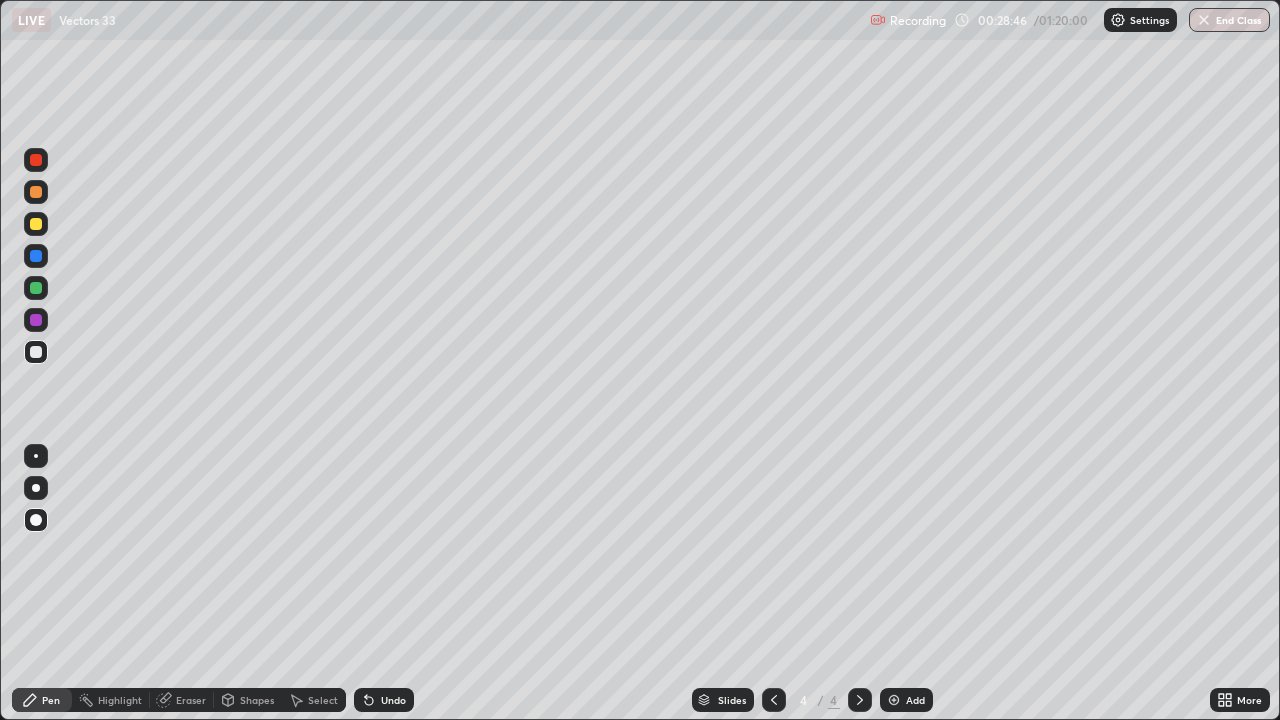 click on "Undo" at bounding box center (384, 700) 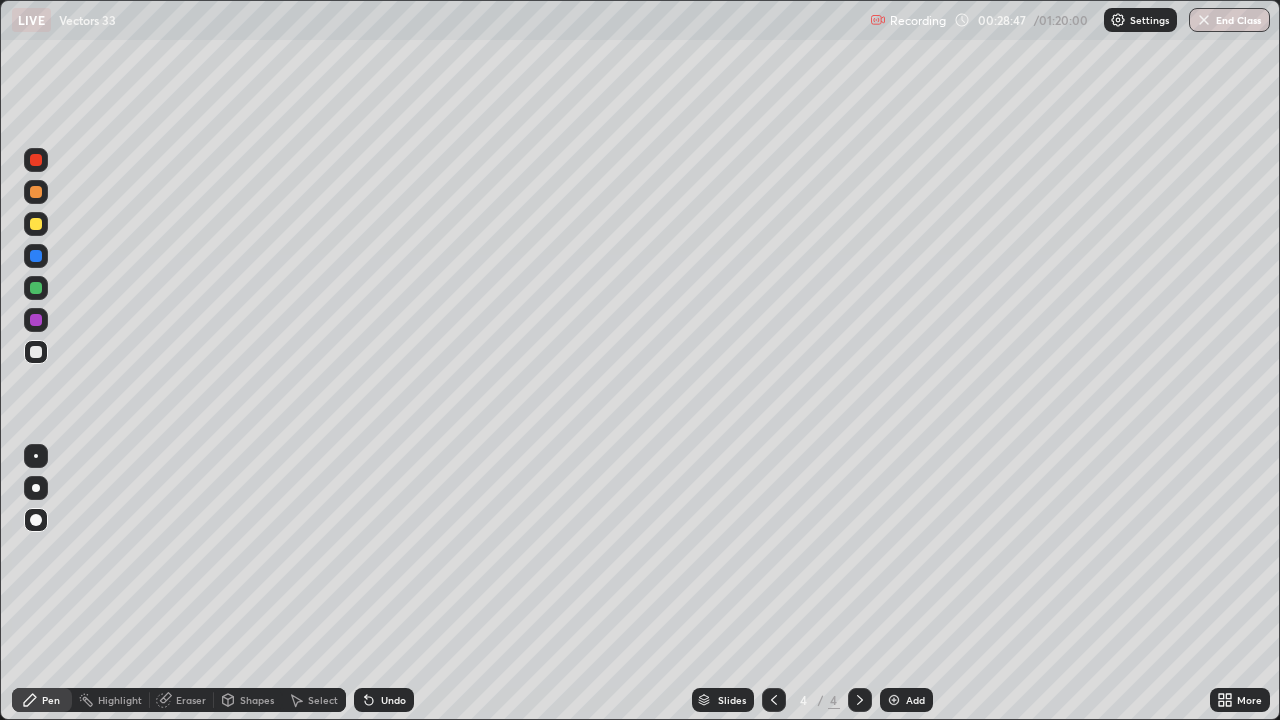 click on "Undo" at bounding box center (384, 700) 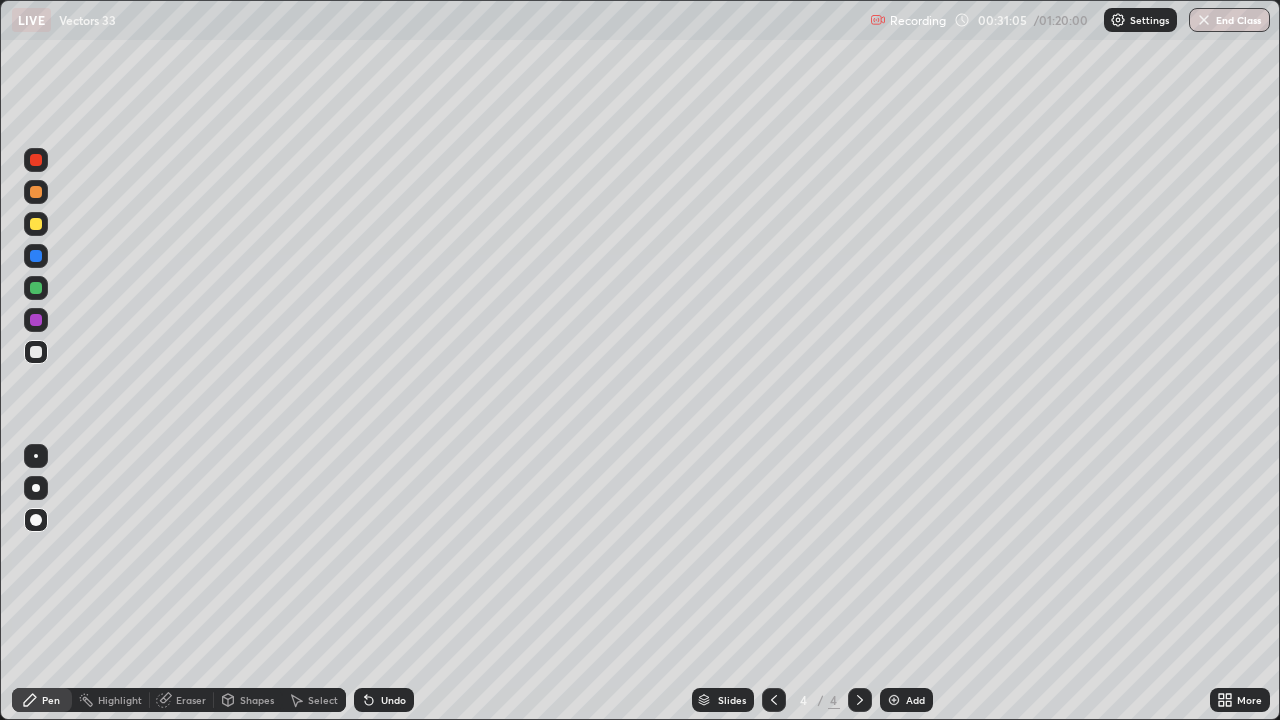 click on "Undo" at bounding box center (393, 700) 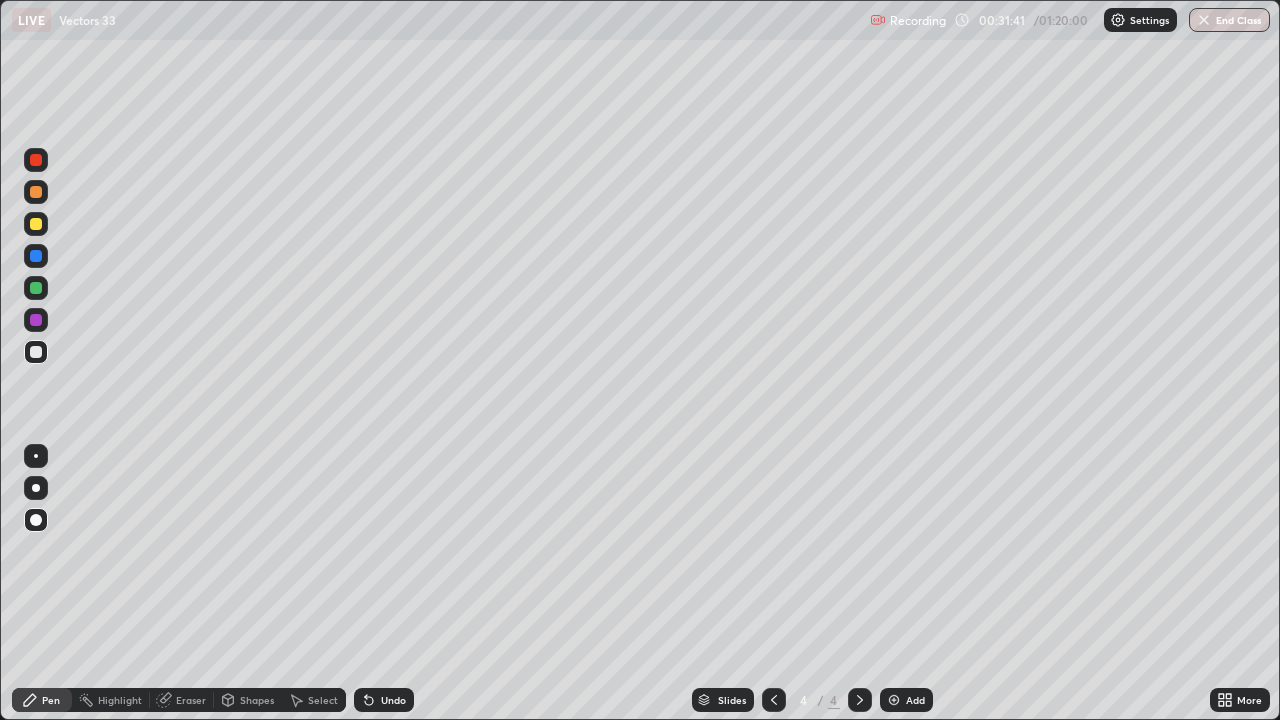 click on "Undo" at bounding box center (393, 700) 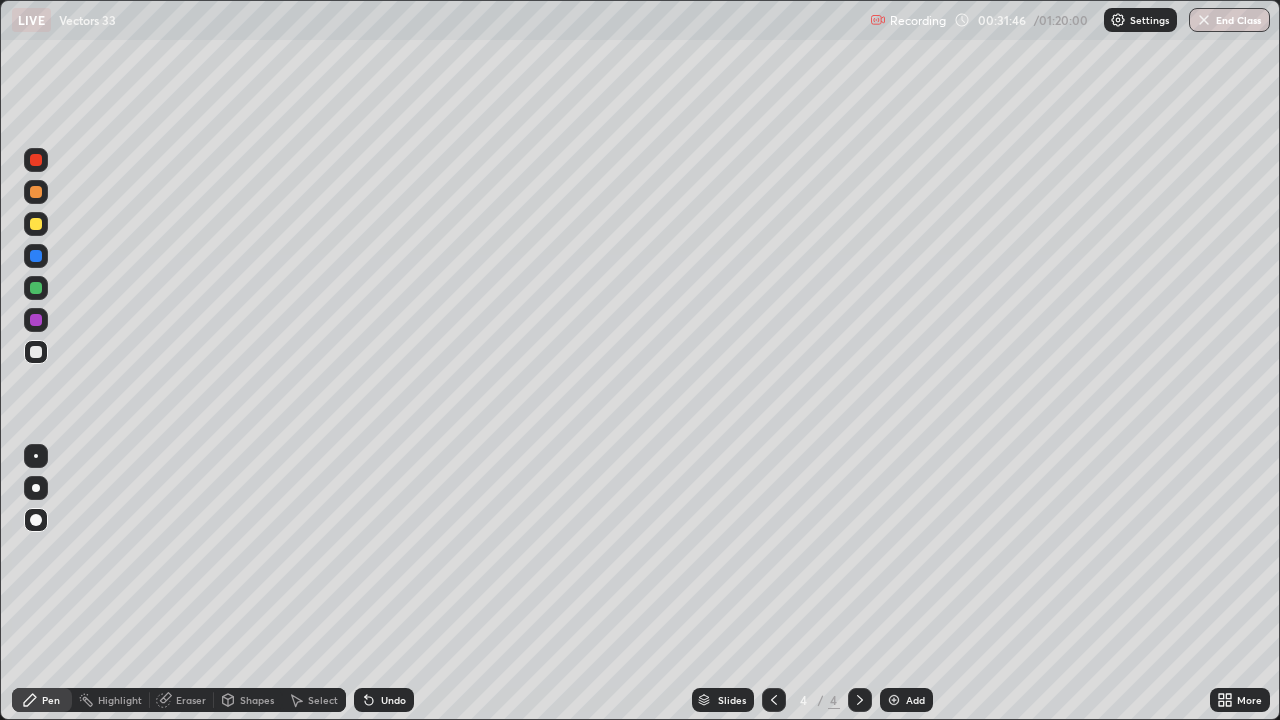 click on "Undo" at bounding box center (393, 700) 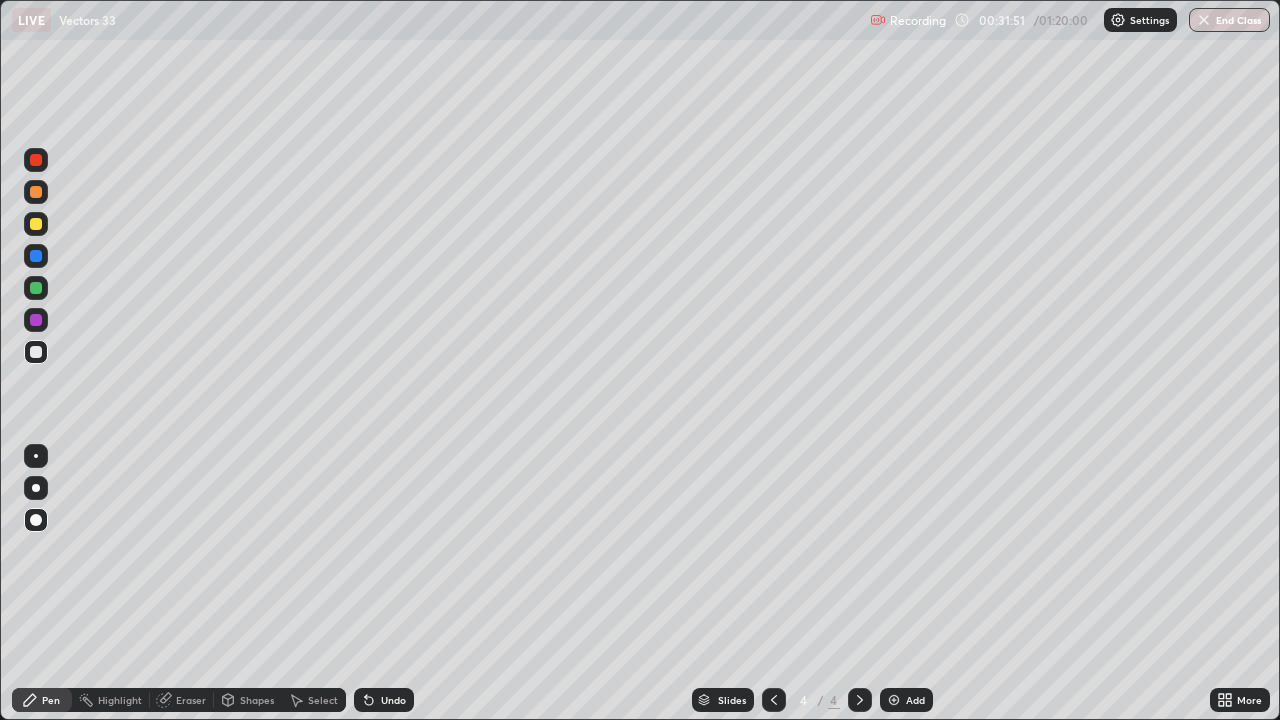 click on "Undo" at bounding box center (384, 700) 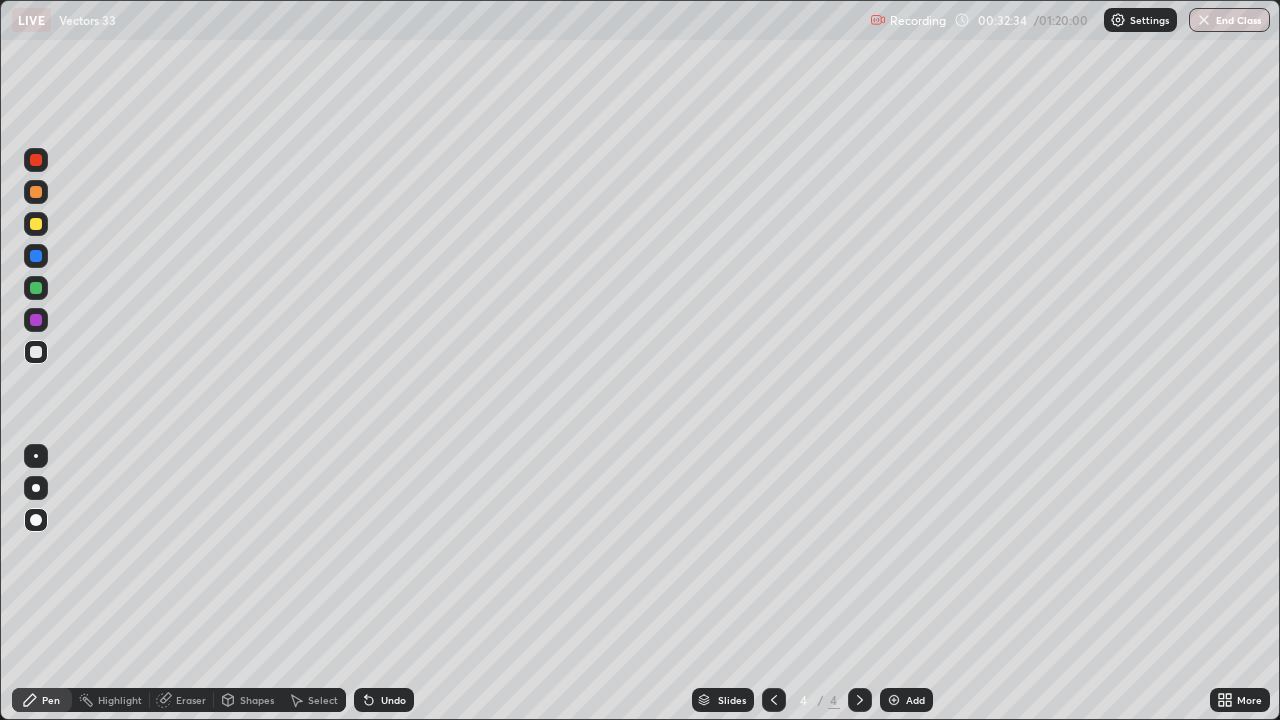 click on "Undo" at bounding box center (393, 700) 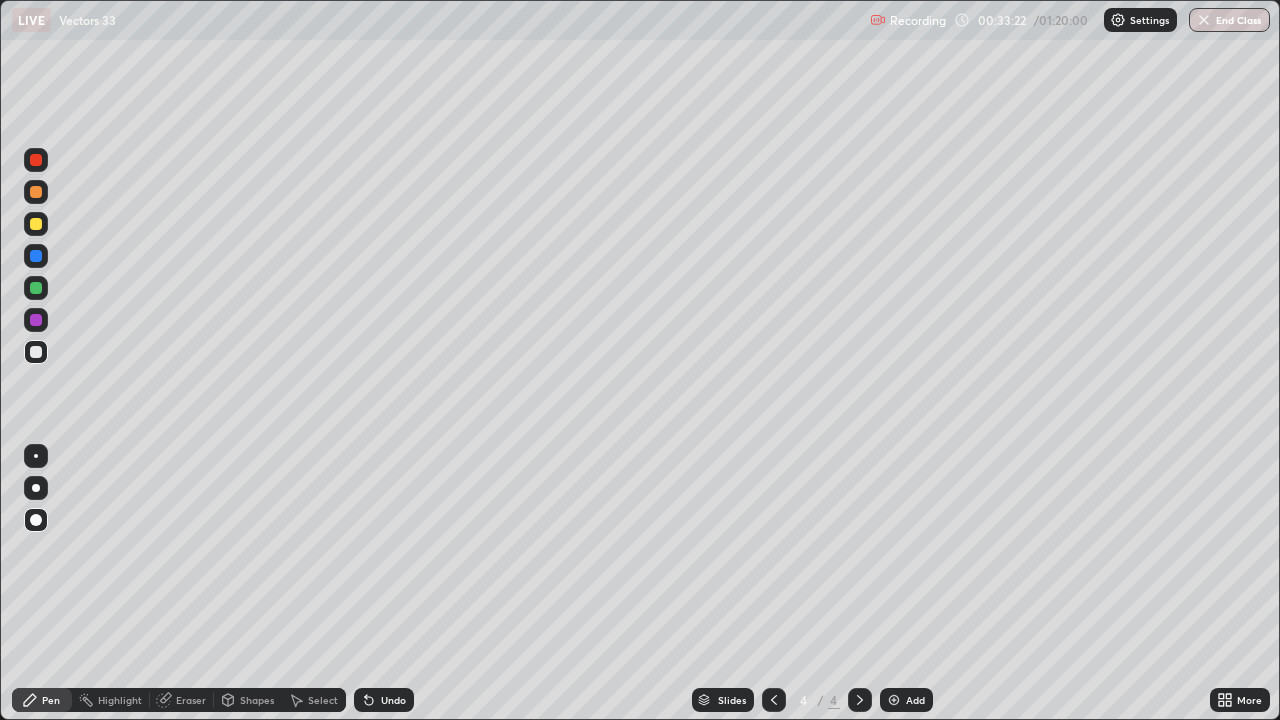 click on "Undo" at bounding box center [393, 700] 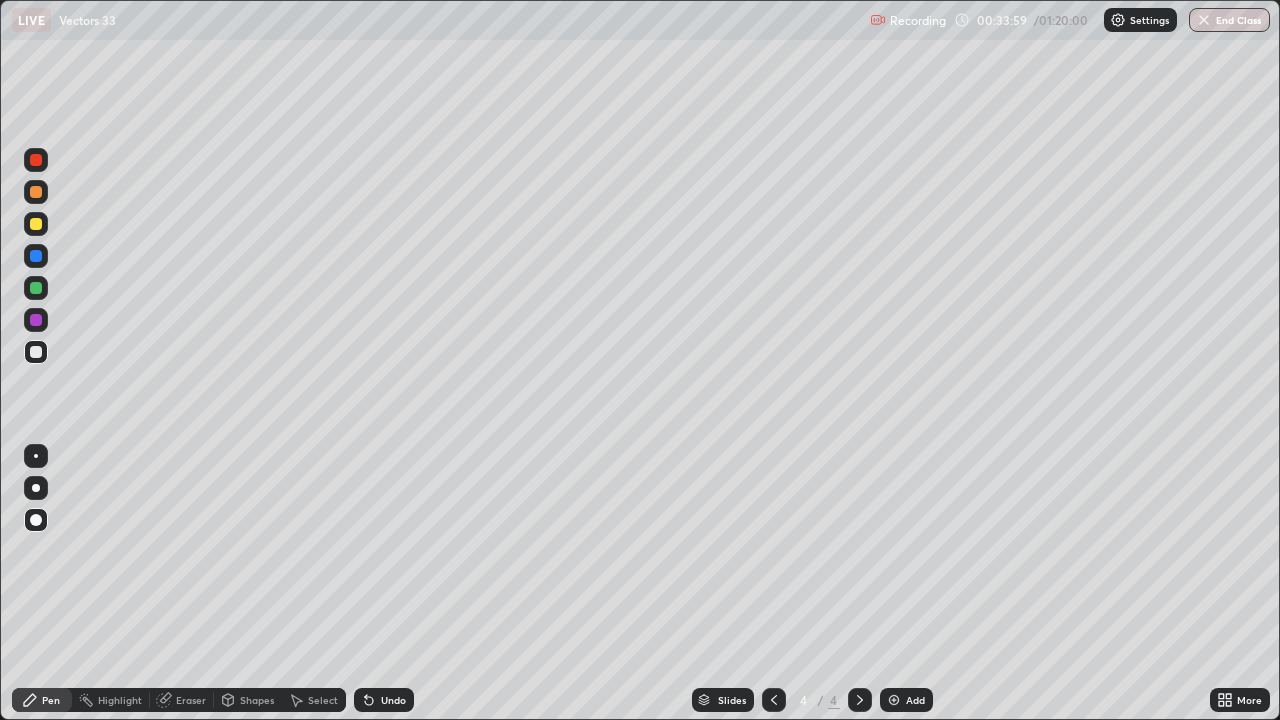 click on "Eraser" at bounding box center (191, 700) 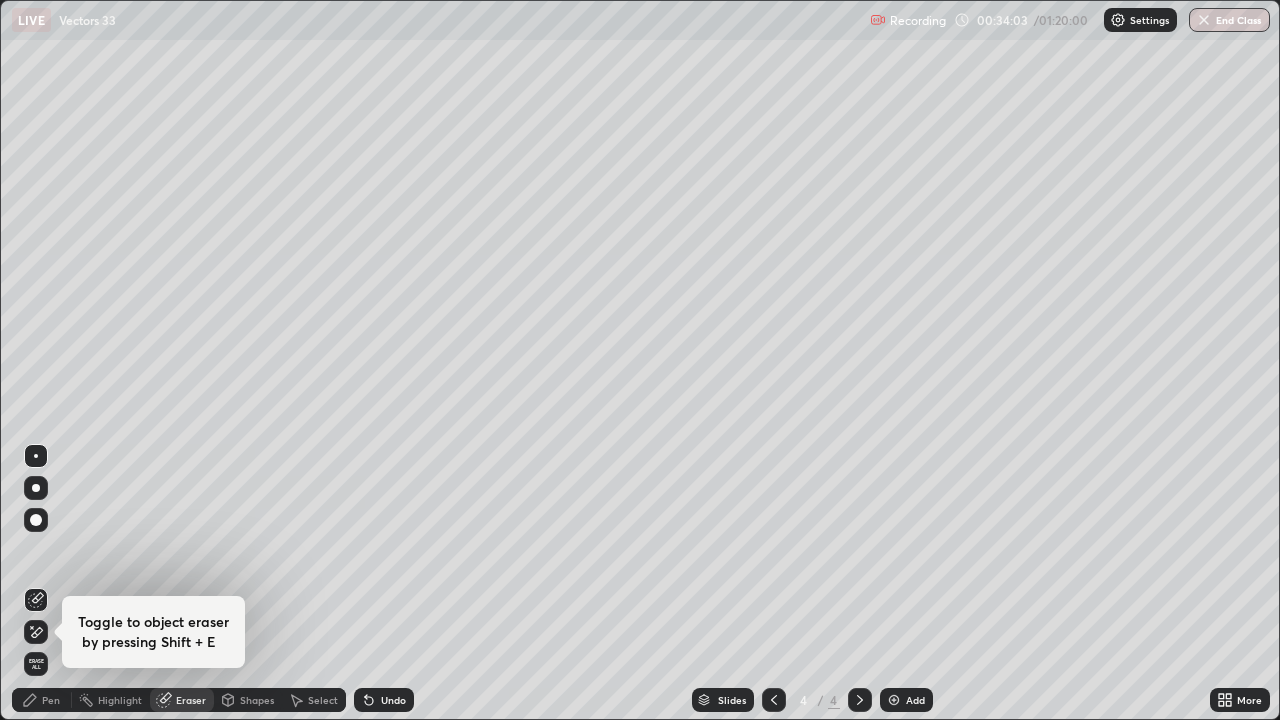 click on "Pen" at bounding box center [42, 700] 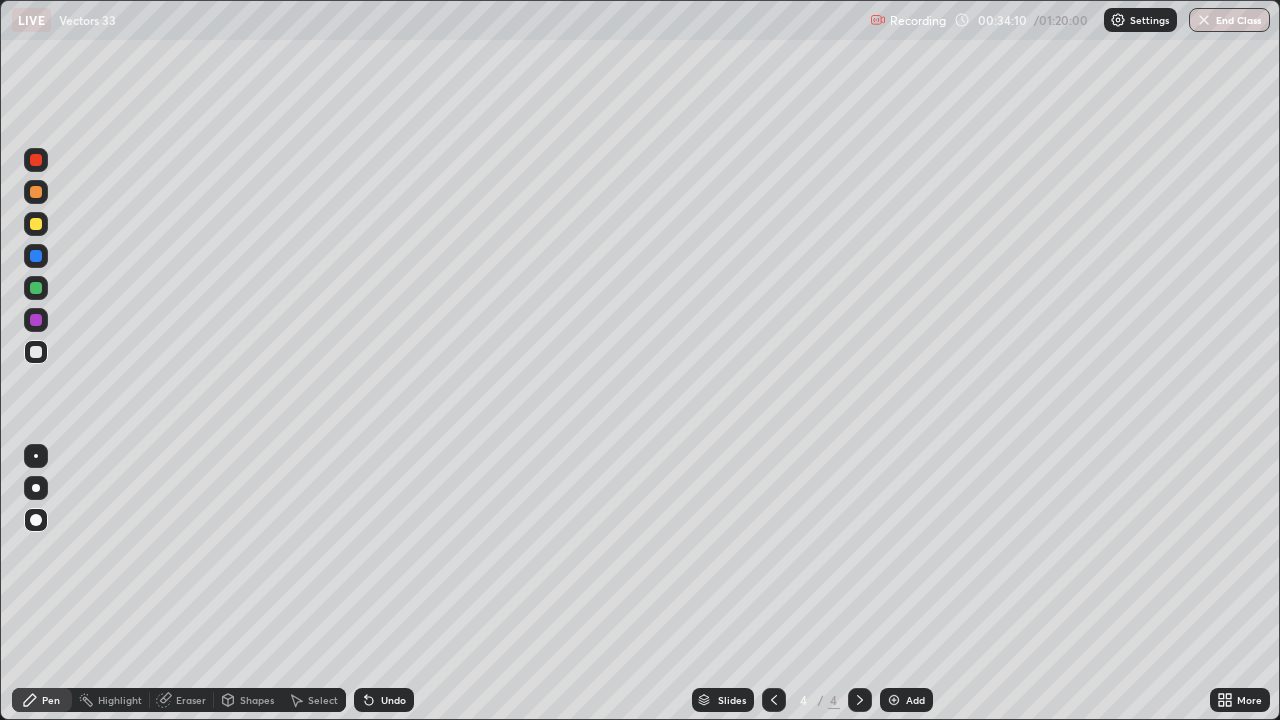 click on "Undo" at bounding box center [393, 700] 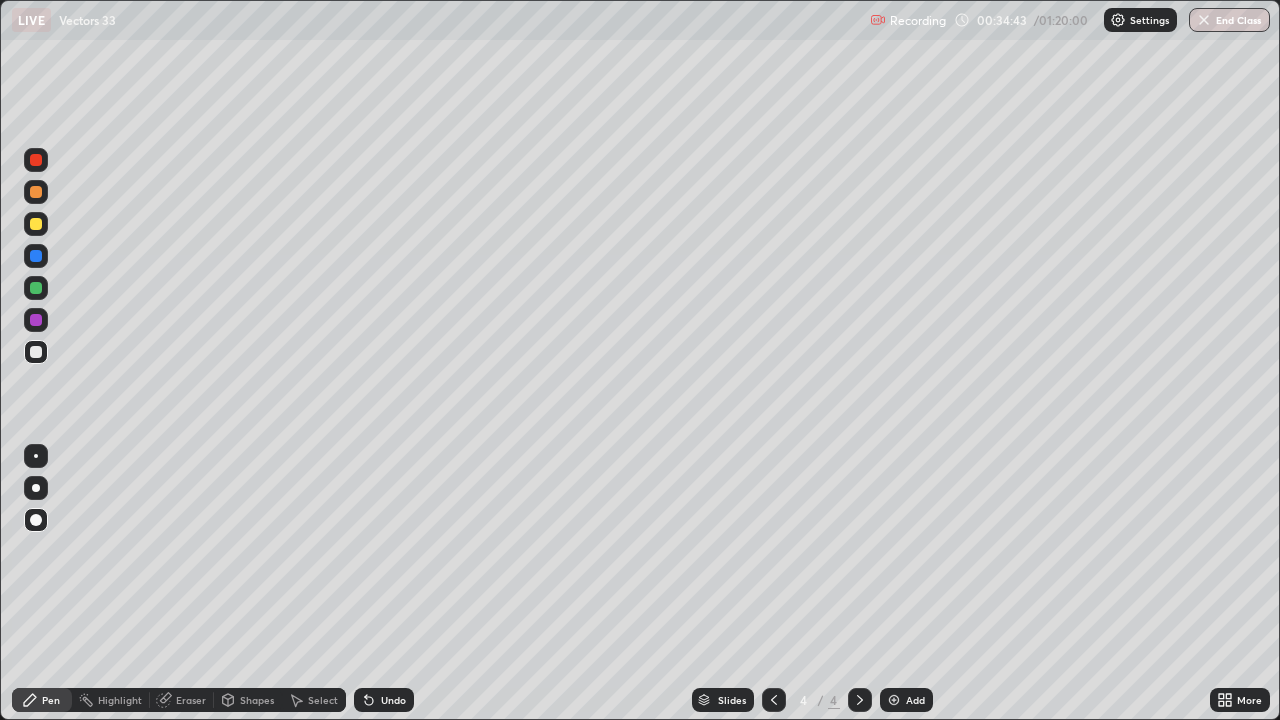 click on "Undo" at bounding box center (393, 700) 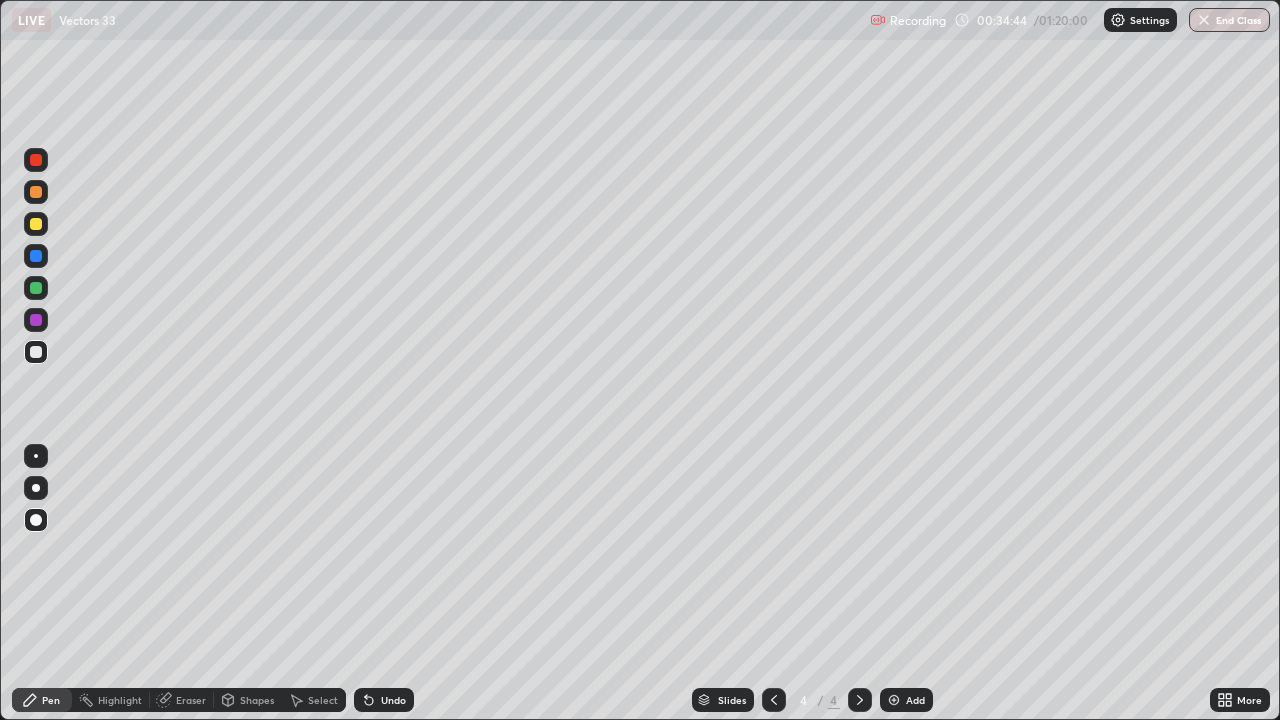 click on "Undo" at bounding box center (393, 700) 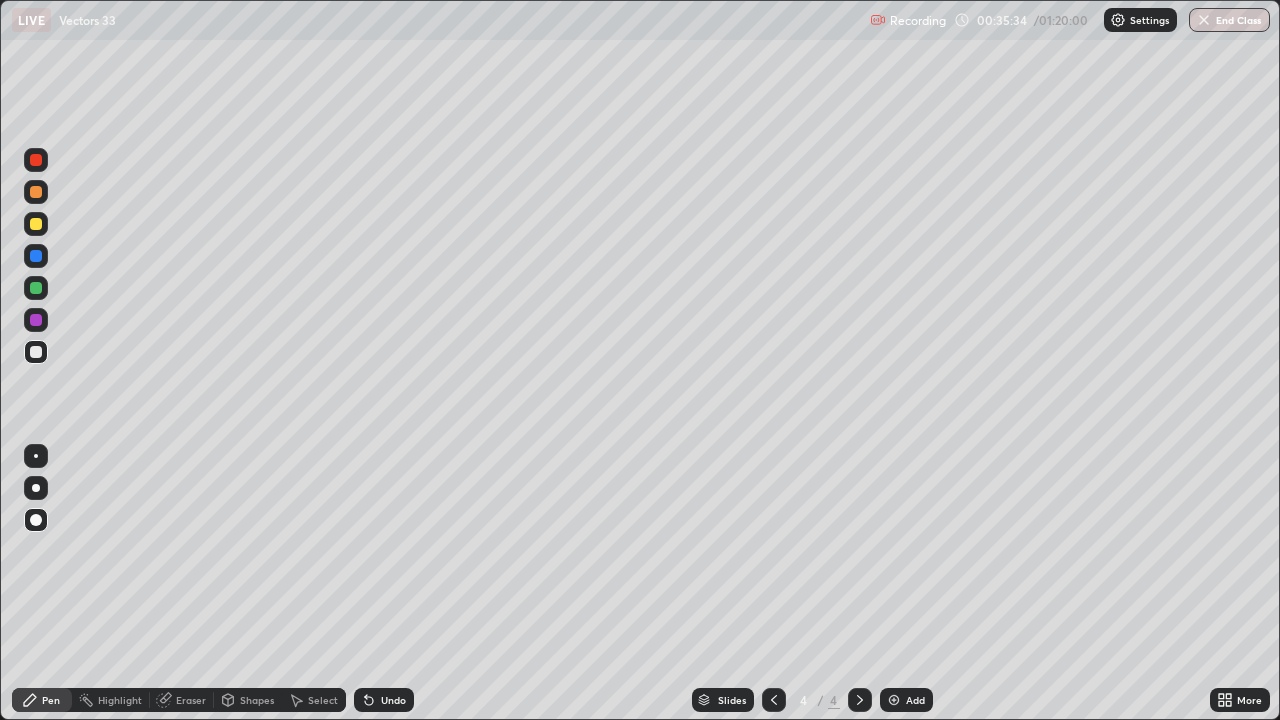 click on "Undo" at bounding box center [384, 700] 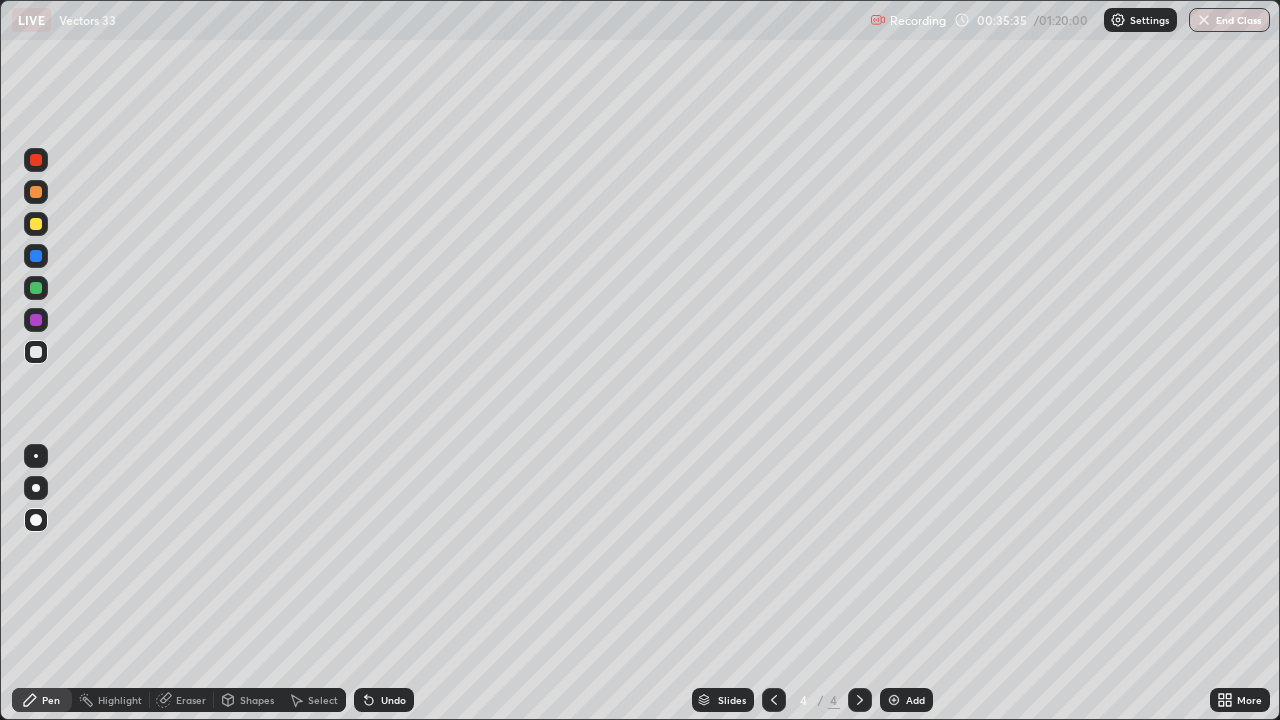 click on "Undo" at bounding box center [384, 700] 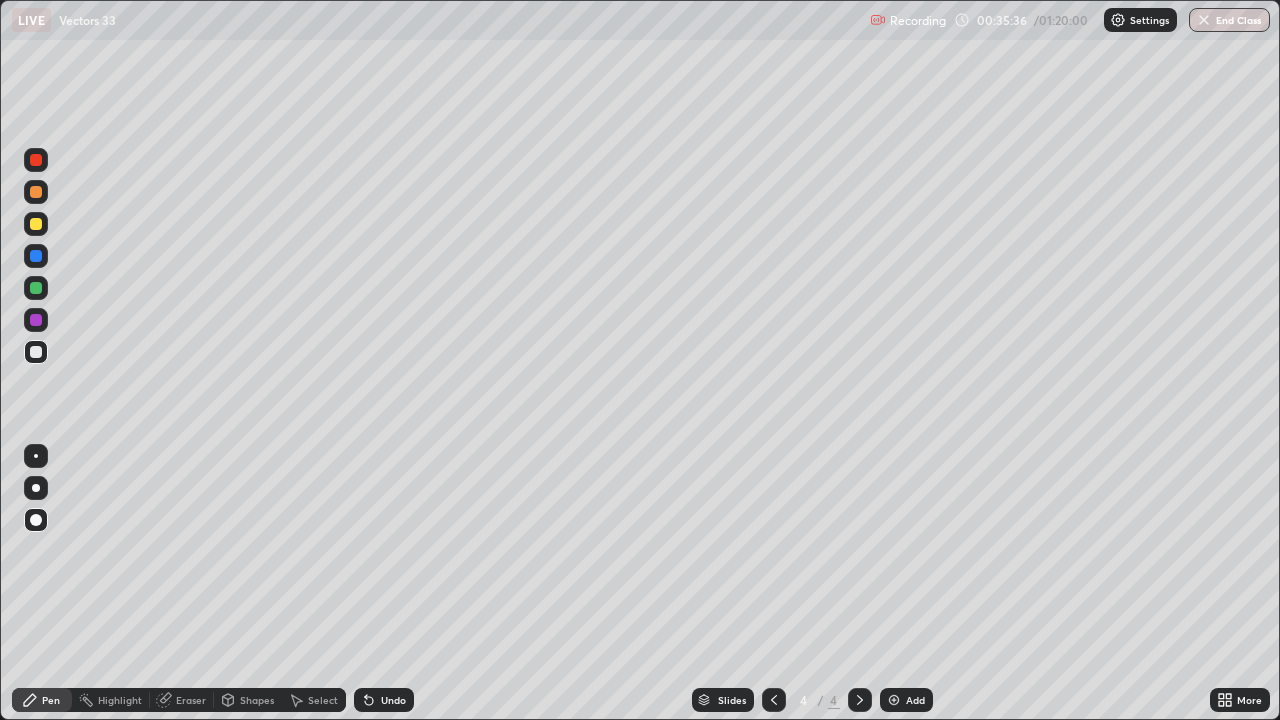 click on "Undo" at bounding box center [384, 700] 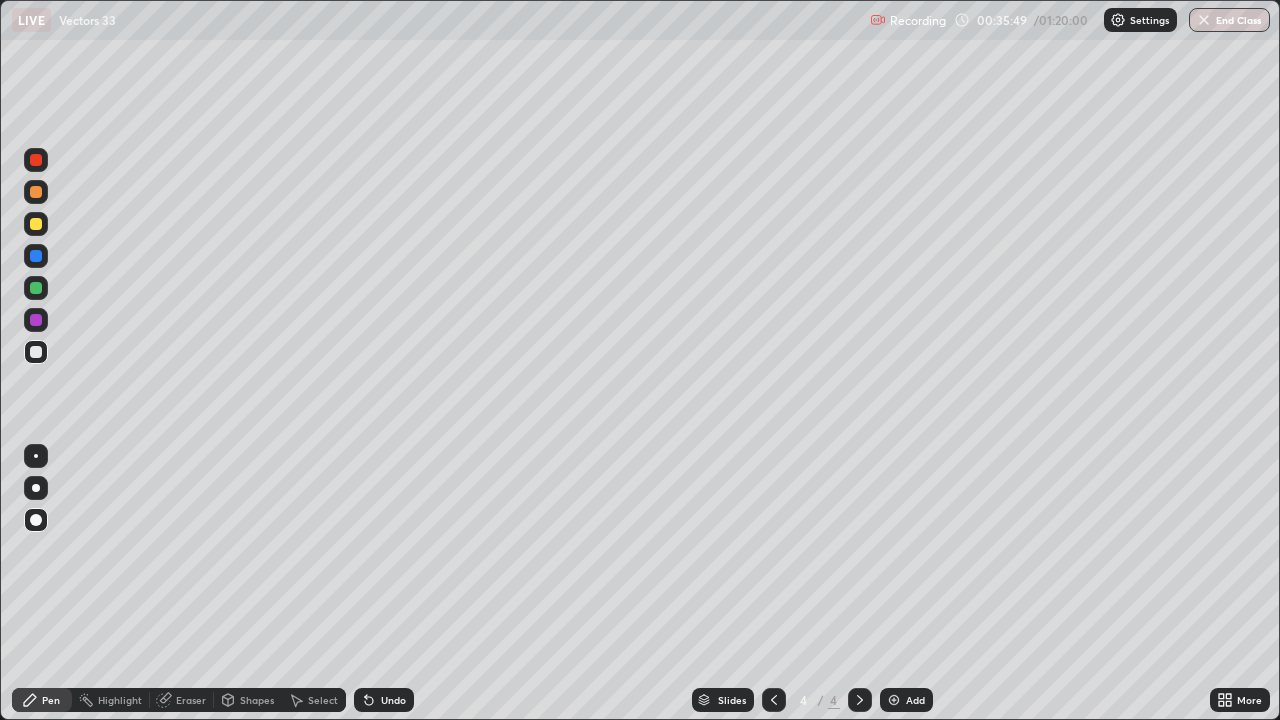 click on "Undo" at bounding box center [393, 700] 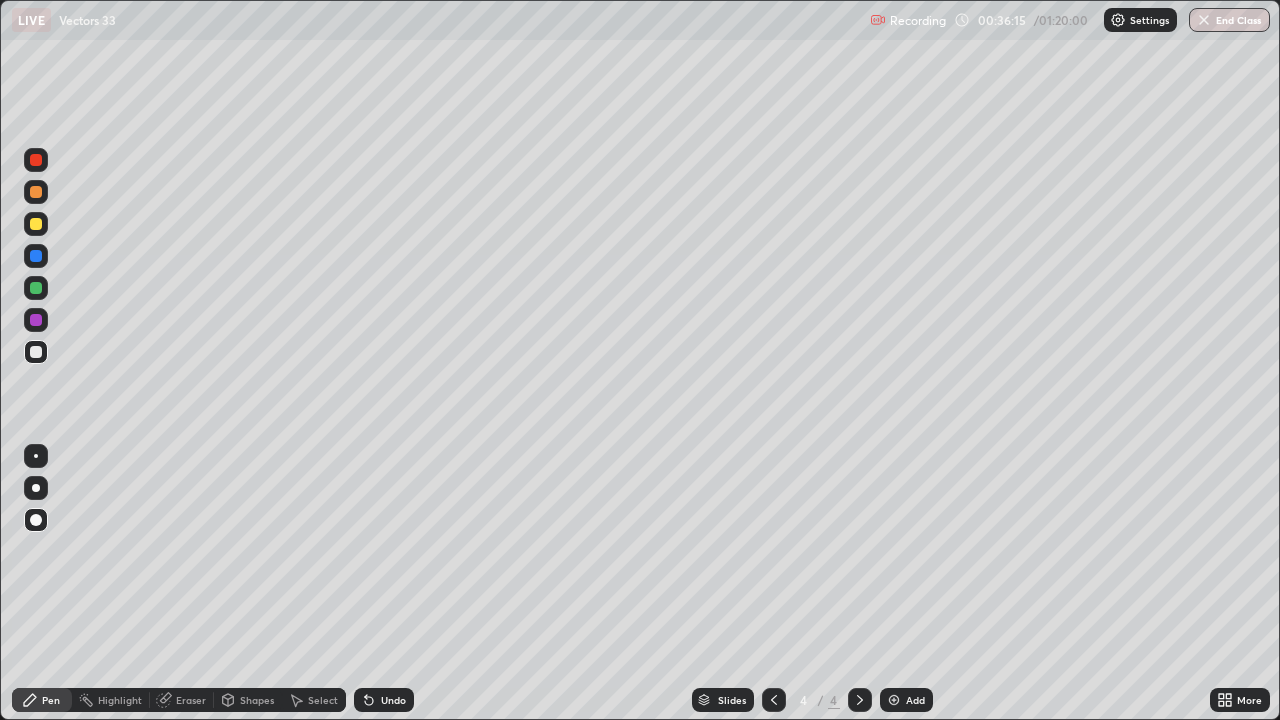 click 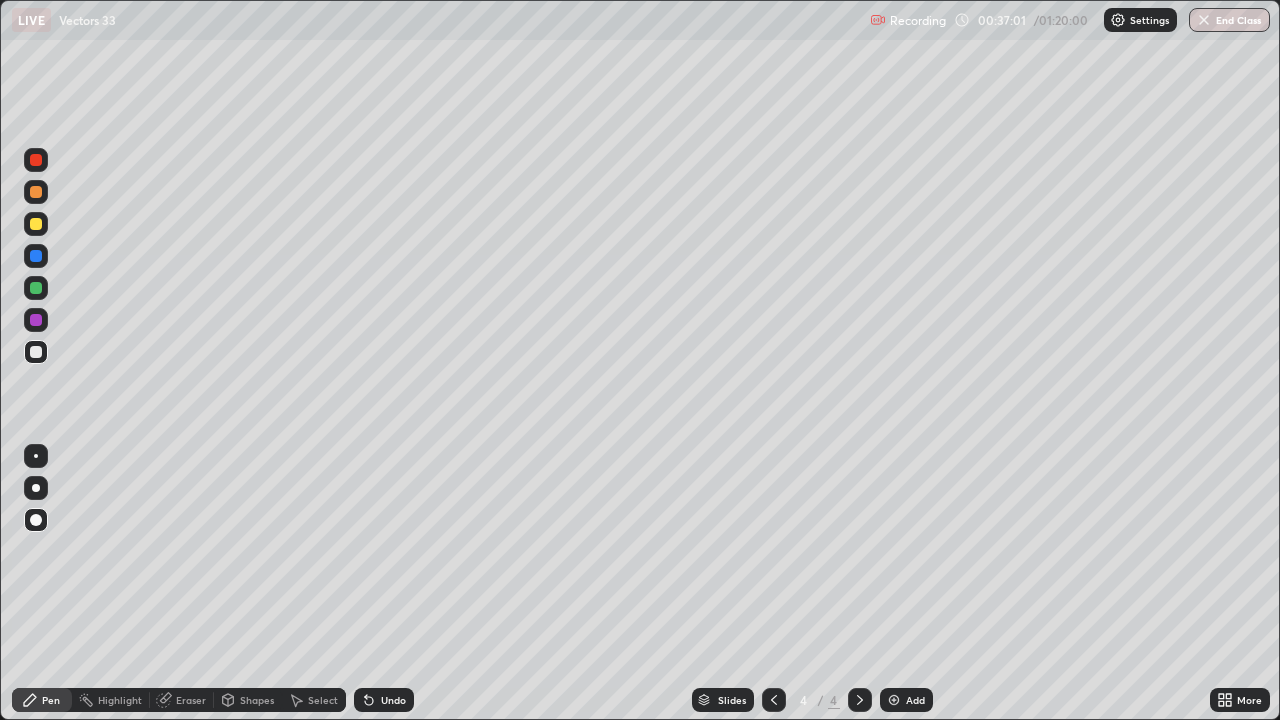 click on "Undo" at bounding box center (393, 700) 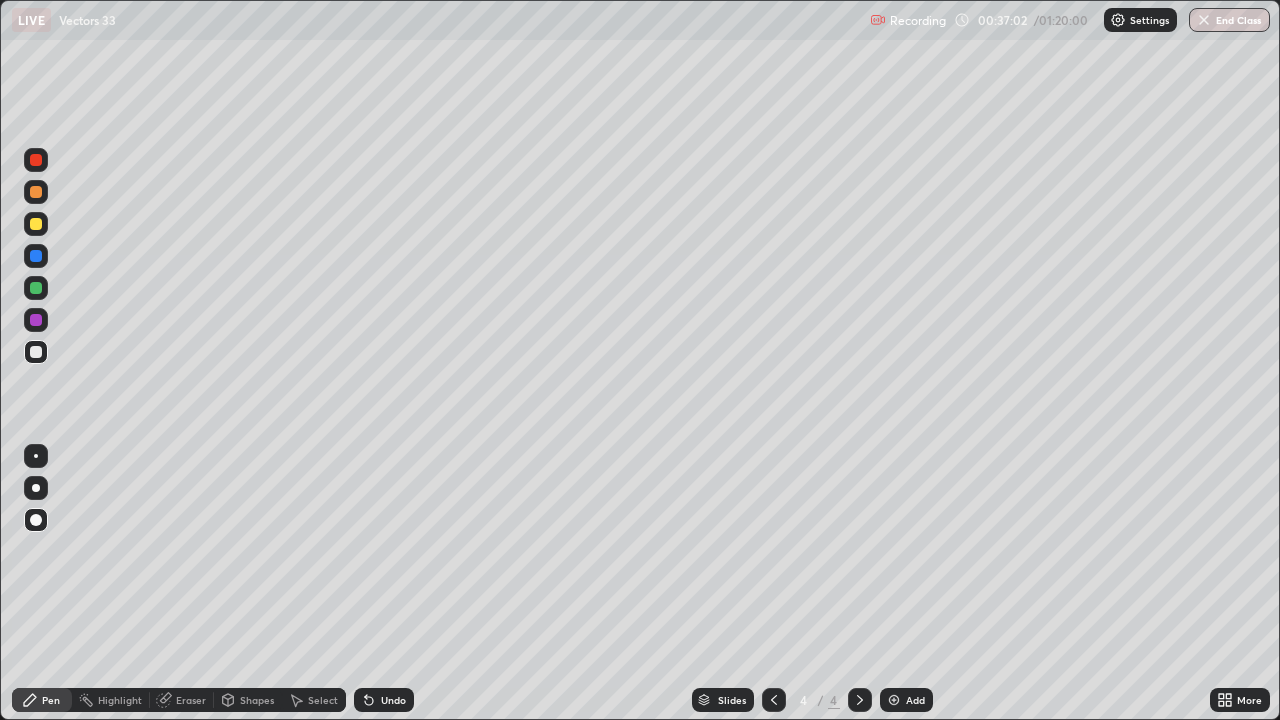 click on "Undo" at bounding box center [393, 700] 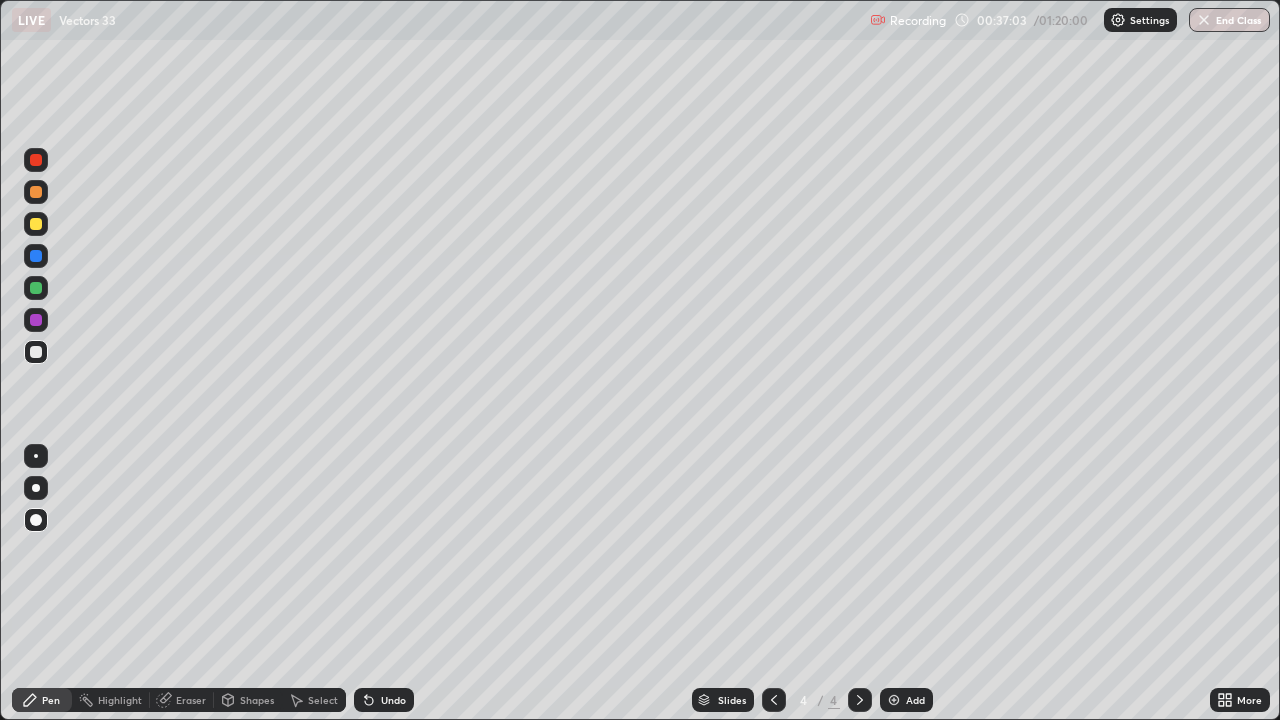click on "Undo" at bounding box center (393, 700) 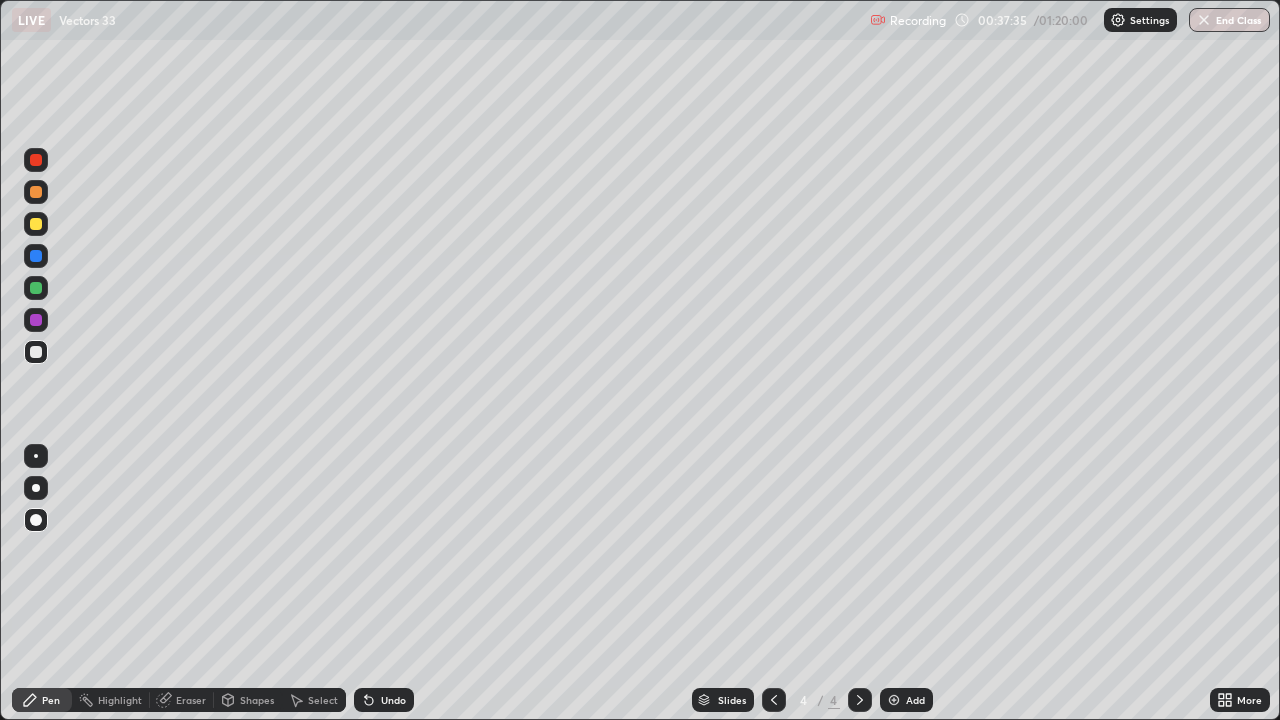 click on "Undo" at bounding box center (393, 700) 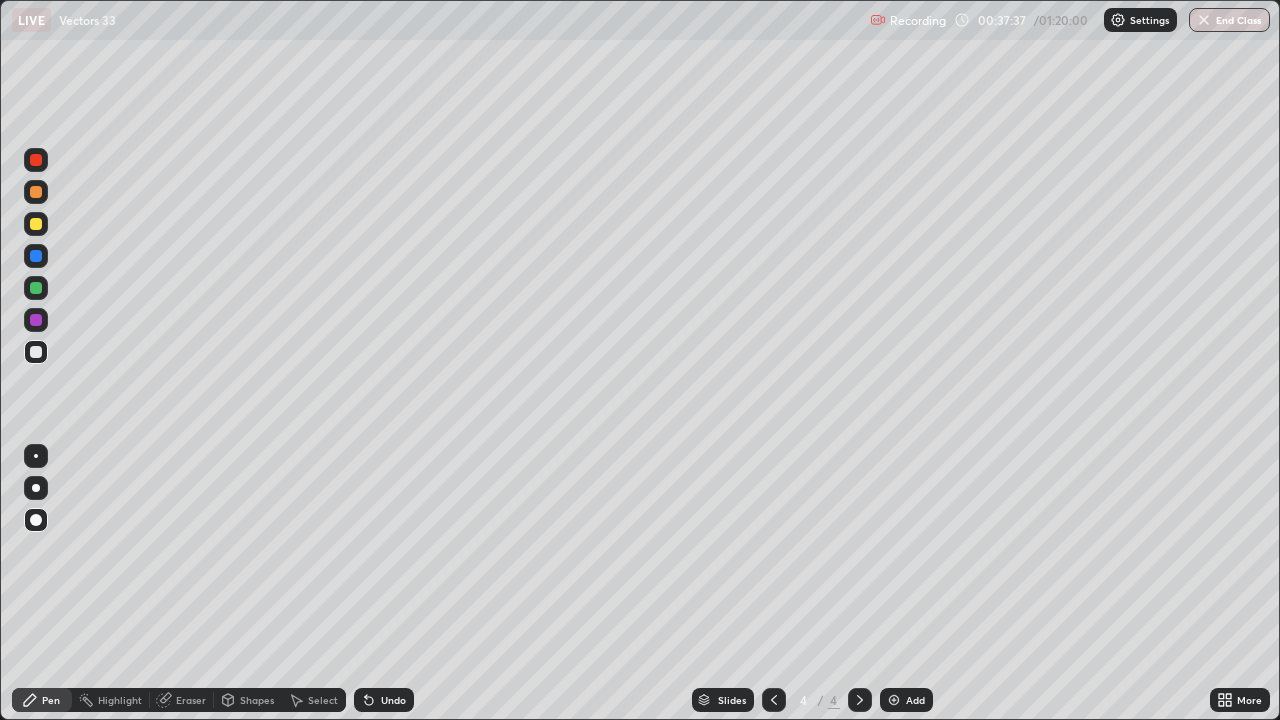 click on "Undo" at bounding box center (393, 700) 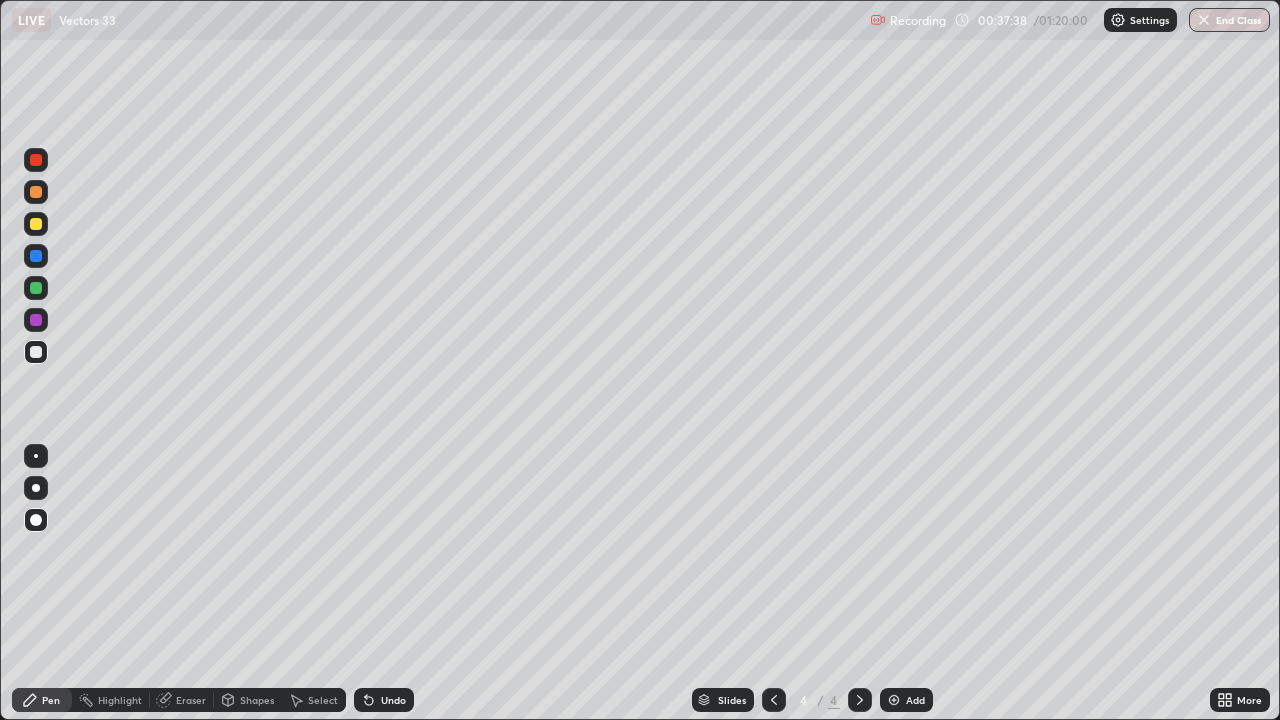 click 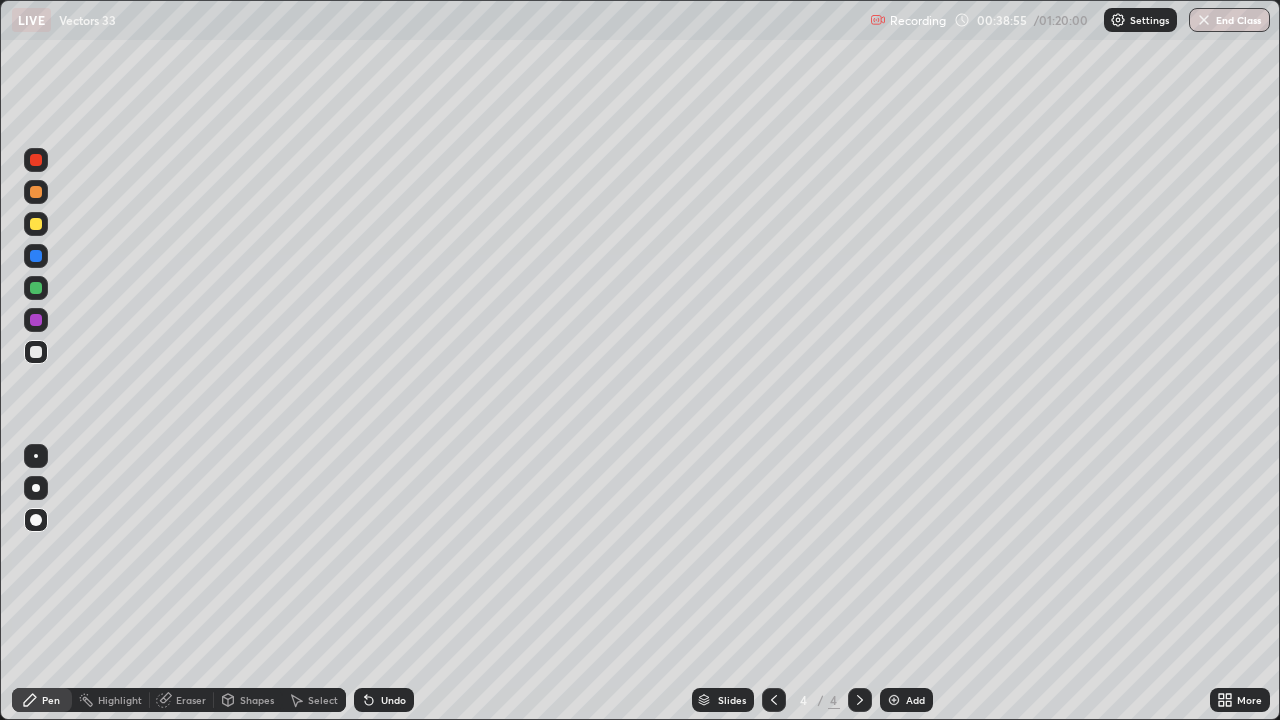 click at bounding box center [894, 700] 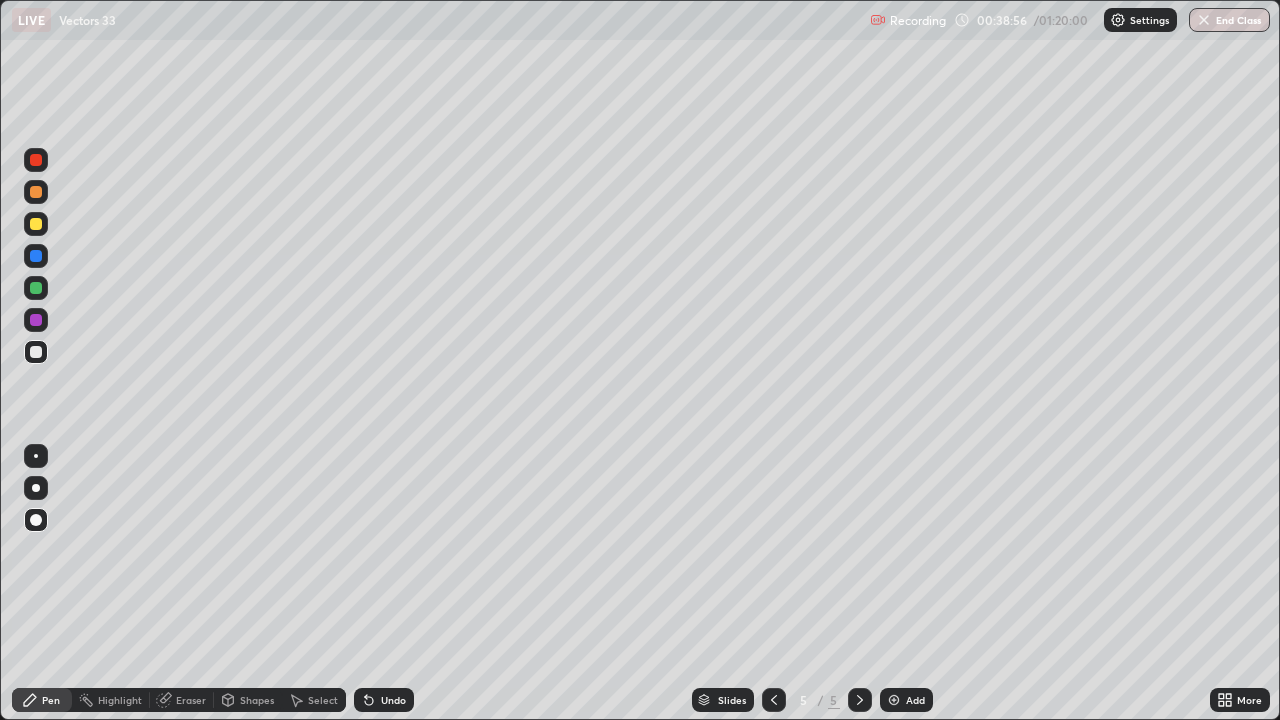 click at bounding box center (36, 352) 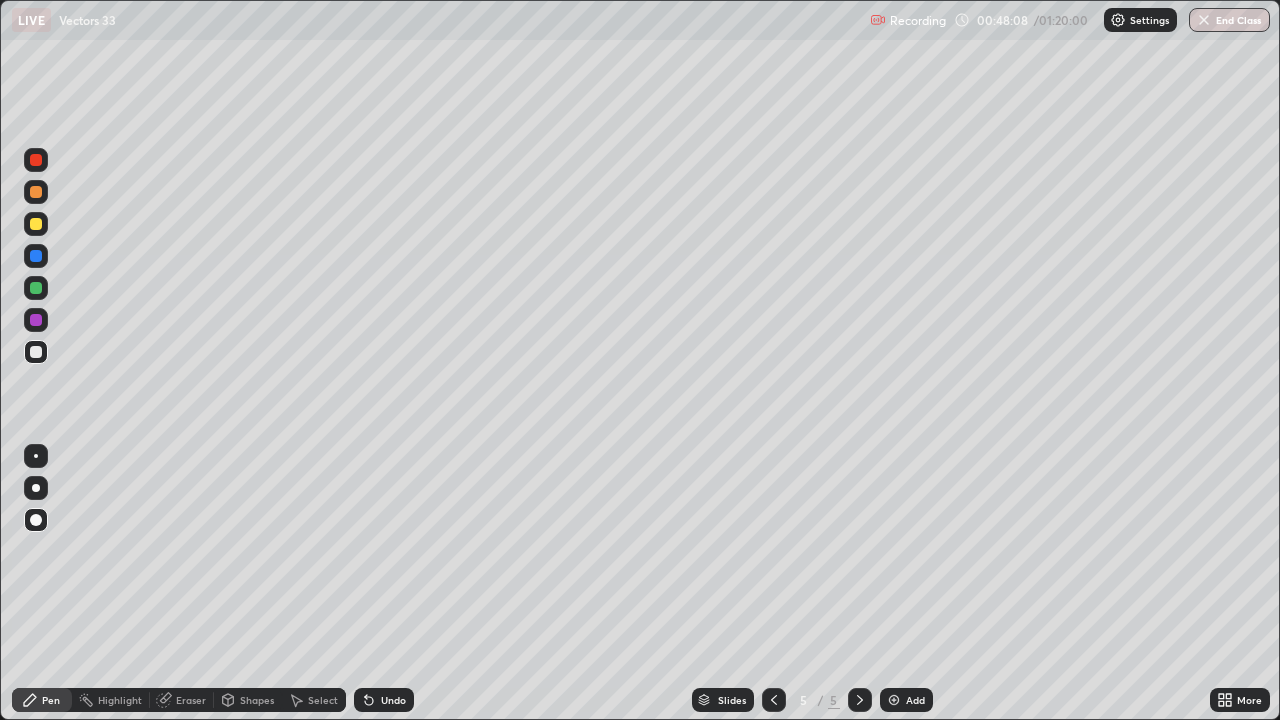 click at bounding box center (36, 192) 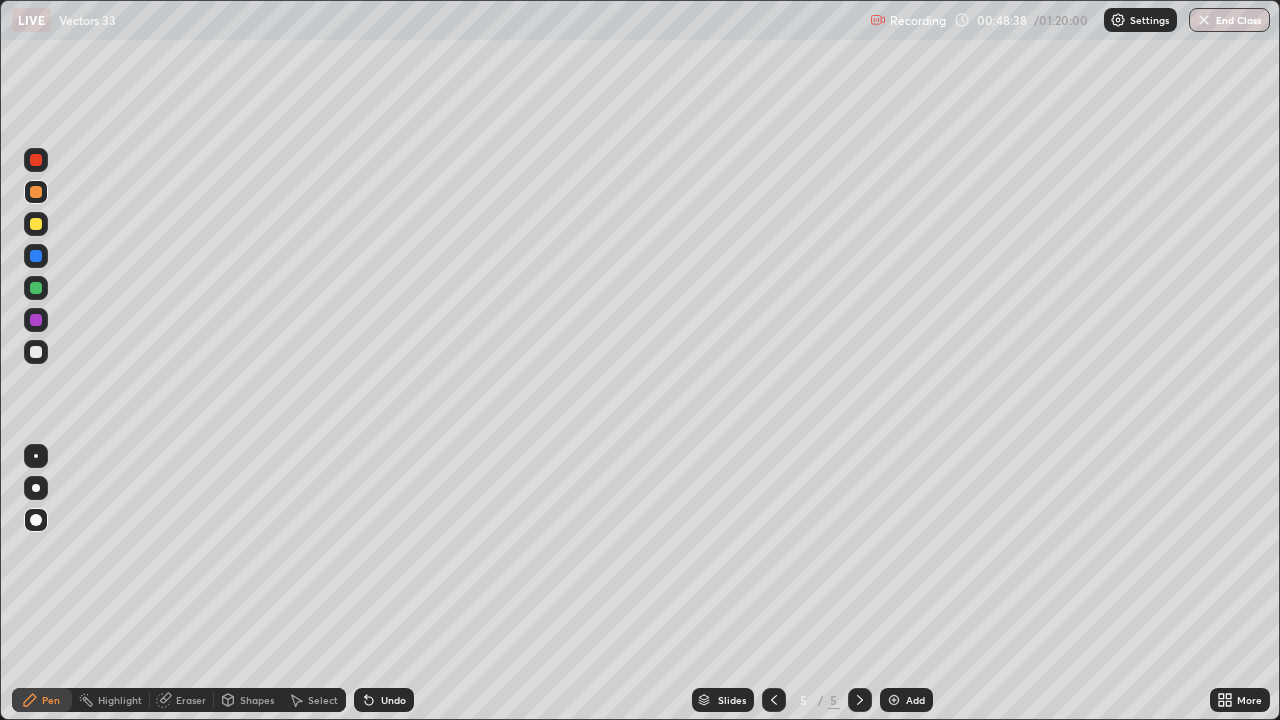 click on "Shapes" at bounding box center [257, 700] 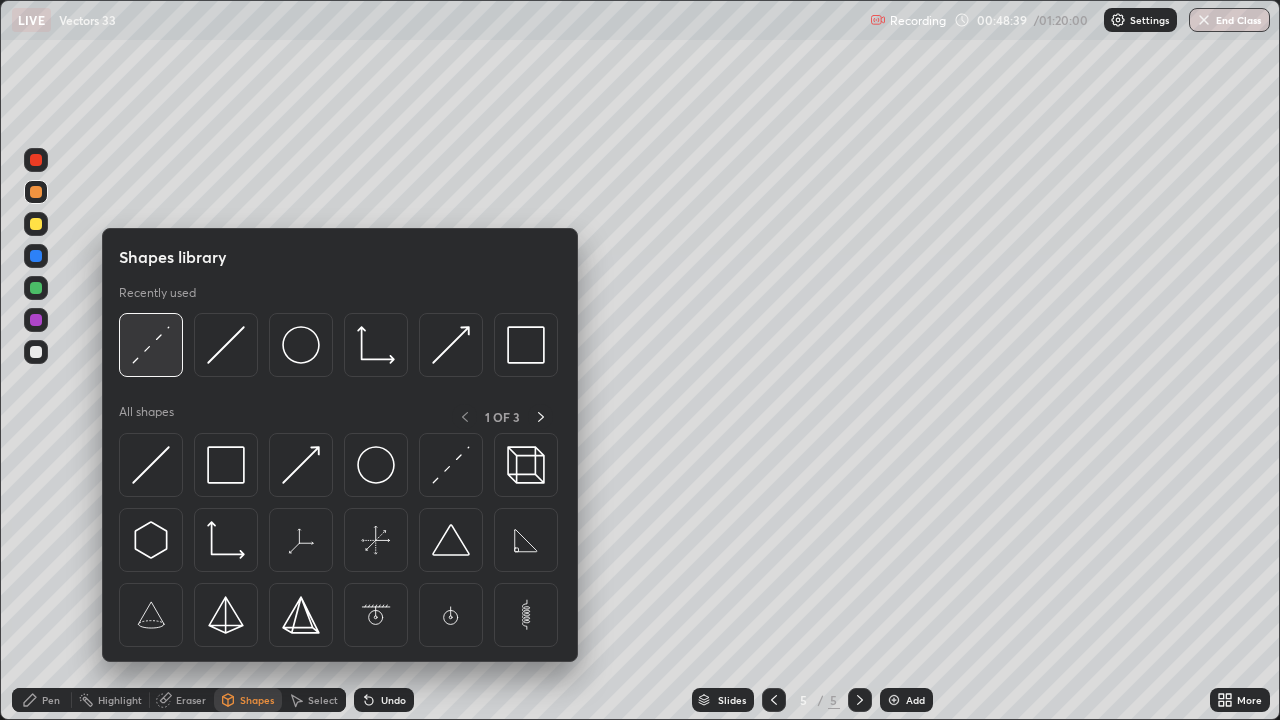 click at bounding box center [151, 345] 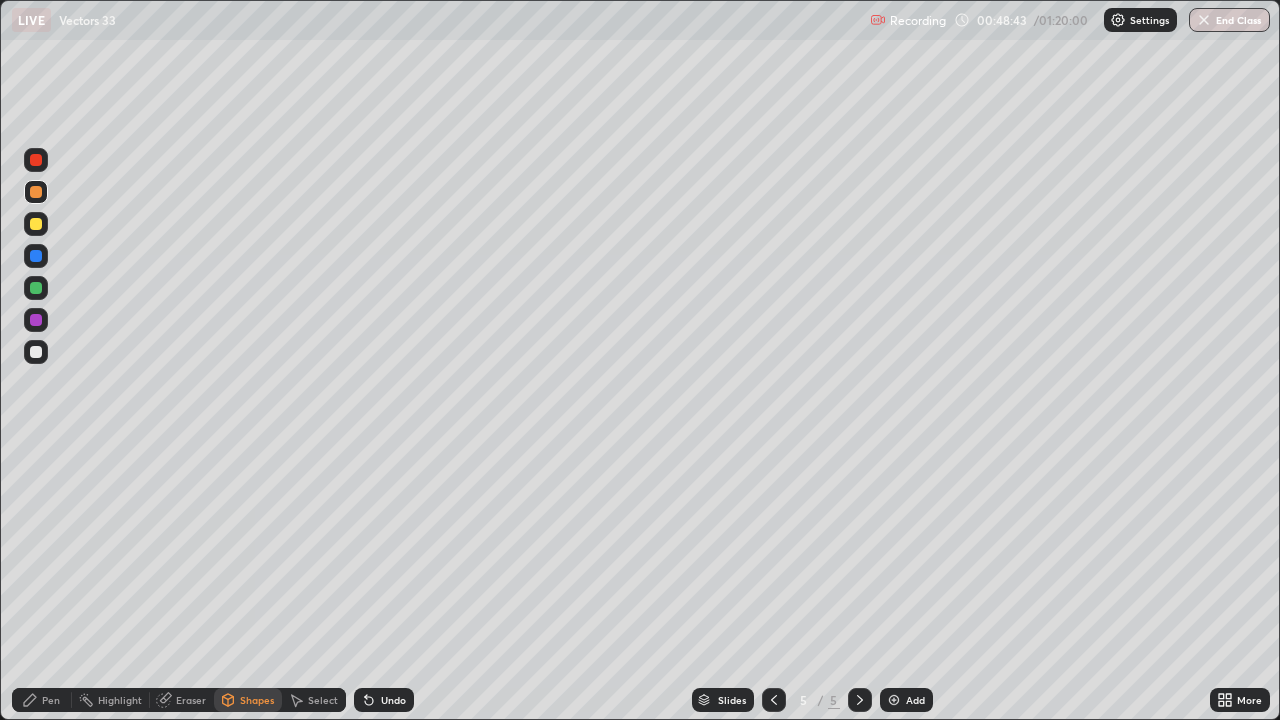 click on "Undo" at bounding box center (393, 700) 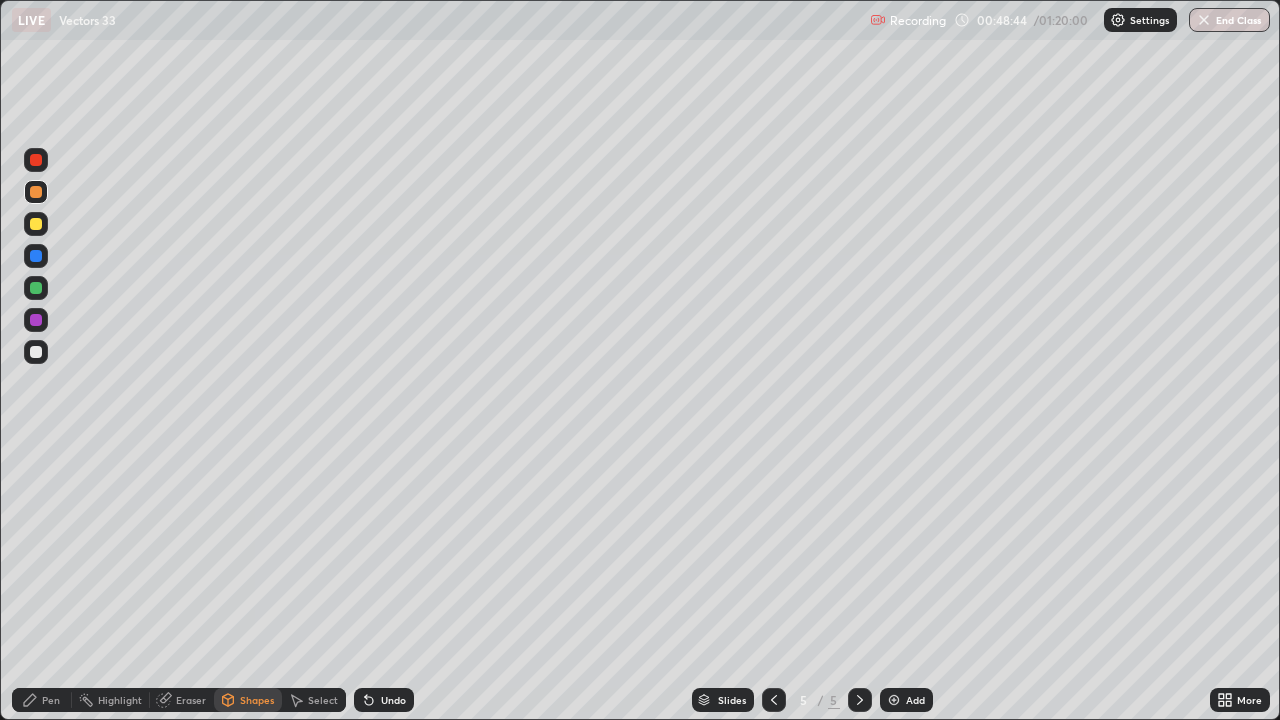 click on "Pen" at bounding box center (51, 700) 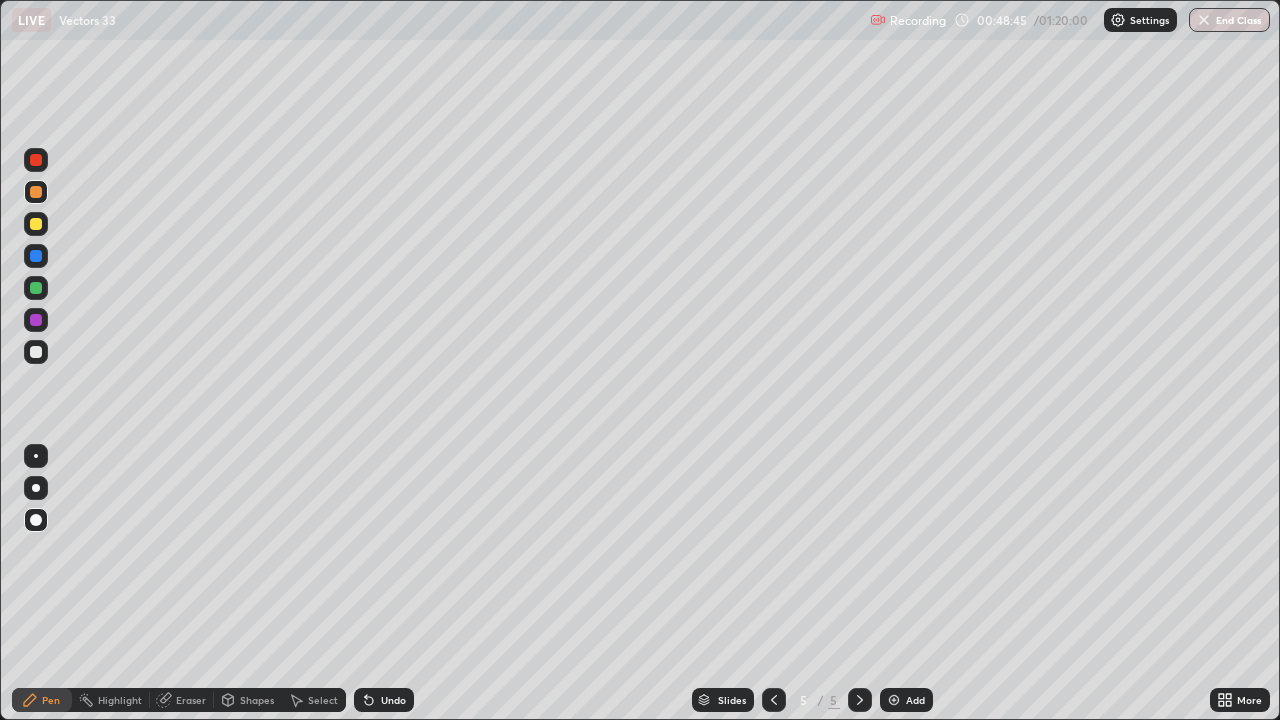 click at bounding box center [36, 352] 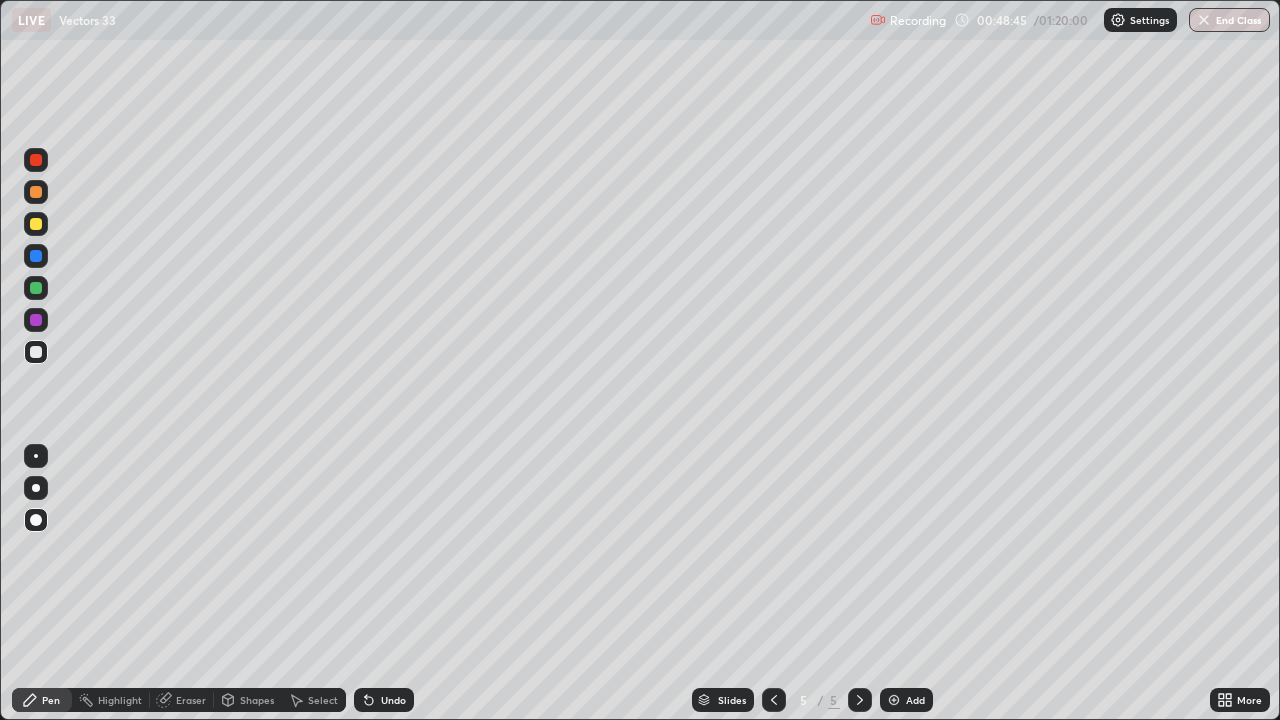 click on "Shapes" at bounding box center [248, 700] 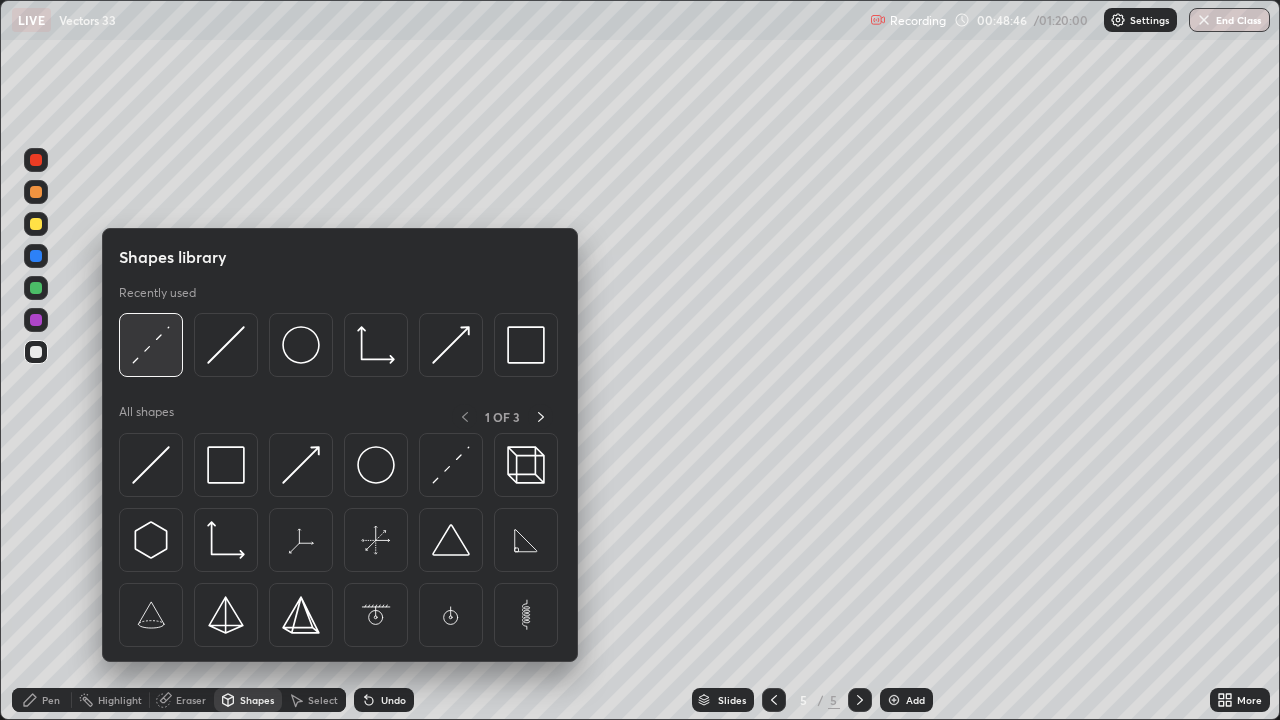 click at bounding box center (151, 345) 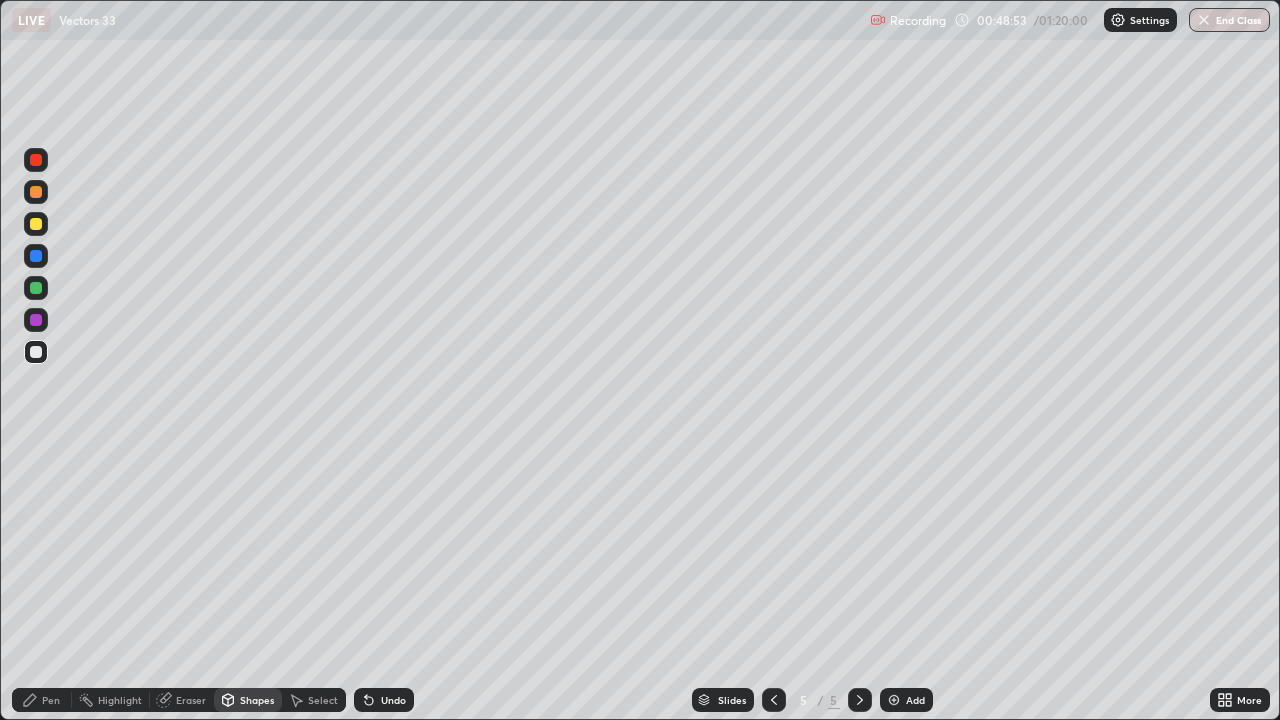 click on "Pen" at bounding box center (42, 700) 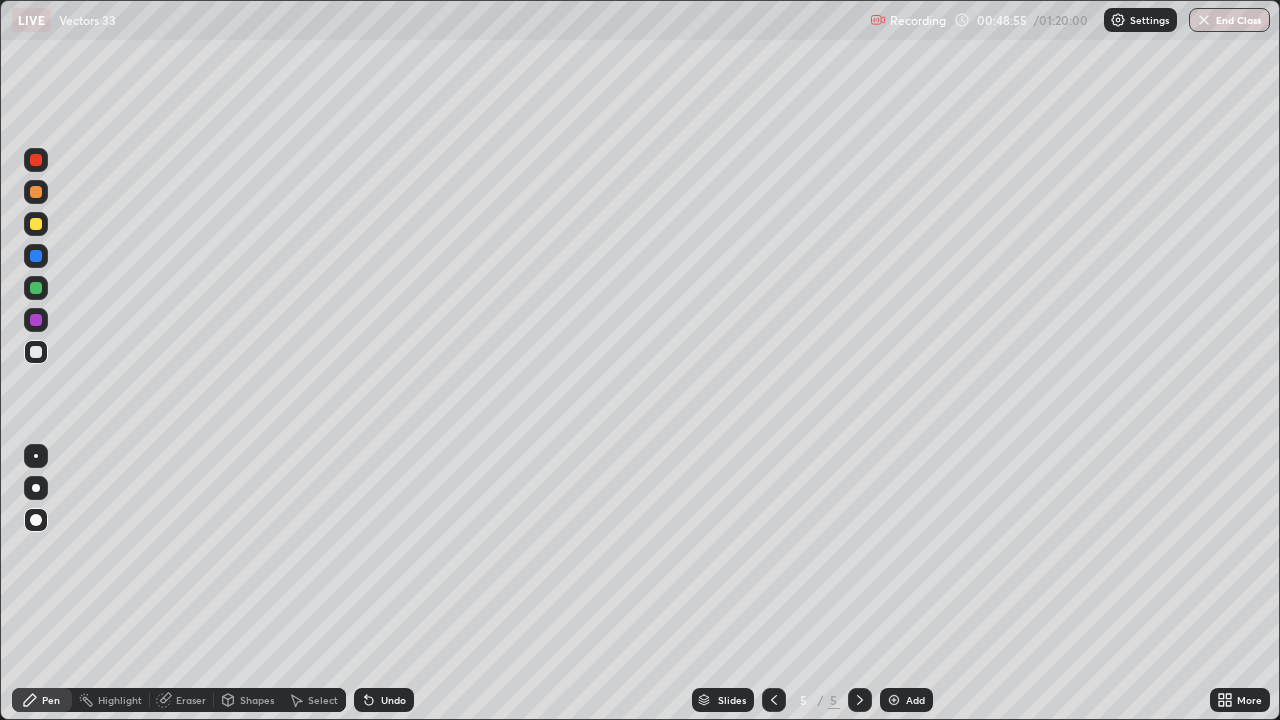 click at bounding box center (36, 320) 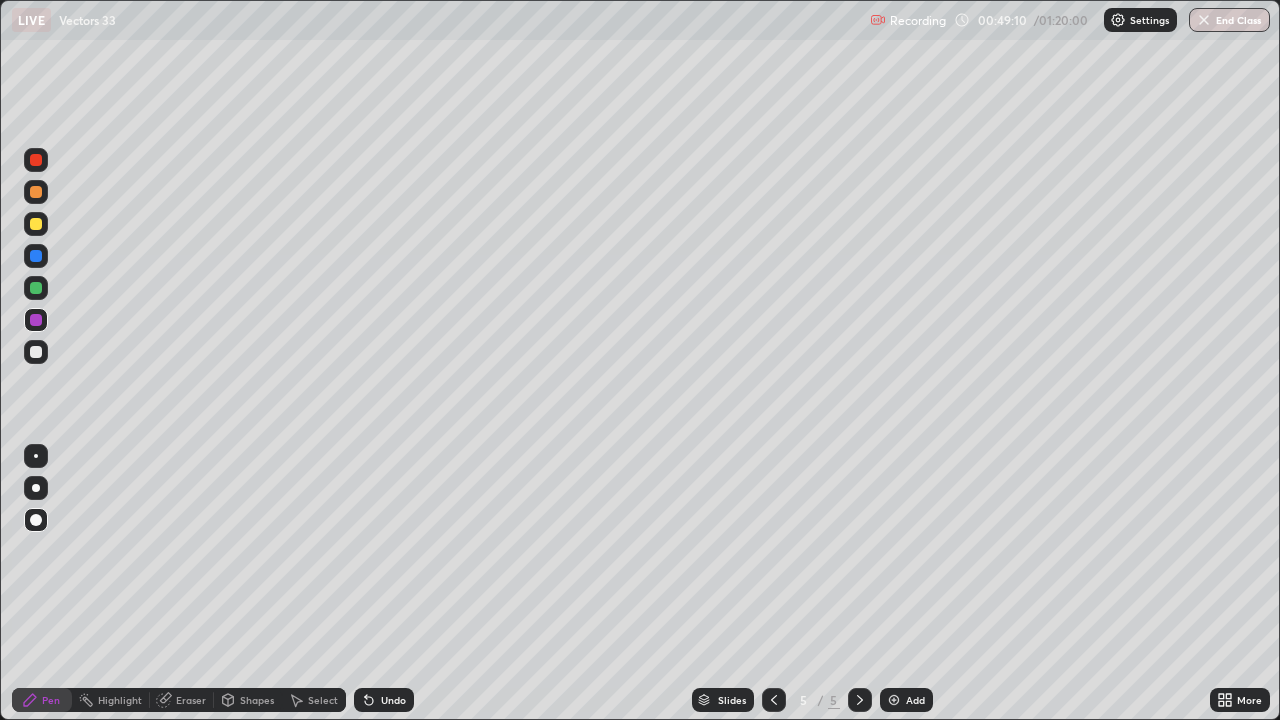 click on "Undo" at bounding box center [393, 700] 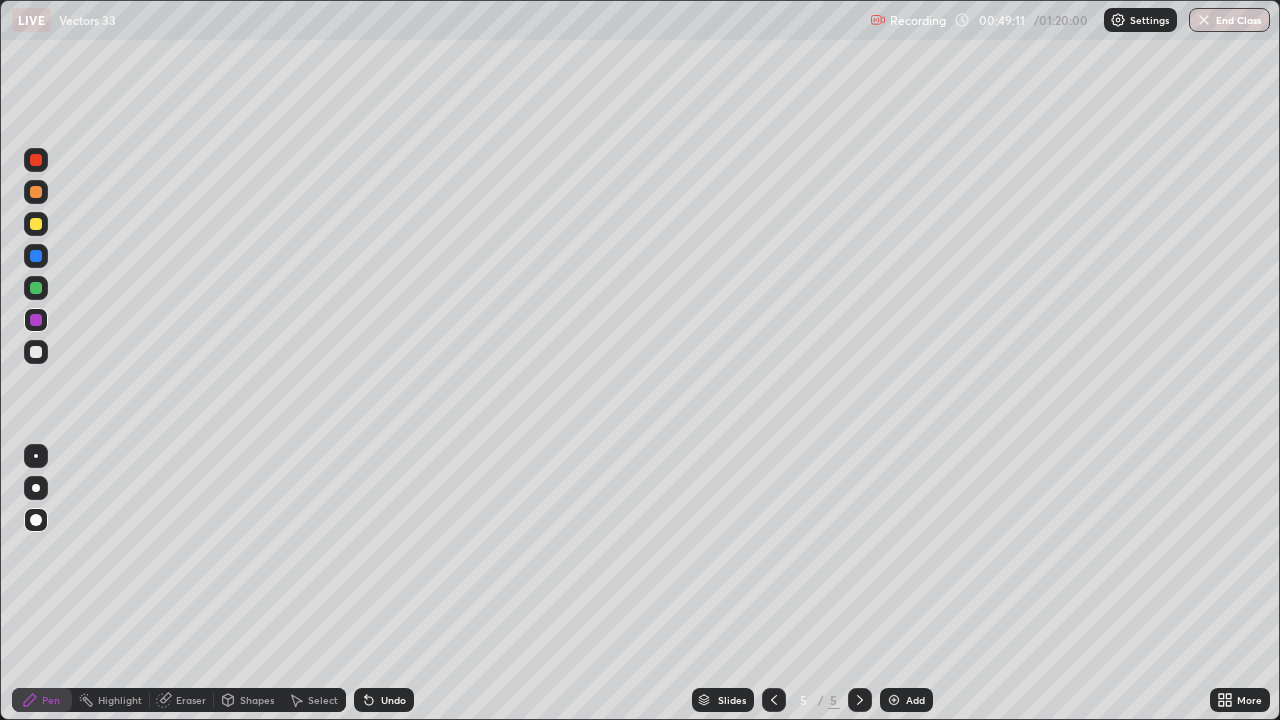 click on "Undo" at bounding box center [393, 700] 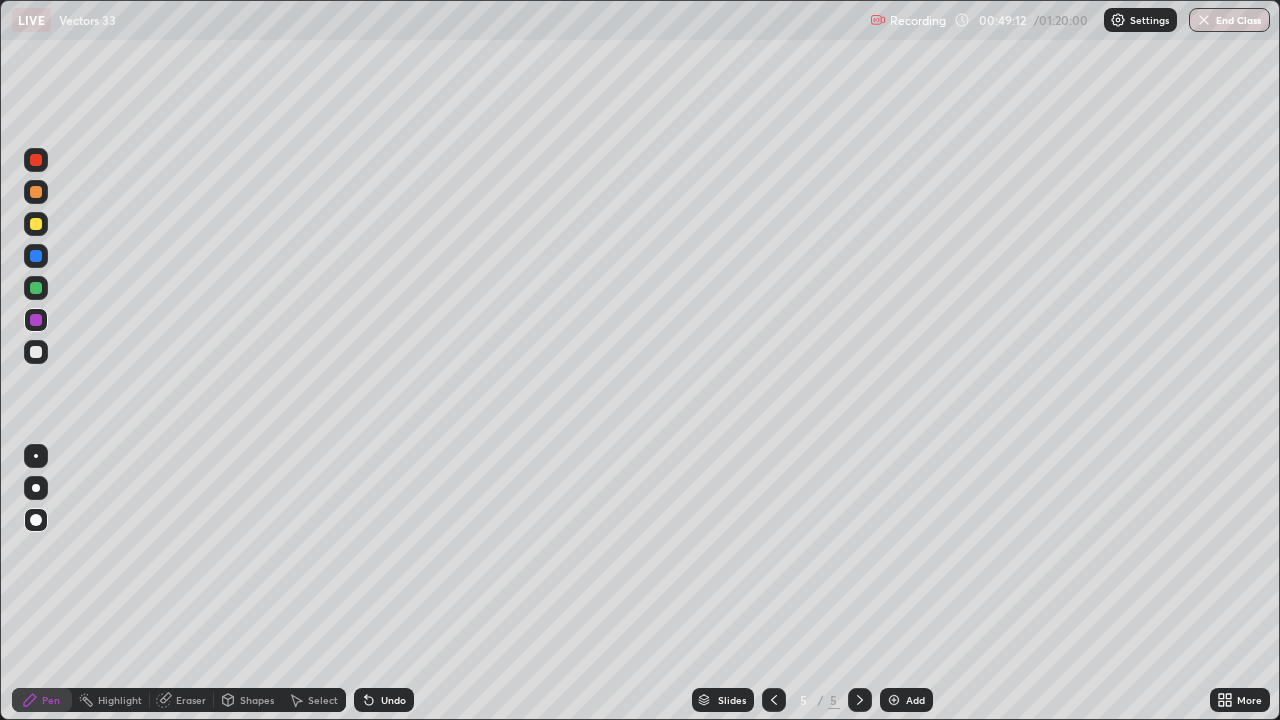 click on "Undo" at bounding box center [384, 700] 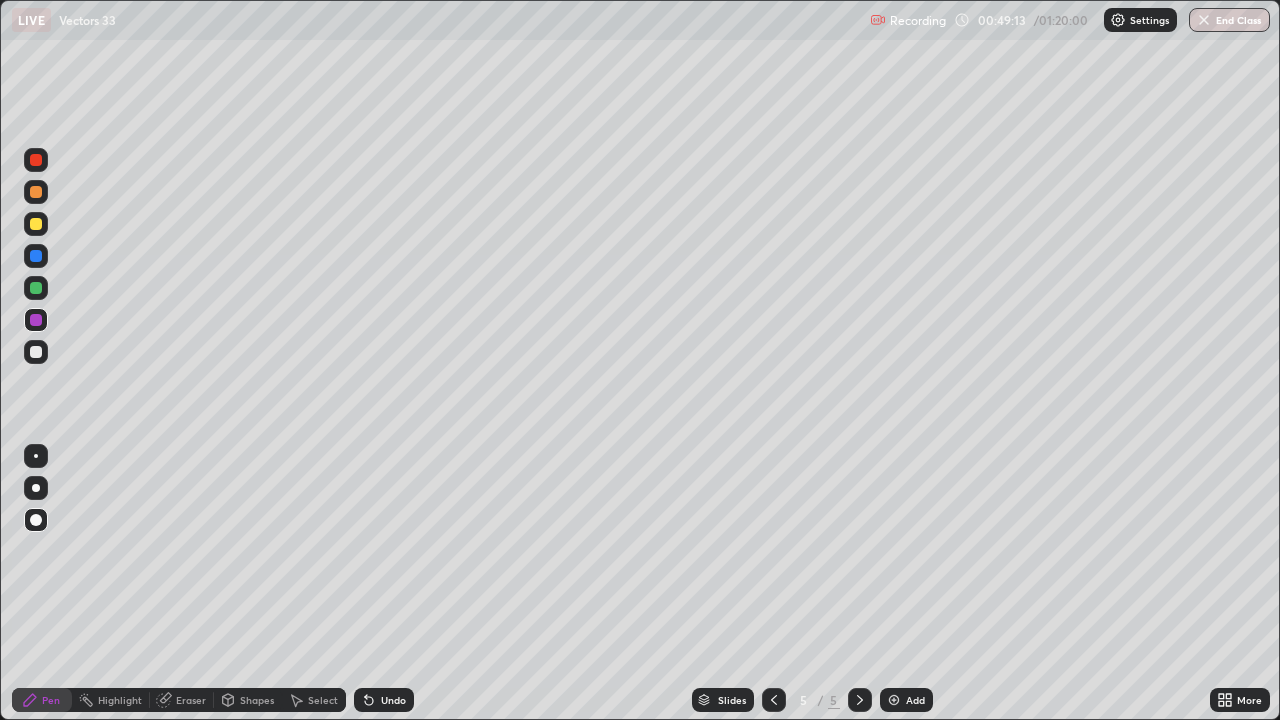 click on "Undo" at bounding box center (384, 700) 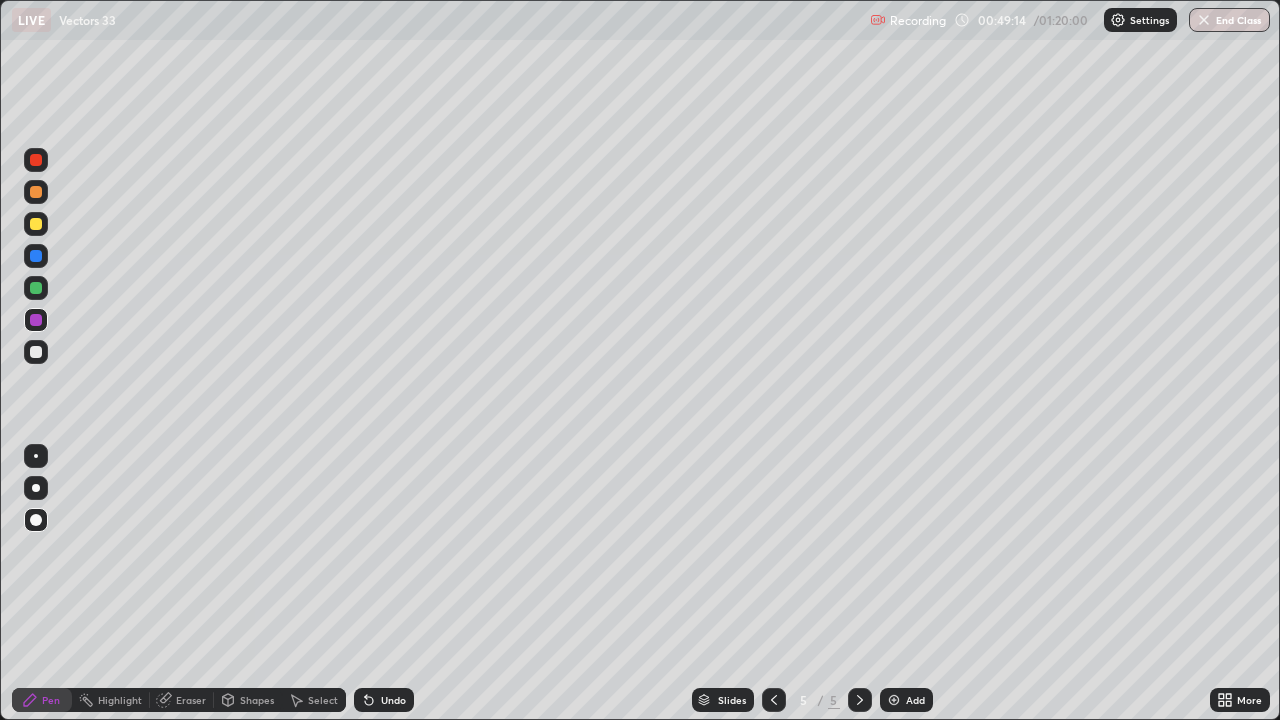 click on "Shapes" at bounding box center [257, 700] 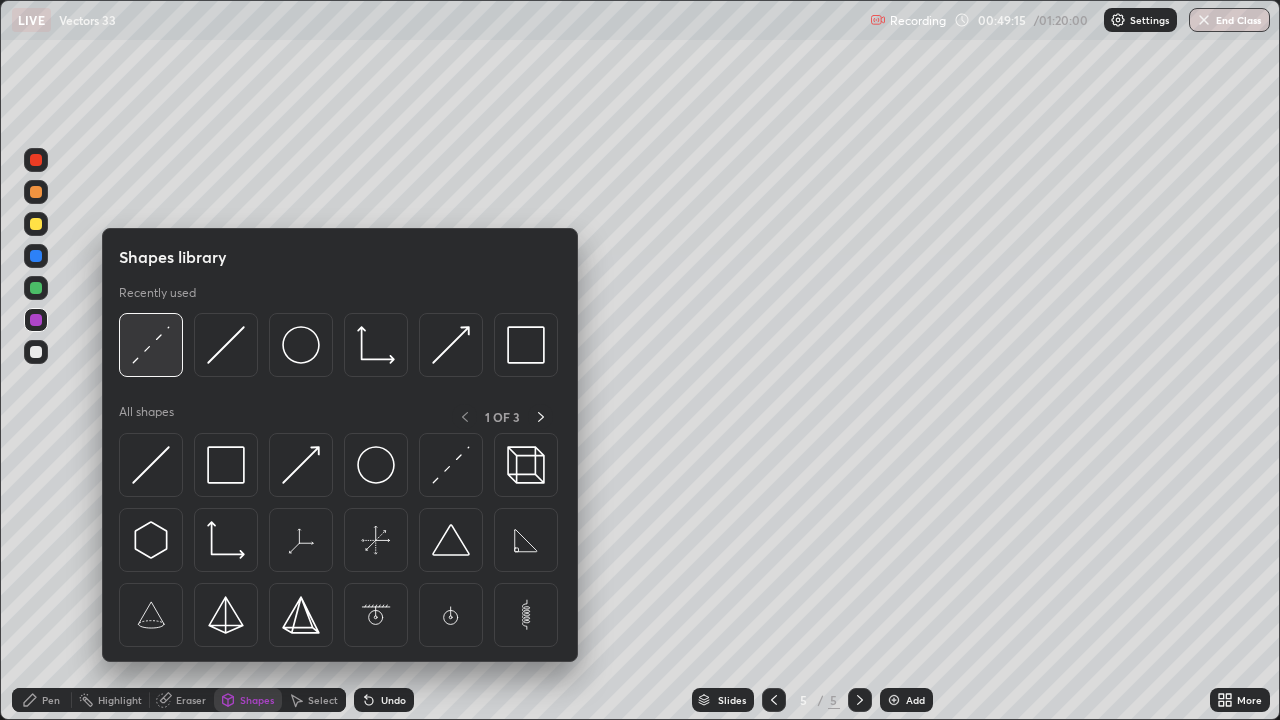 click at bounding box center (151, 345) 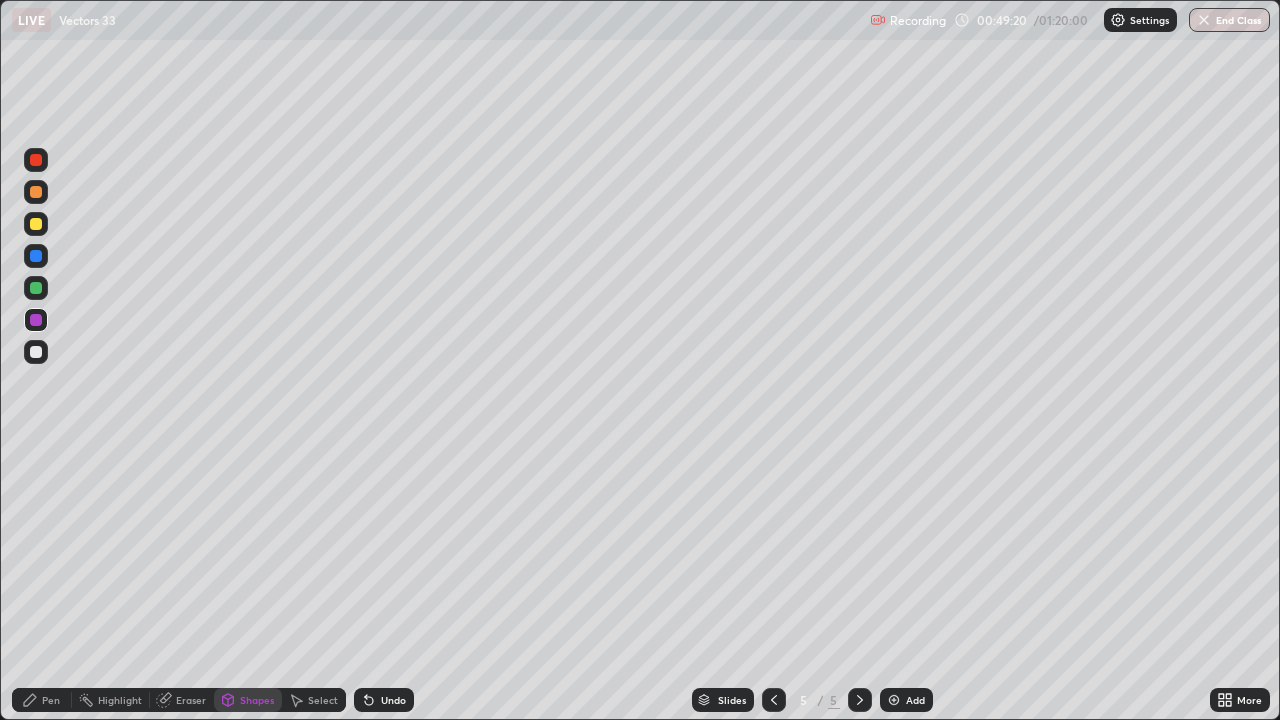 click on "Pen" at bounding box center (51, 700) 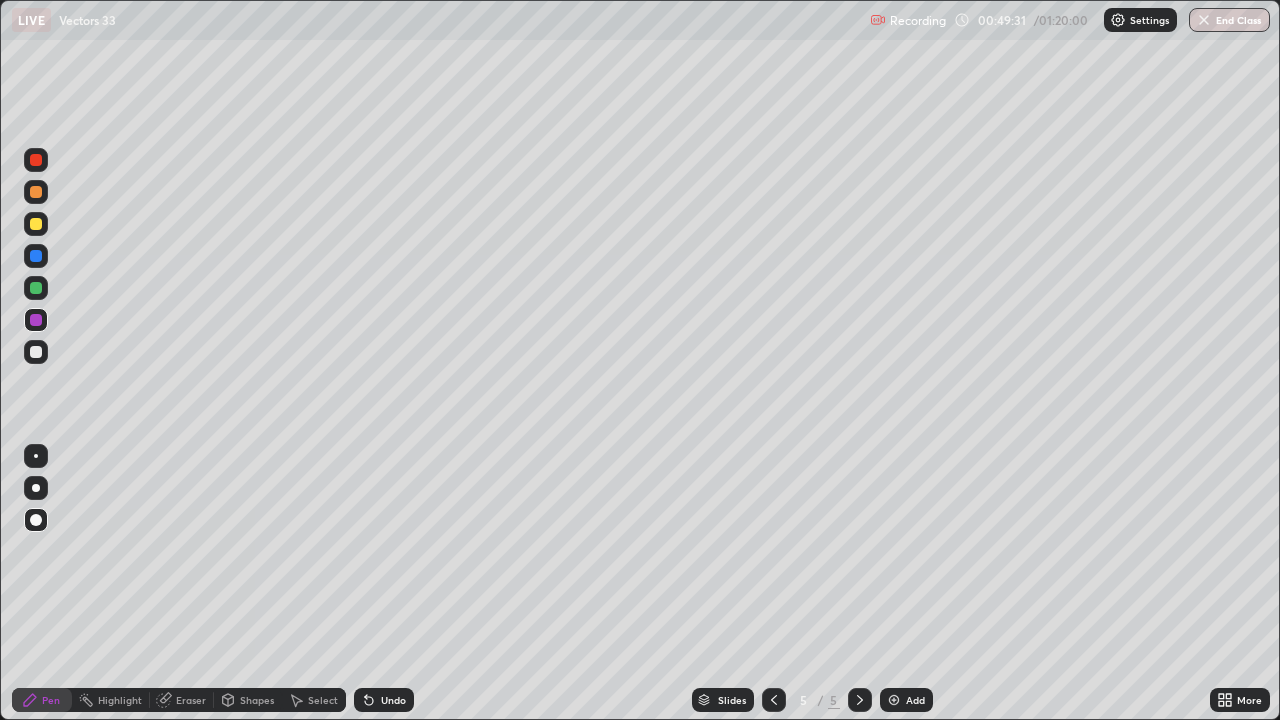 click at bounding box center [36, 352] 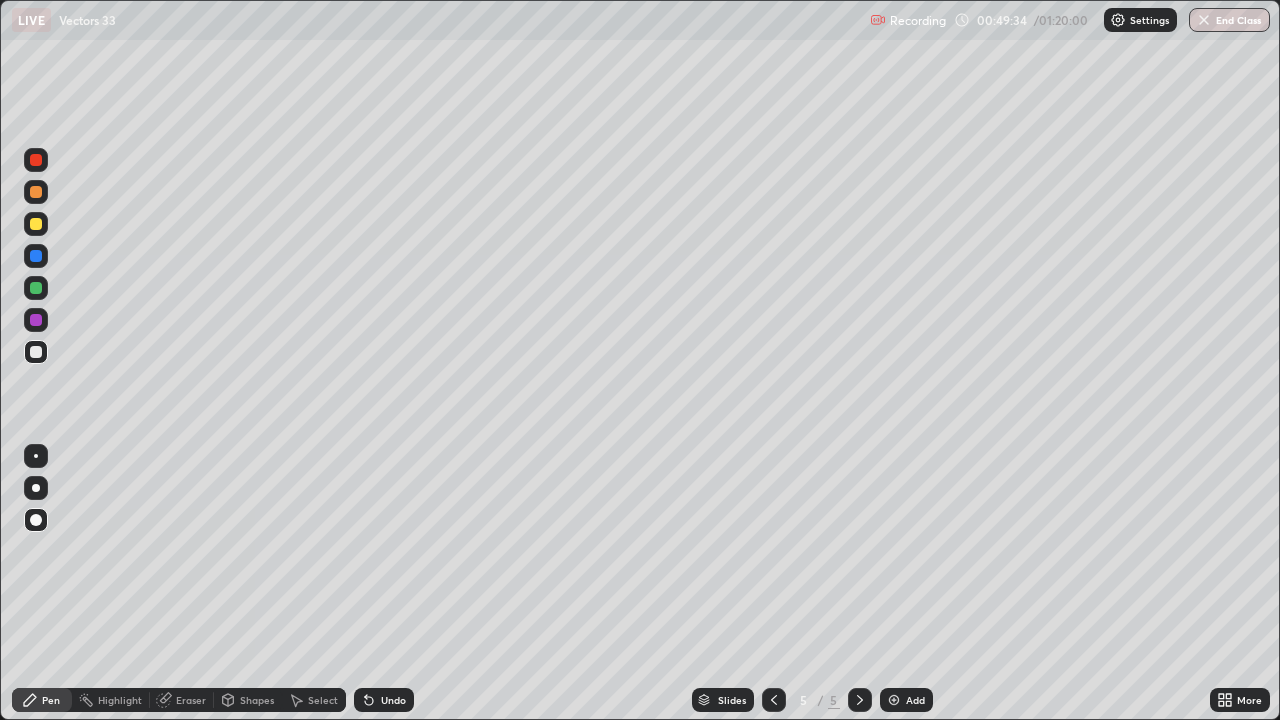 click on "Undo" at bounding box center [393, 700] 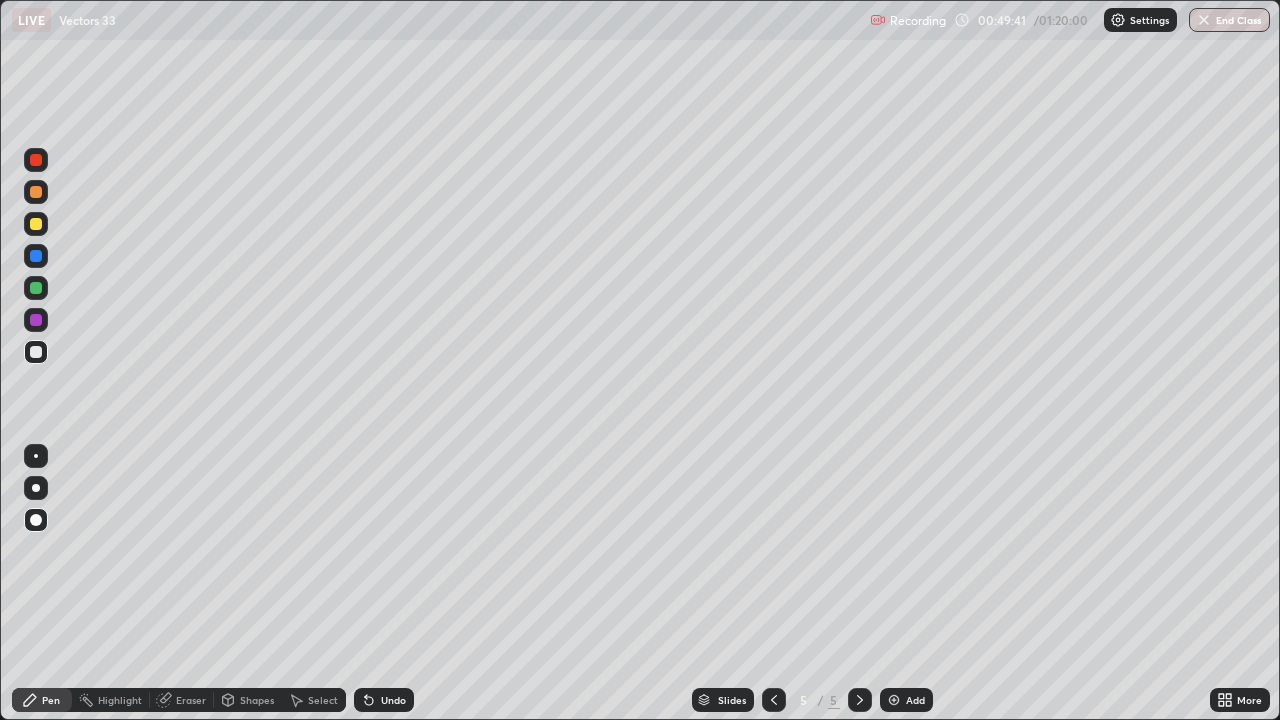 click on "Undo" at bounding box center [384, 700] 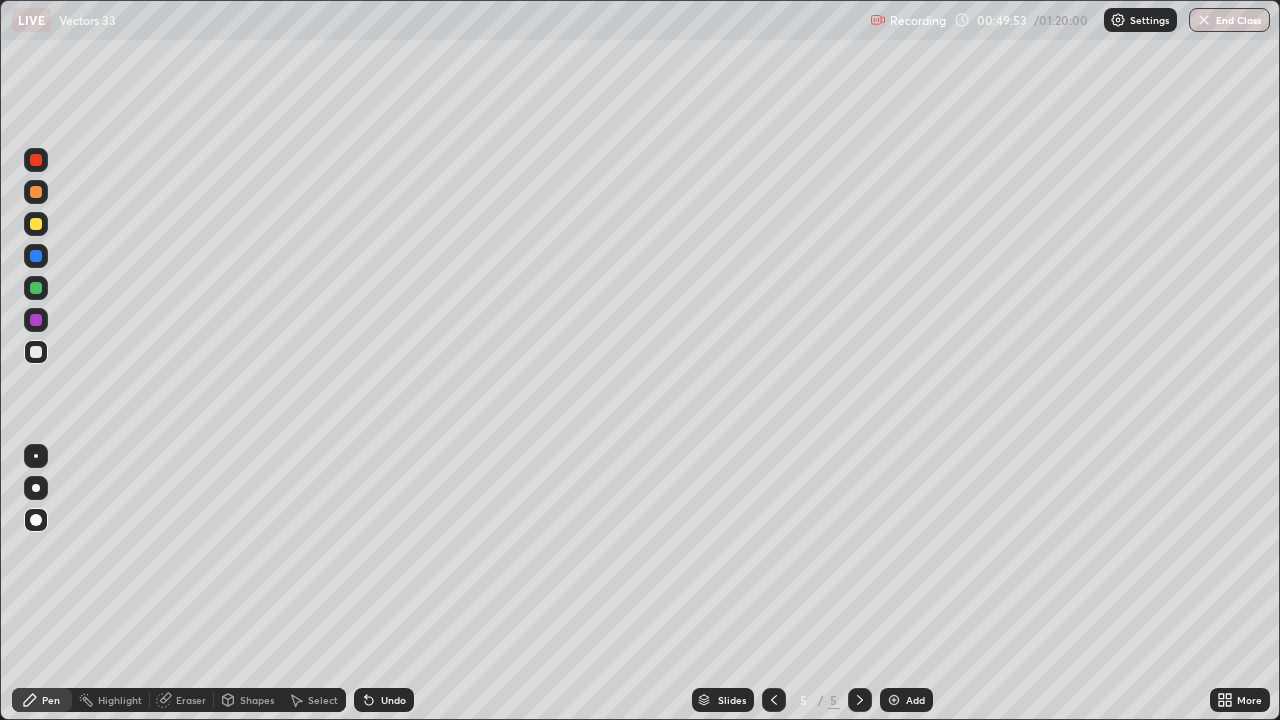 click on "Shapes" at bounding box center (257, 700) 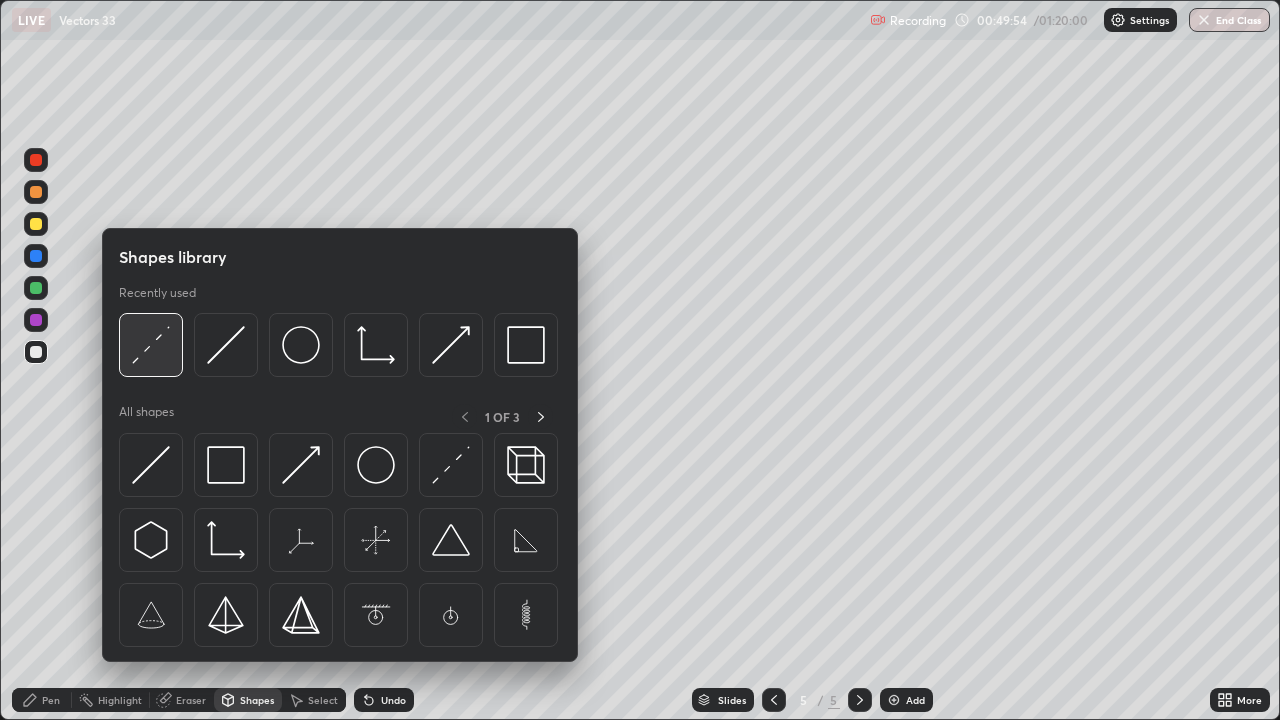 click at bounding box center [151, 345] 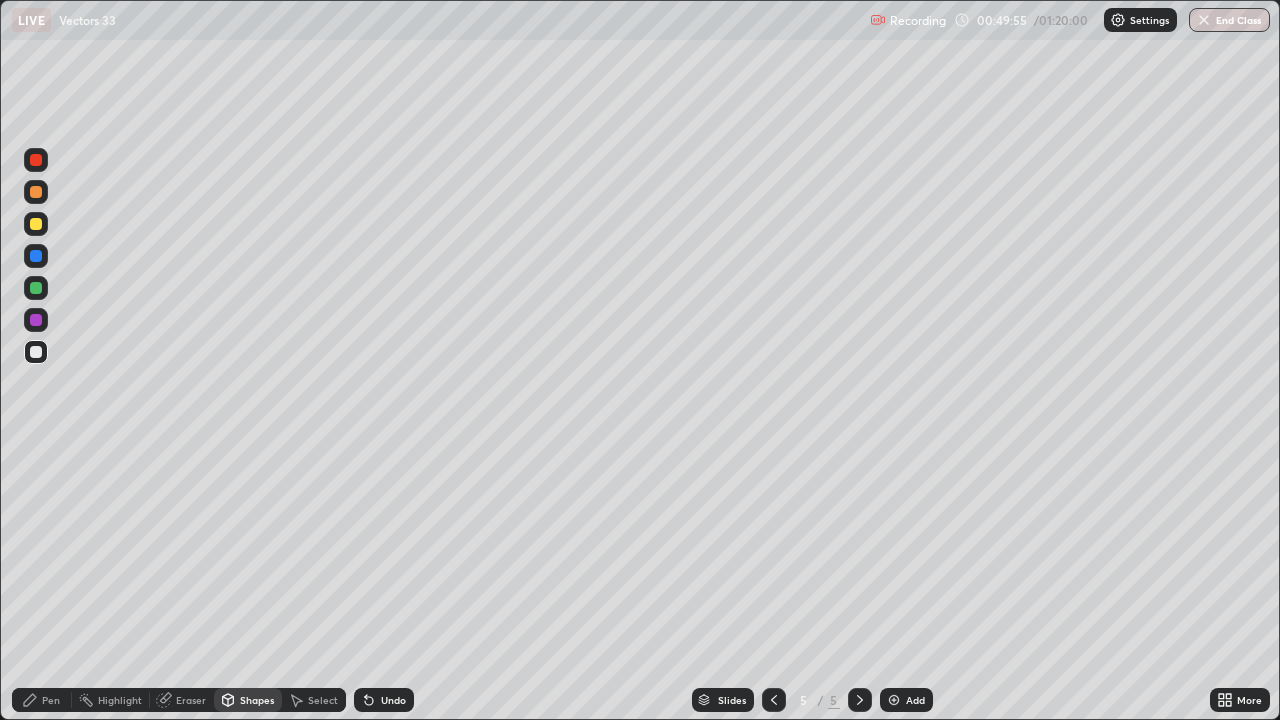 click at bounding box center [36, 288] 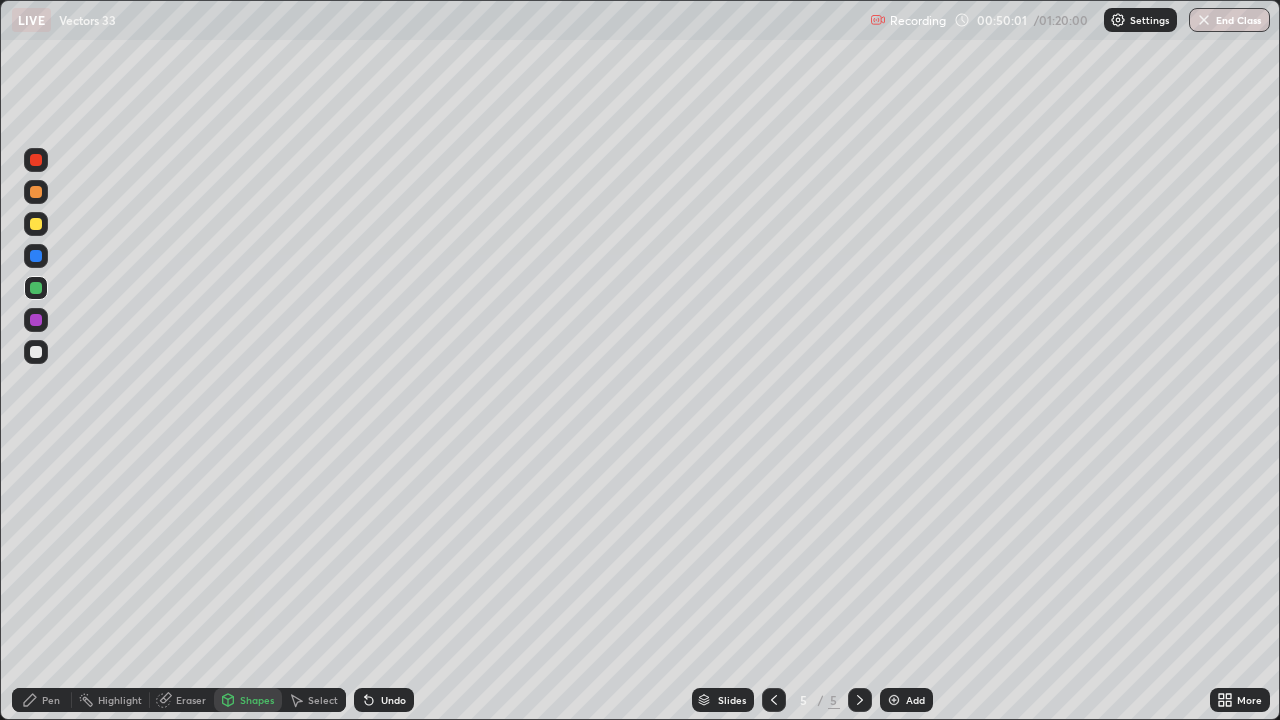 click on "Pen" at bounding box center [51, 700] 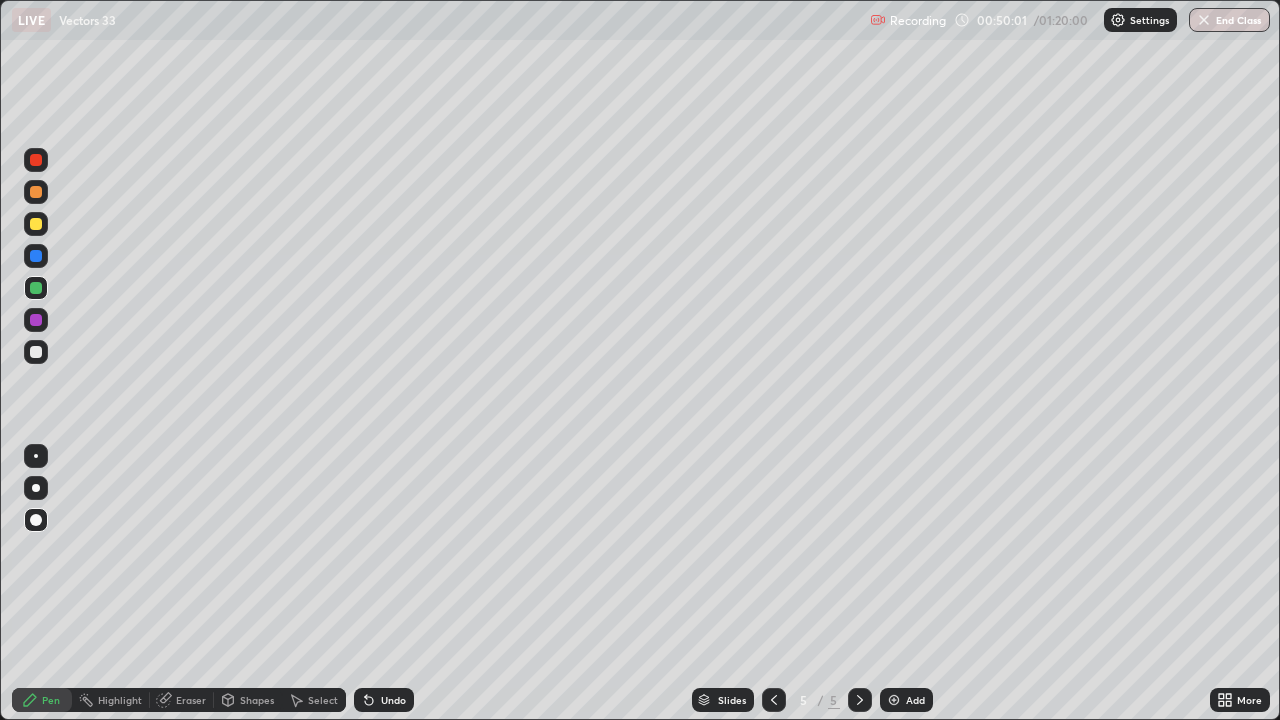 click at bounding box center (36, 352) 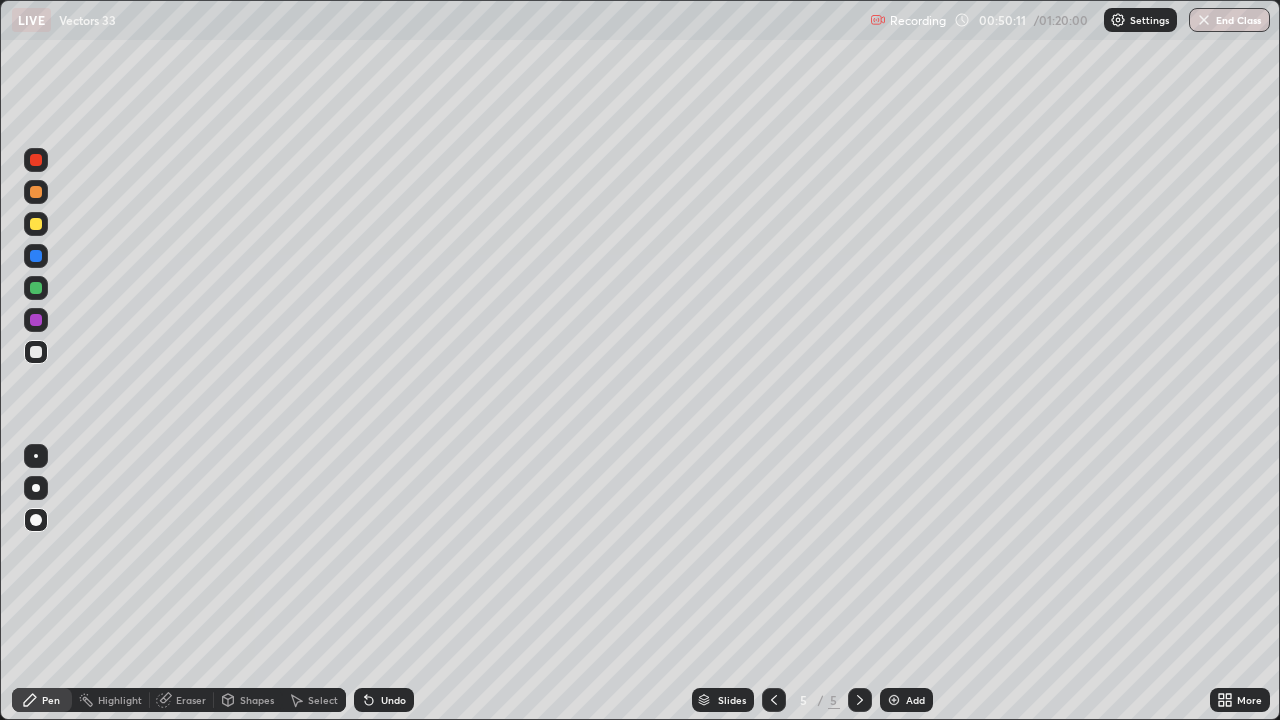 click at bounding box center [36, 256] 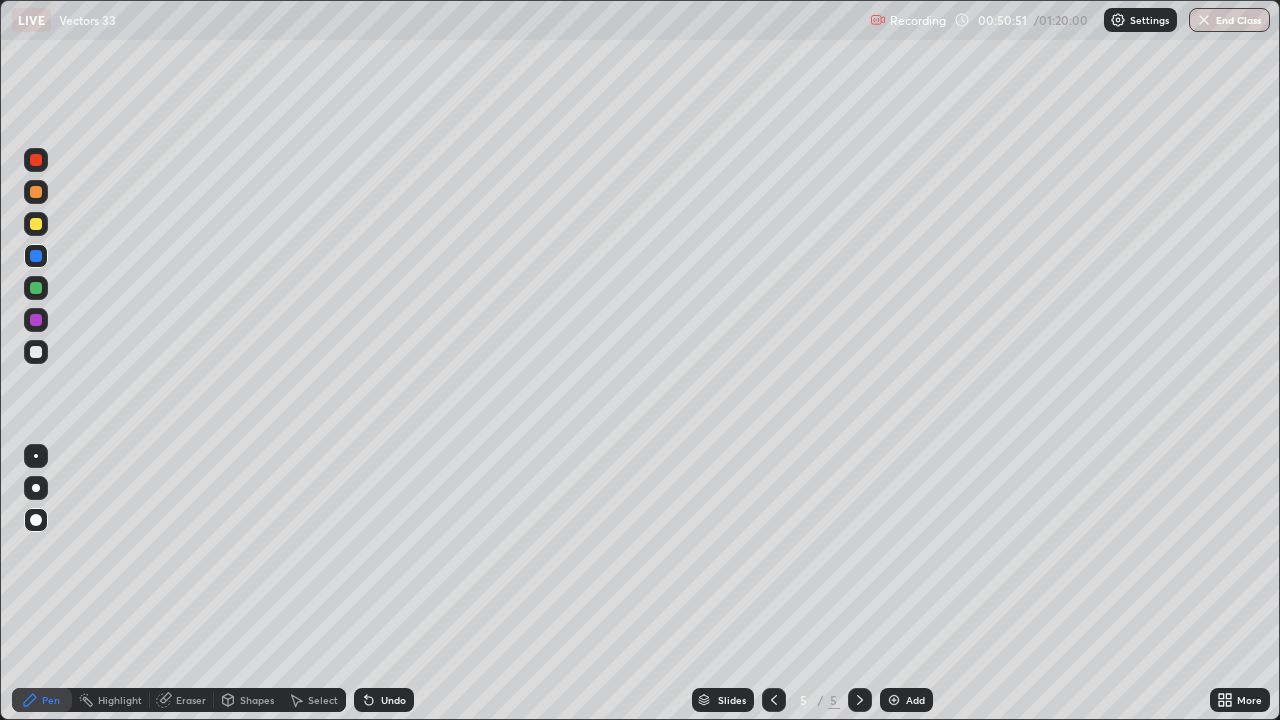 click on "Undo" at bounding box center (393, 700) 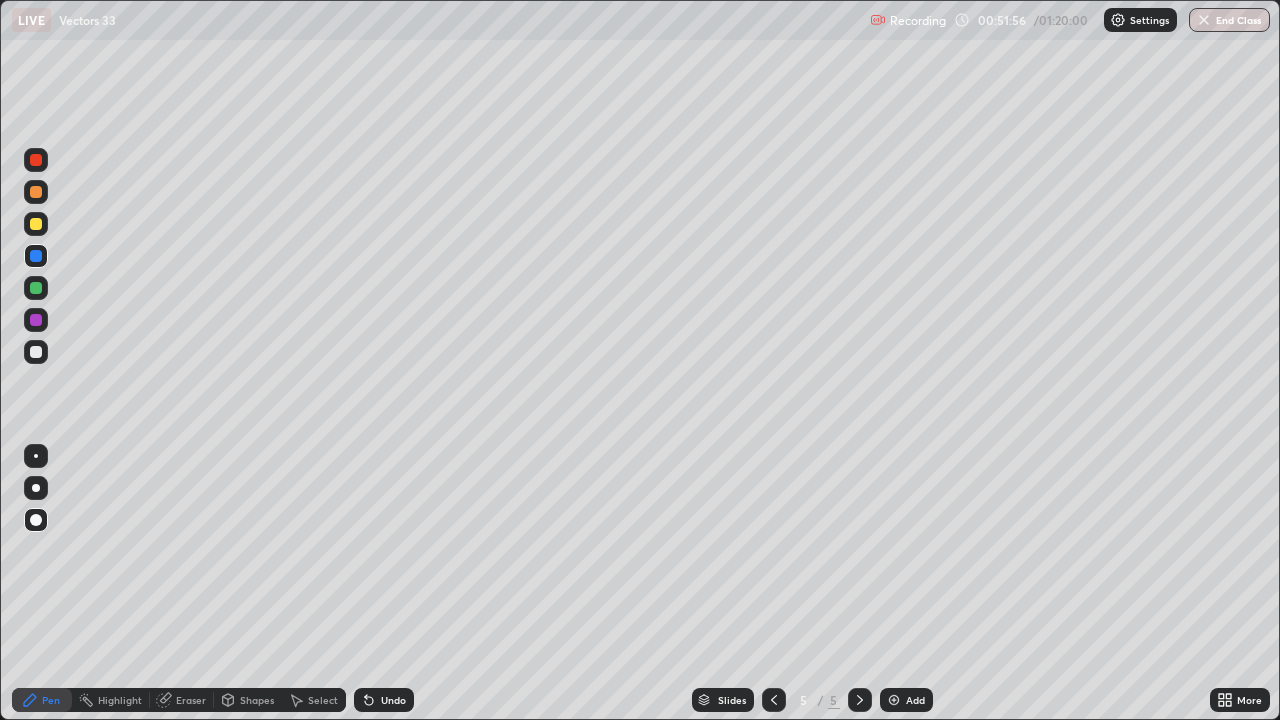 click at bounding box center (36, 224) 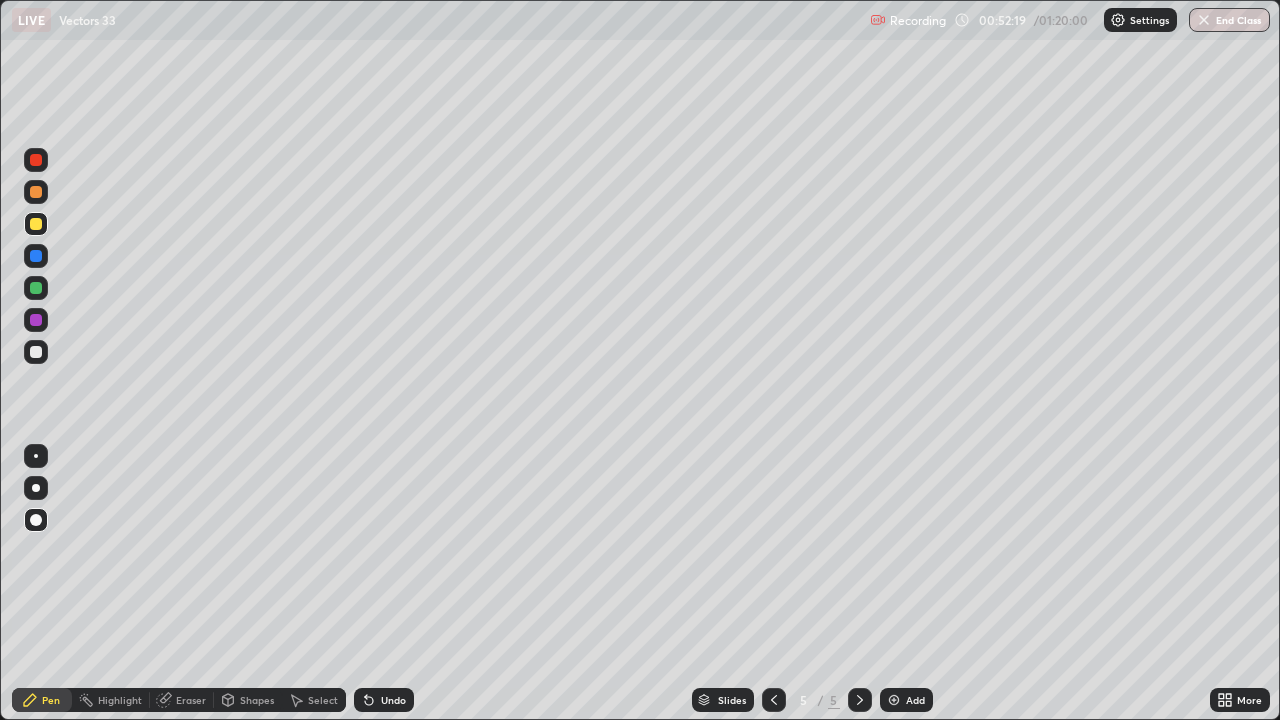 click on "Undo" at bounding box center [393, 700] 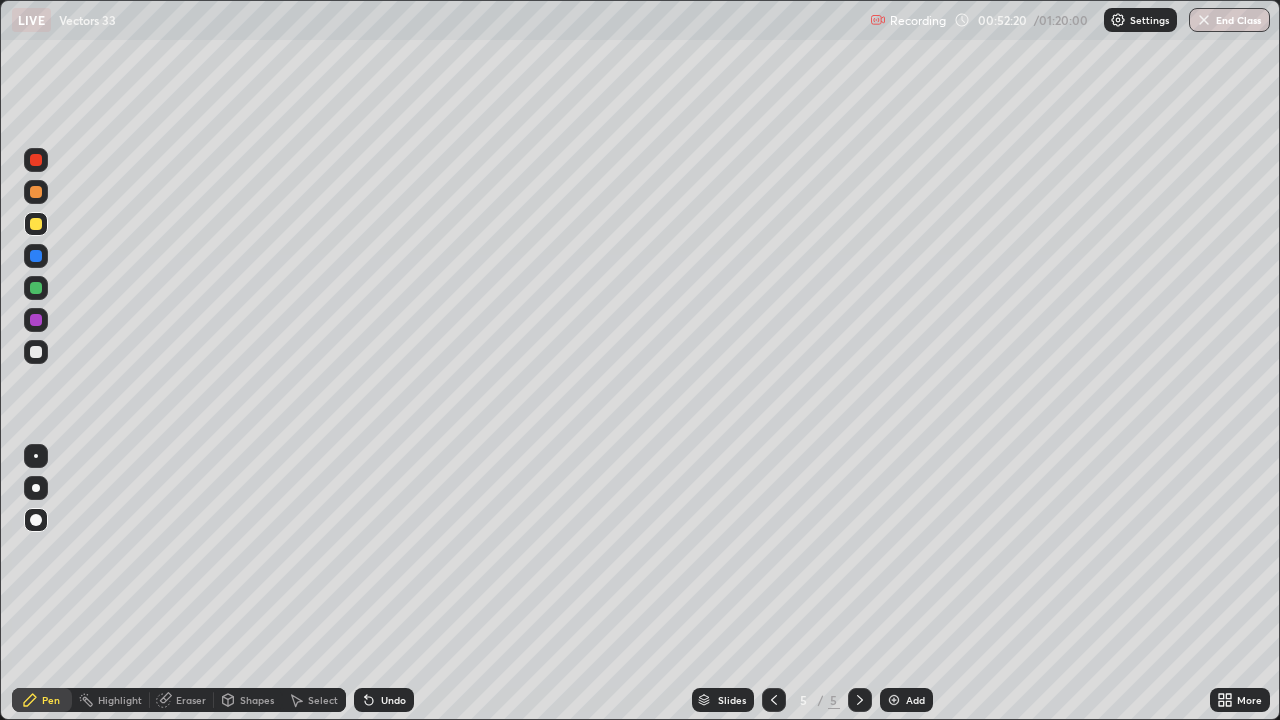 click at bounding box center [36, 256] 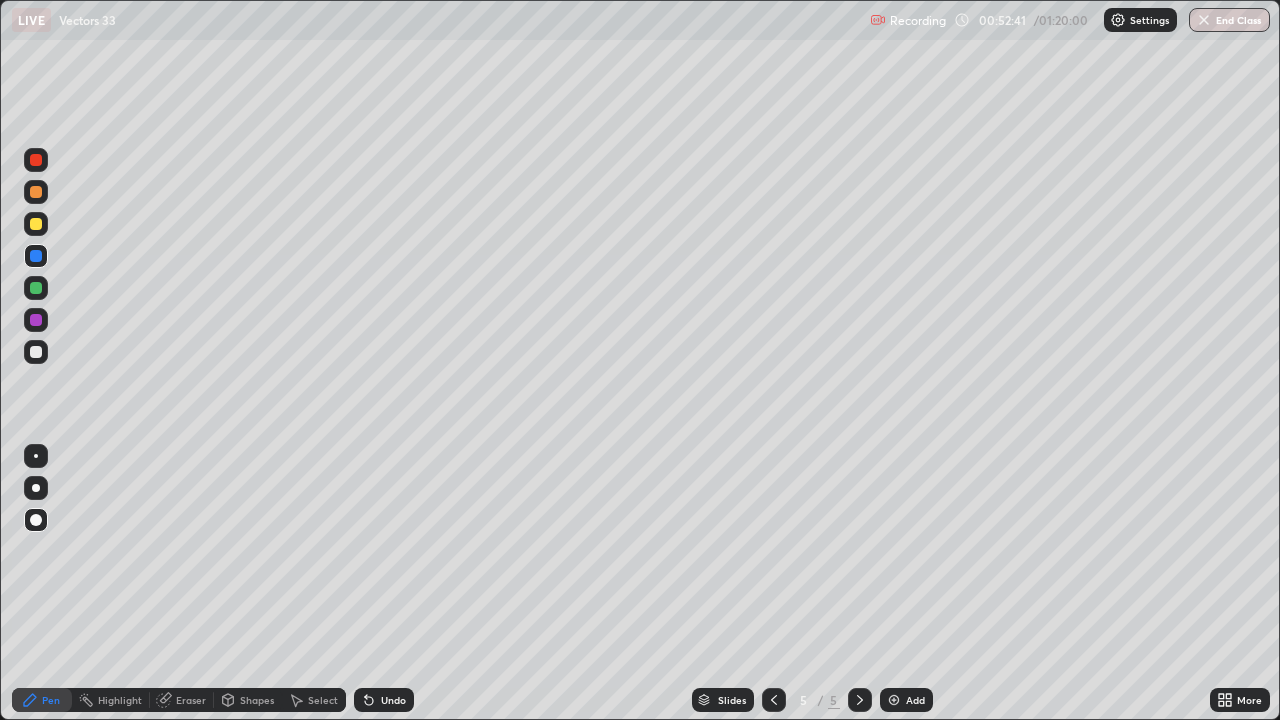 click on "Highlight" at bounding box center [111, 700] 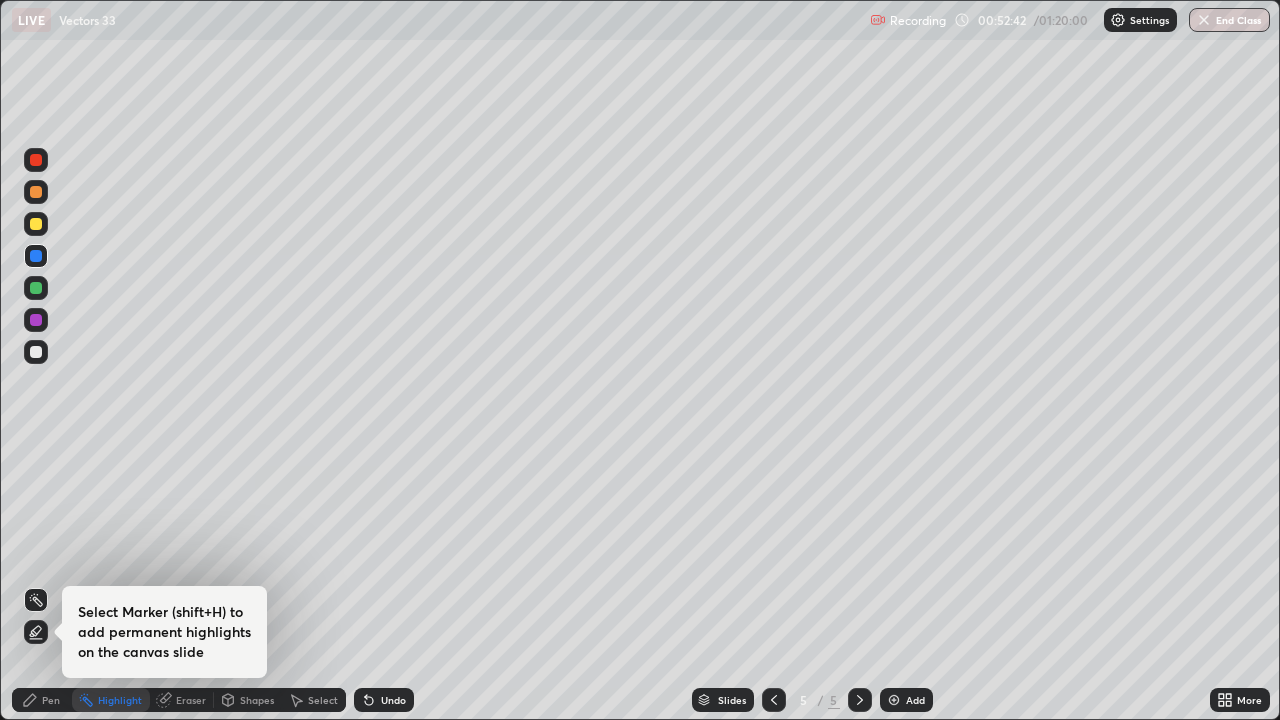 click on "Shapes" at bounding box center [257, 700] 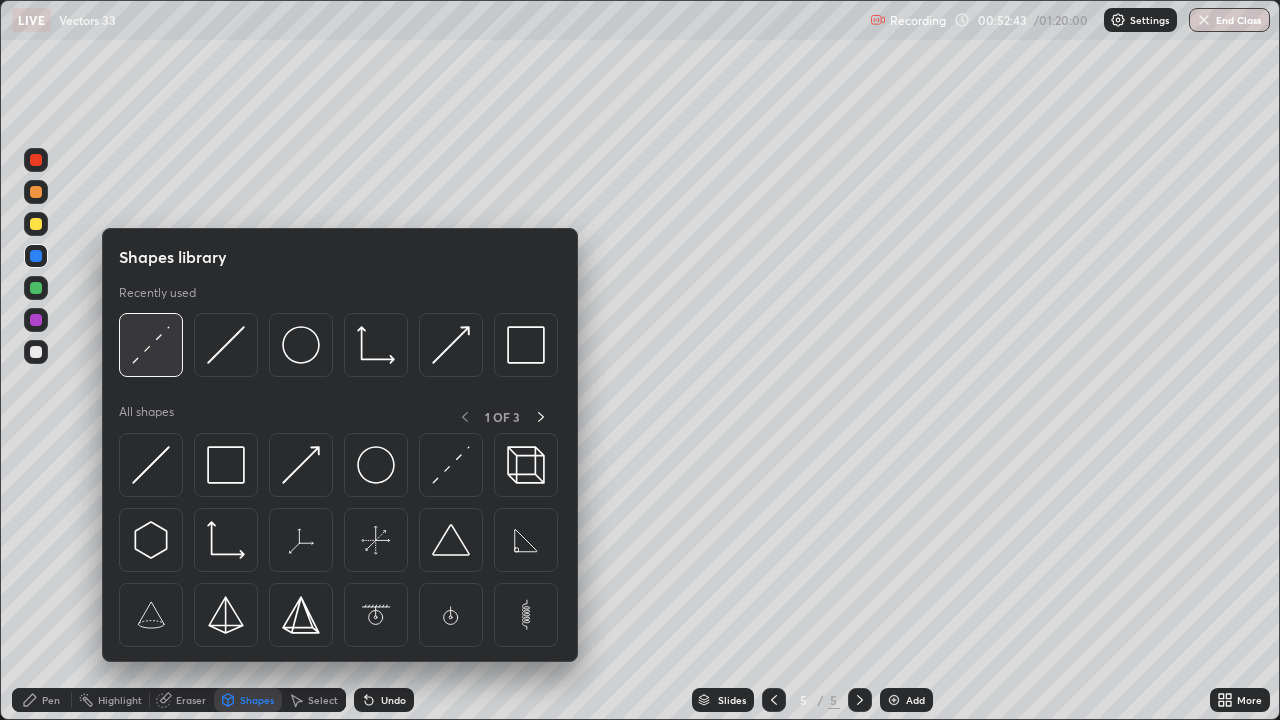 click at bounding box center [151, 345] 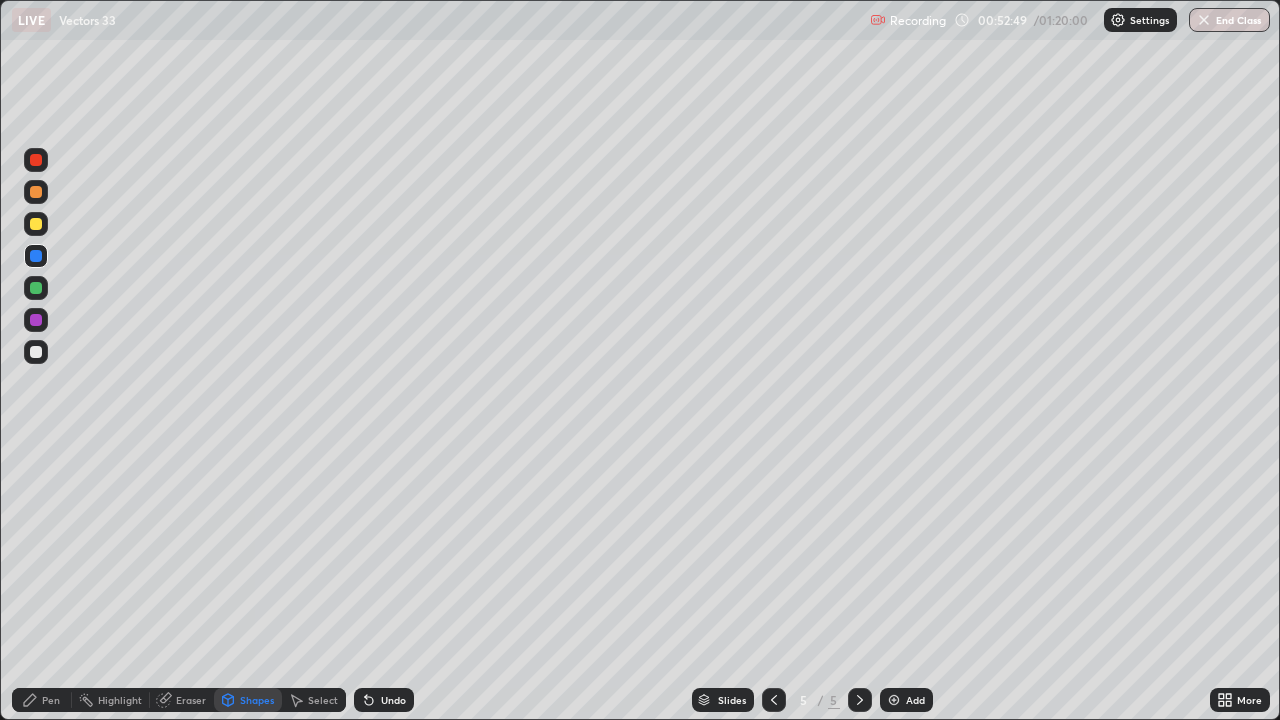click on "Undo" at bounding box center [384, 700] 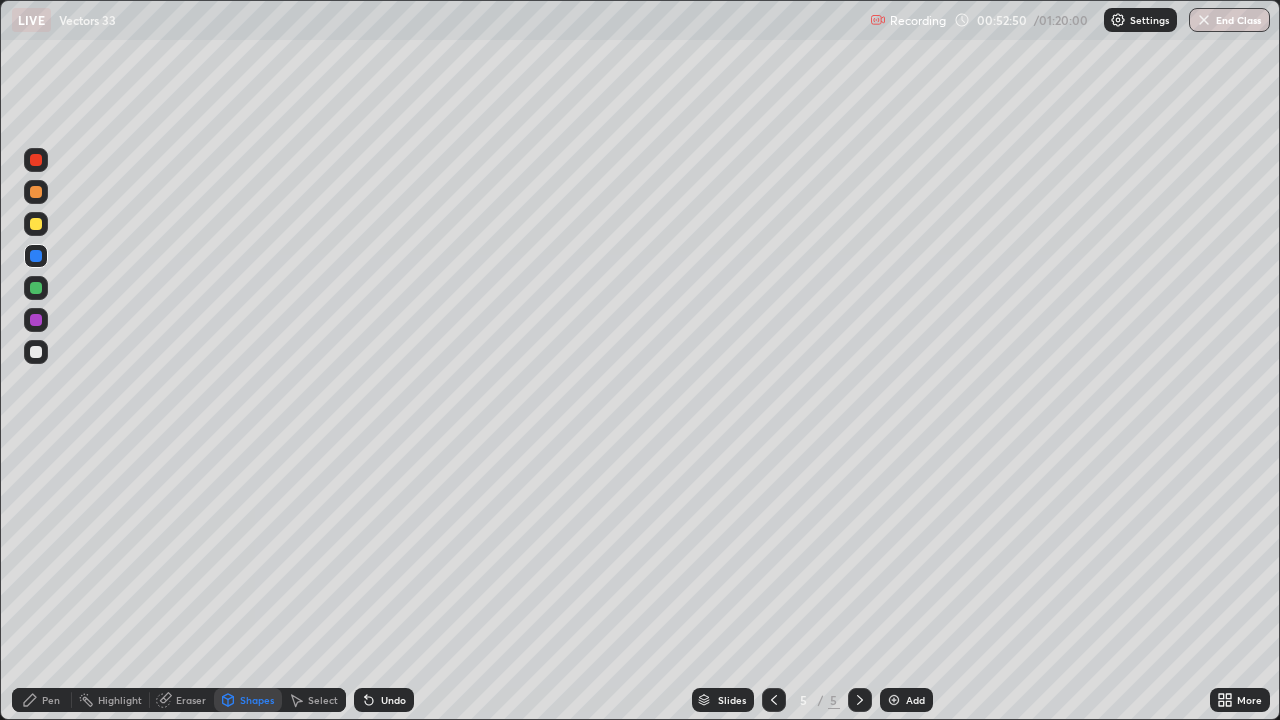 click at bounding box center [36, 224] 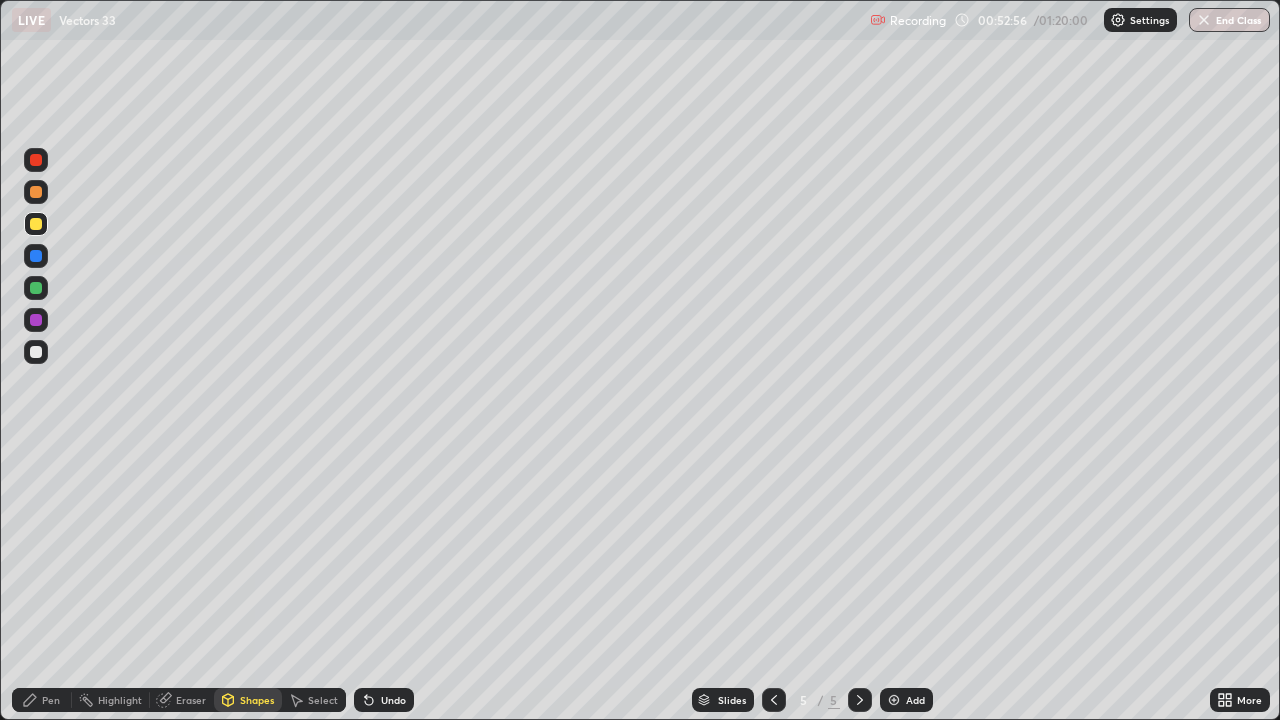 click on "Pen" at bounding box center (42, 700) 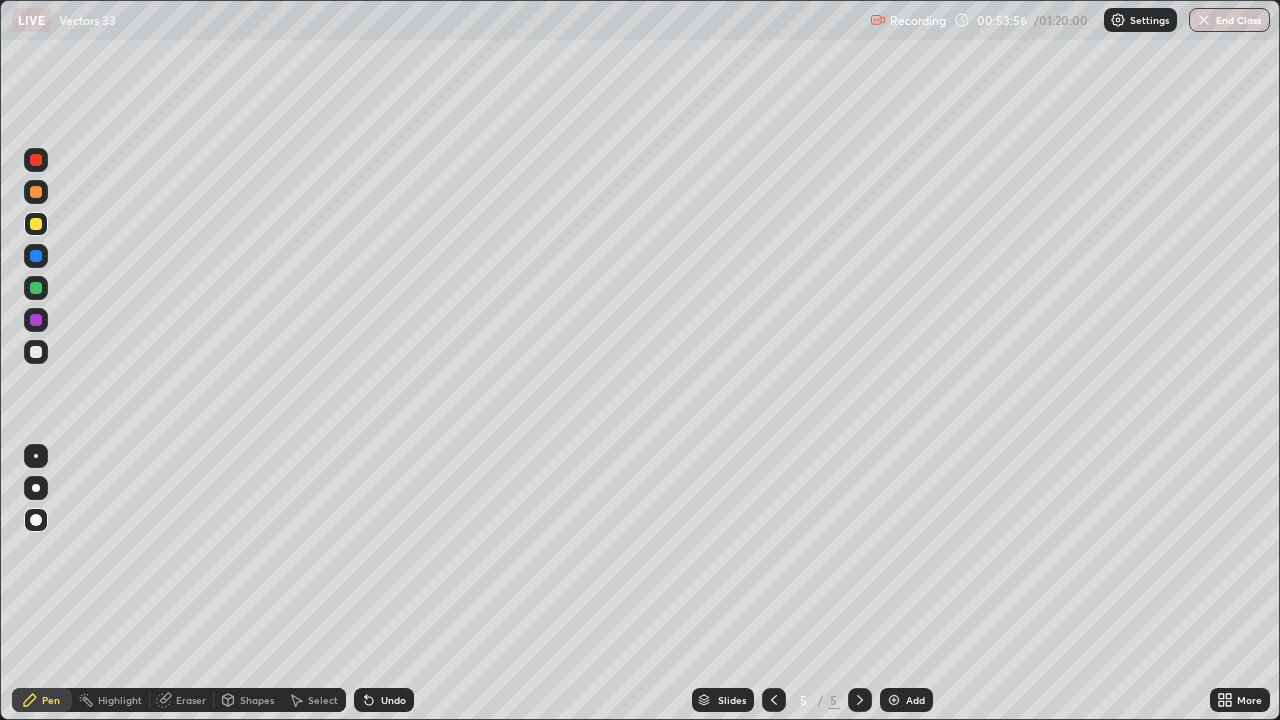 click on "Eraser" at bounding box center (191, 700) 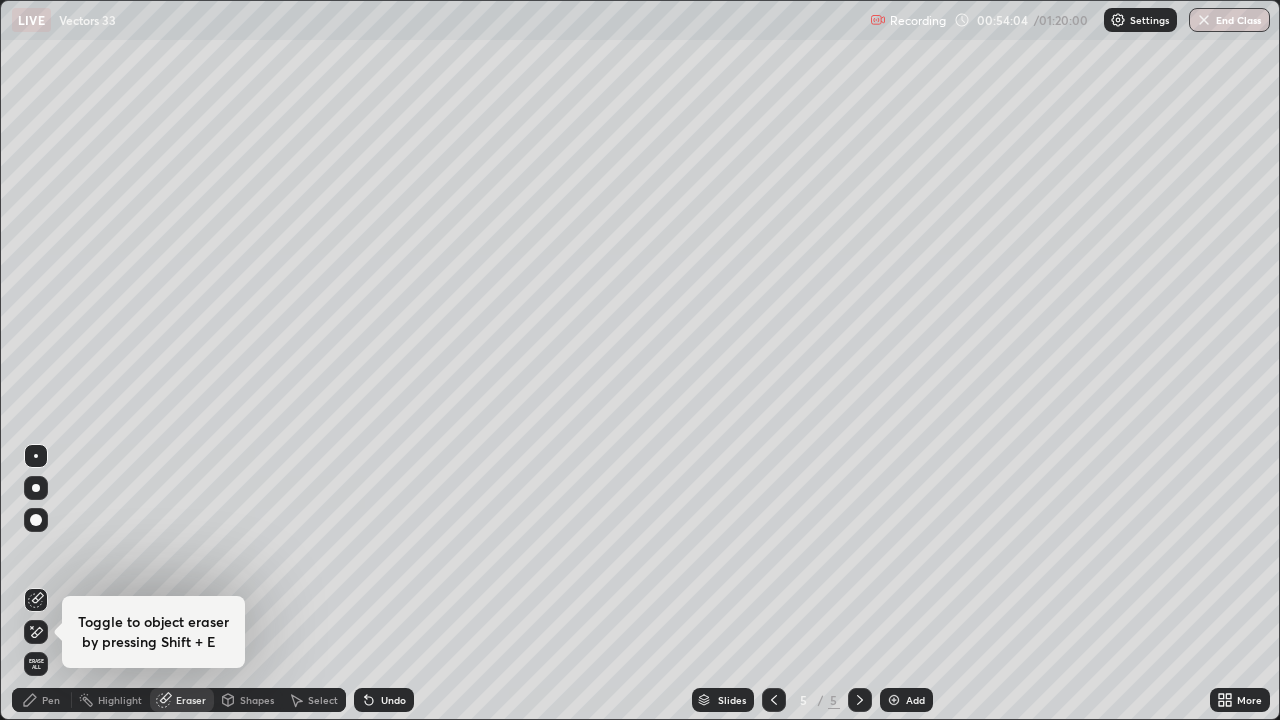 click on "Pen" at bounding box center [51, 700] 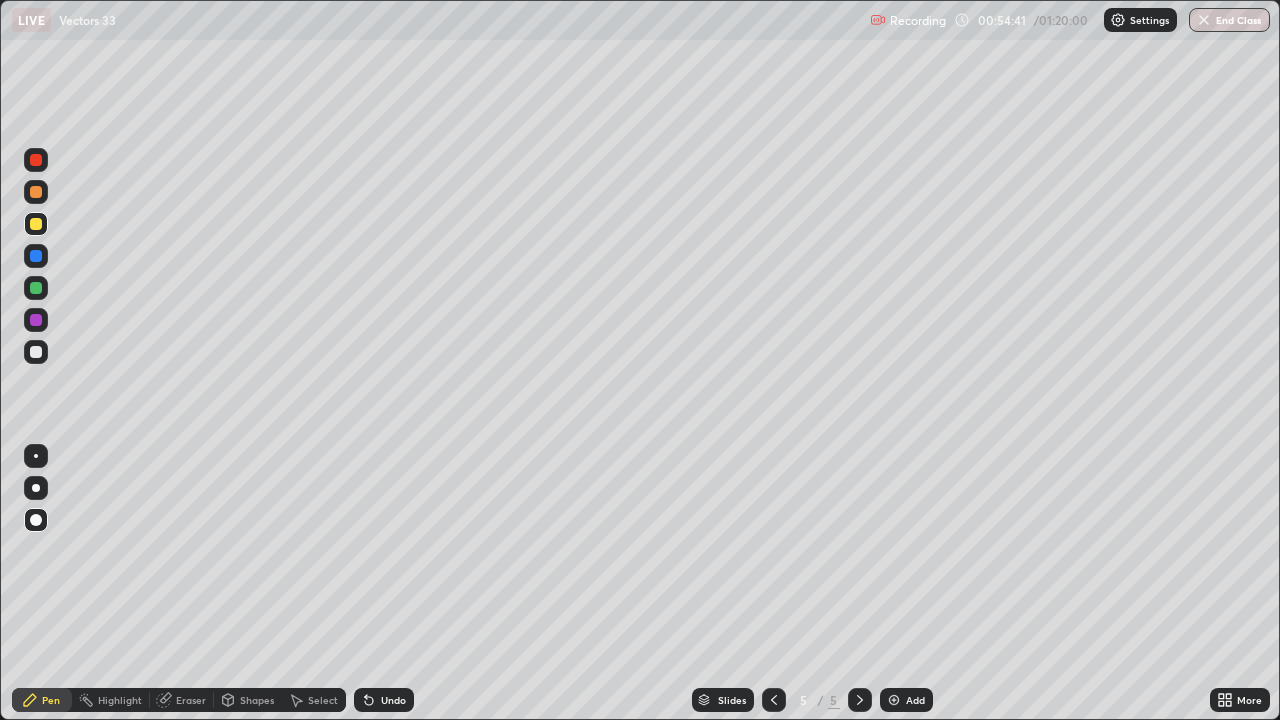 click at bounding box center [36, 320] 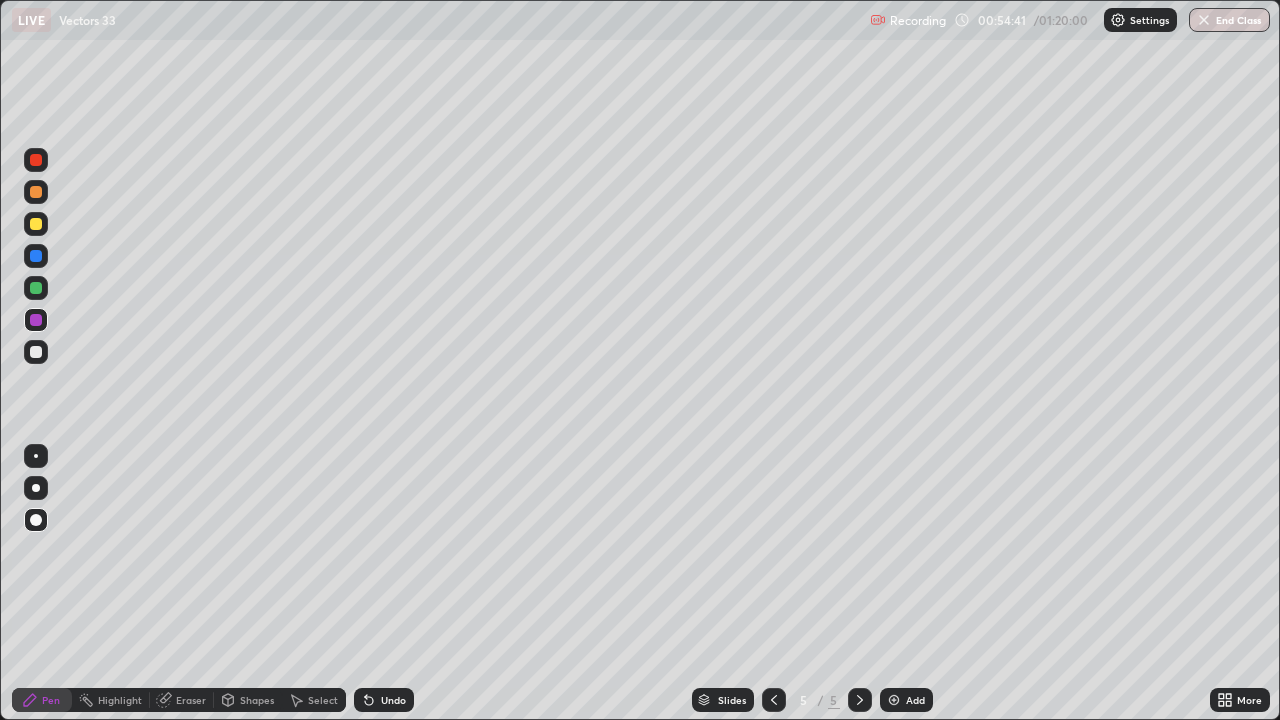 click at bounding box center (36, 288) 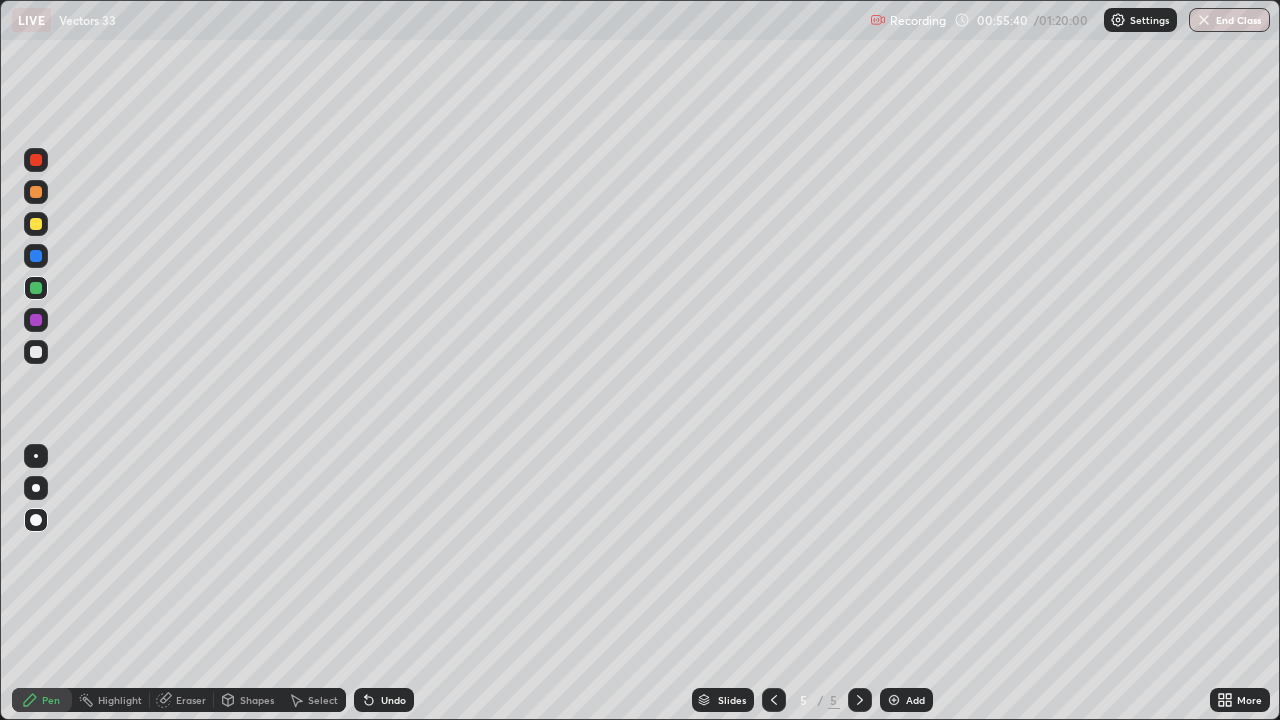 click on "Undo" at bounding box center [384, 700] 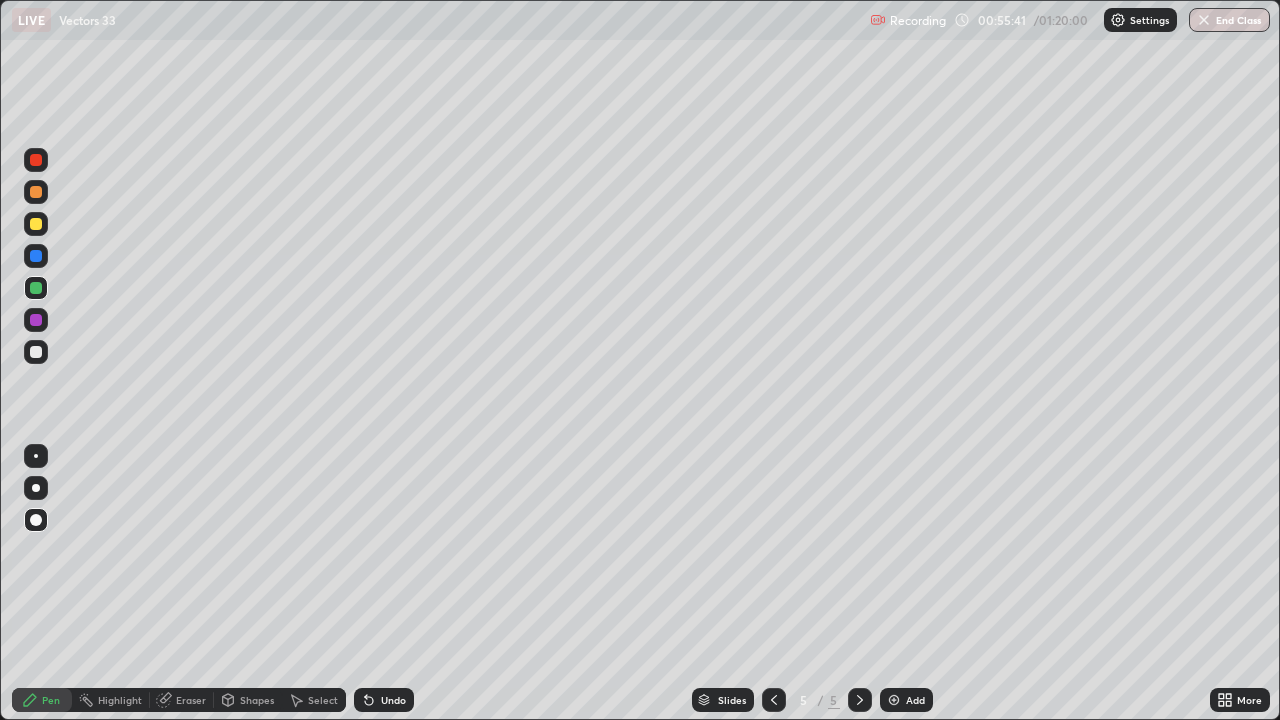 click on "Undo" at bounding box center (384, 700) 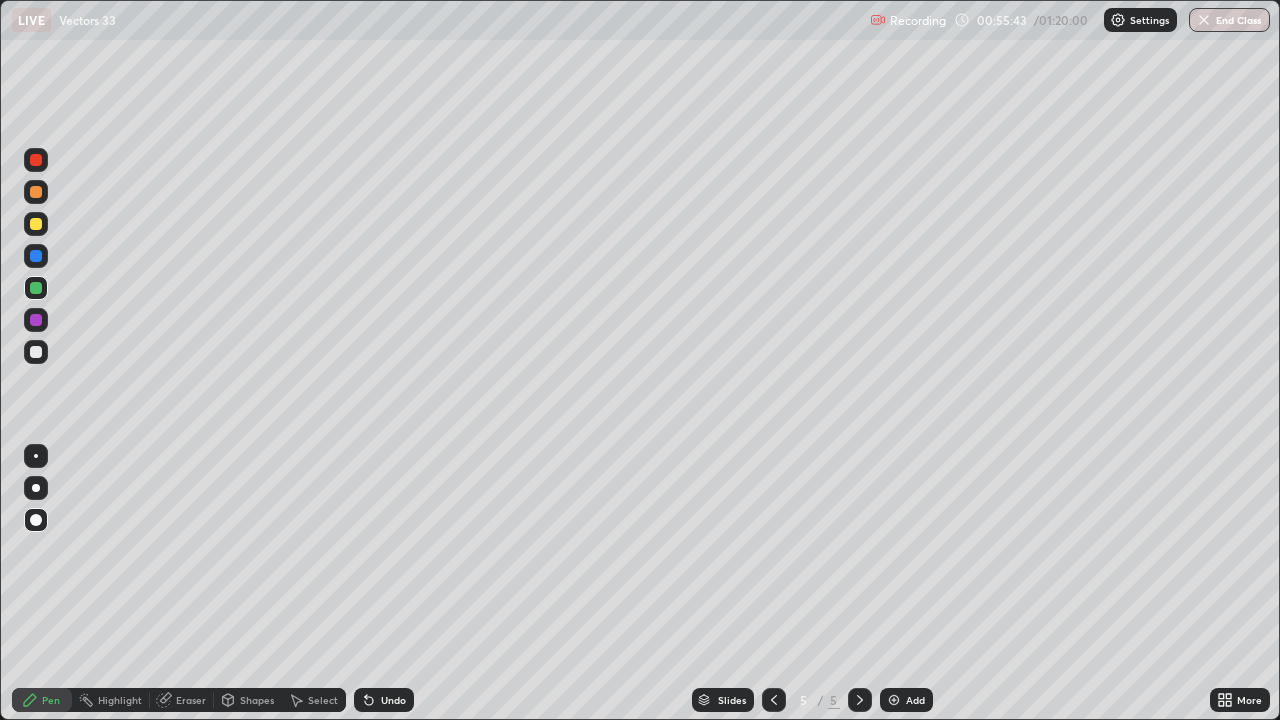 click 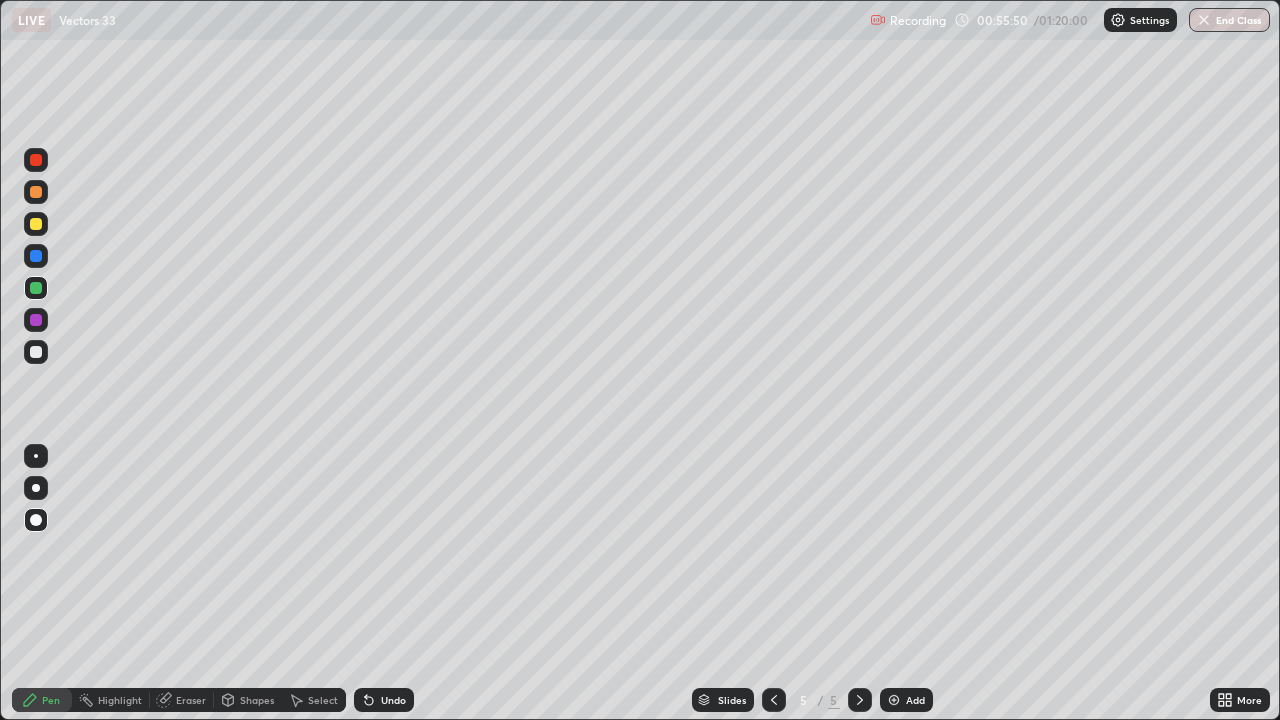 click on "Eraser" at bounding box center (191, 700) 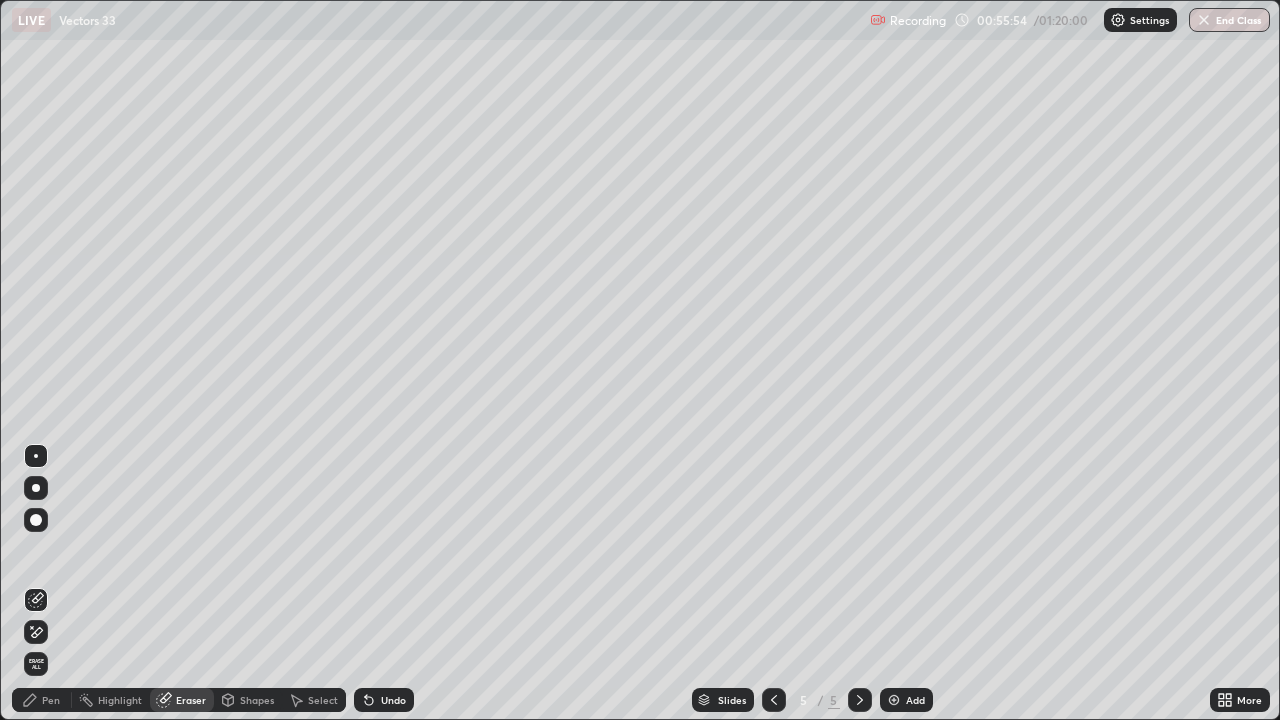 click on "Pen" at bounding box center [51, 700] 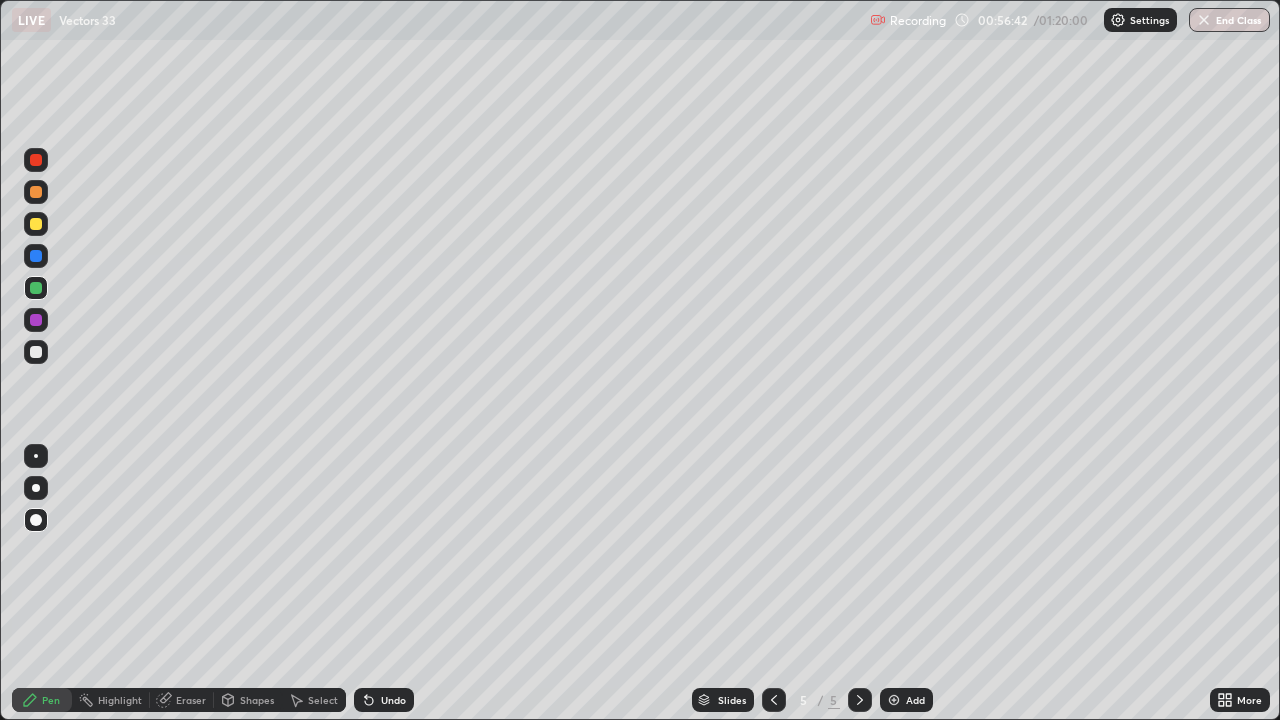 click at bounding box center (36, 160) 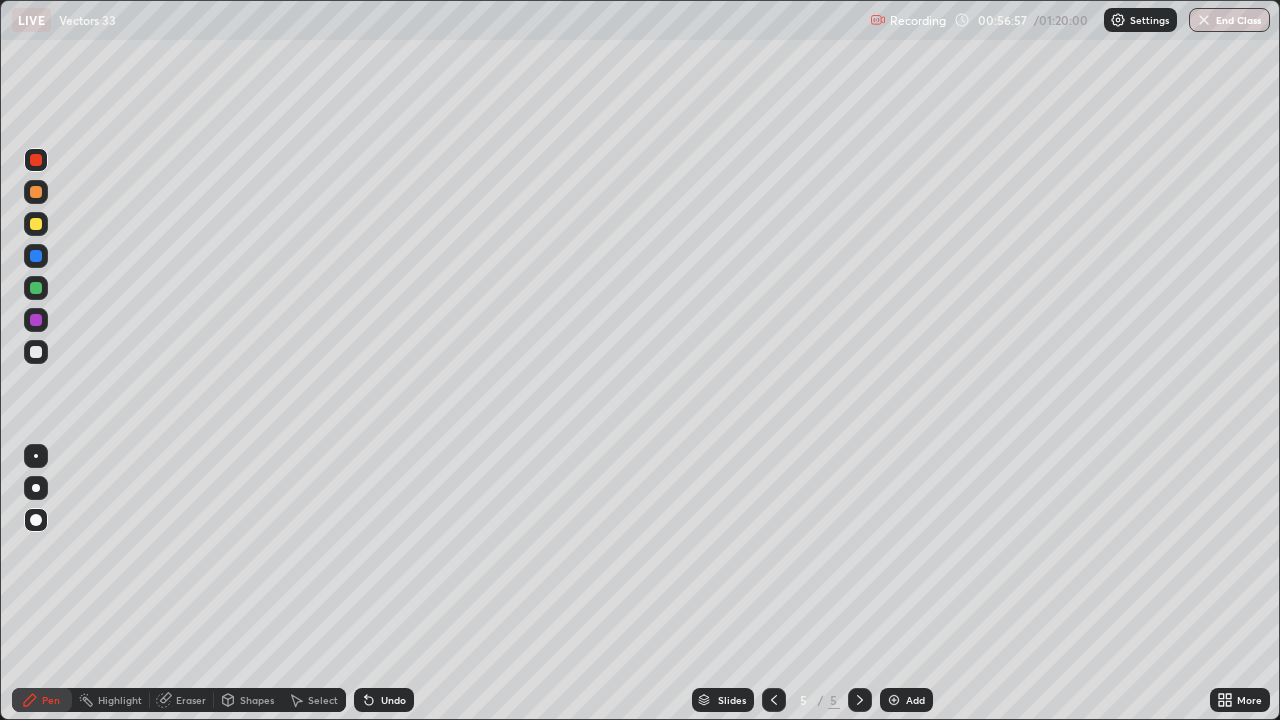 click on "Undo" at bounding box center [393, 700] 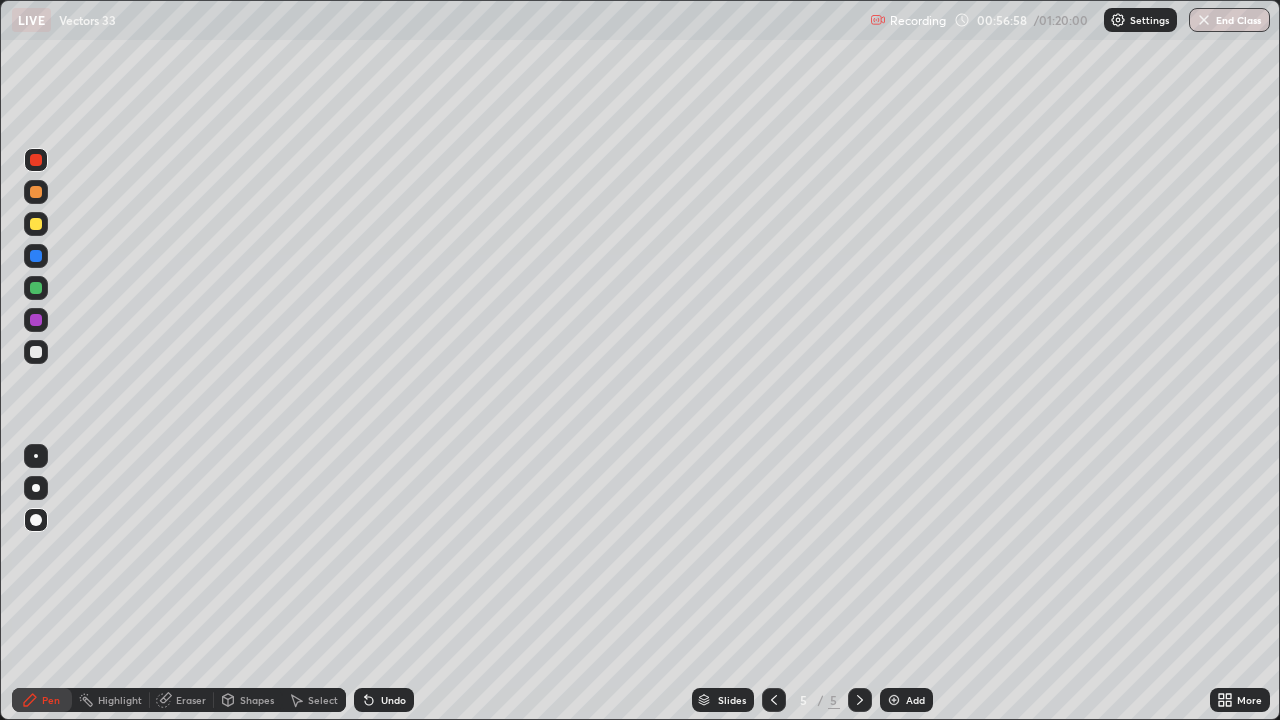 click on "Undo" at bounding box center [384, 700] 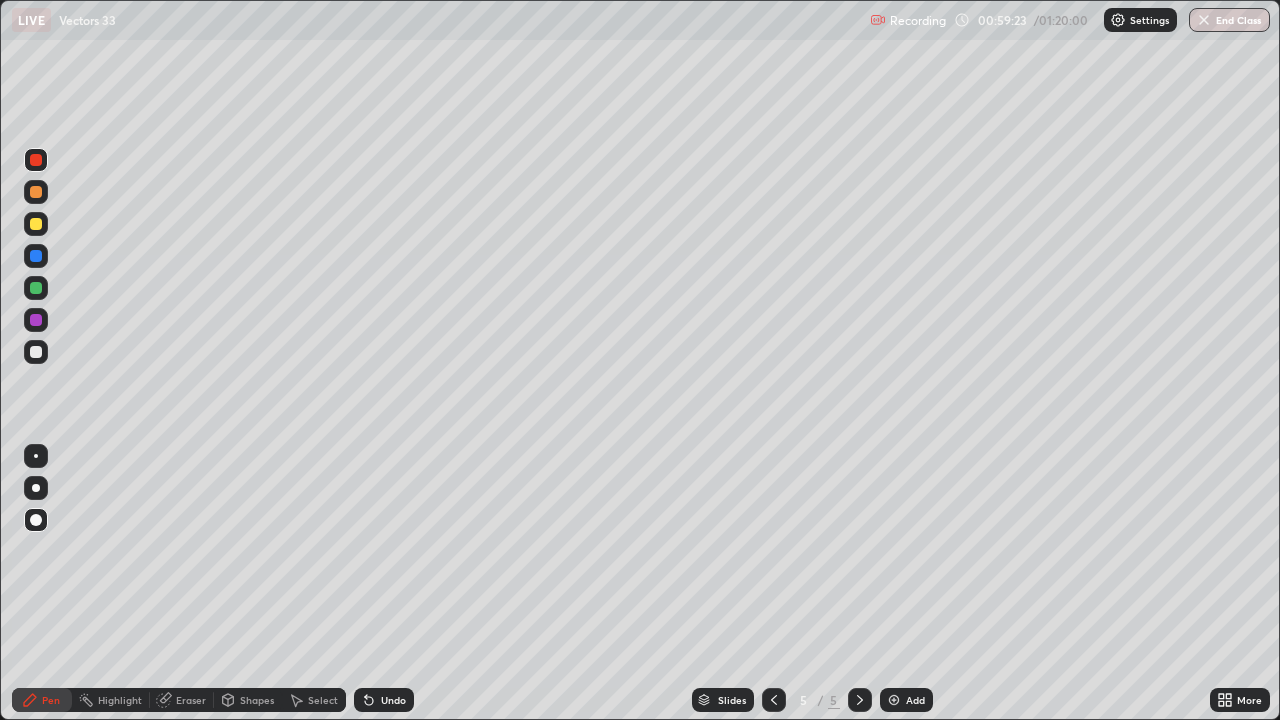 click at bounding box center [36, 288] 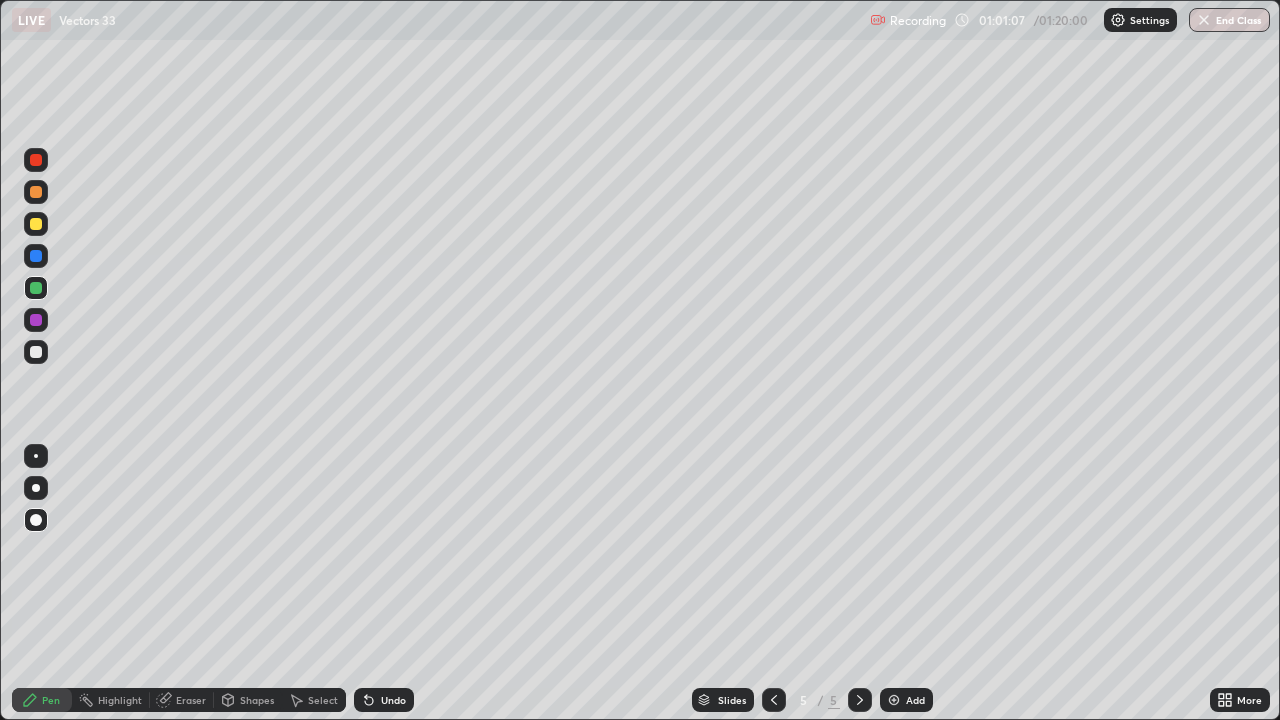 click at bounding box center [36, 288] 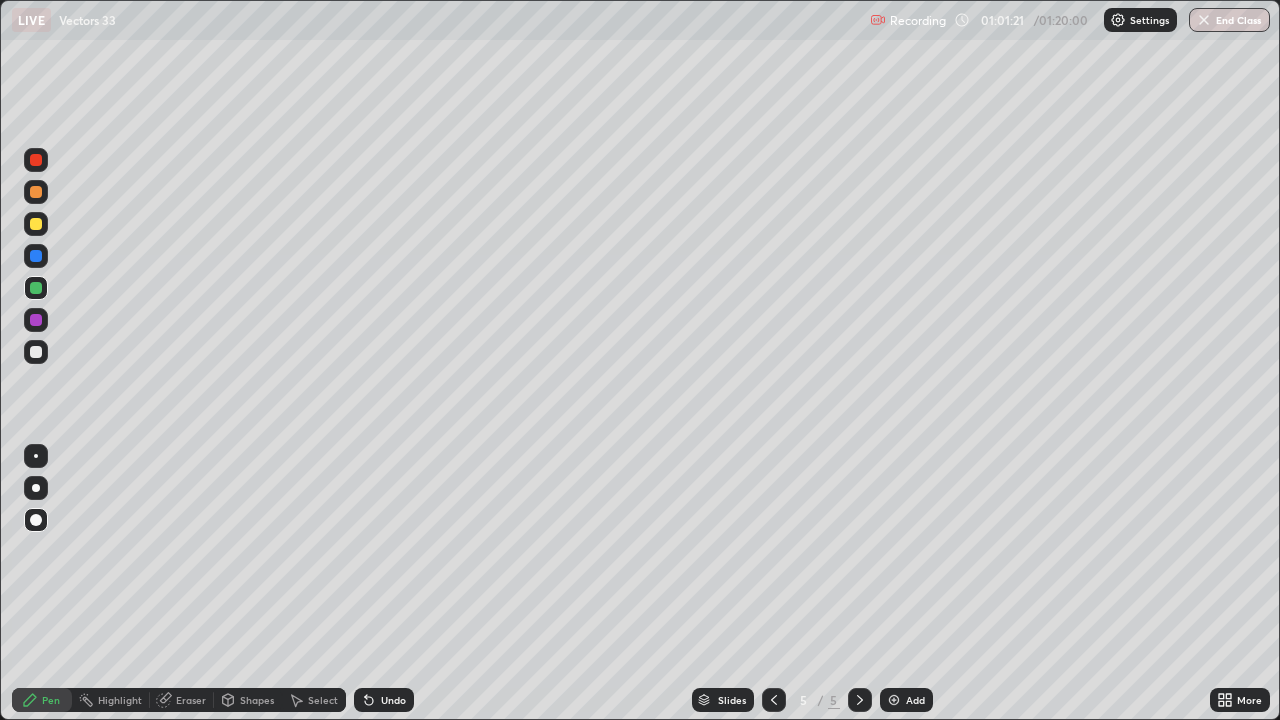 click 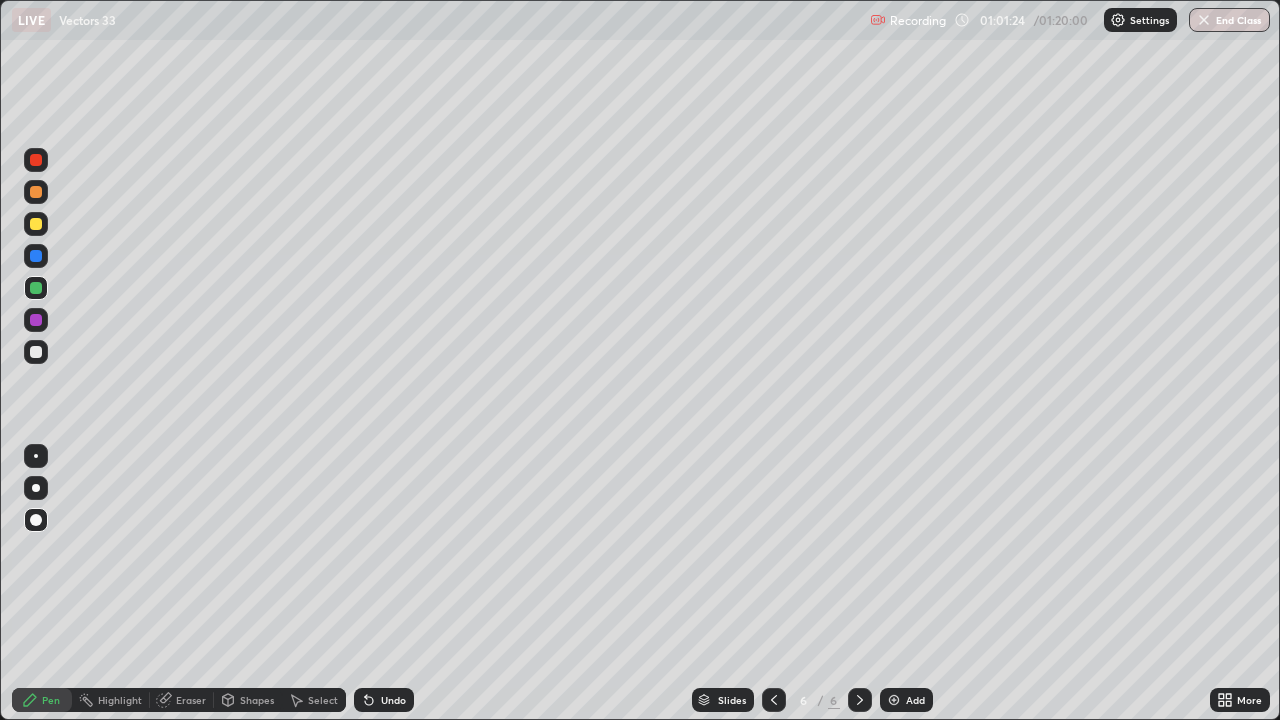 click at bounding box center [36, 256] 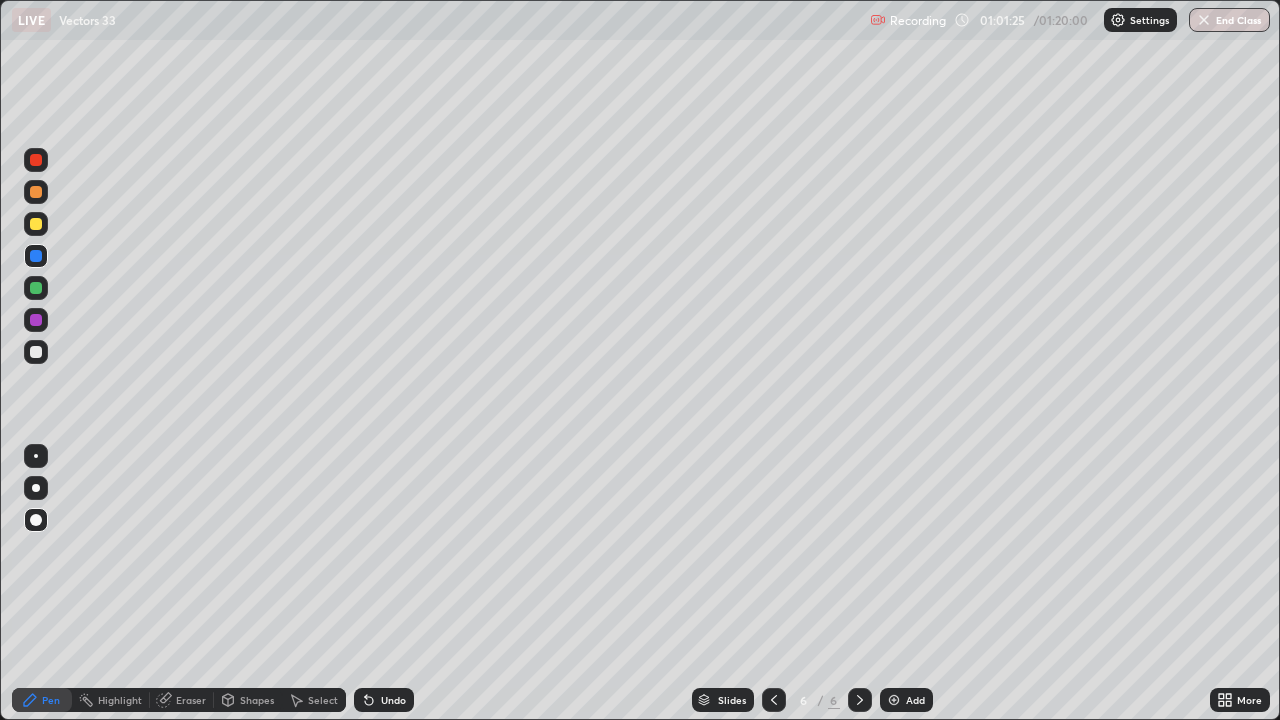 click at bounding box center (36, 160) 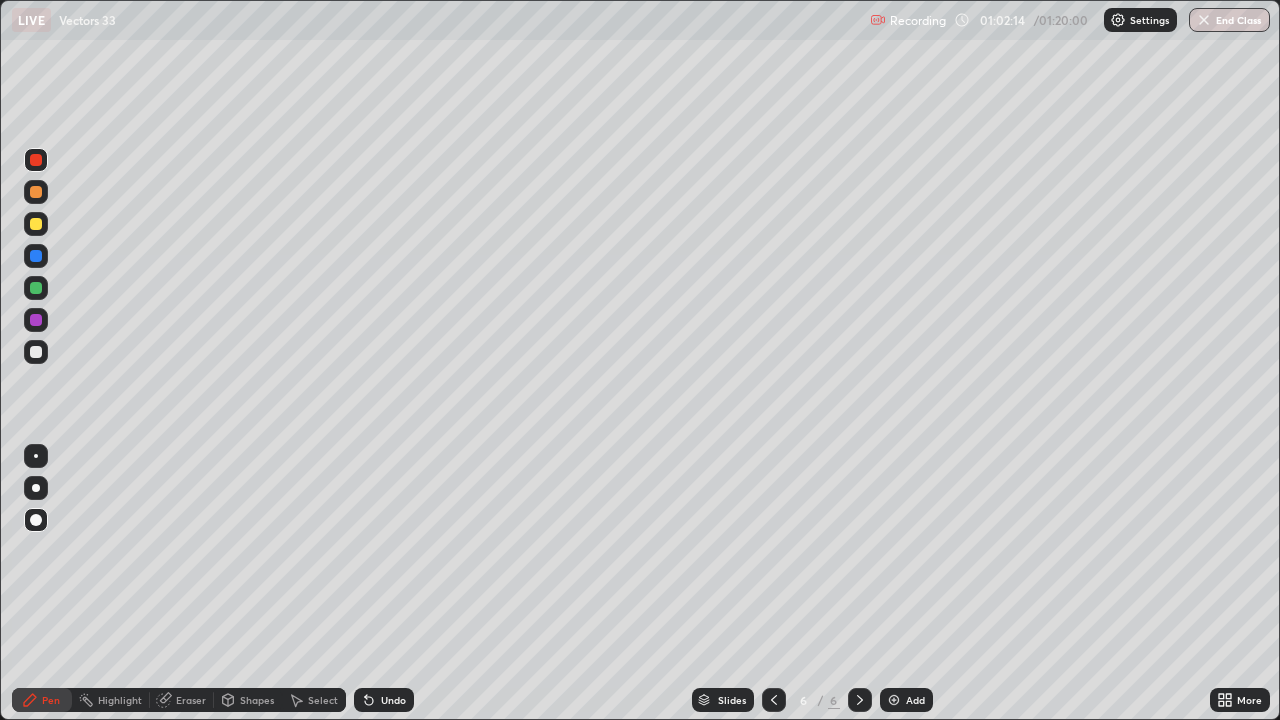 click on "Setting up your live class" at bounding box center (640, 360) 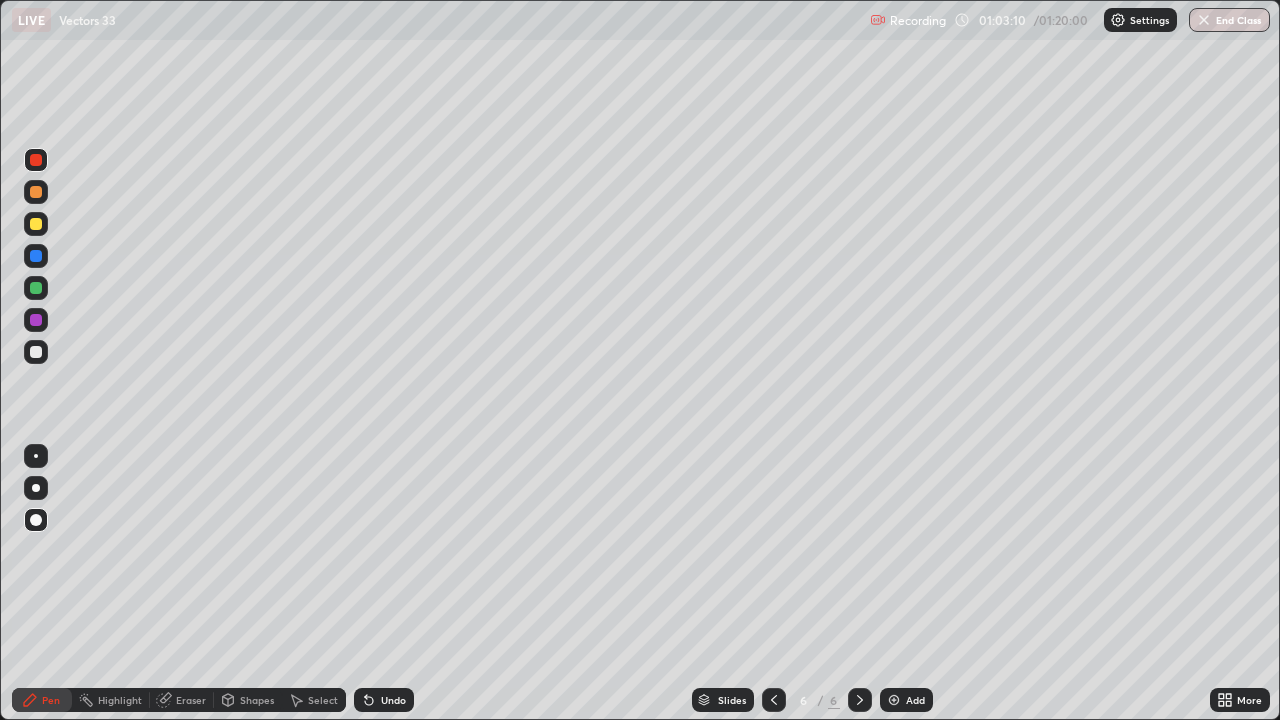 click at bounding box center (36, 352) 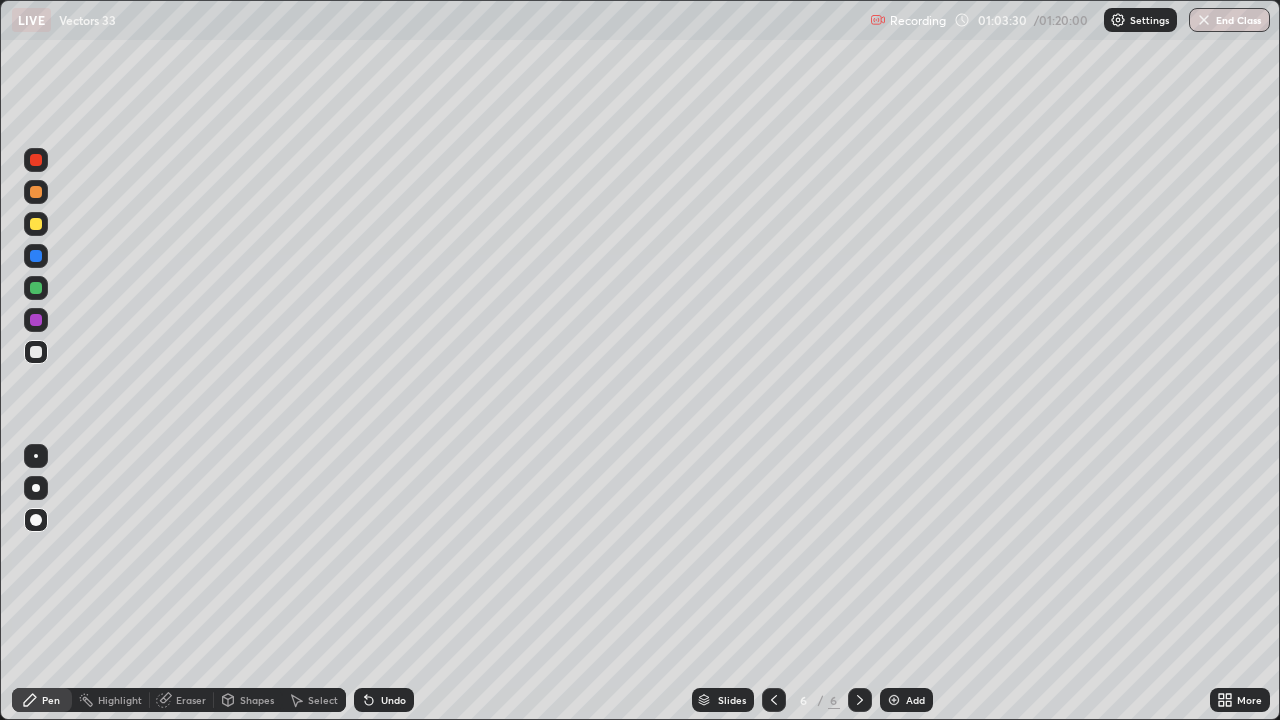 click at bounding box center (36, 288) 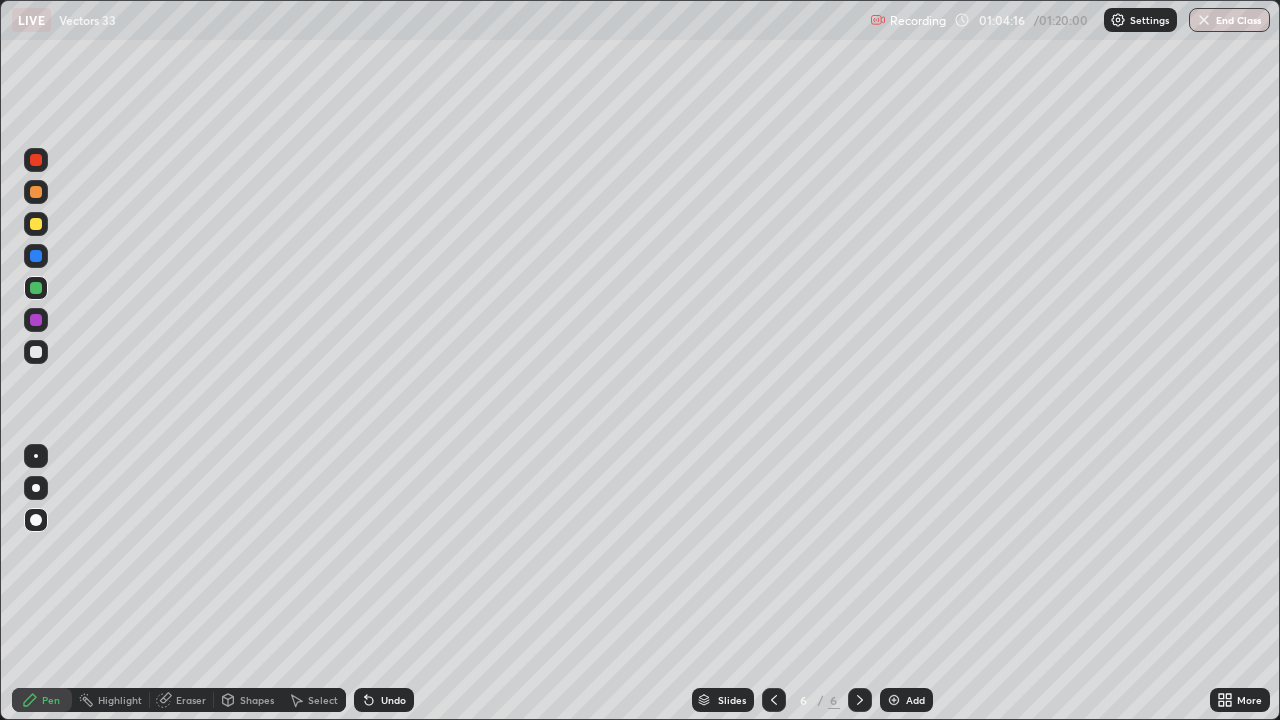click at bounding box center [36, 256] 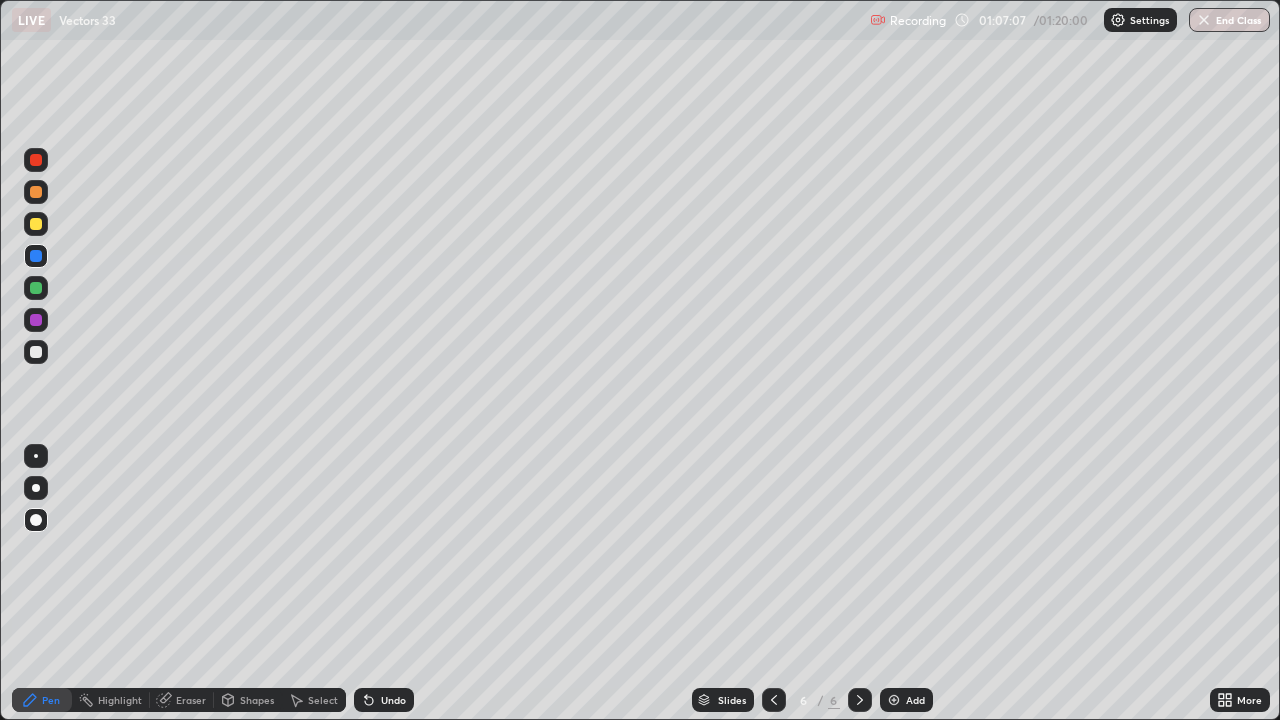 click at bounding box center (36, 320) 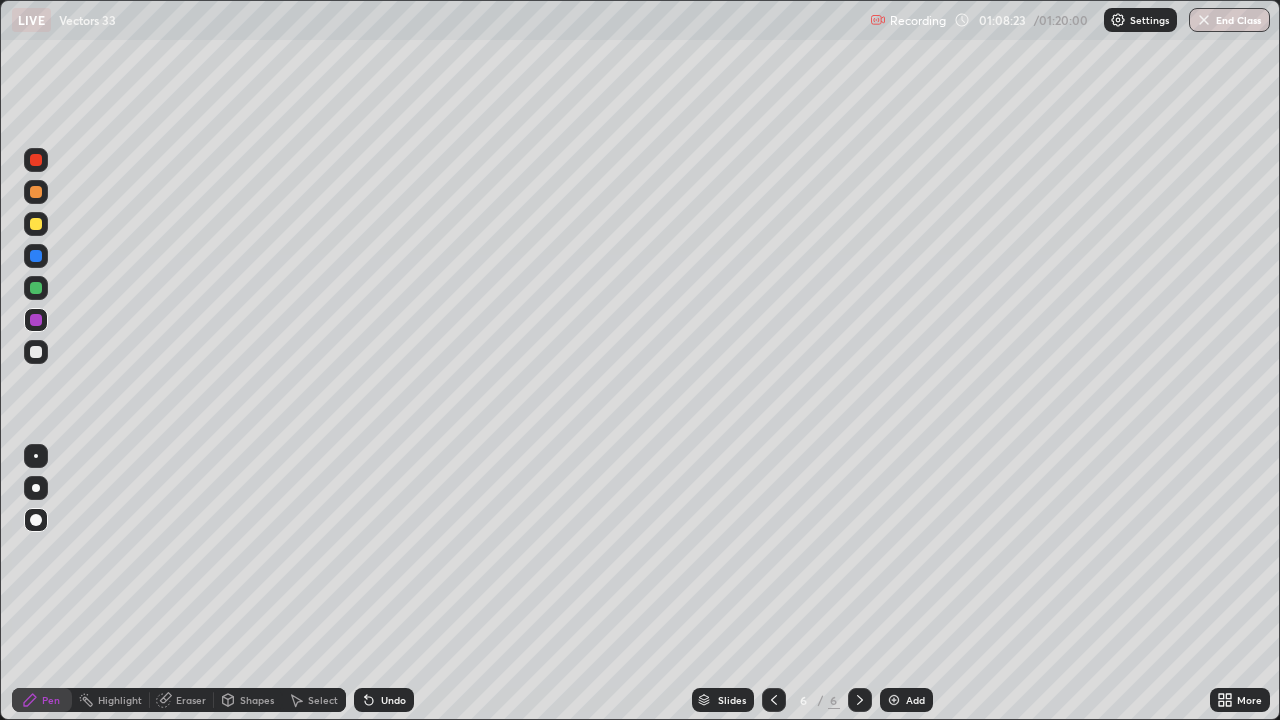 click at bounding box center [774, 700] 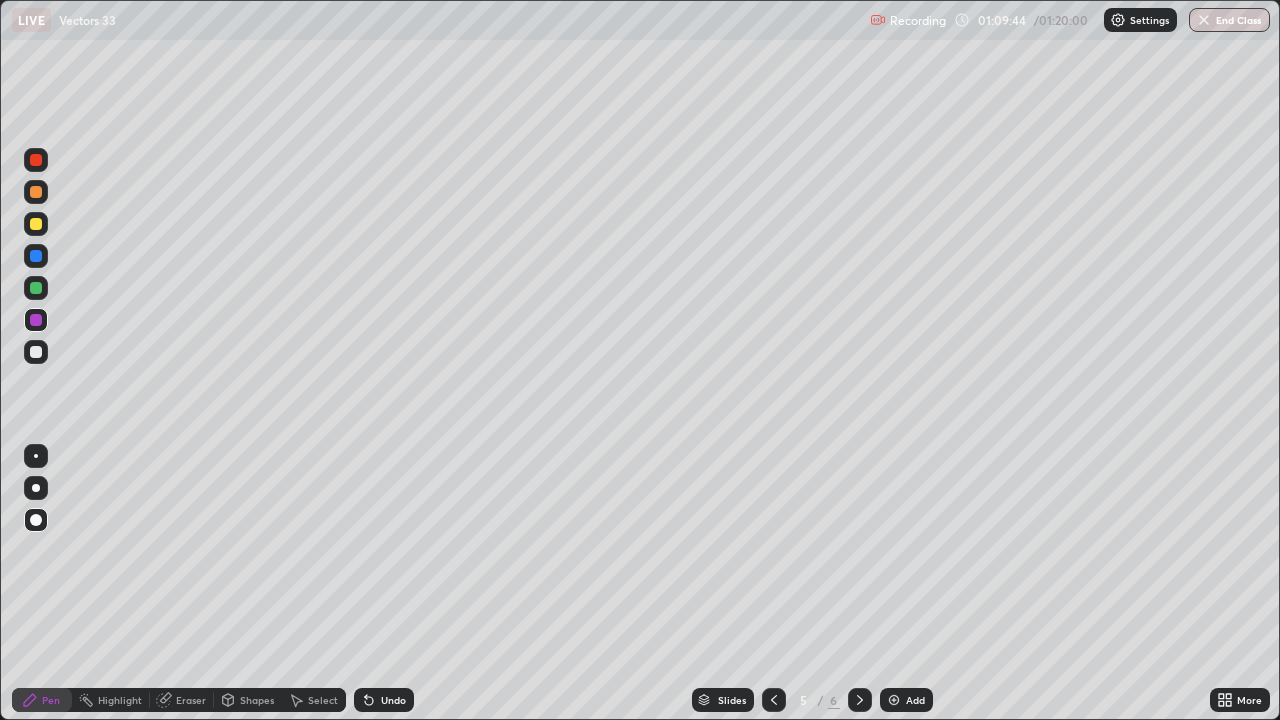 click 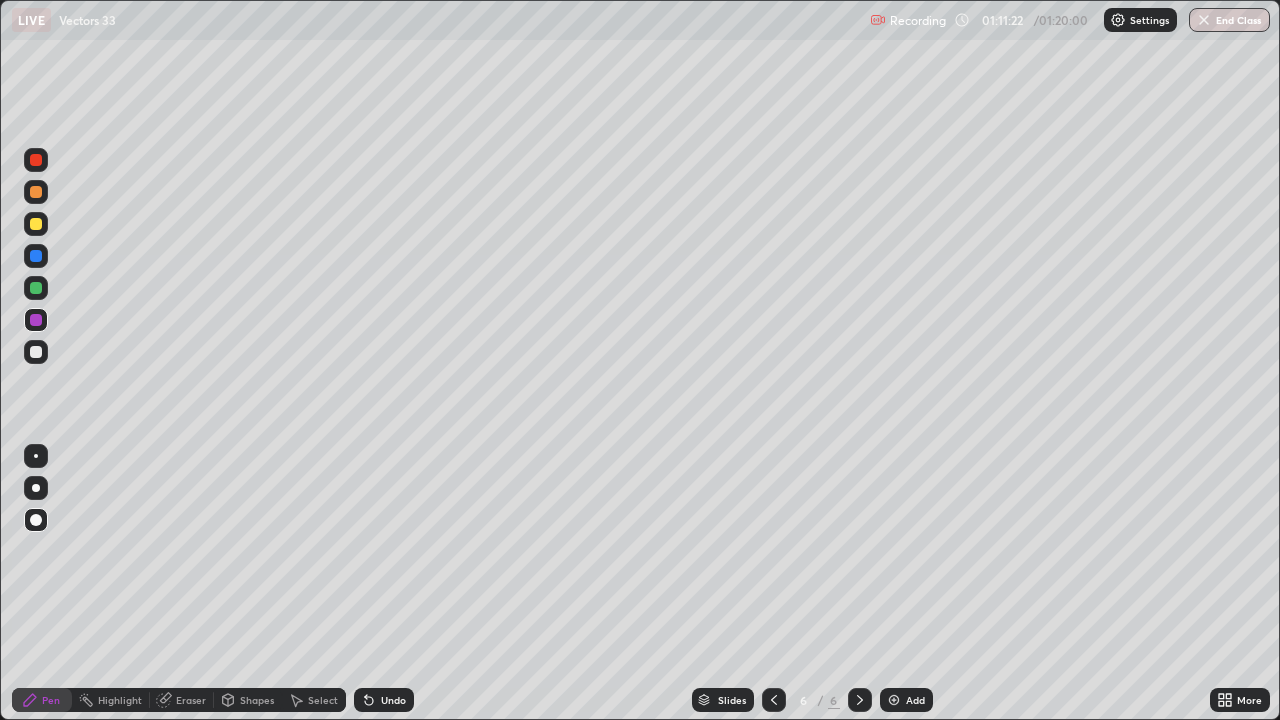 click at bounding box center (860, 700) 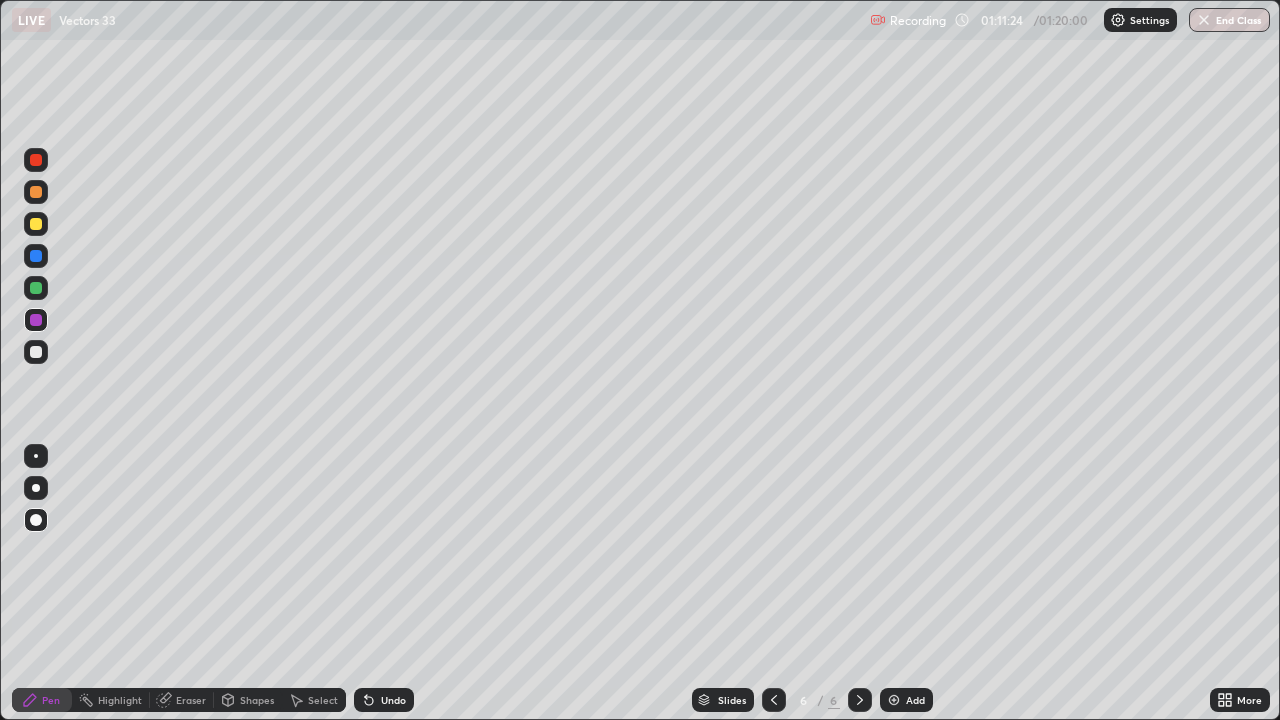 click on "Add" at bounding box center (915, 700) 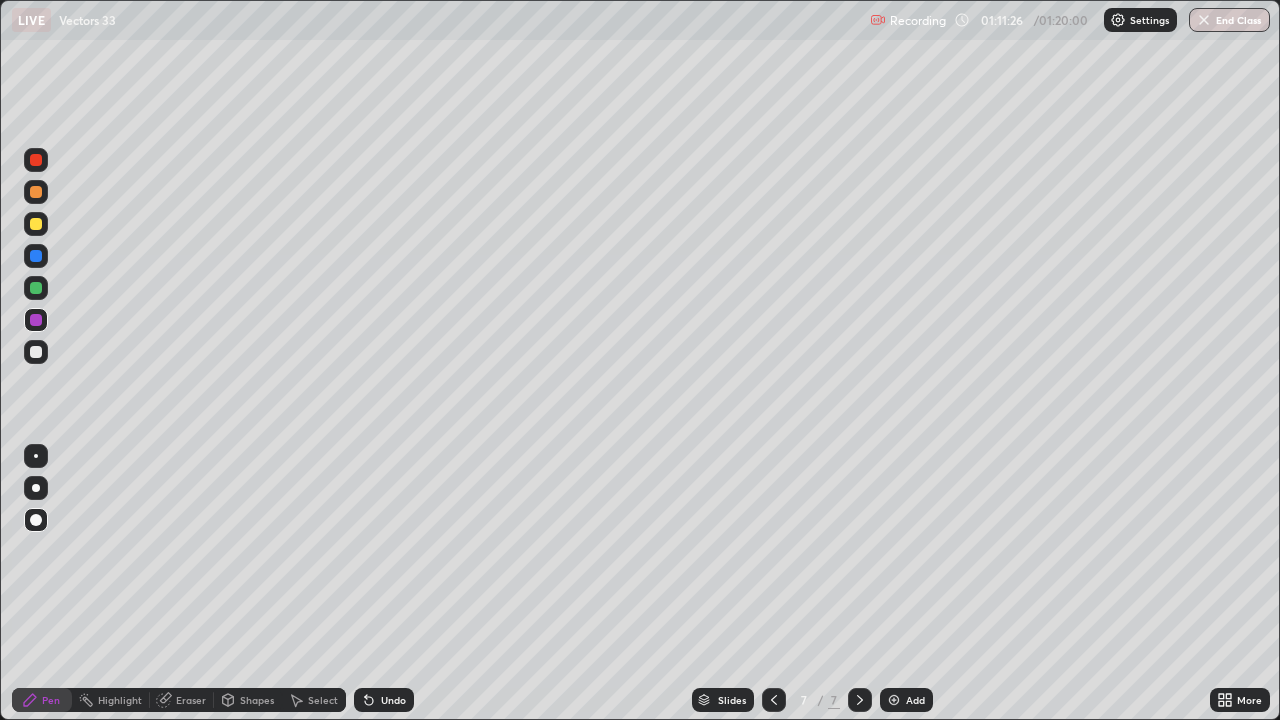 click at bounding box center [36, 352] 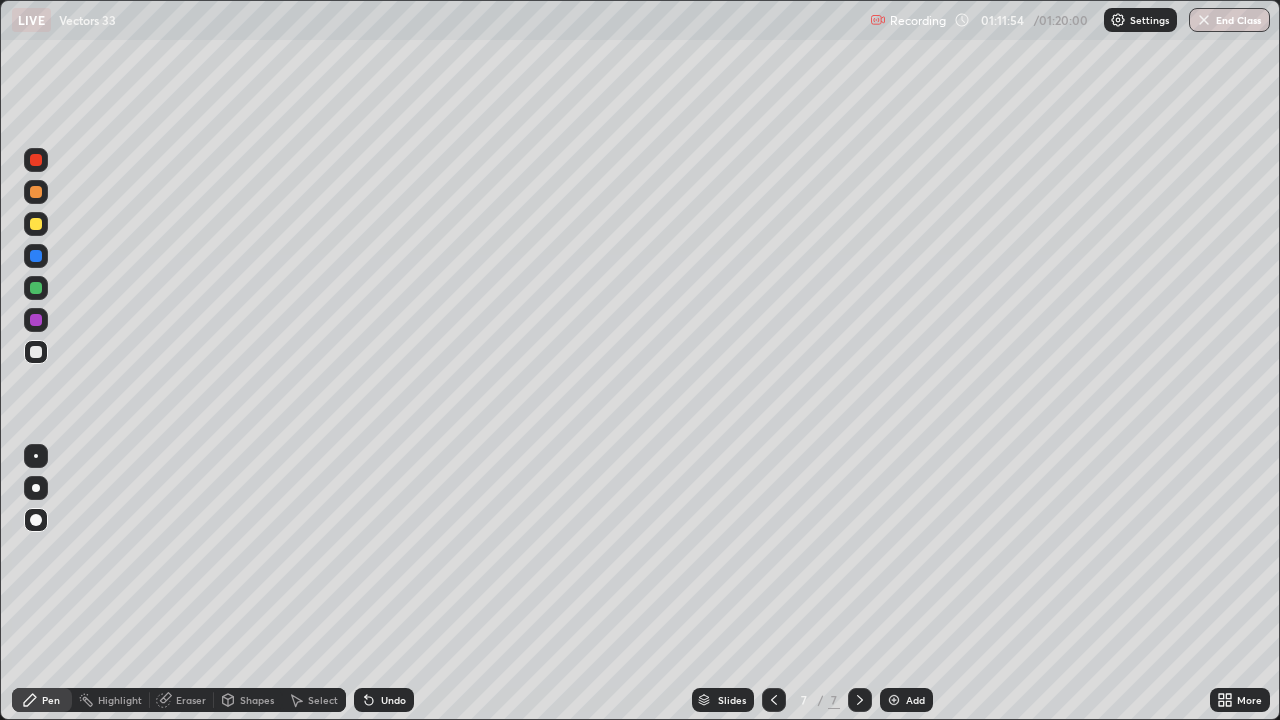 click at bounding box center [36, 288] 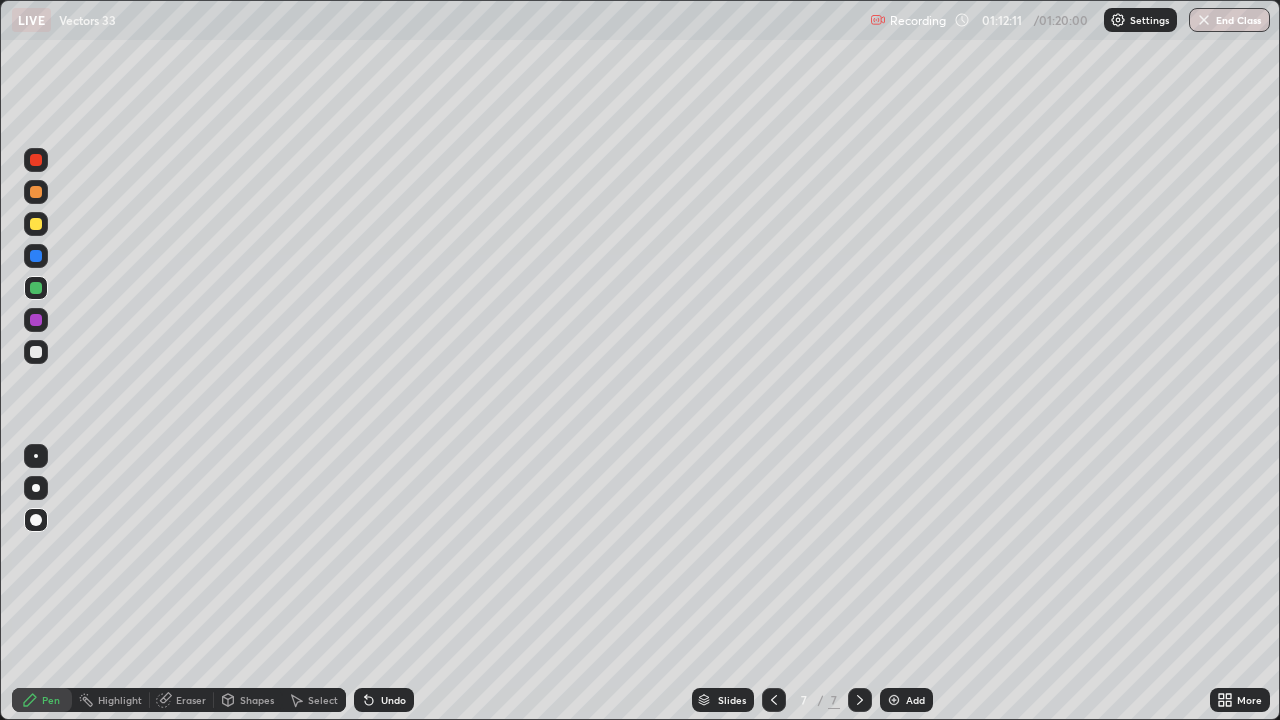 click on "Undo" at bounding box center [393, 700] 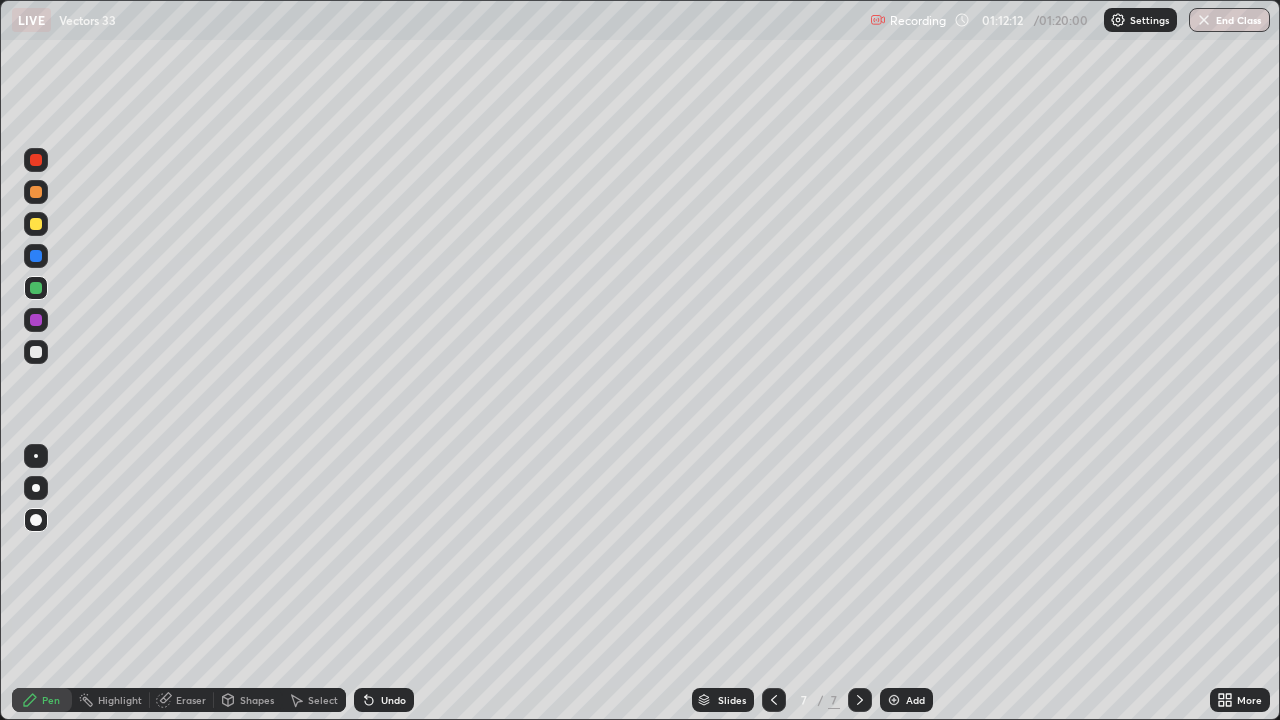 click on "Undo" at bounding box center (393, 700) 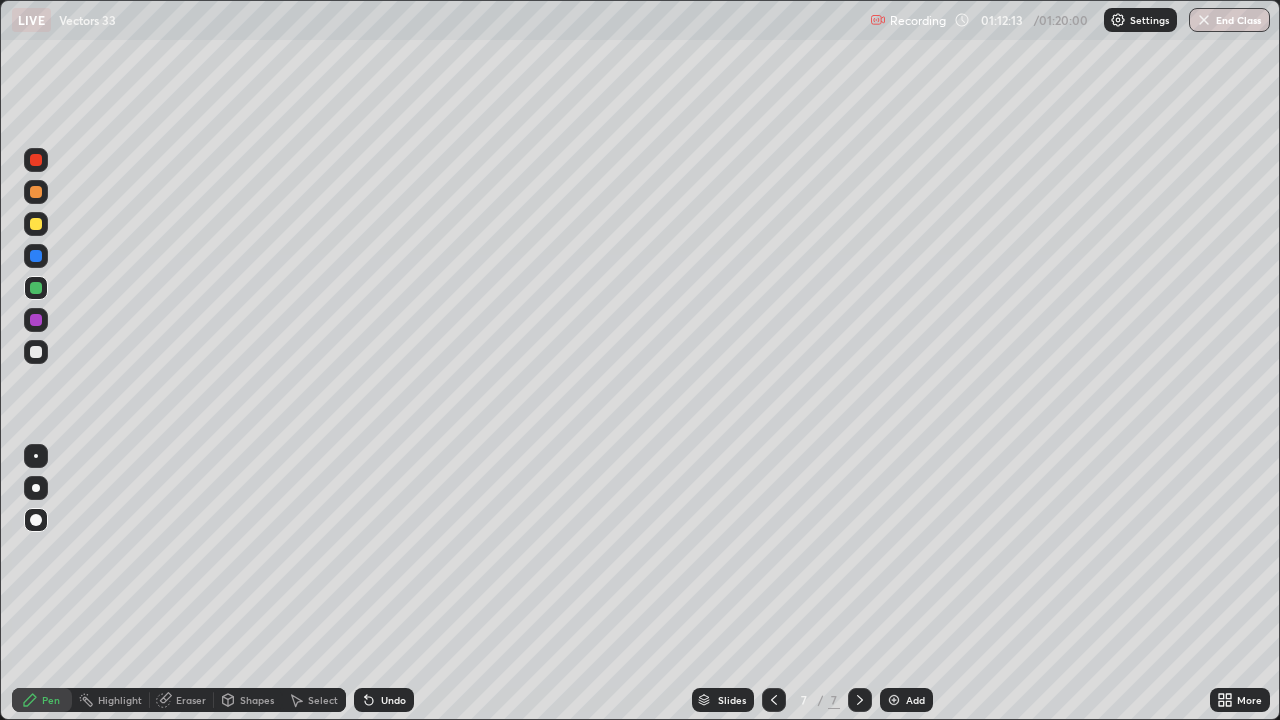 click on "Undo" at bounding box center [393, 700] 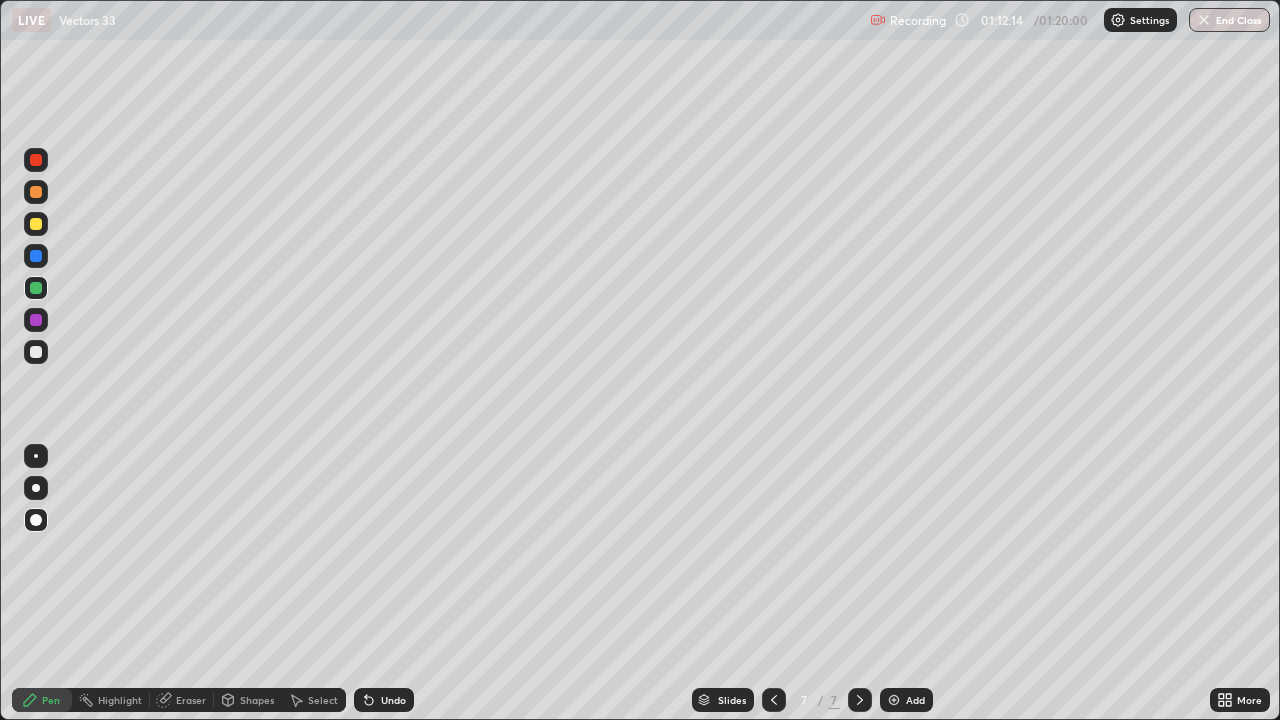 click on "Undo" at bounding box center (380, 700) 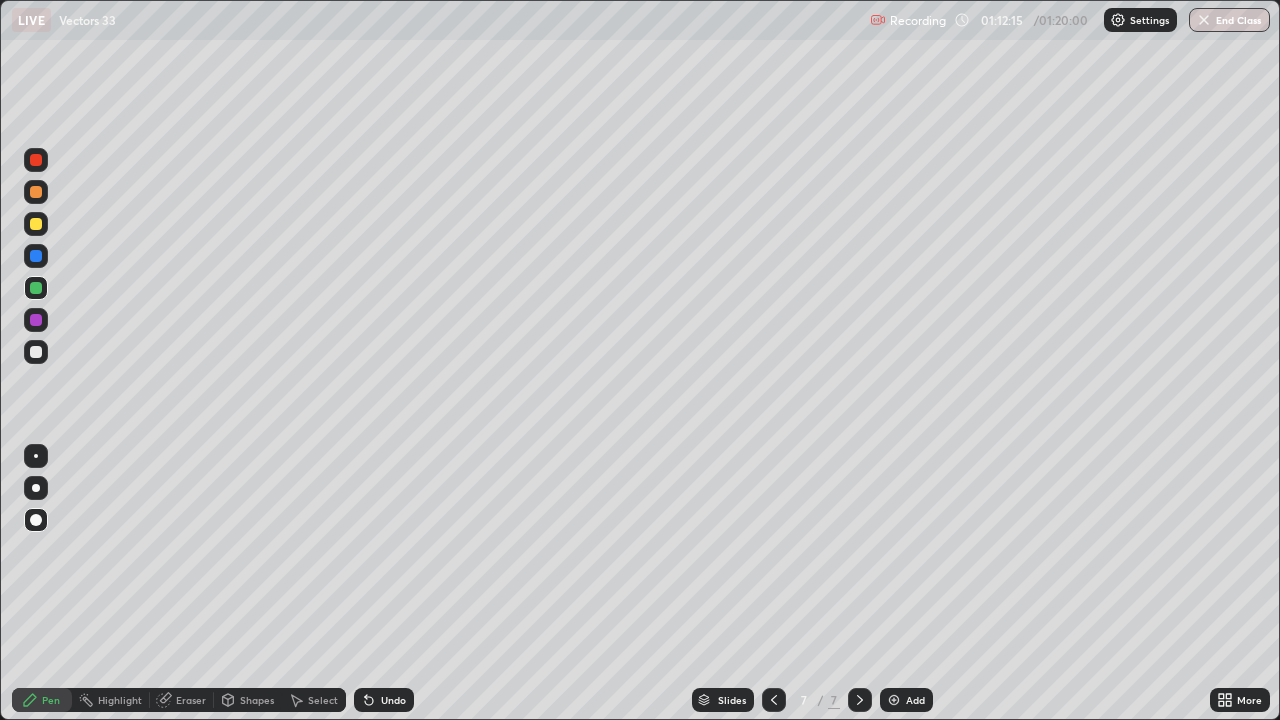 click on "Undo" at bounding box center (380, 700) 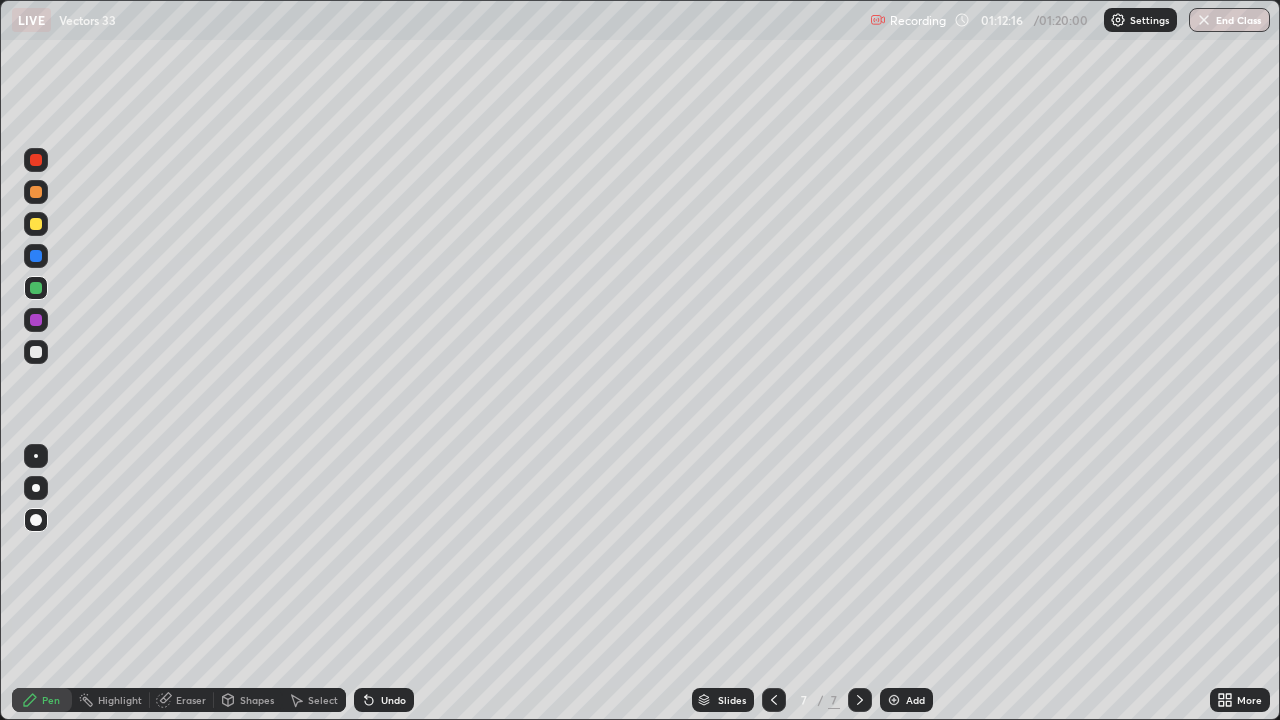 click on "Undo" at bounding box center (380, 700) 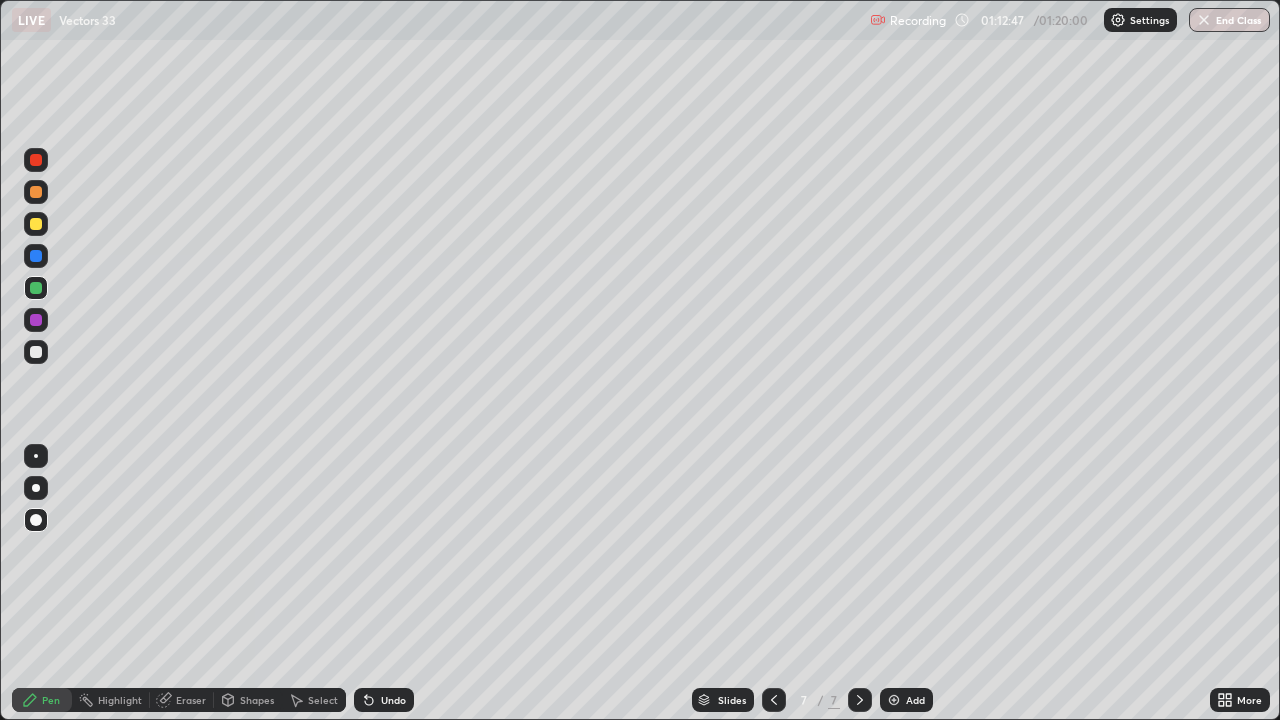 click on "Eraser" at bounding box center (191, 700) 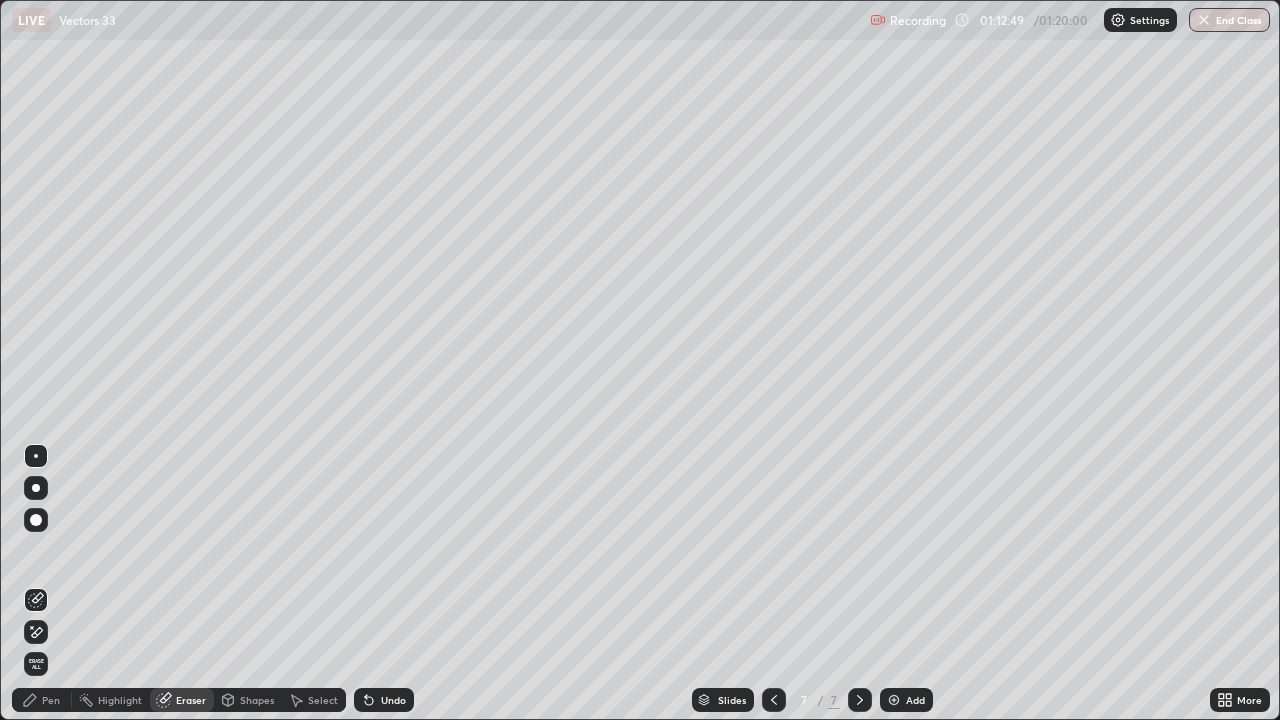 click on "Pen" at bounding box center [51, 700] 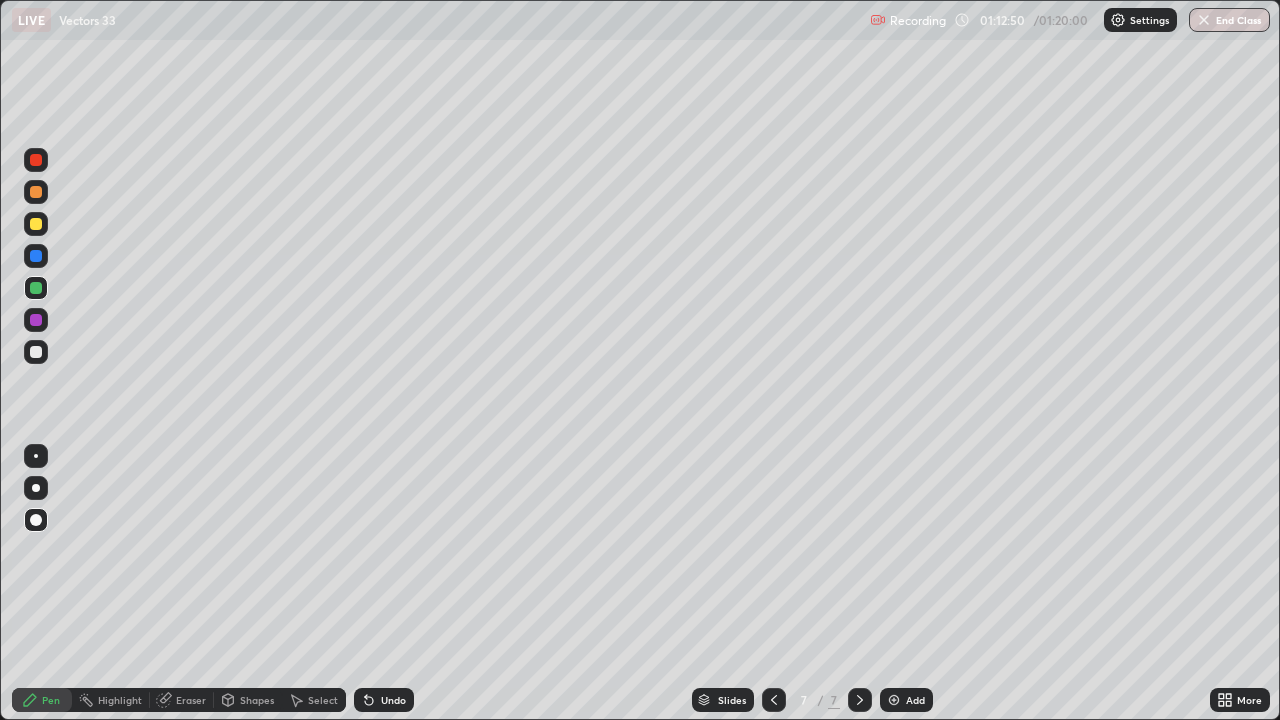 click at bounding box center [36, 352] 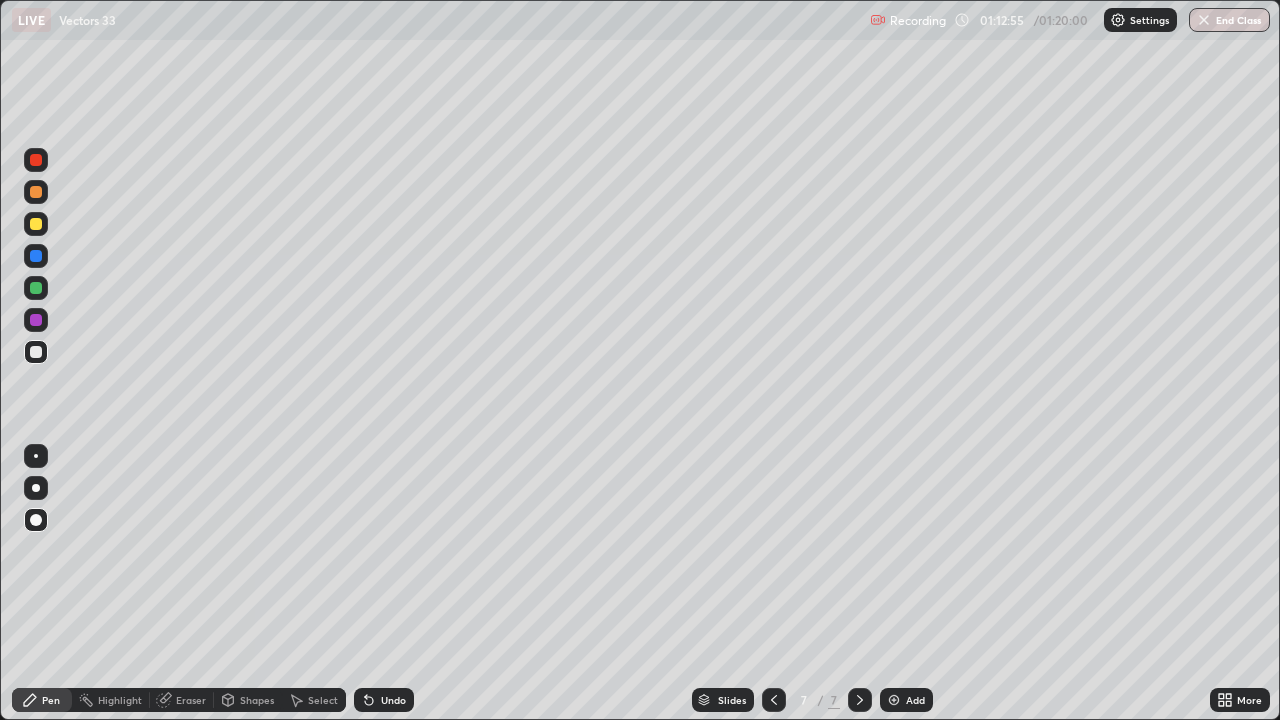 click on "Undo" at bounding box center (393, 700) 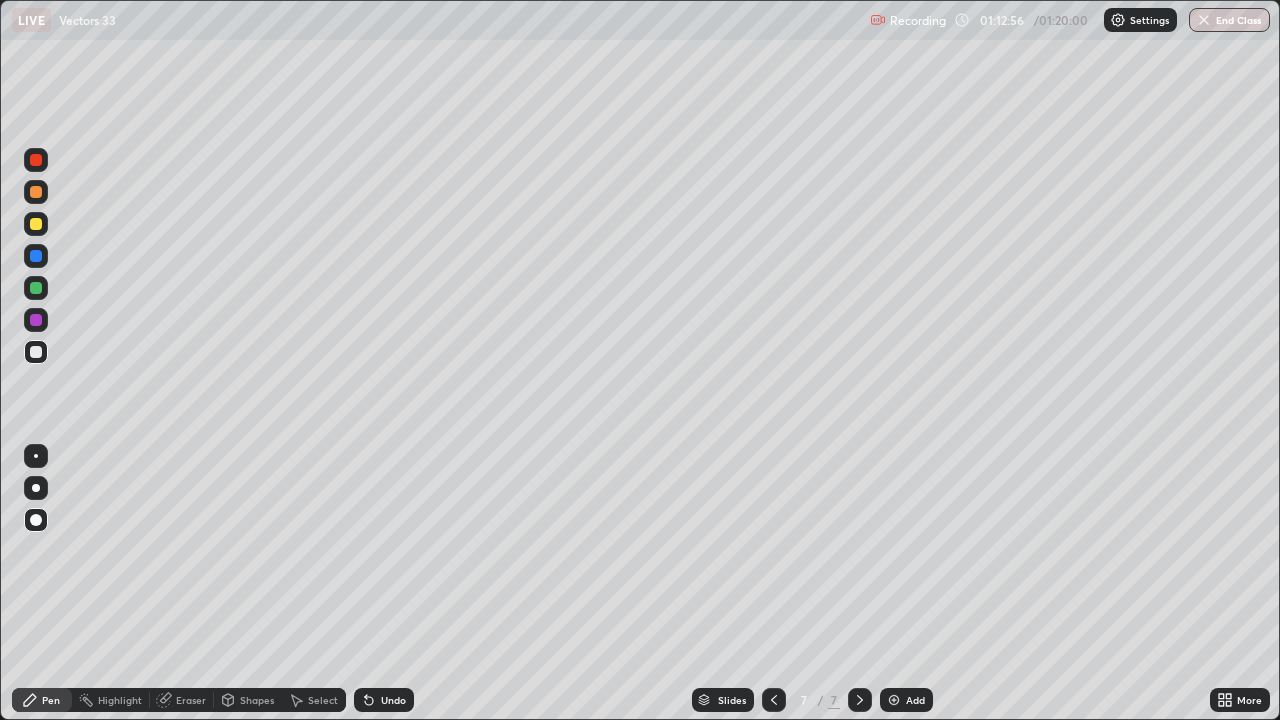 click on "Undo" at bounding box center [393, 700] 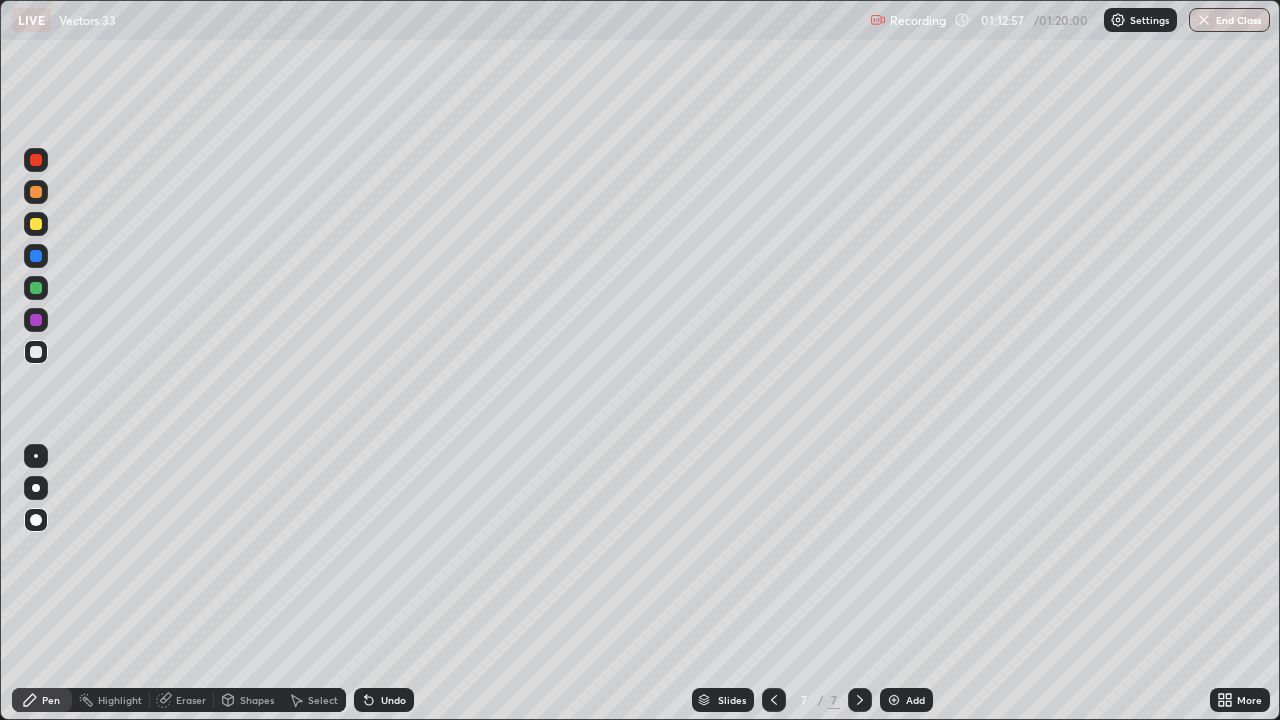 click on "Undo" at bounding box center (393, 700) 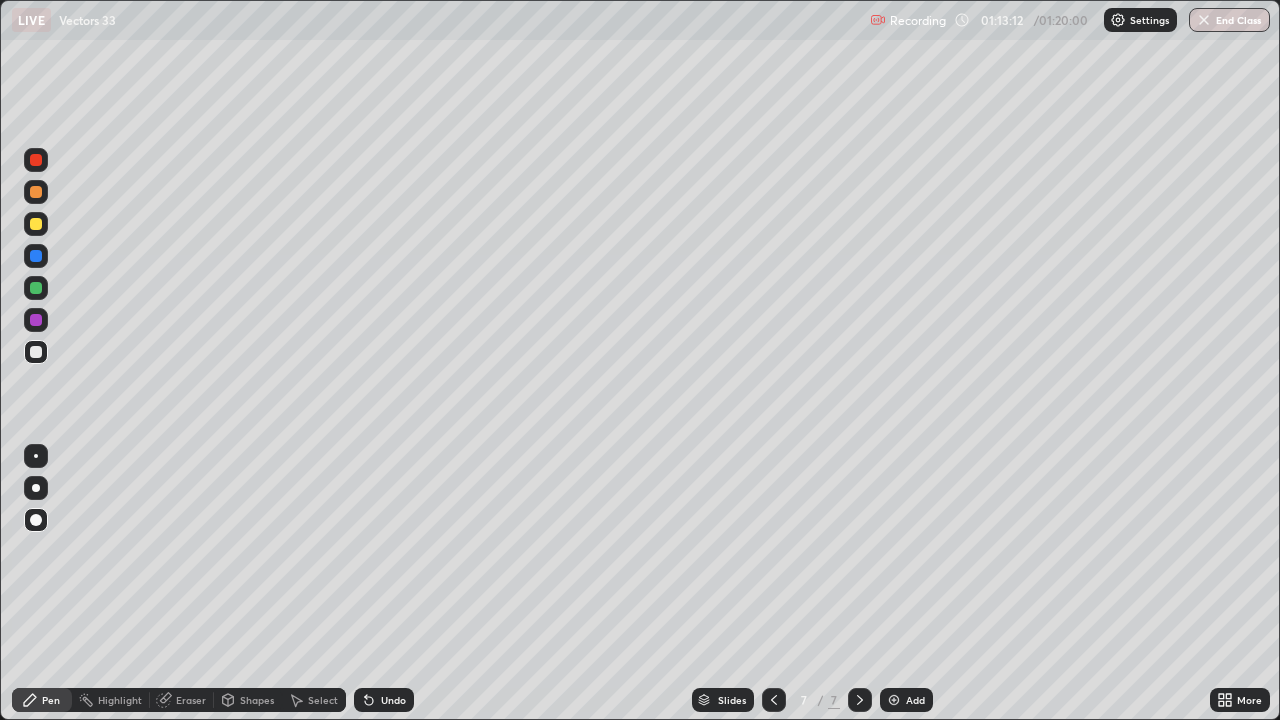 click at bounding box center (36, 320) 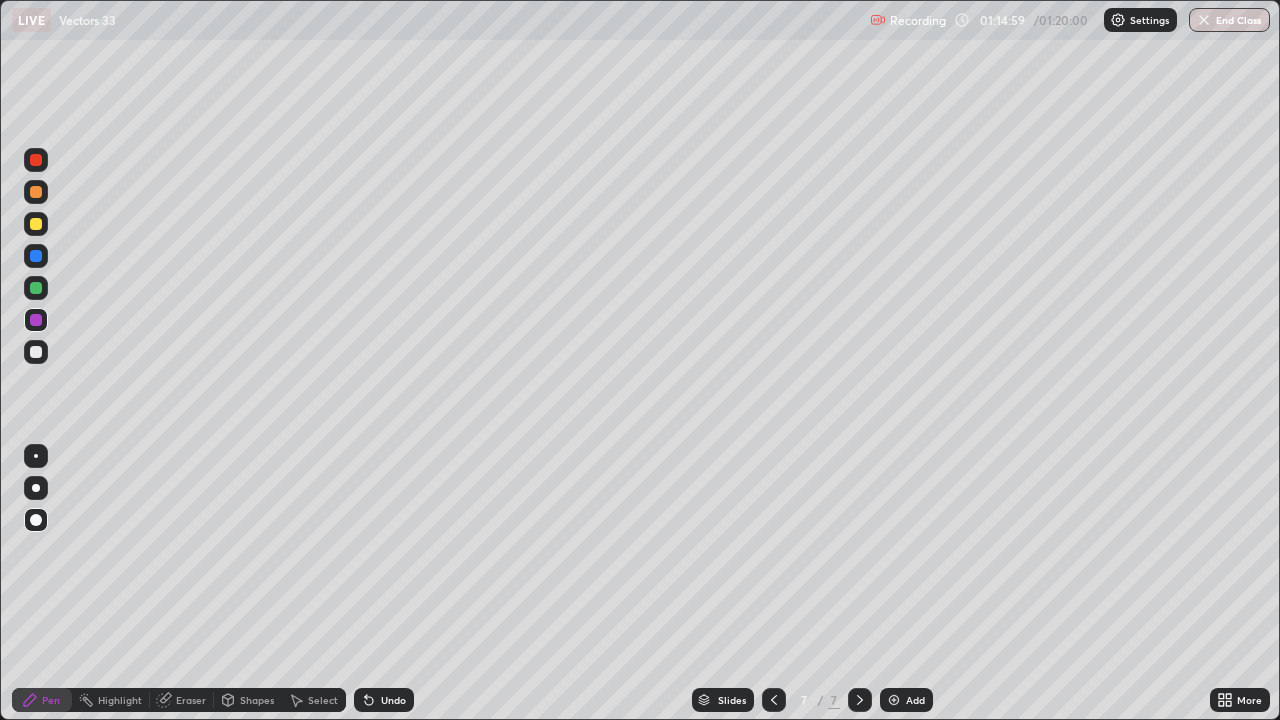 click on "Undo" at bounding box center (384, 700) 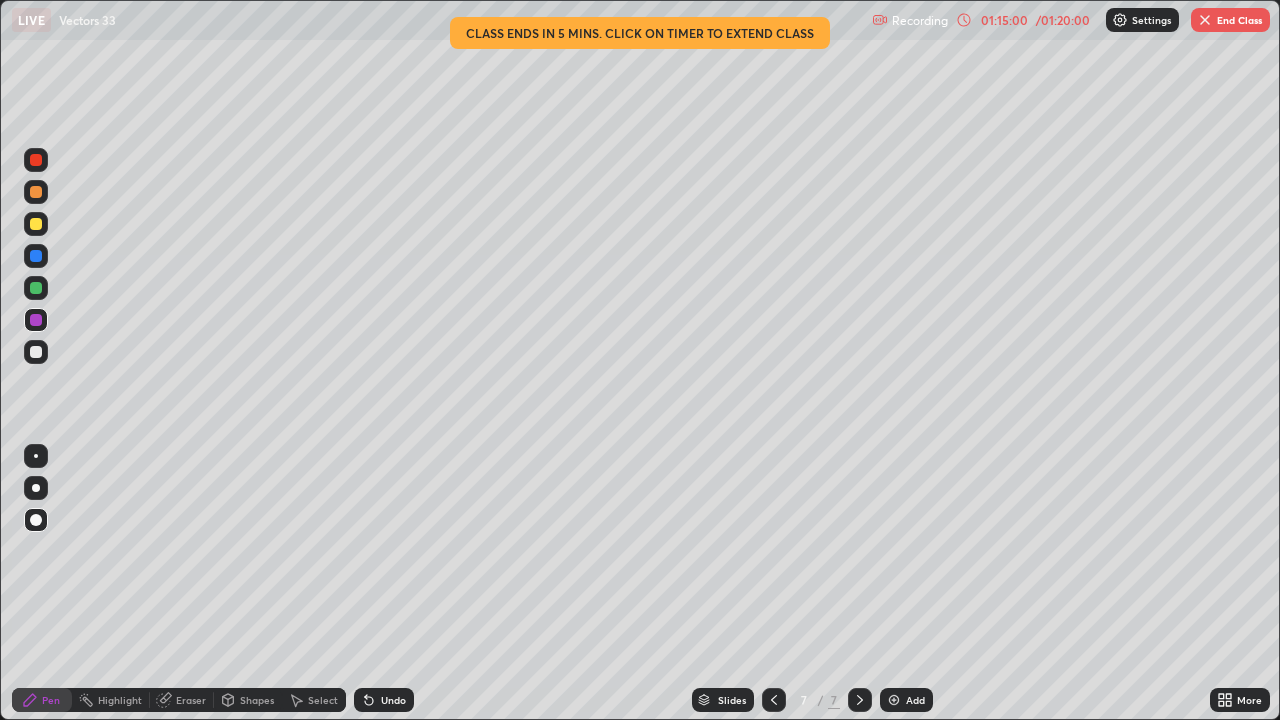 click on "Undo" at bounding box center (384, 700) 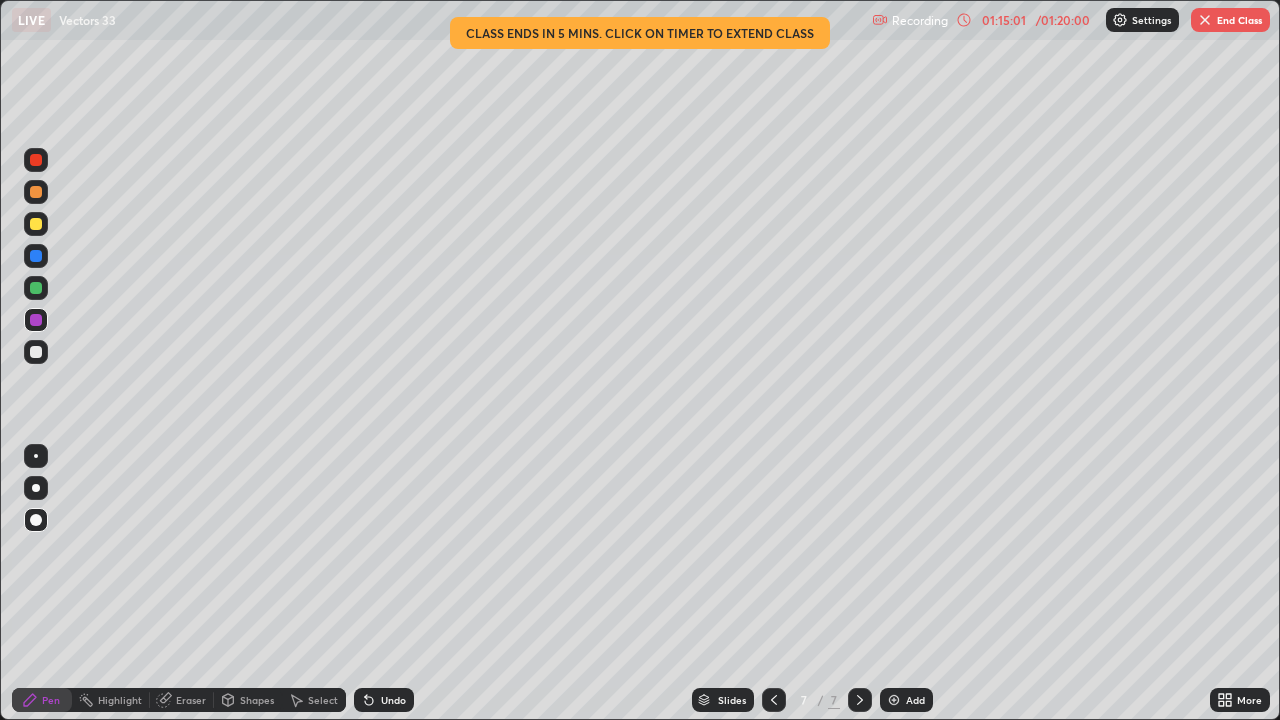 click on "Pen" at bounding box center (51, 700) 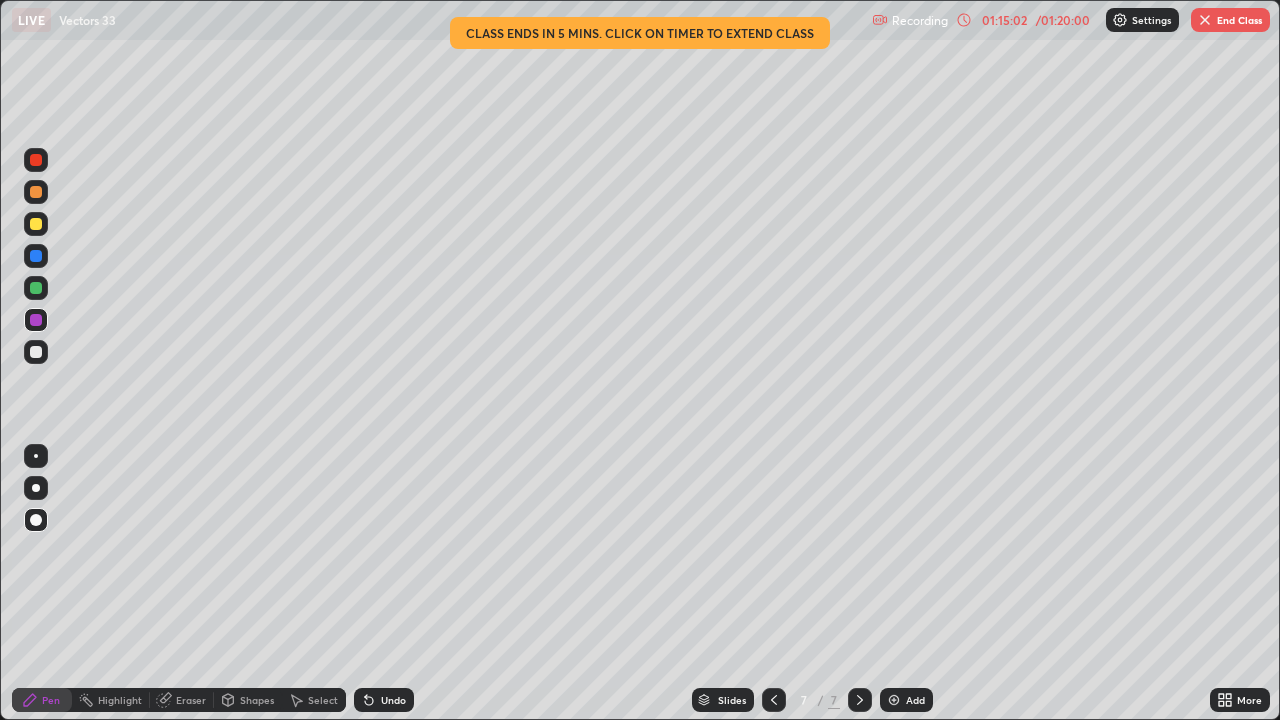 click at bounding box center [36, 224] 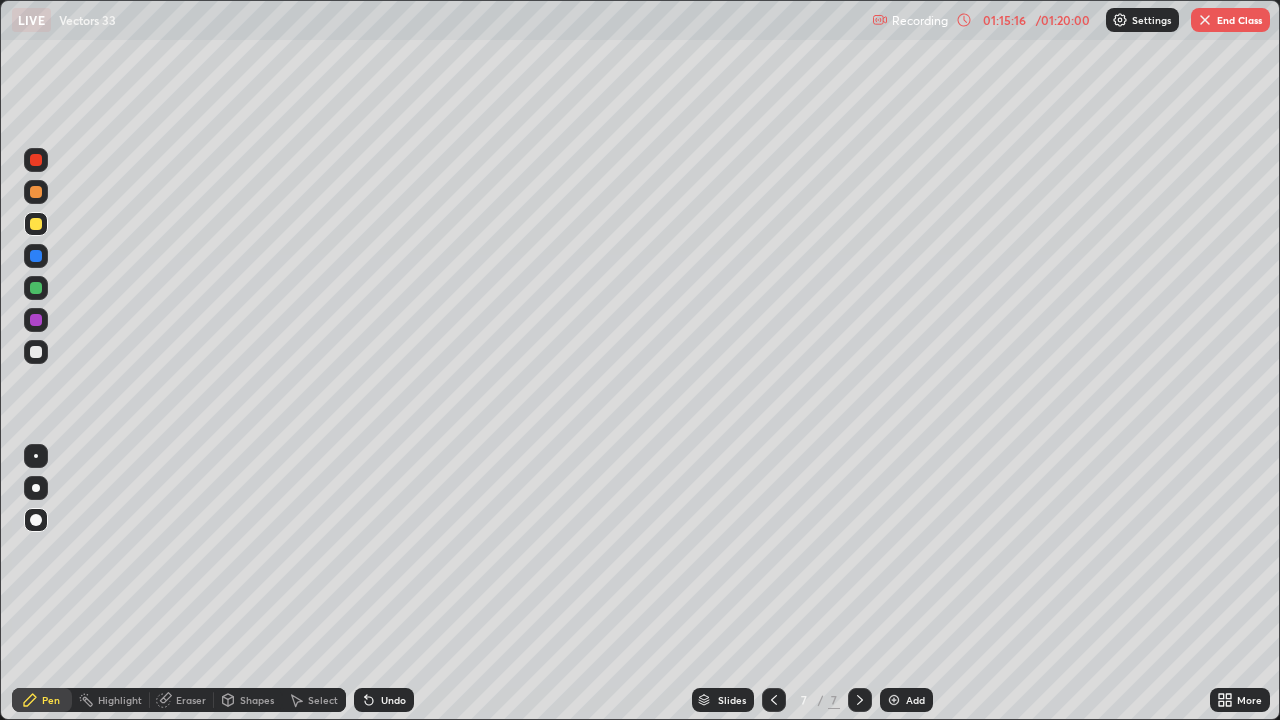 click on "Eraser" at bounding box center [191, 700] 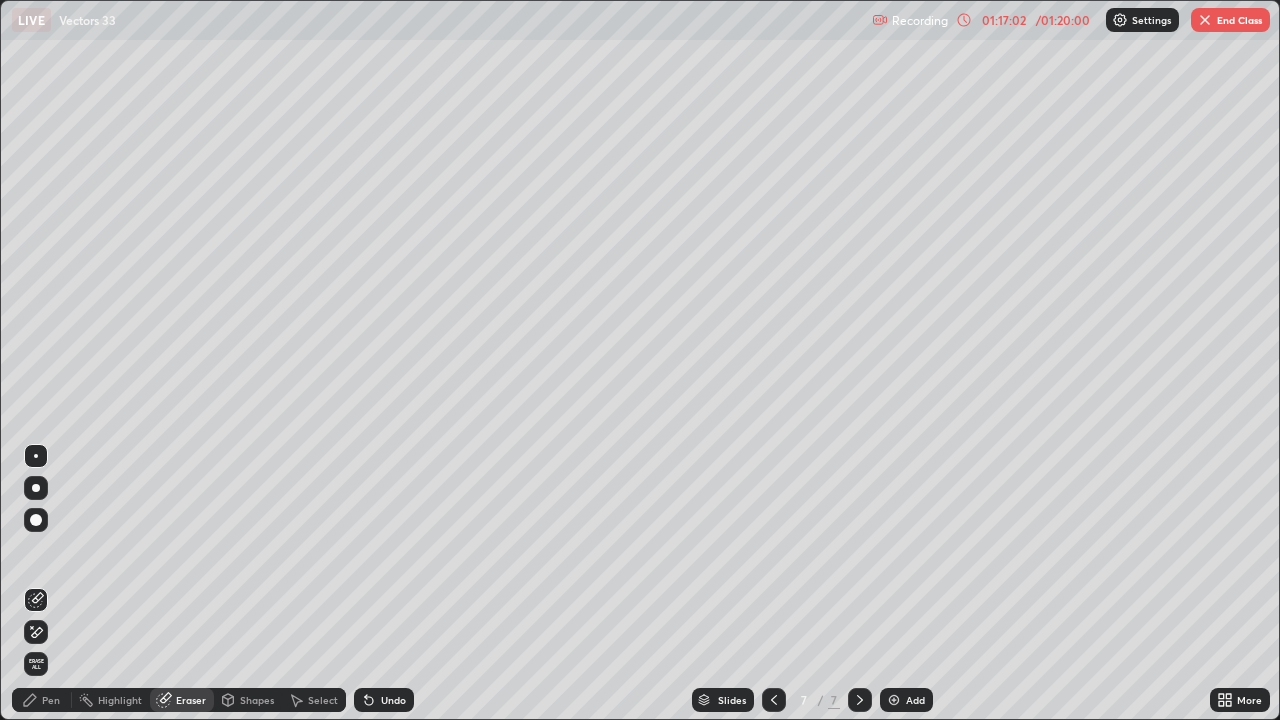 click at bounding box center [1205, 20] 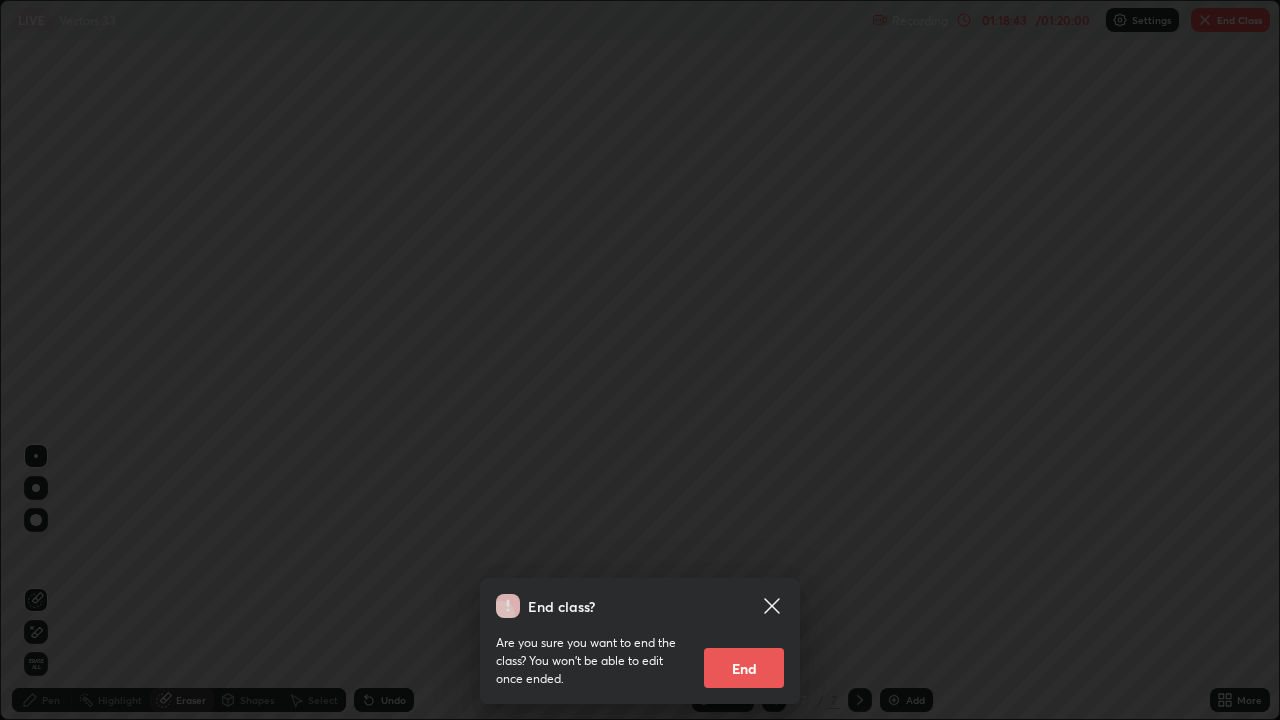 click on "End" at bounding box center [744, 668] 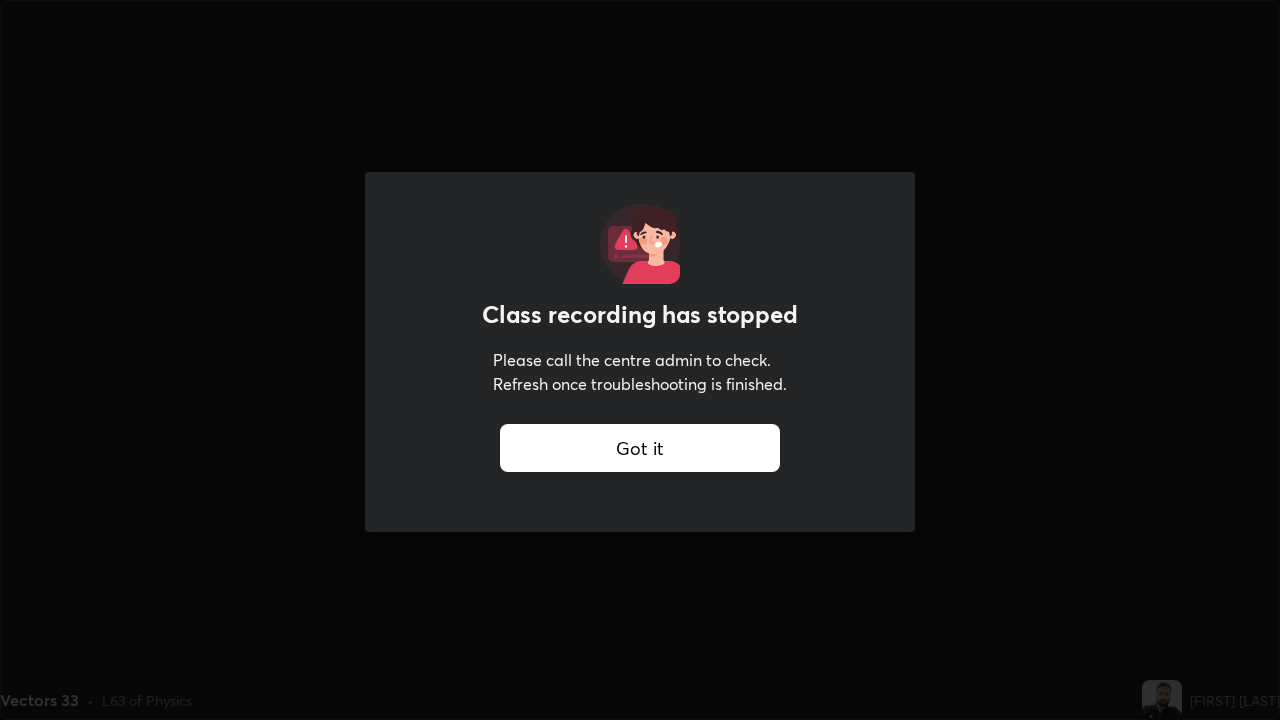 click on "Got it" at bounding box center [640, 448] 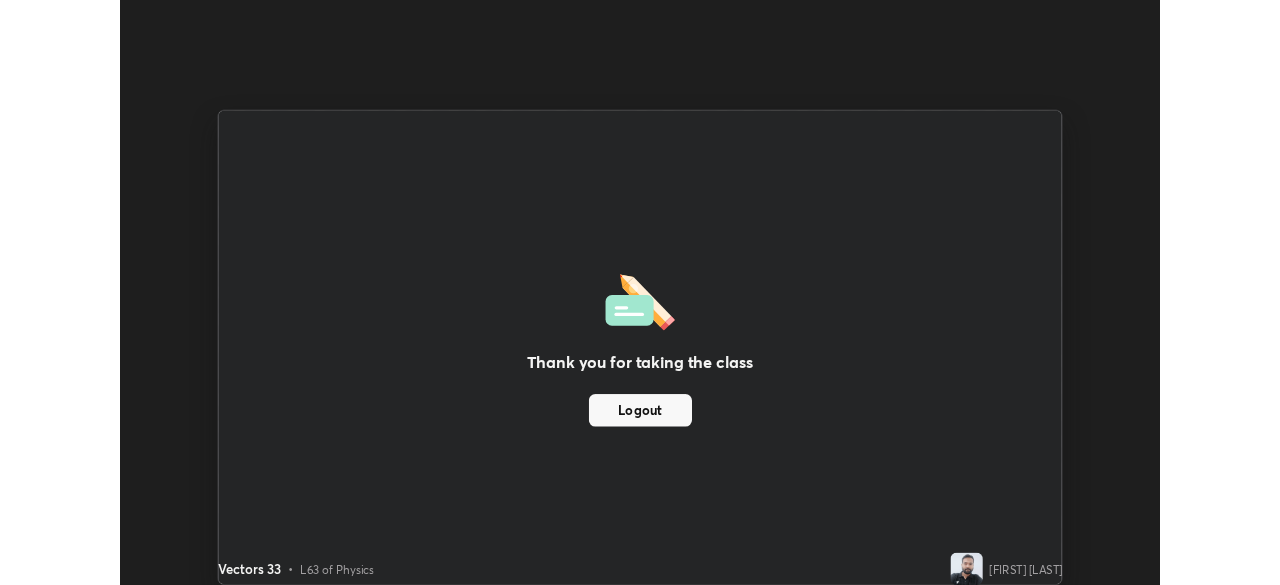 scroll, scrollTop: 585, scrollLeft: 1280, axis: both 